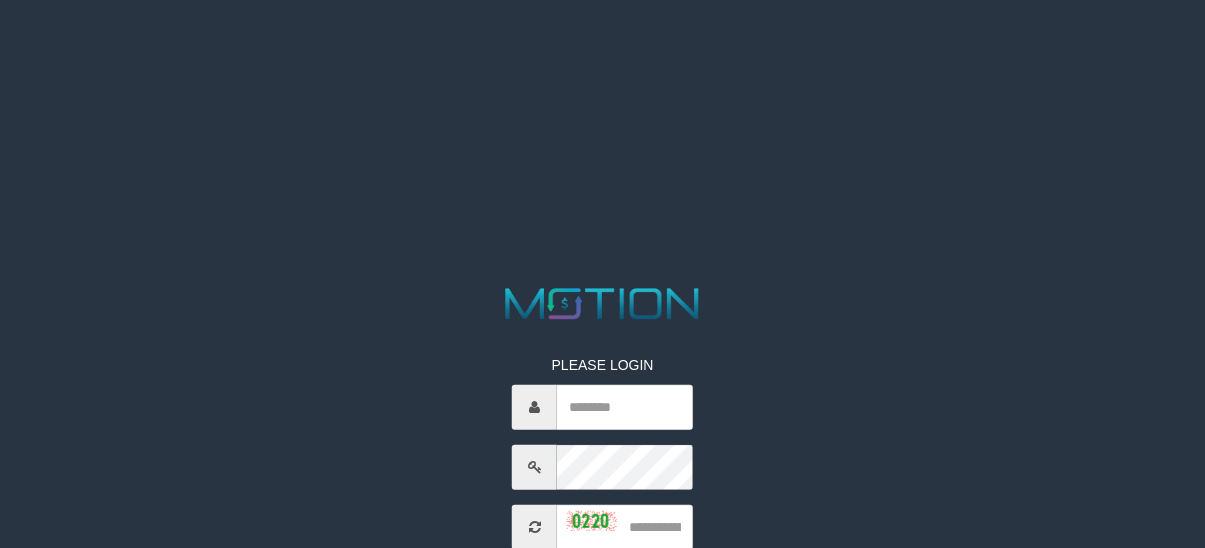 scroll, scrollTop: 0, scrollLeft: 0, axis: both 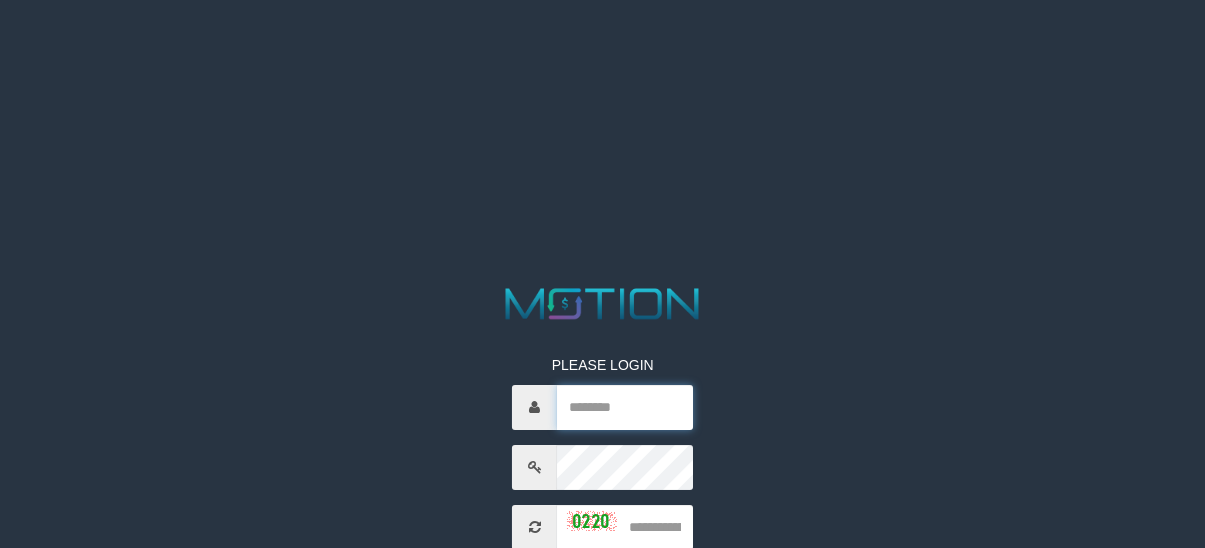 type on "**********" 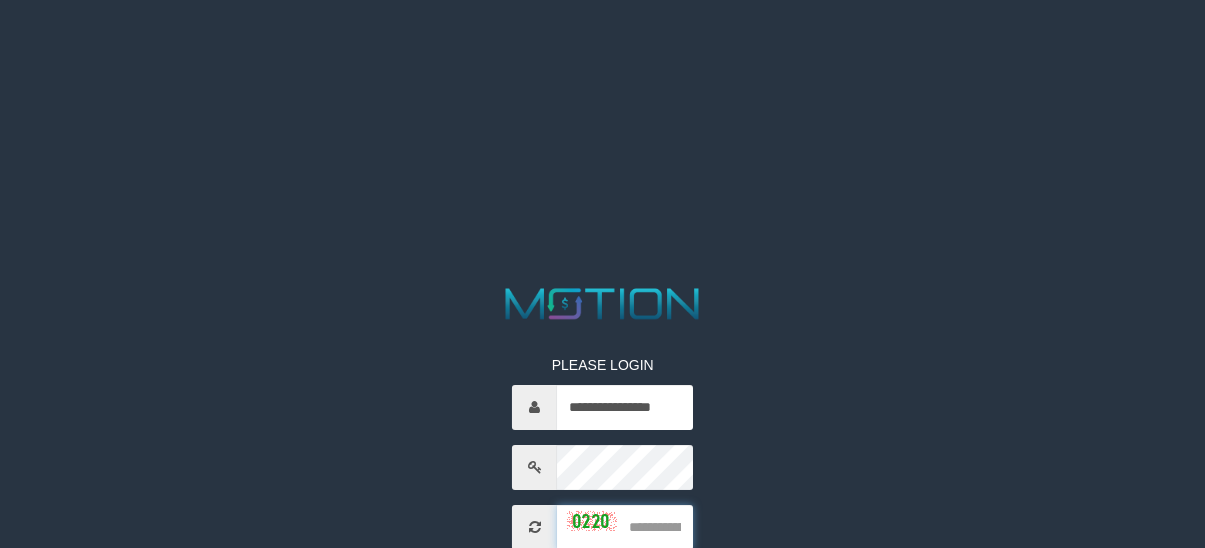 drag, startPoint x: 661, startPoint y: 525, endPoint x: 656, endPoint y: 508, distance: 17.720045 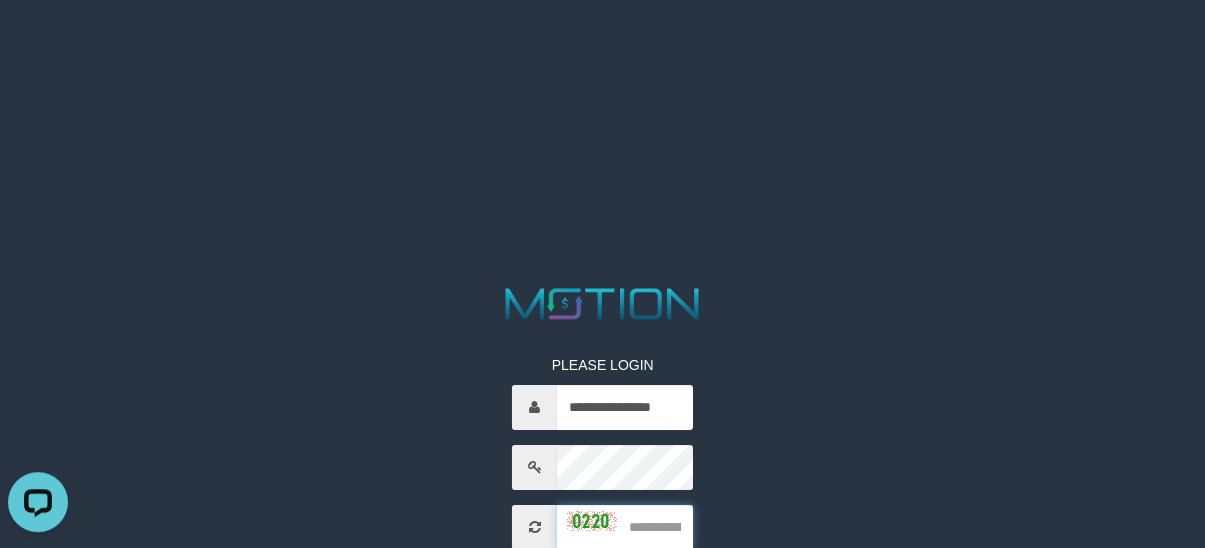 scroll, scrollTop: 0, scrollLeft: 0, axis: both 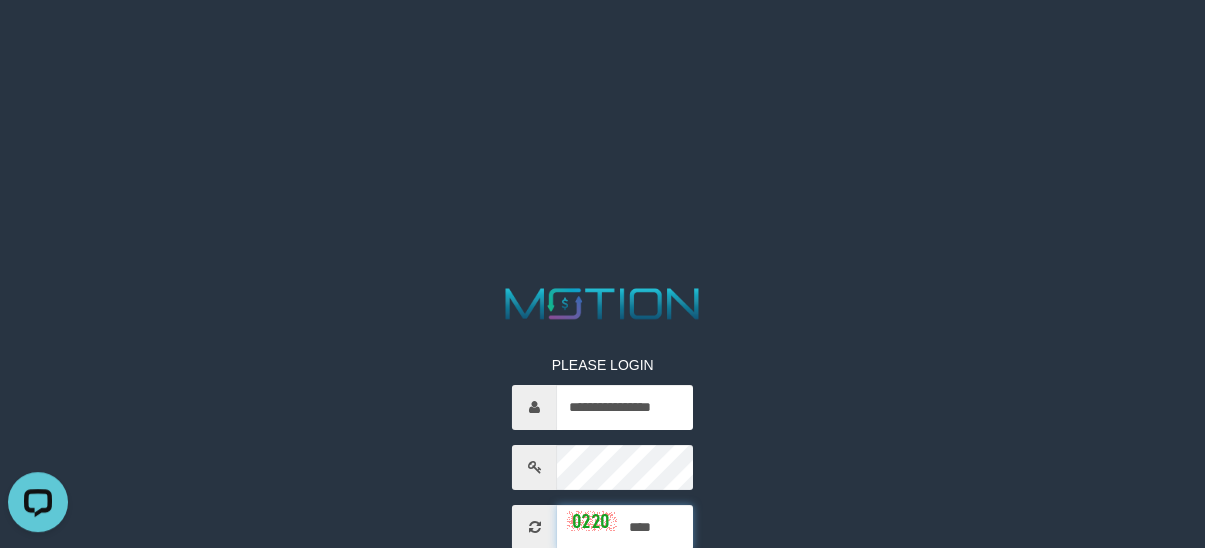 type on "****" 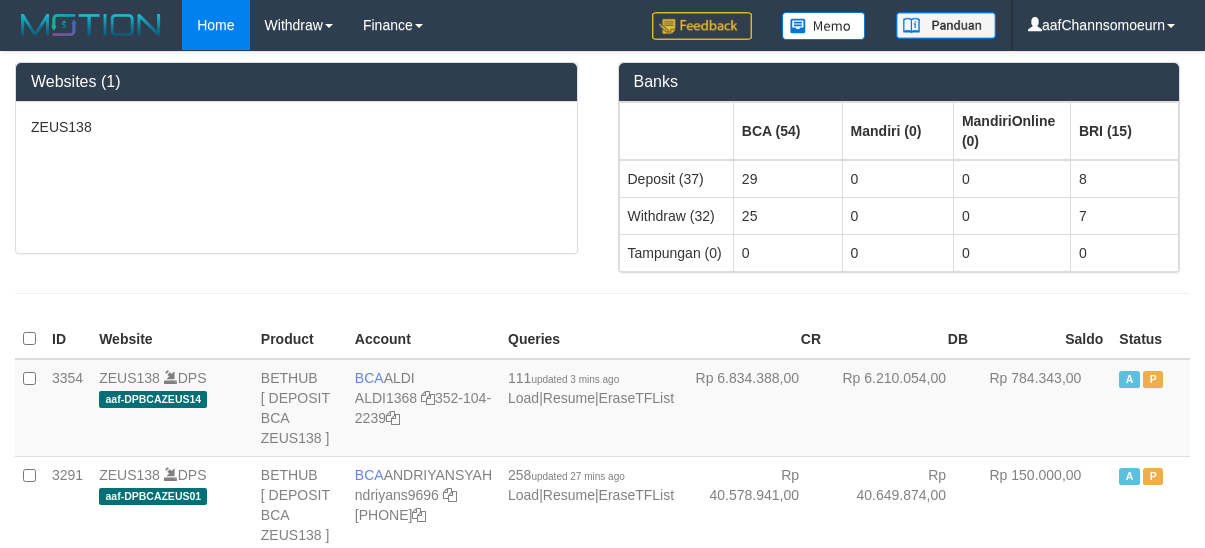 scroll, scrollTop: 0, scrollLeft: 0, axis: both 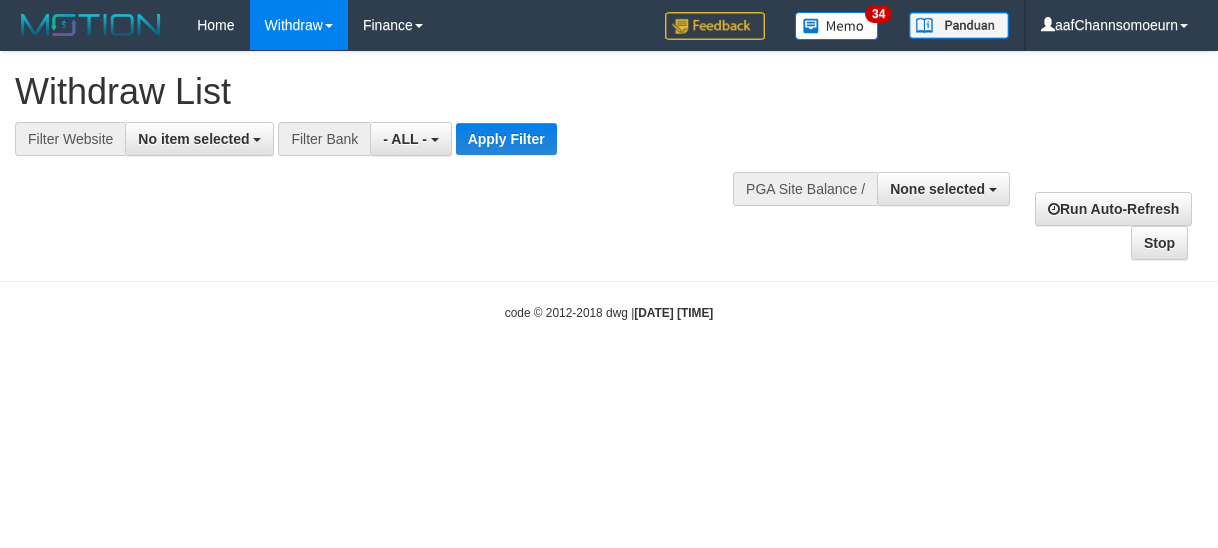 select 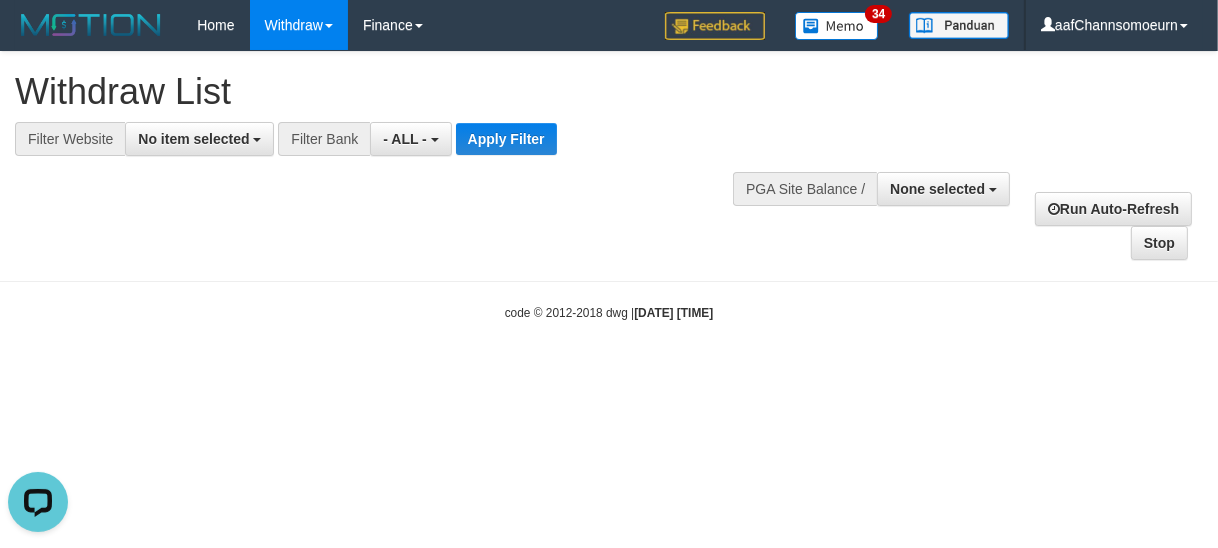 scroll, scrollTop: 0, scrollLeft: 0, axis: both 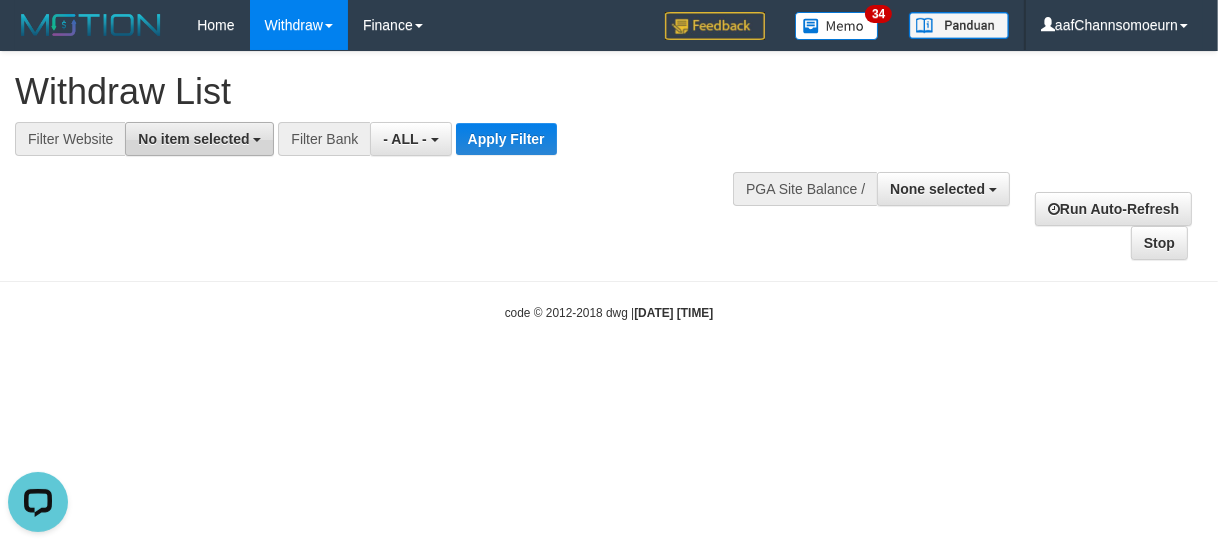 click on "No item selected" at bounding box center (193, 139) 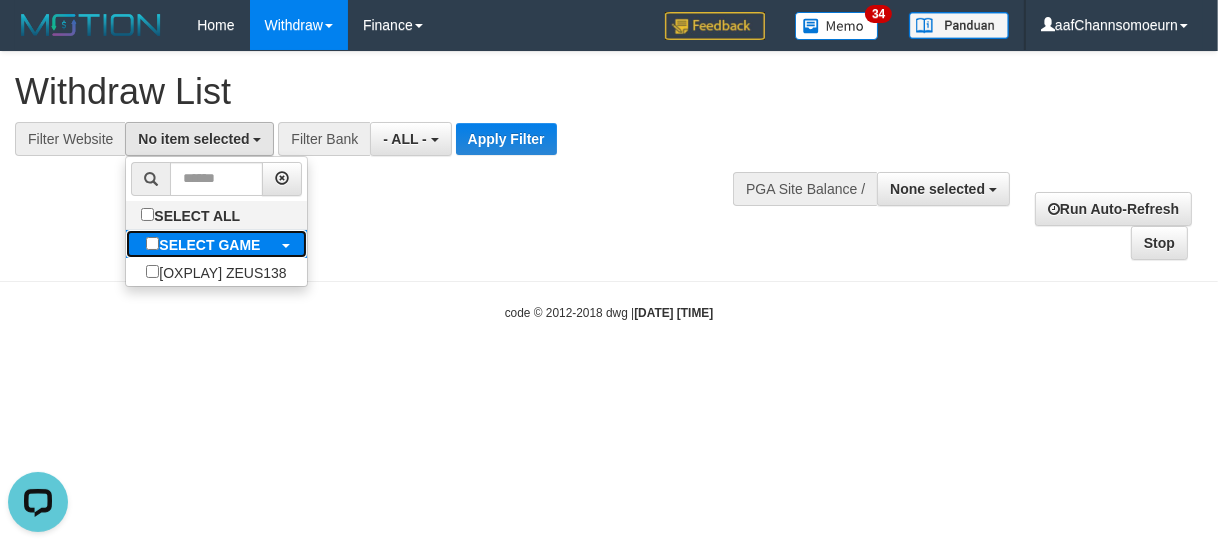 click on "SELECT GAME" at bounding box center [209, 245] 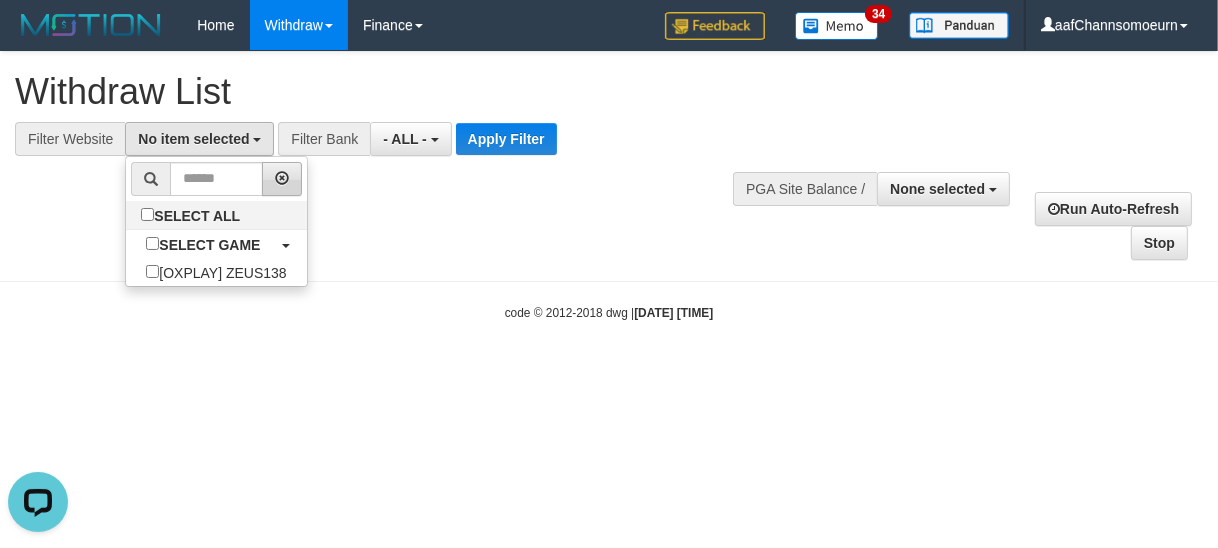 select on "***" 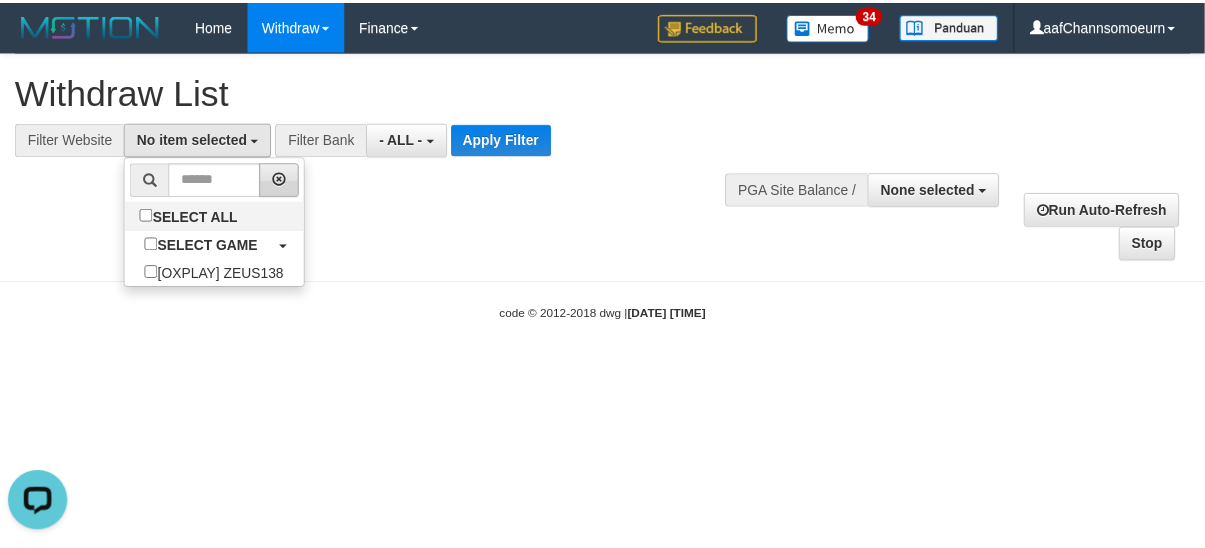 scroll, scrollTop: 18, scrollLeft: 0, axis: vertical 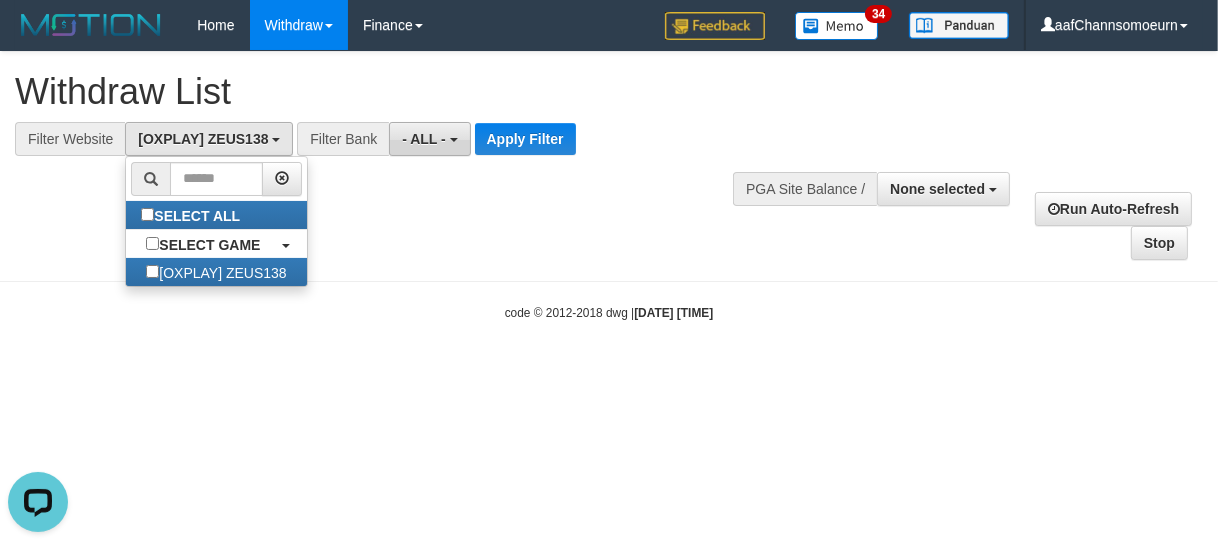 click on "- ALL -" at bounding box center [424, 139] 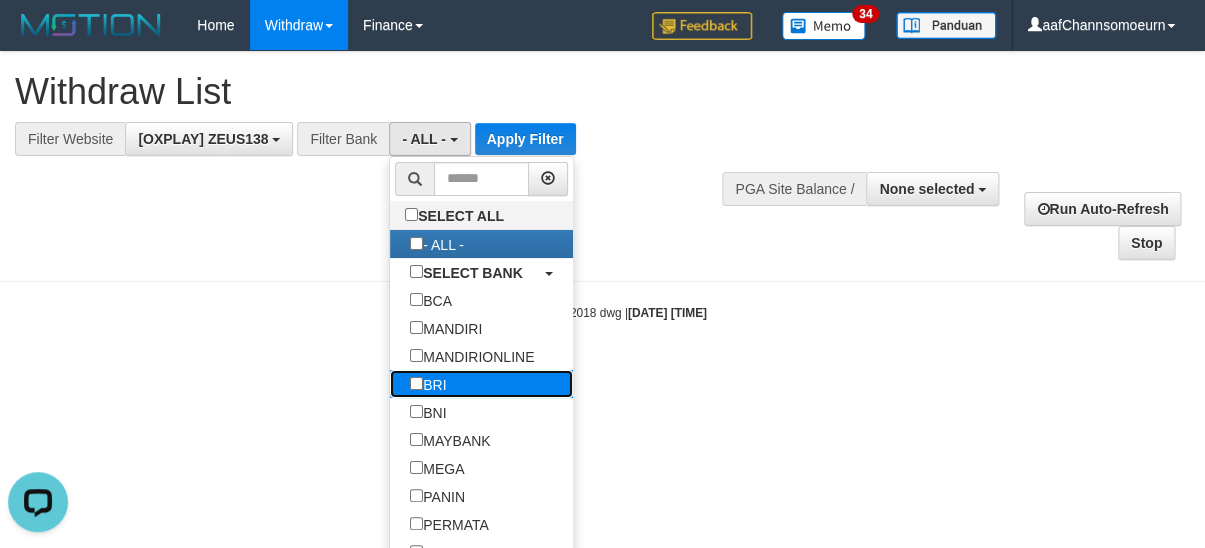 click on "BRI" at bounding box center [428, 384] 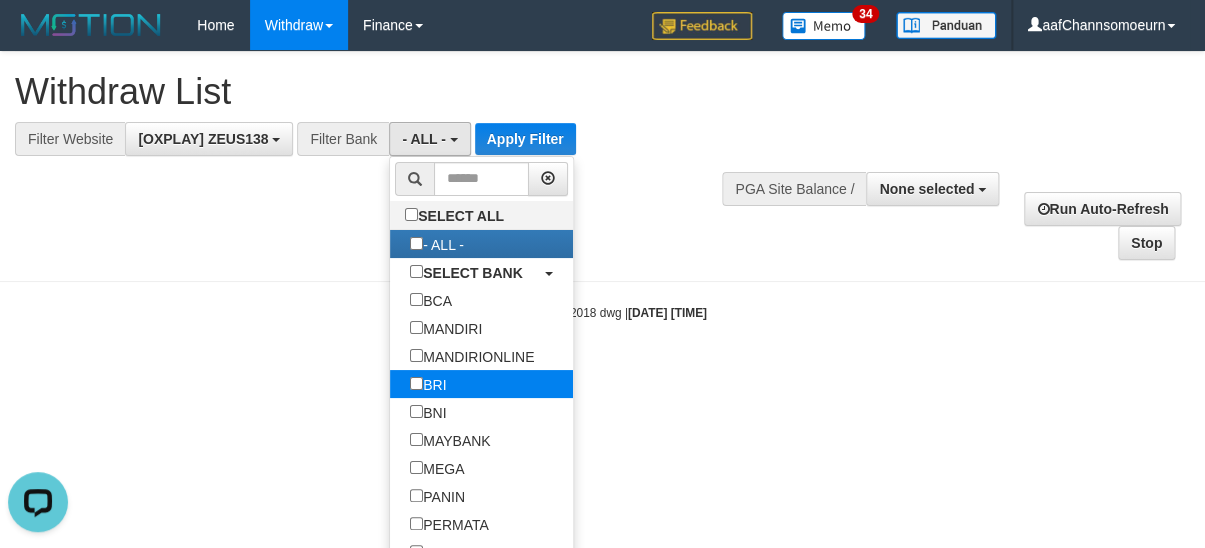 select on "***" 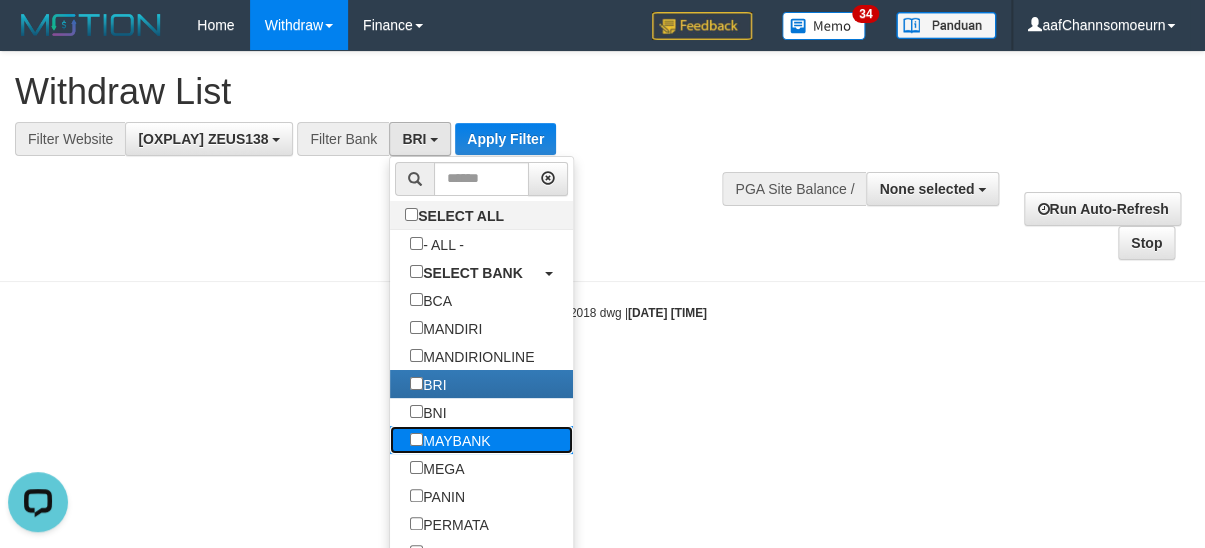 drag, startPoint x: 428, startPoint y: 434, endPoint x: 403, endPoint y: 432, distance: 25.079872 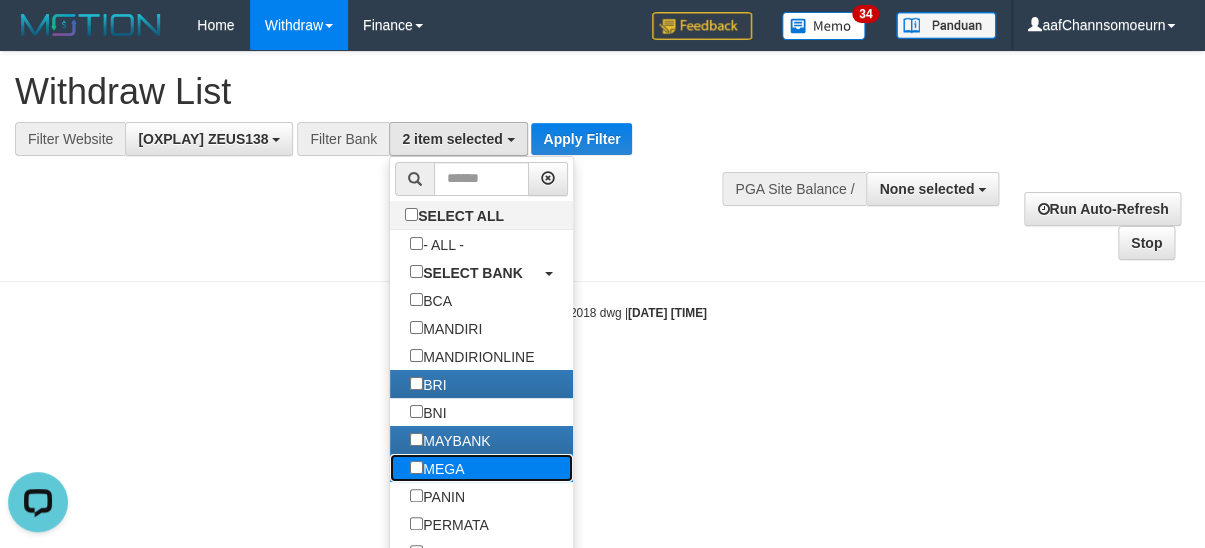click on "MEGA" at bounding box center (437, 468) 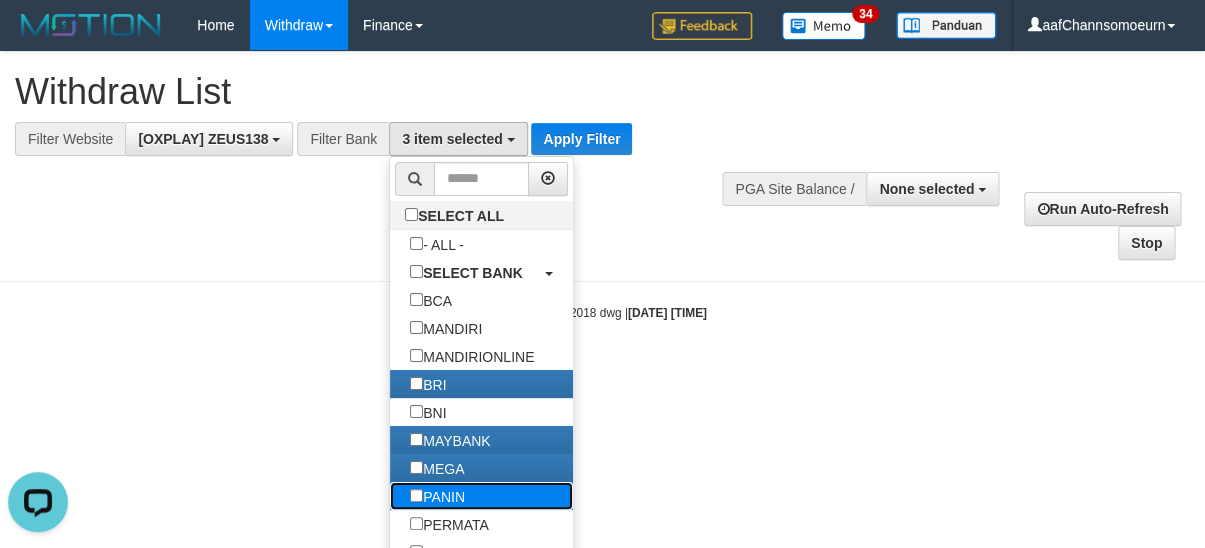 click on "PANIN" at bounding box center [437, 496] 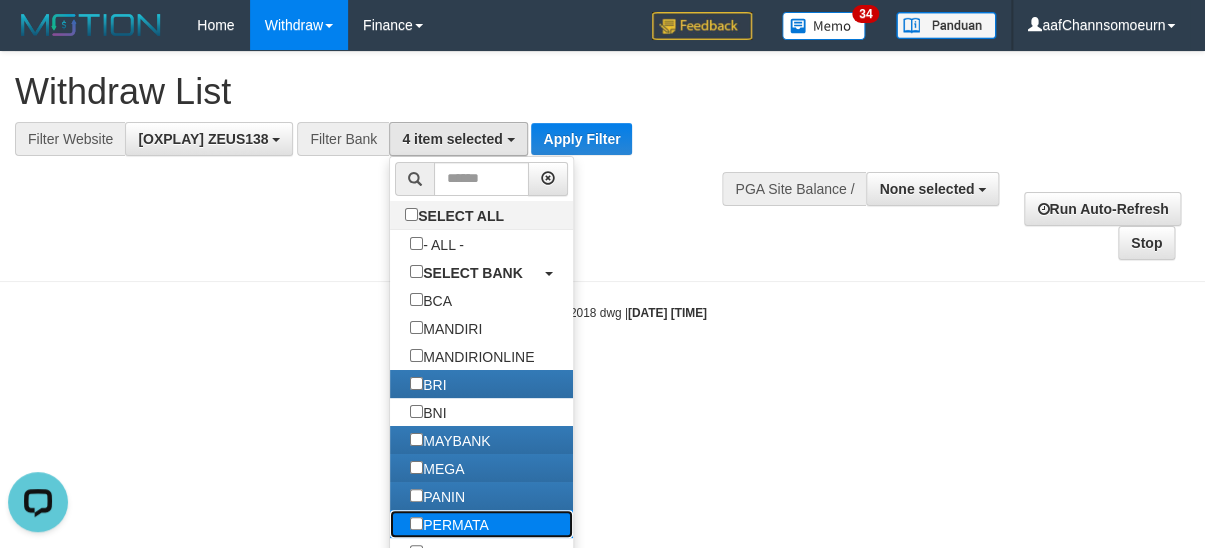 click on "PERMATA" at bounding box center (449, 524) 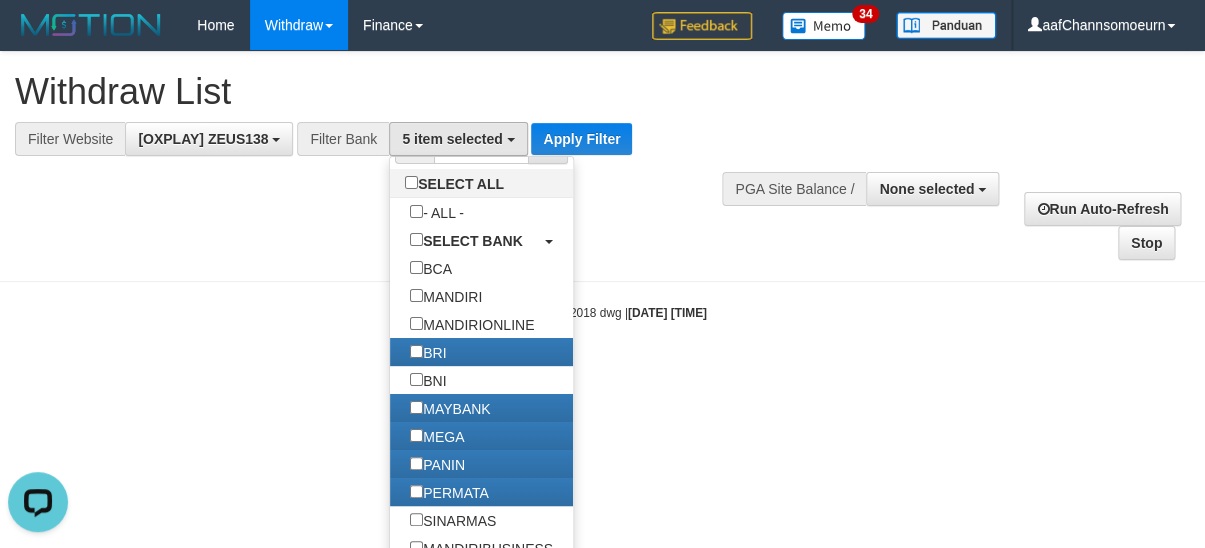 scroll, scrollTop: 70, scrollLeft: 0, axis: vertical 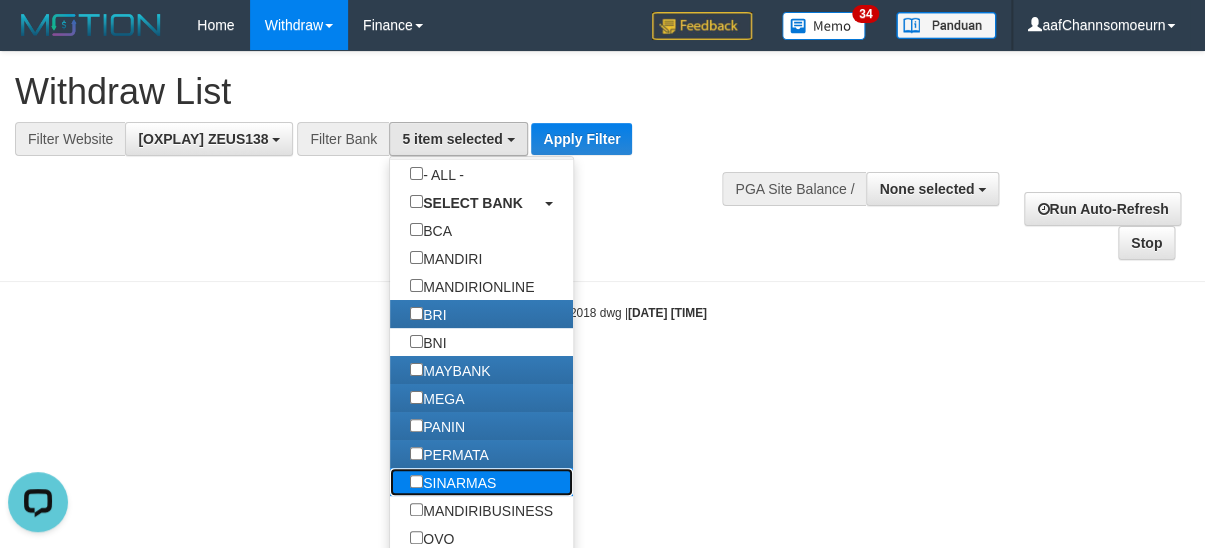 click on "SINARMAS" at bounding box center [453, 482] 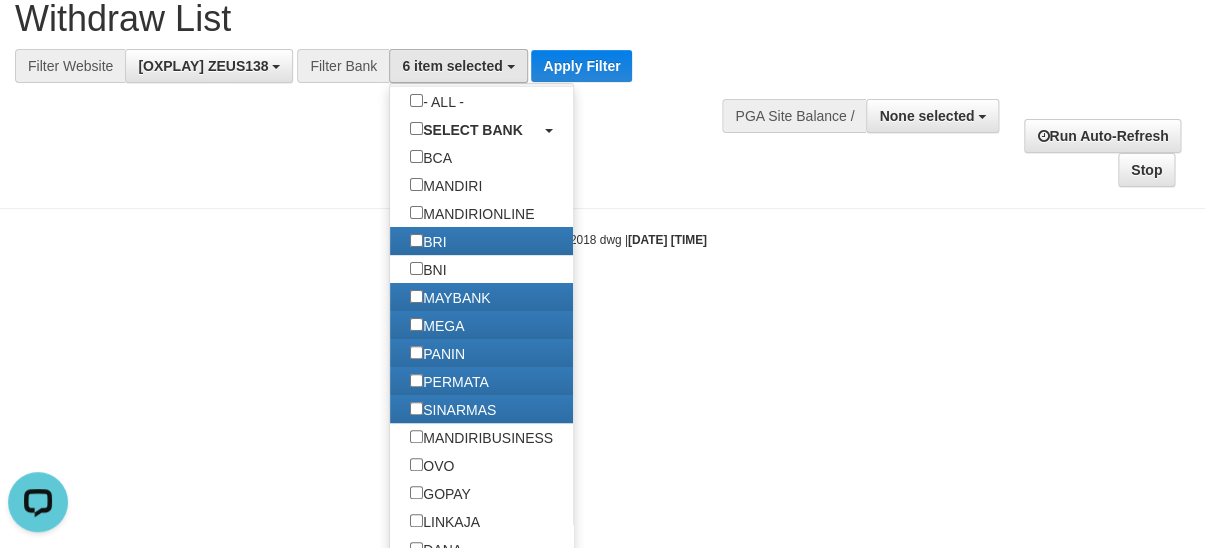 scroll, scrollTop: 107, scrollLeft: 0, axis: vertical 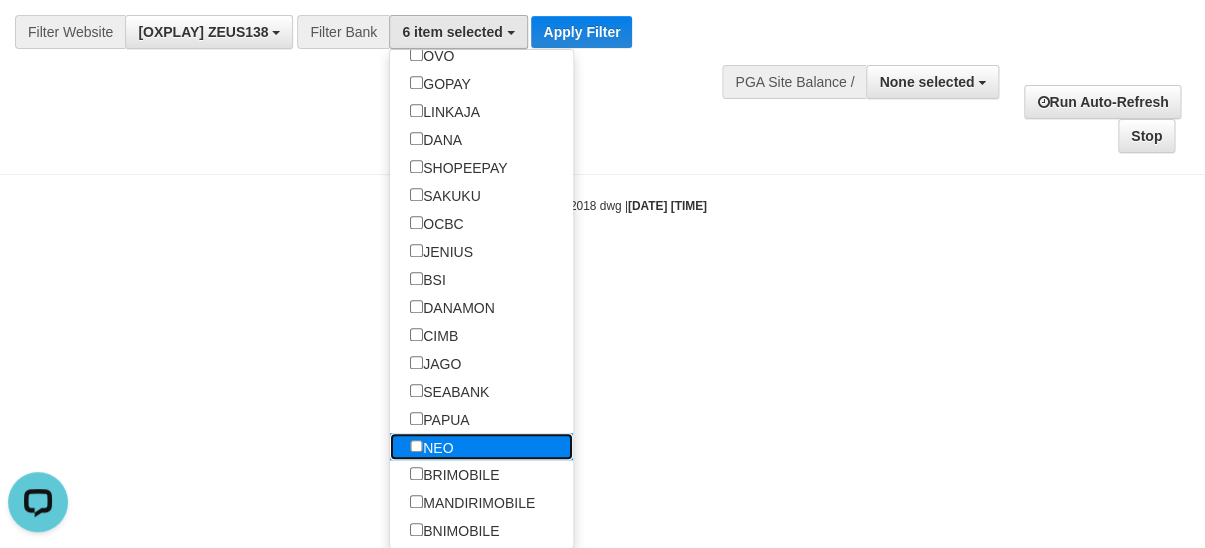 click on "NEO" at bounding box center [431, 447] 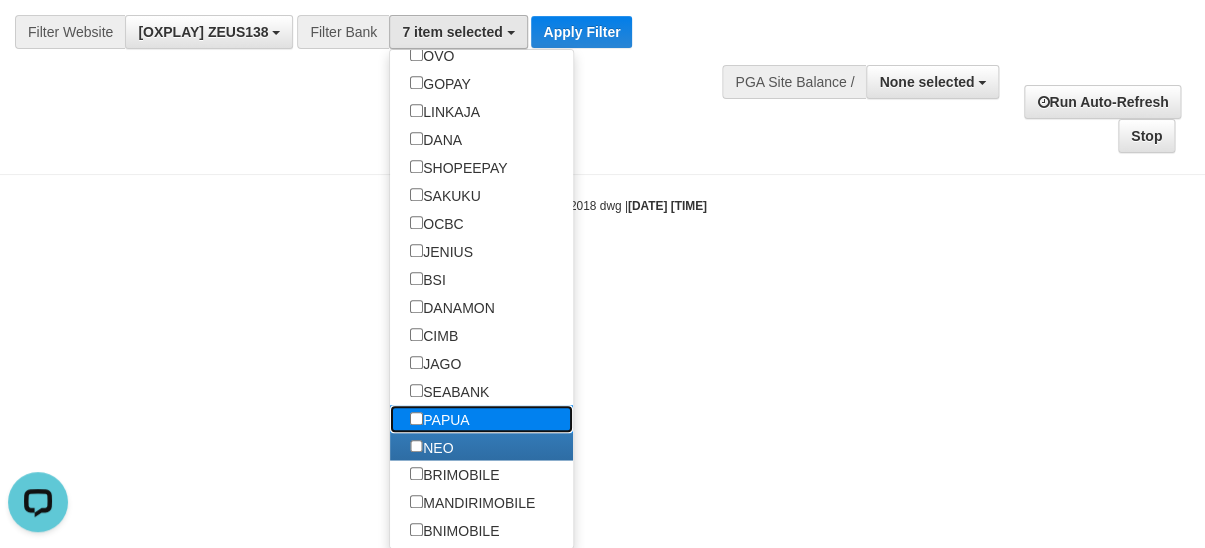 click on "PAPUA" at bounding box center [439, 419] 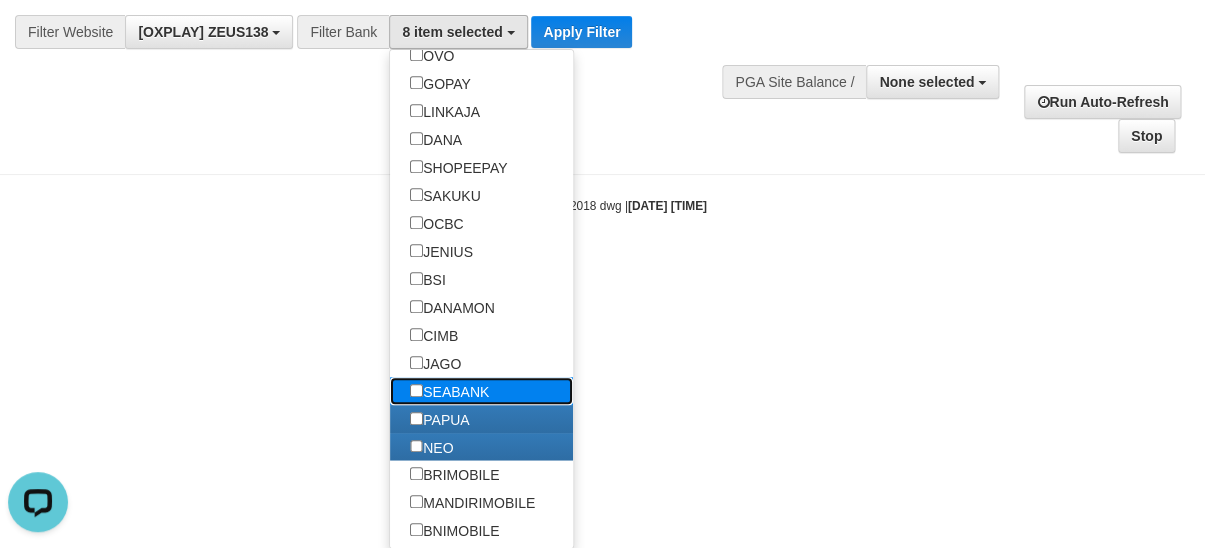 click on "SEABANK" at bounding box center [449, 391] 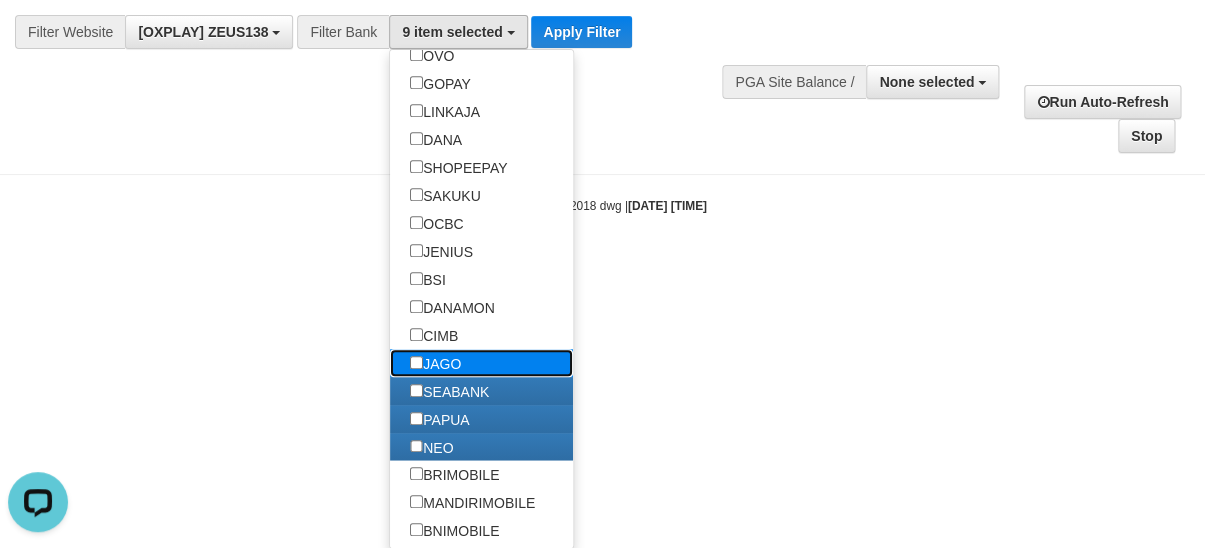 click on "JAGO" at bounding box center [435, 363] 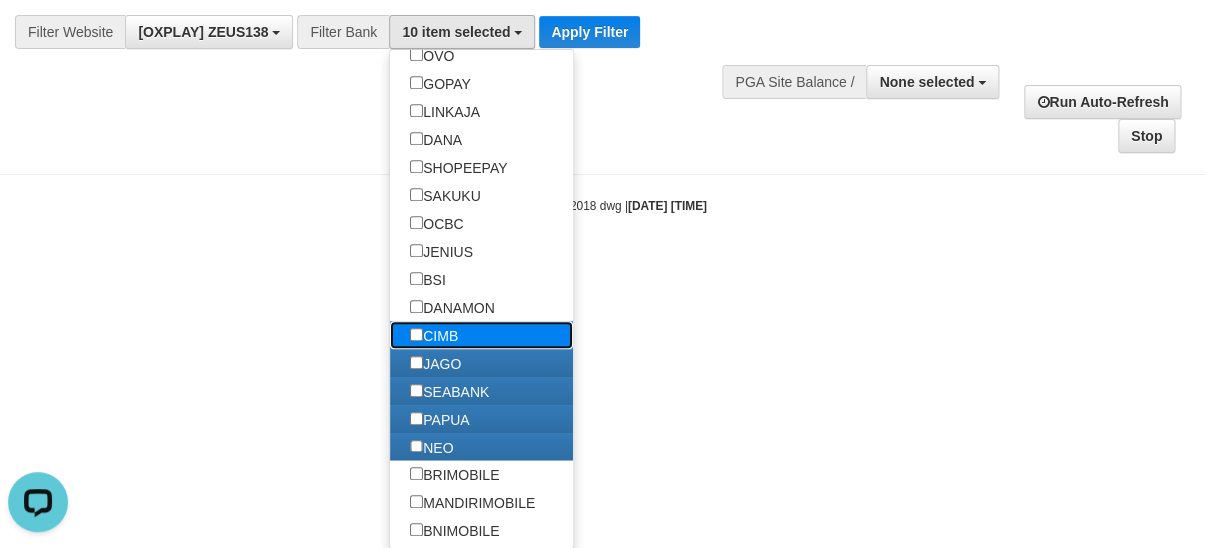 click on "CIMB" at bounding box center (434, 335) 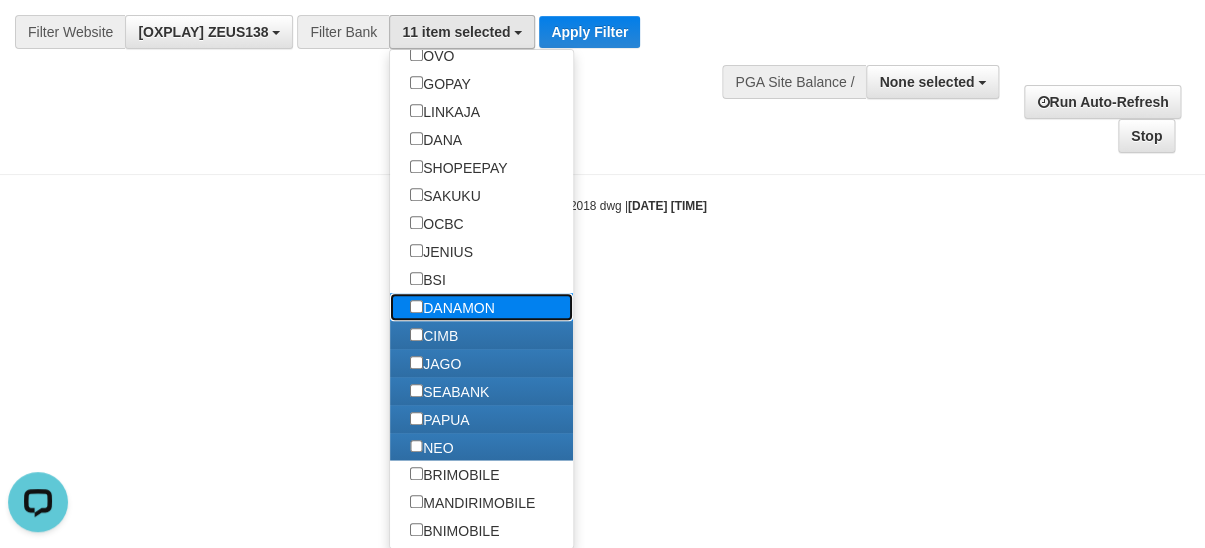 click on "DANAMON" at bounding box center (452, 307) 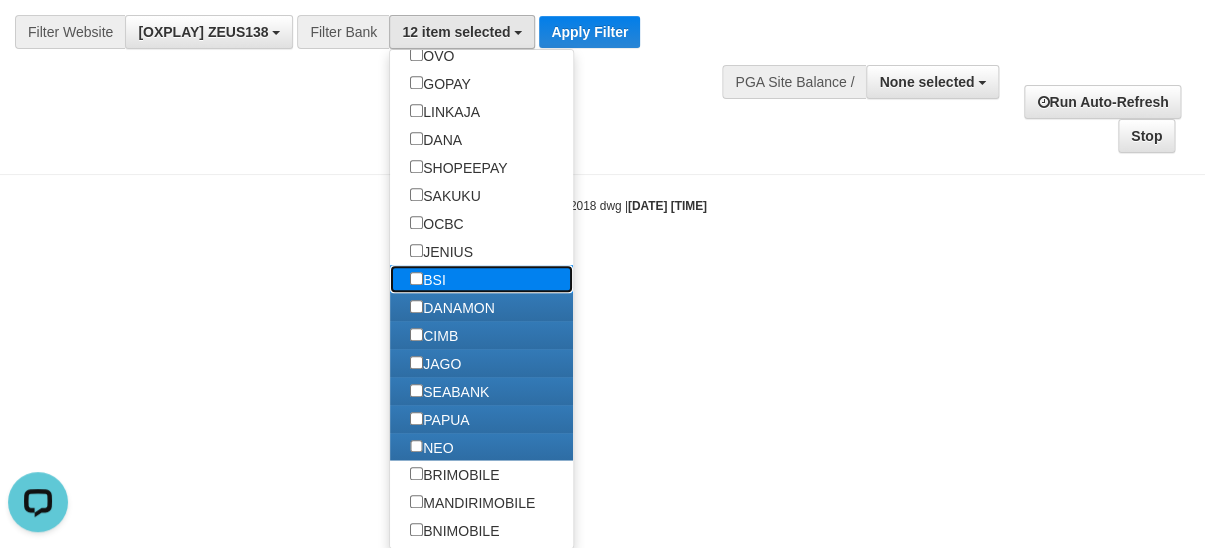 click on "BSI" at bounding box center (428, 279) 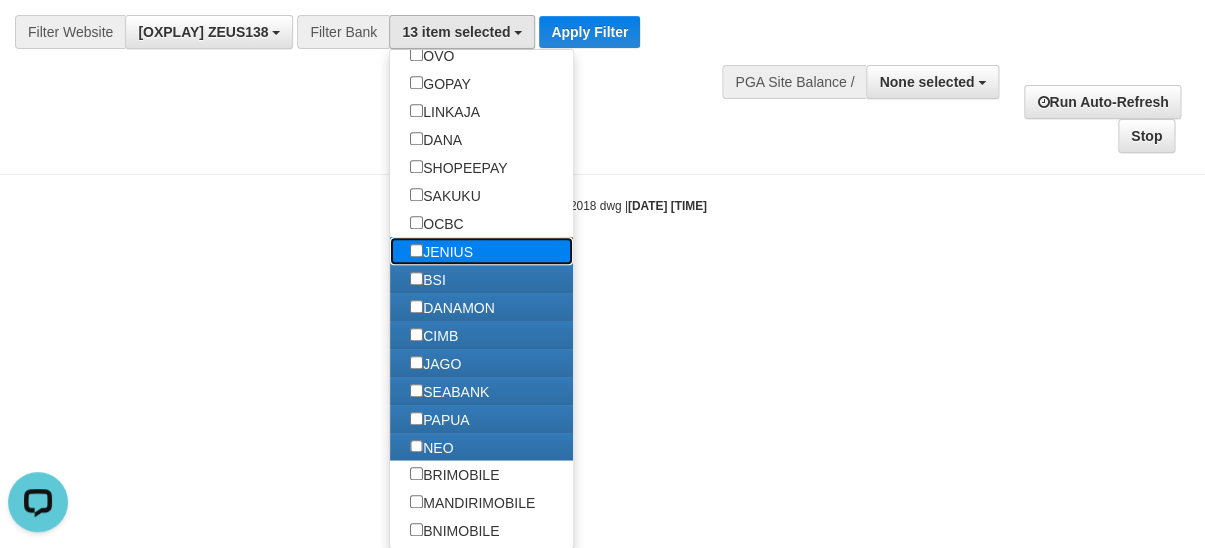 click on "JENIUS" at bounding box center (441, 251) 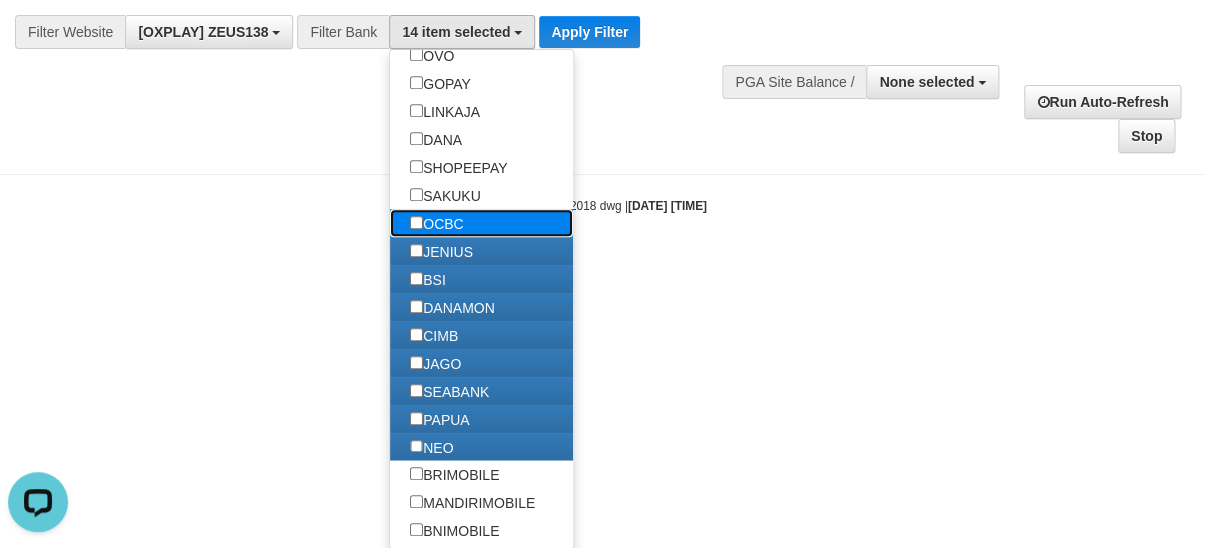 click on "OCBC" at bounding box center (436, 223) 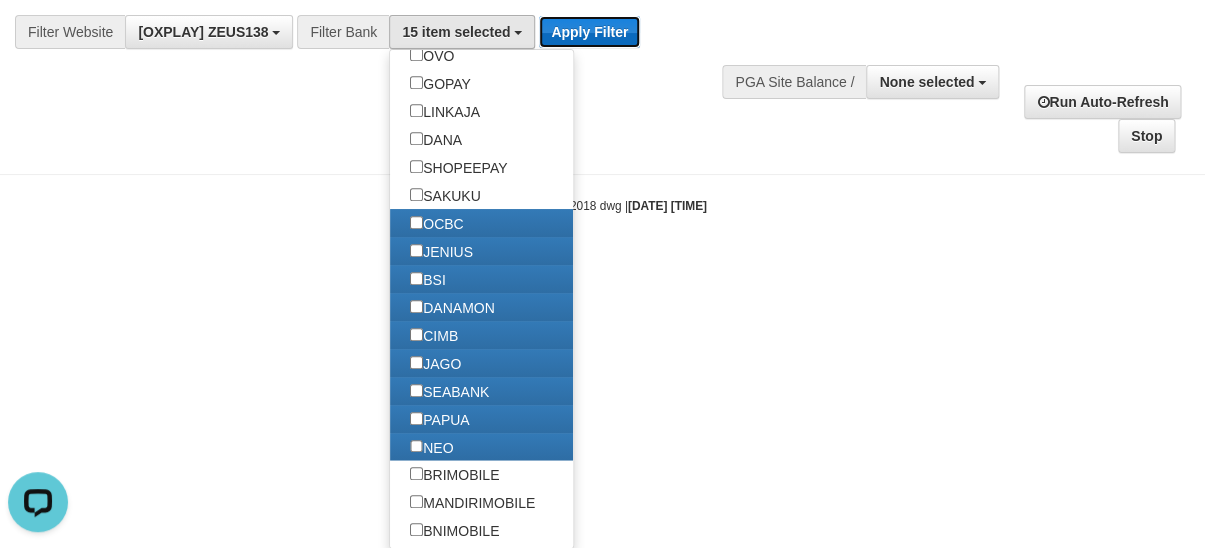 click on "Apply Filter" at bounding box center [589, 32] 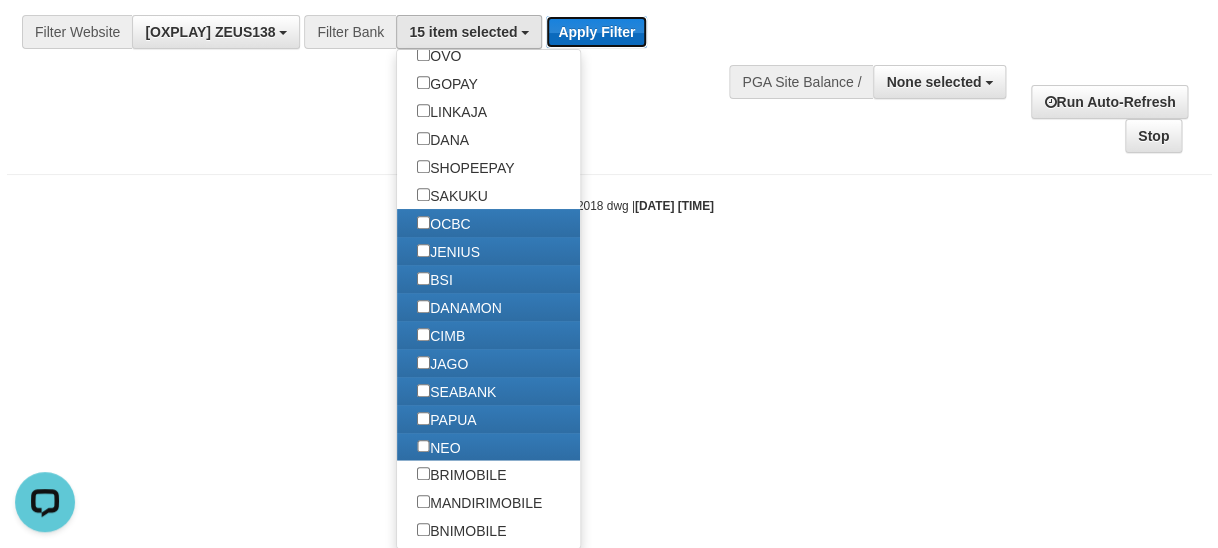 scroll, scrollTop: 0, scrollLeft: 0, axis: both 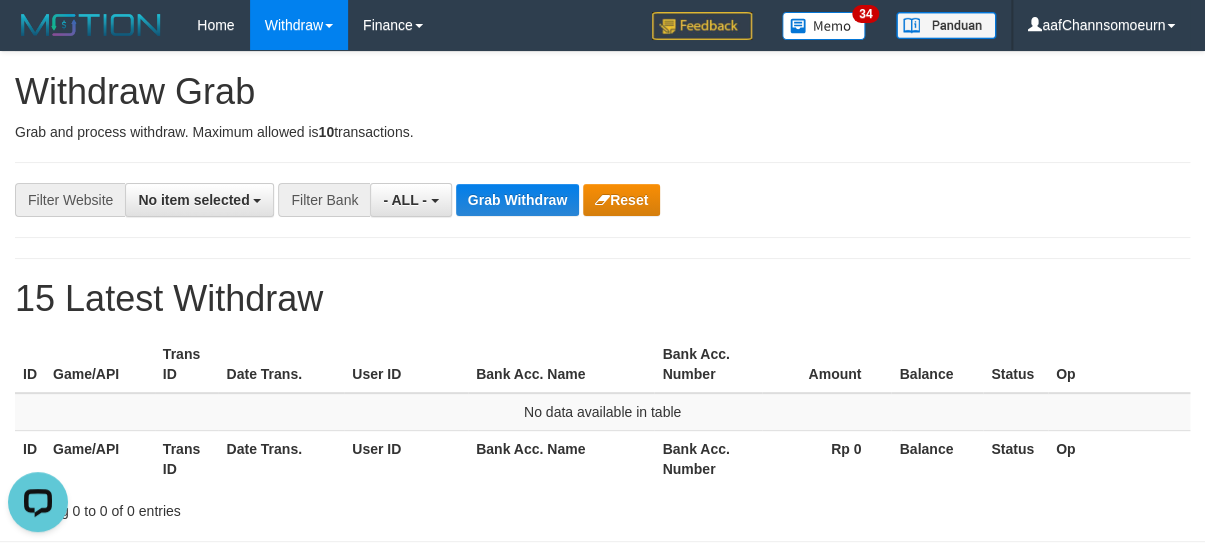 drag, startPoint x: 810, startPoint y: 88, endPoint x: 723, endPoint y: 111, distance: 89.98889 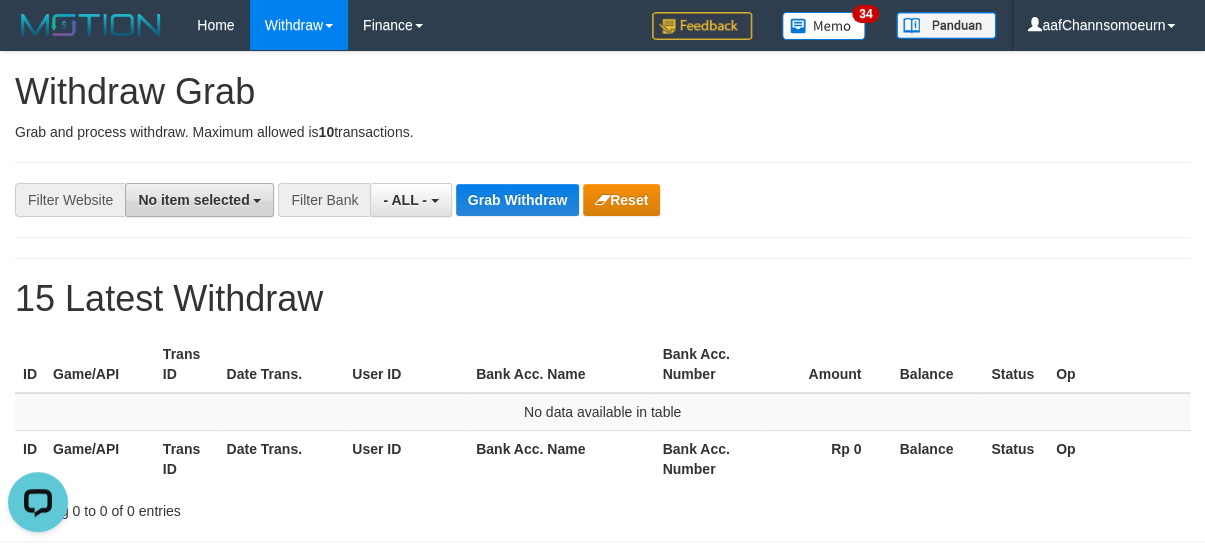 click on "No item selected" at bounding box center (193, 200) 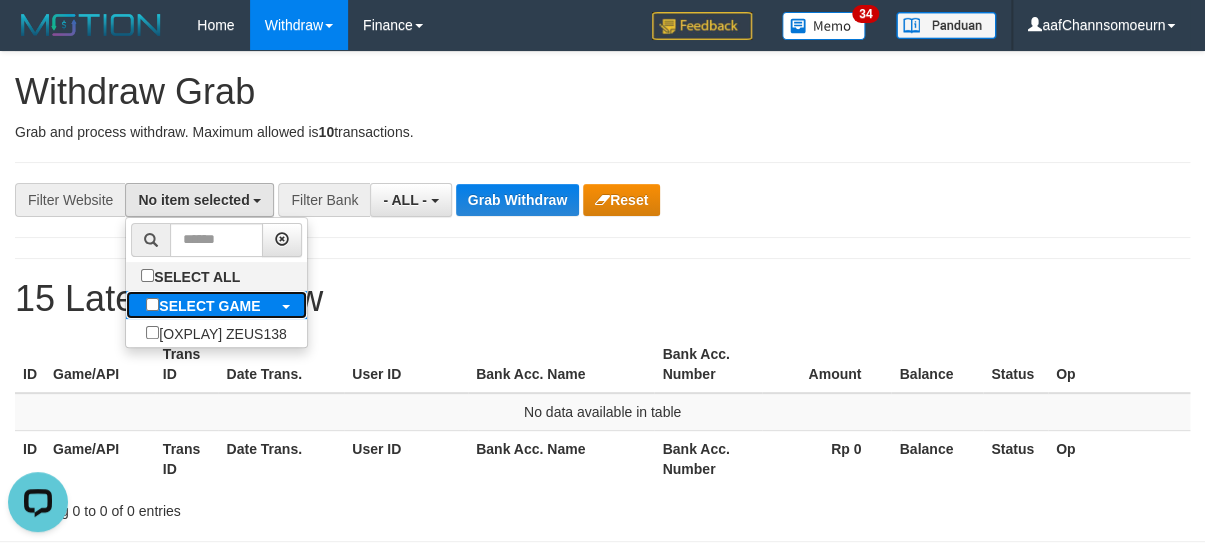 click on "SELECT GAME" at bounding box center (209, 306) 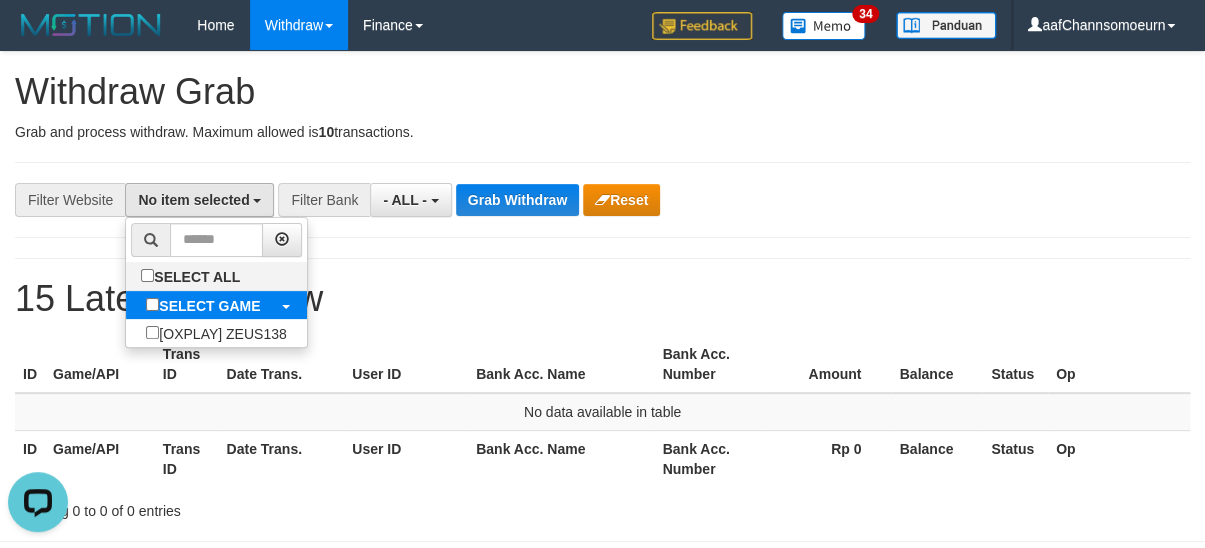 select on "***" 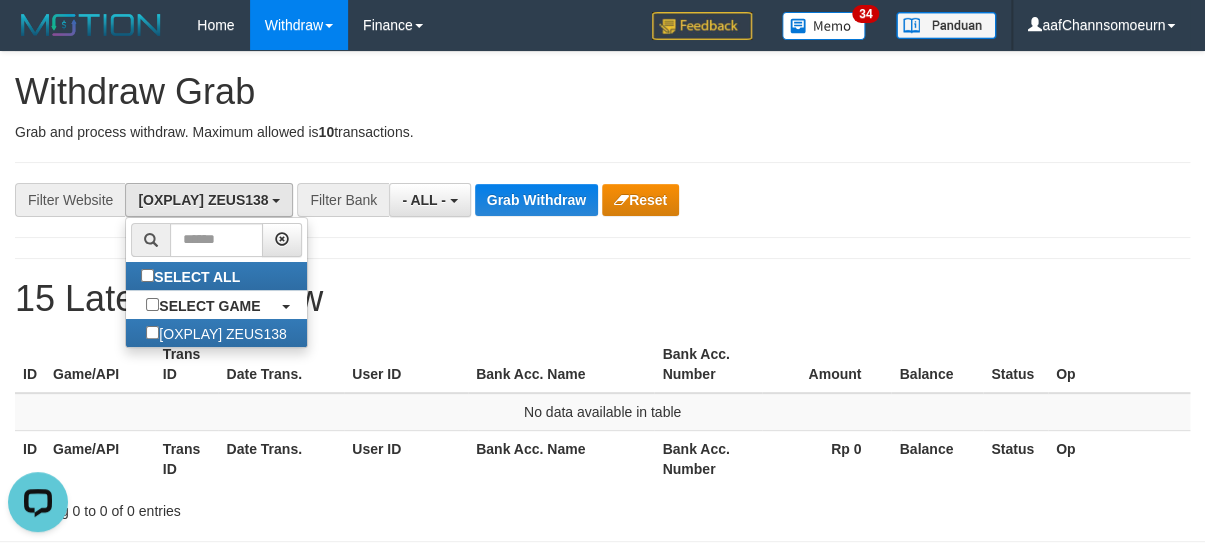 scroll, scrollTop: 18, scrollLeft: 0, axis: vertical 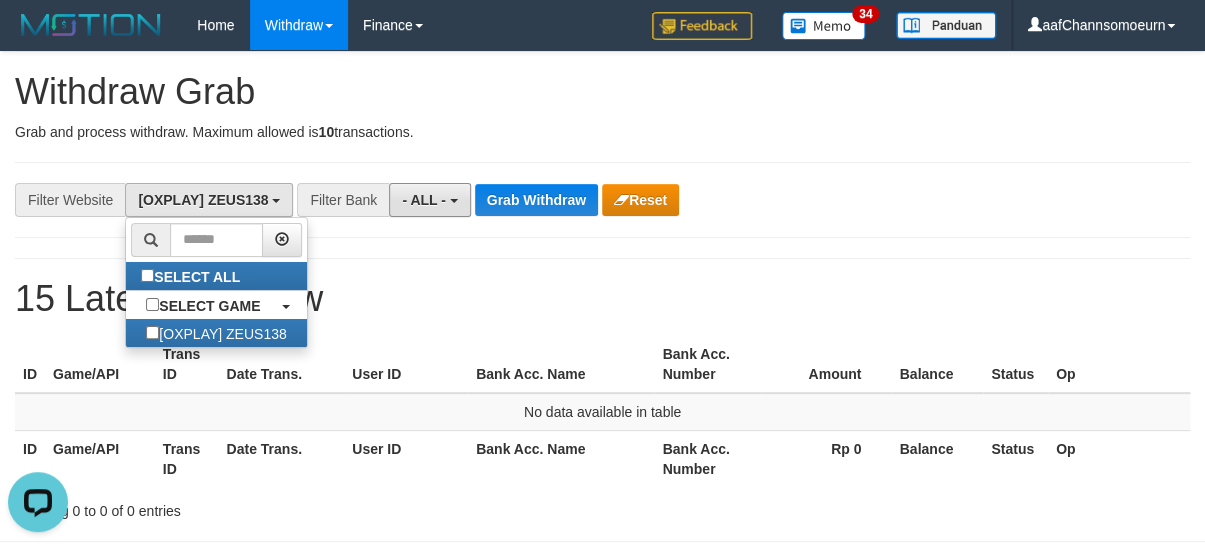 drag, startPoint x: 414, startPoint y: 193, endPoint x: 421, endPoint y: 343, distance: 150.16324 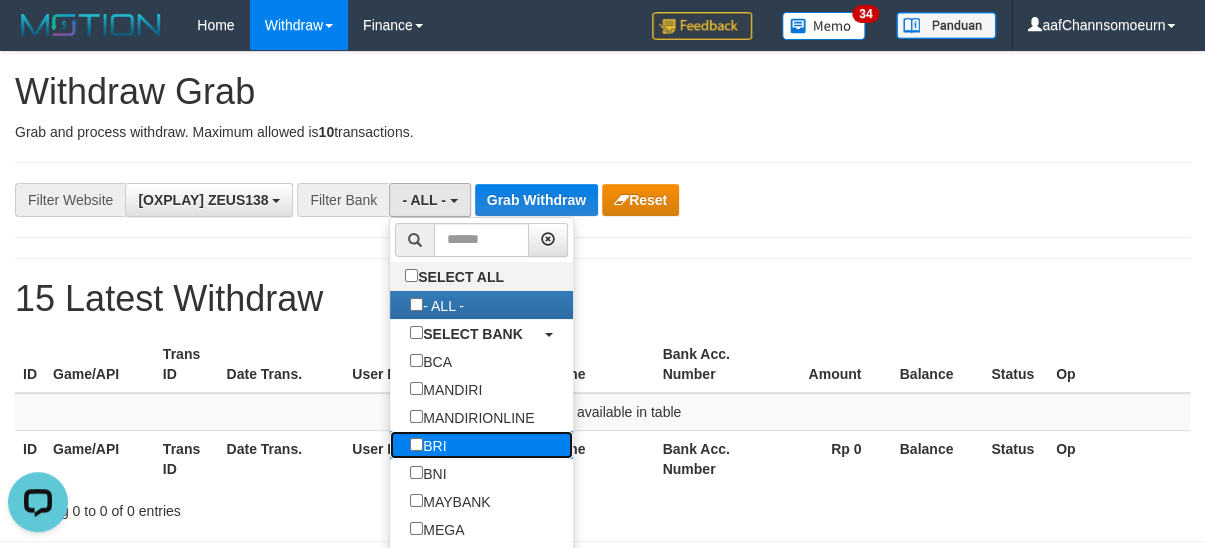 click on "BRI" at bounding box center (428, 445) 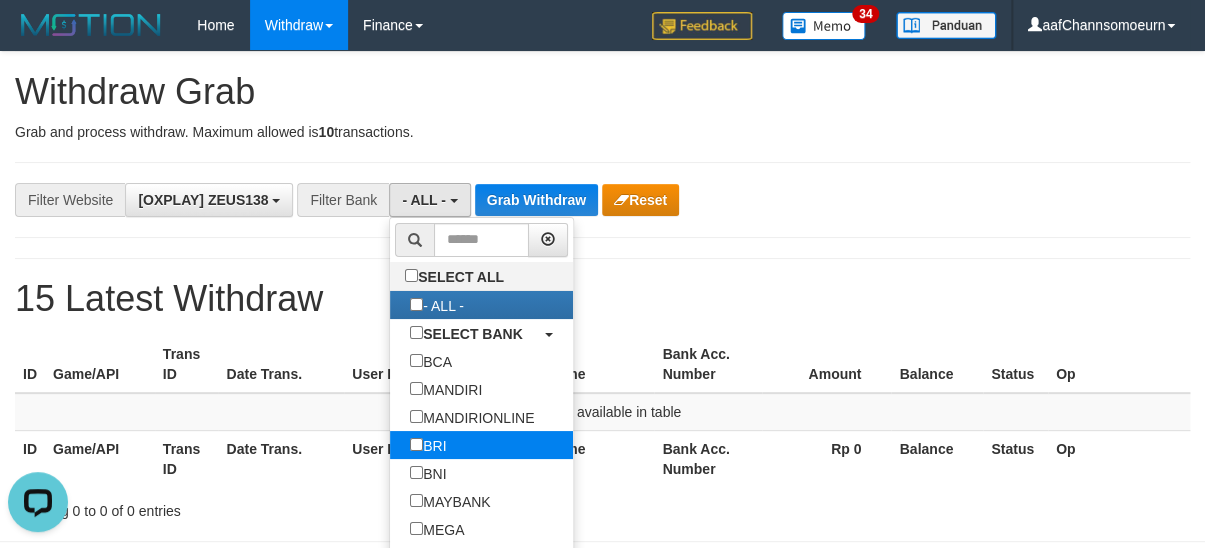 select on "***" 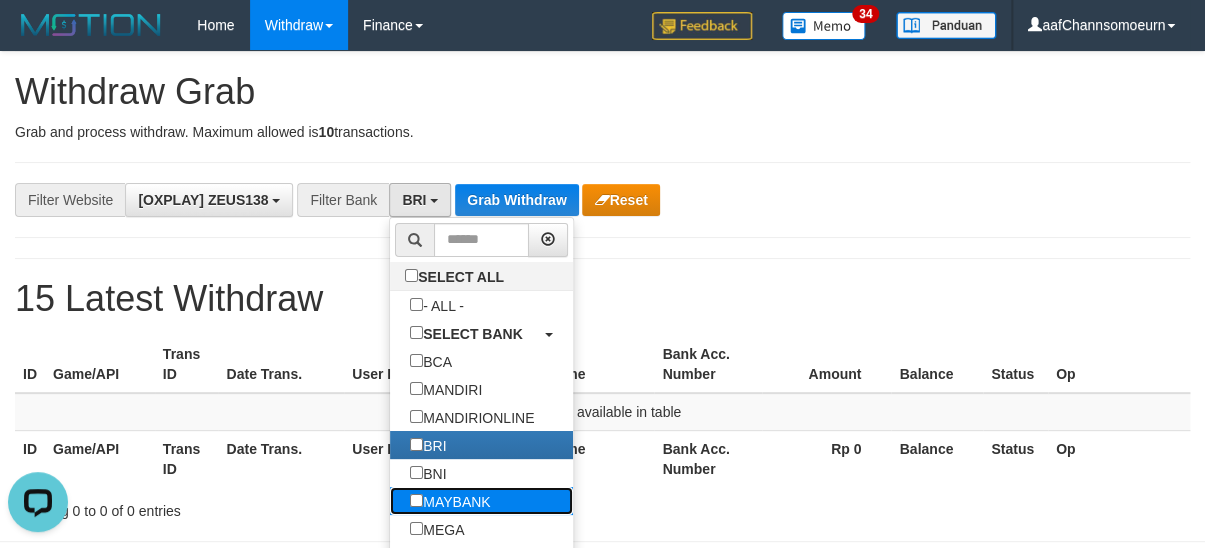 click on "MAYBANK" at bounding box center (450, 501) 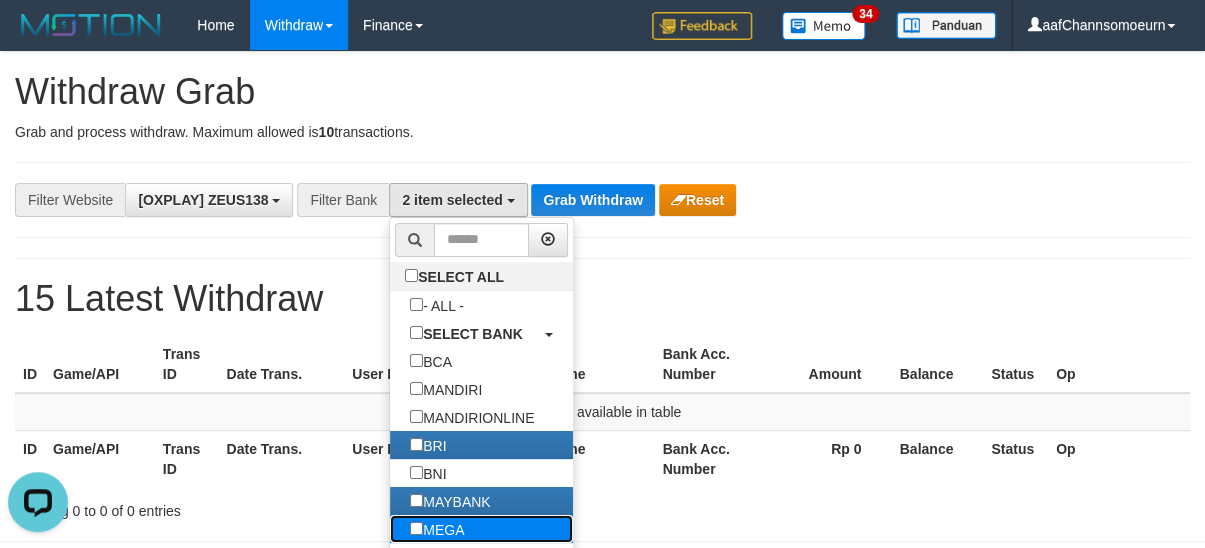 drag, startPoint x: 443, startPoint y: 530, endPoint x: 509, endPoint y: 459, distance: 96.938126 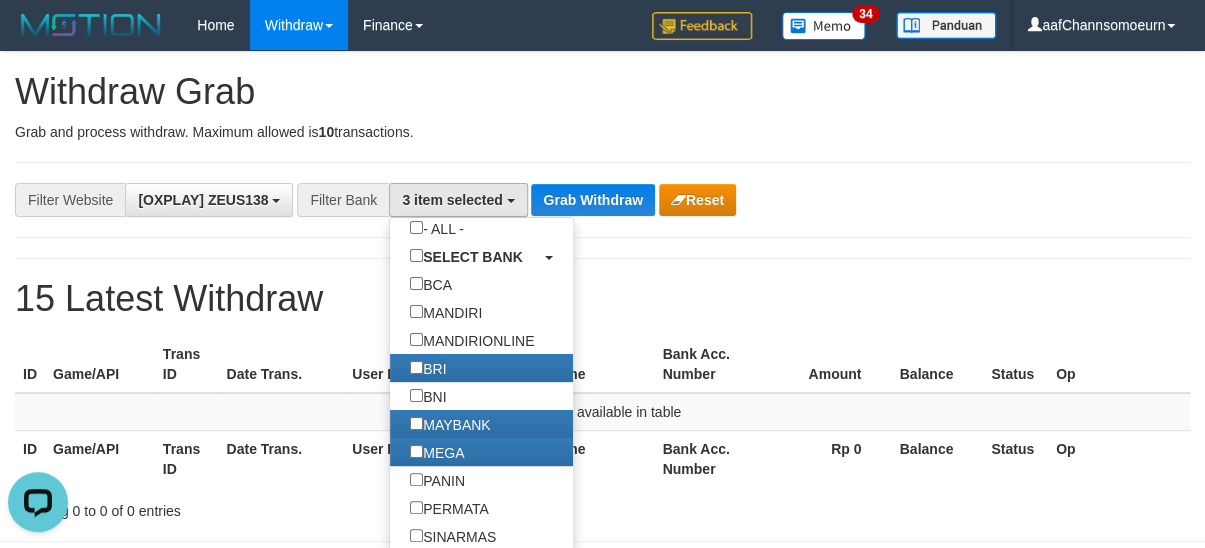 scroll, scrollTop: 173, scrollLeft: 0, axis: vertical 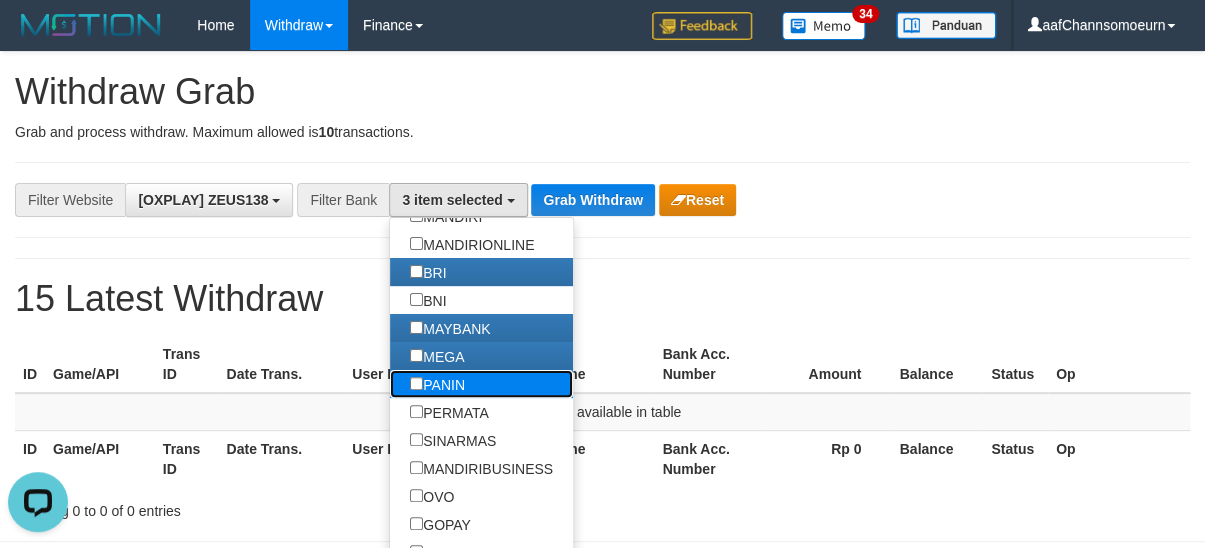 click on "PANIN" at bounding box center (437, 384) 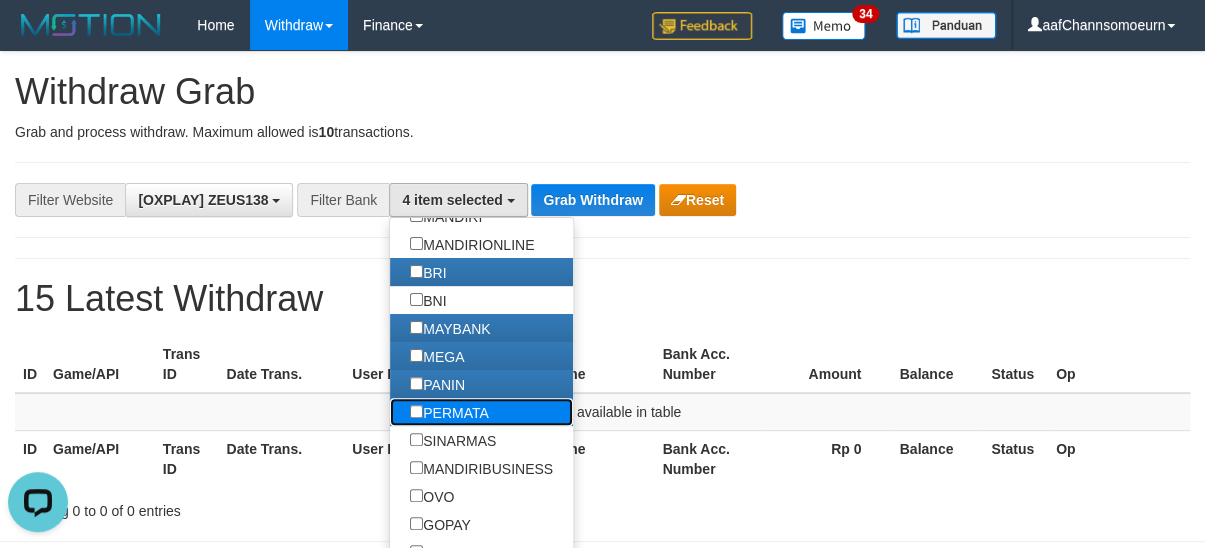 click on "PERMATA" at bounding box center (449, 412) 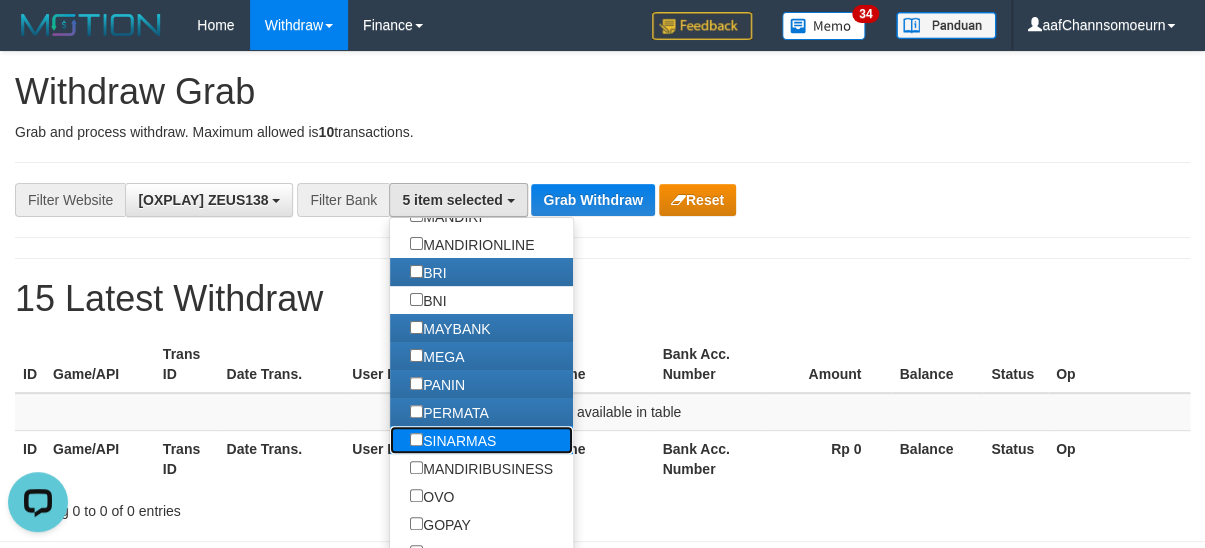 click on "SINARMAS" at bounding box center [453, 440] 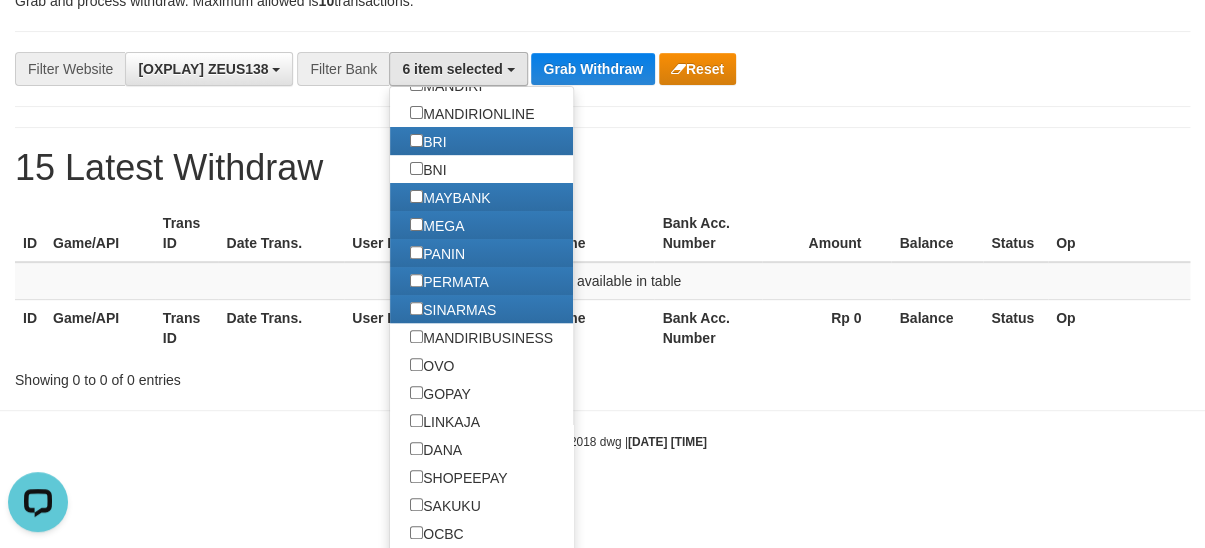 scroll, scrollTop: 146, scrollLeft: 0, axis: vertical 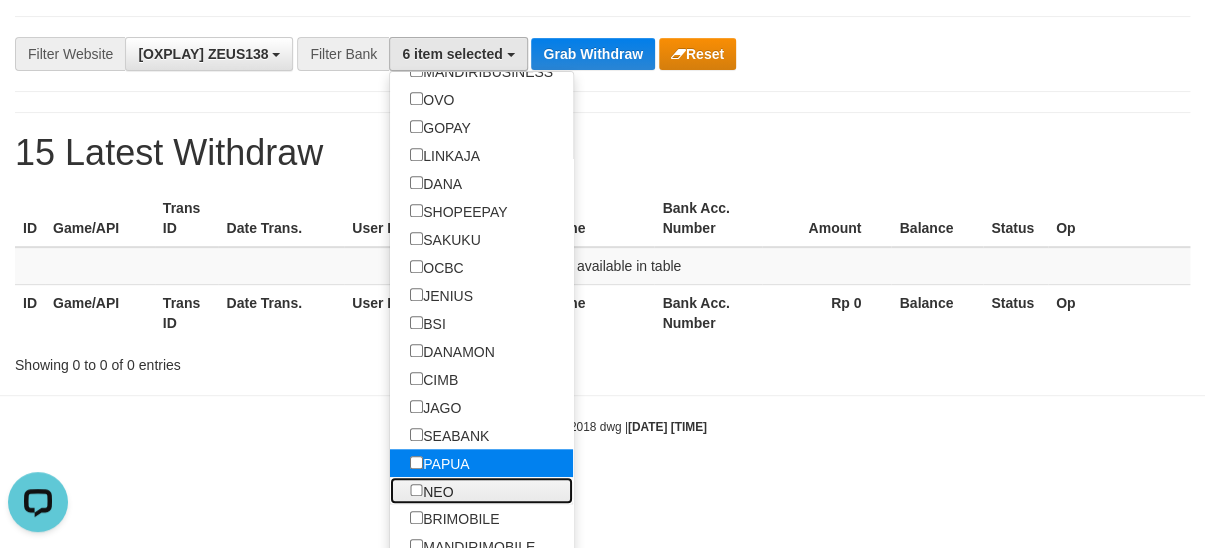 drag, startPoint x: 451, startPoint y: 499, endPoint x: 449, endPoint y: 484, distance: 15.132746 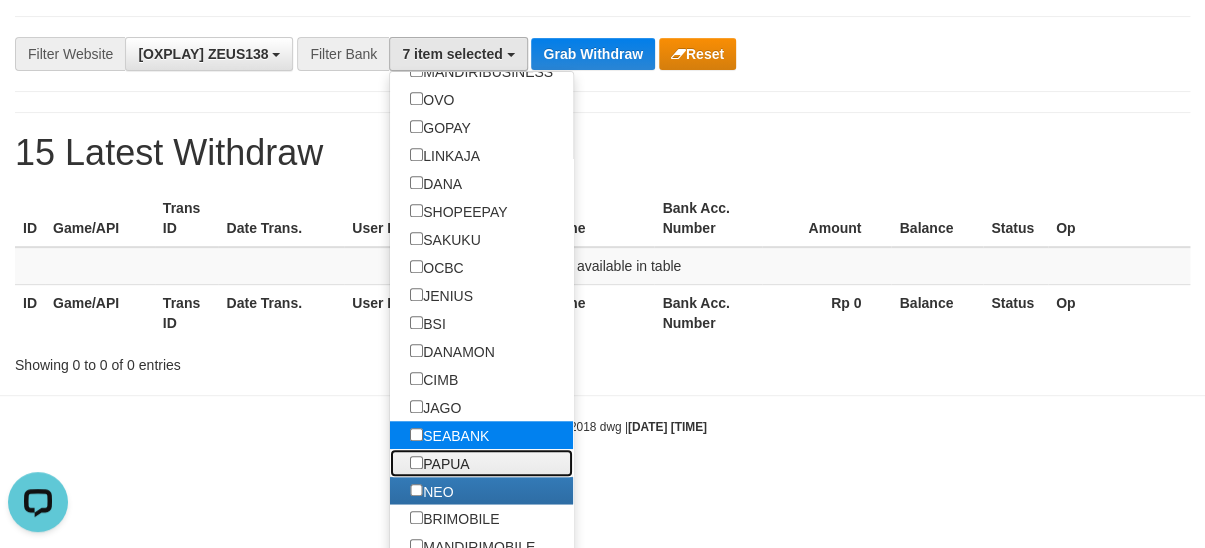 drag, startPoint x: 444, startPoint y: 471, endPoint x: 433, endPoint y: 439, distance: 33.83785 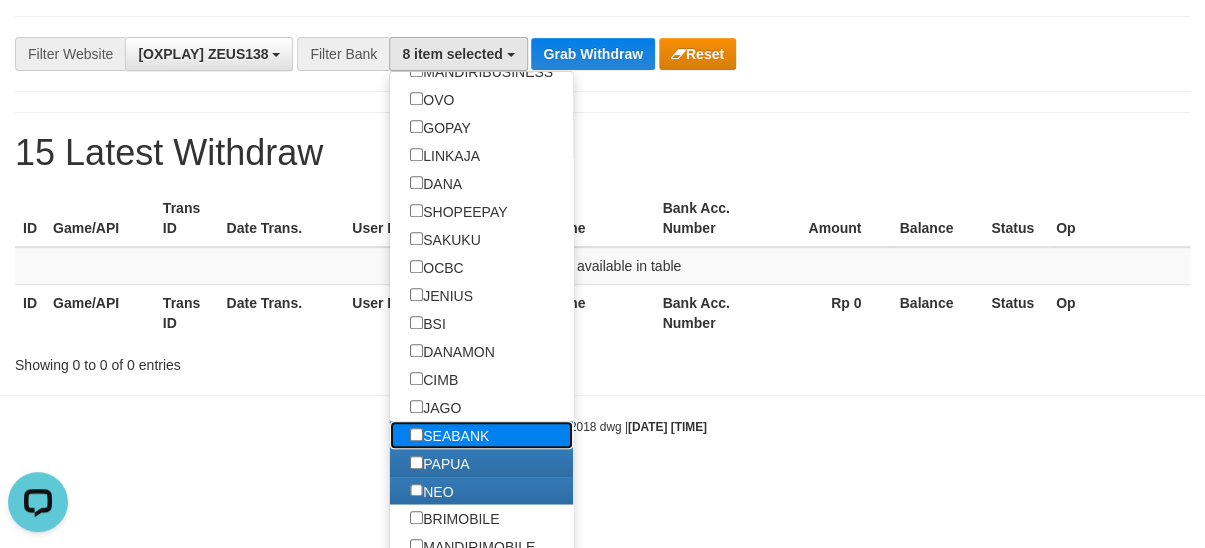 click on "SEABANK" at bounding box center [449, 435] 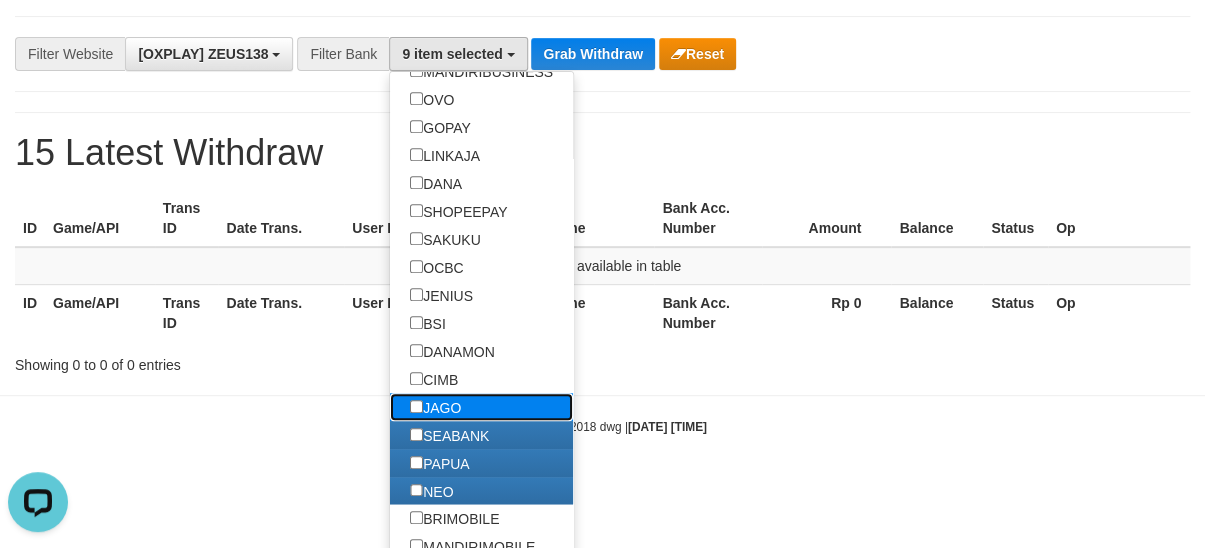 click on "JAGO" at bounding box center (435, 407) 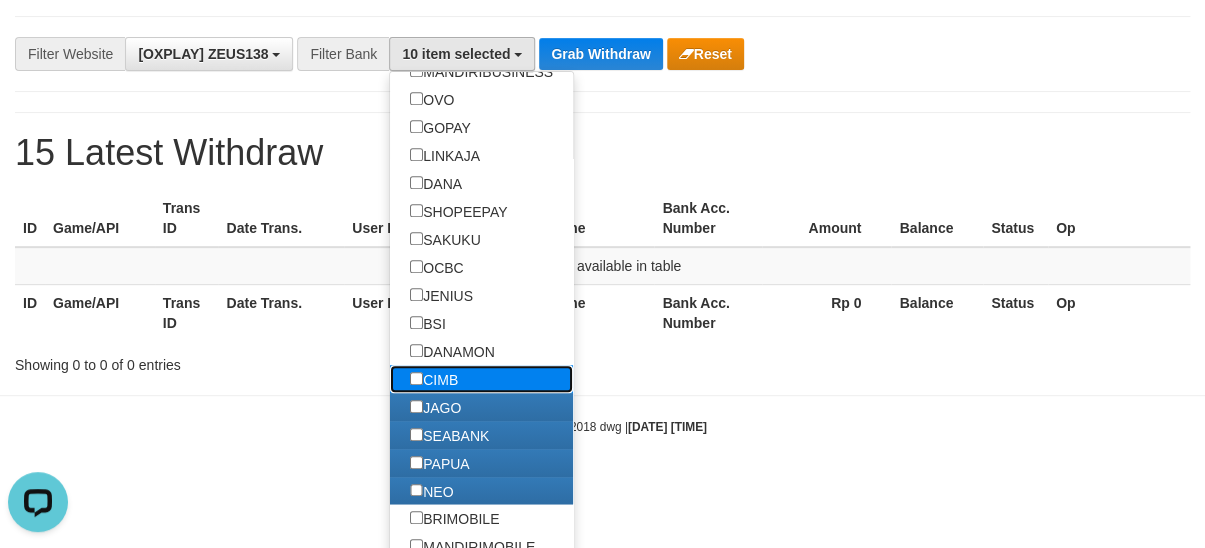 click on "CIMB" at bounding box center (434, 379) 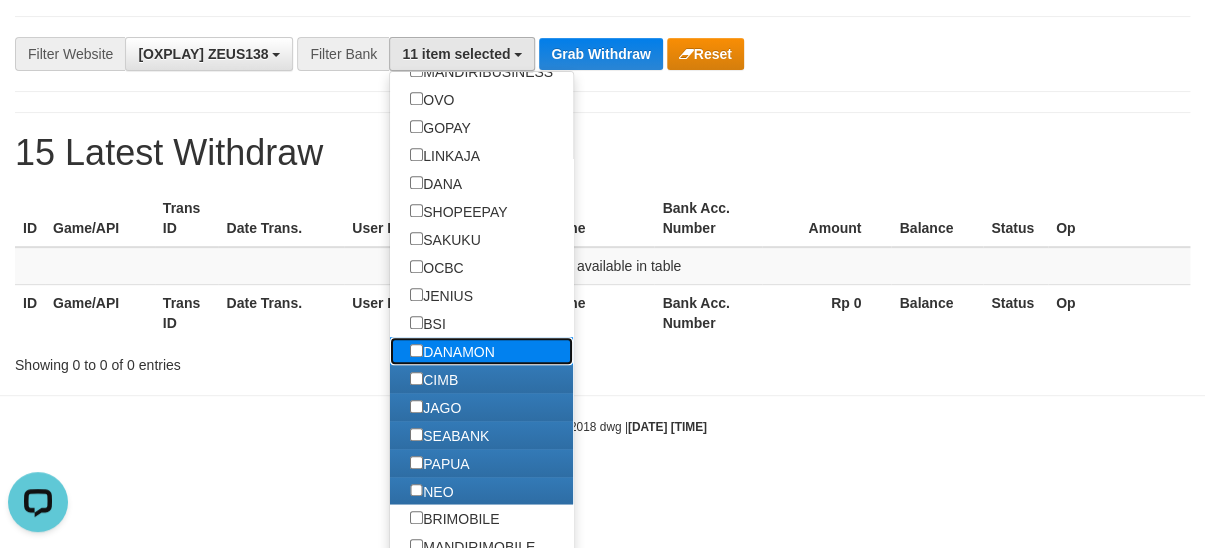 click on "DANAMON" at bounding box center [452, 351] 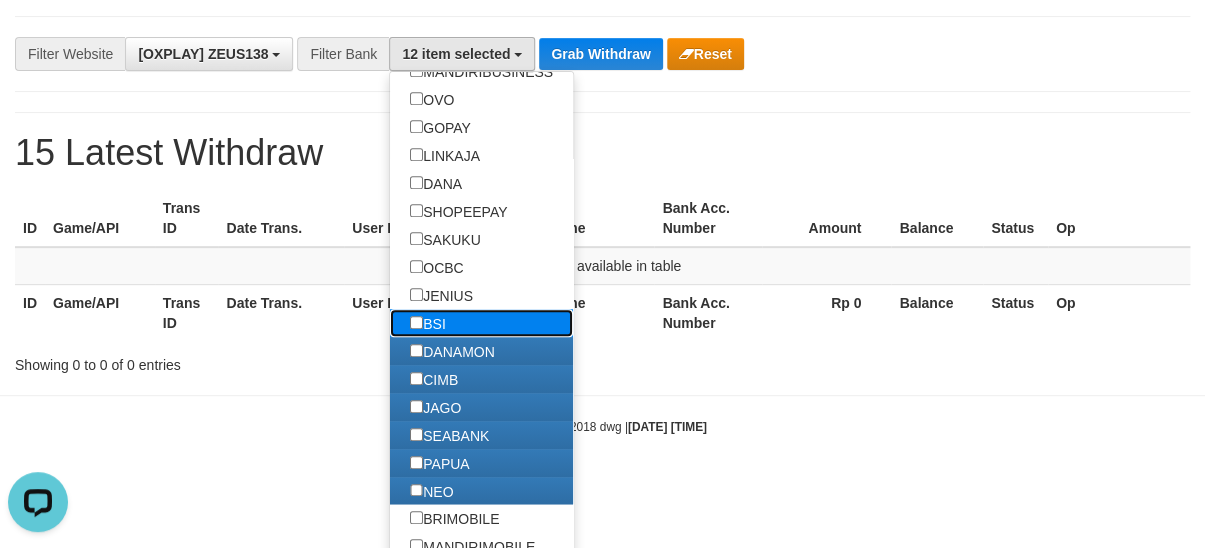 click on "BSI" at bounding box center [428, 323] 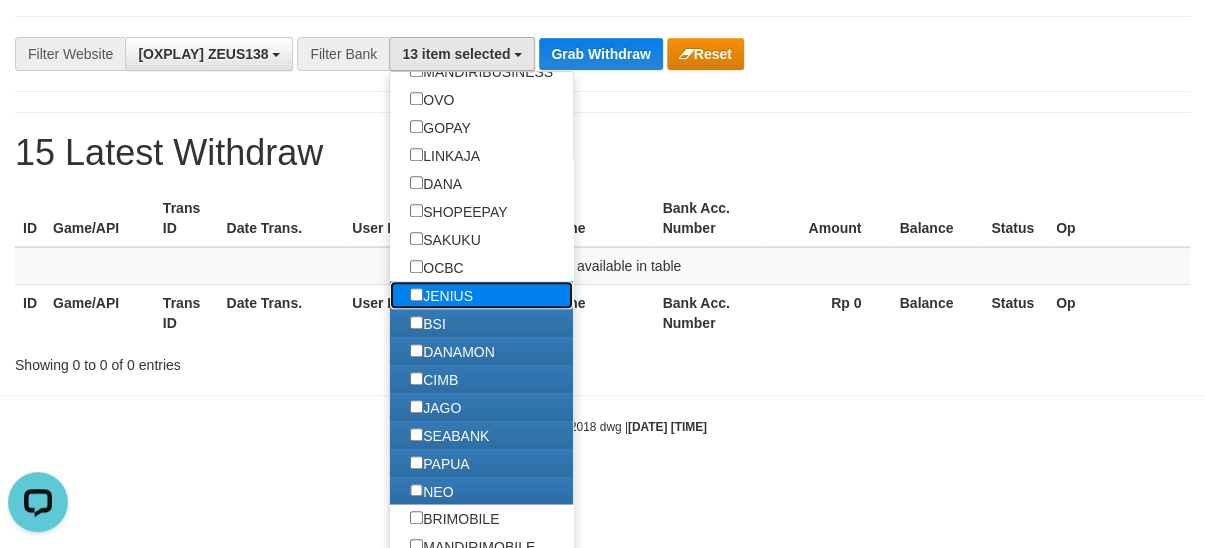 click on "JENIUS" at bounding box center [441, 295] 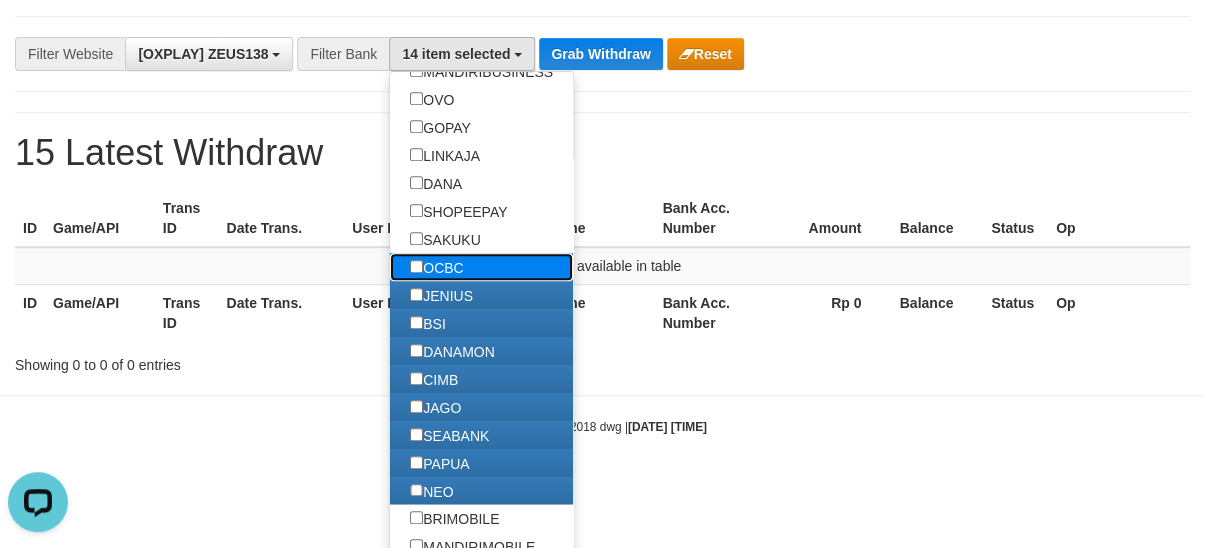 click on "OCBC" at bounding box center [436, 267] 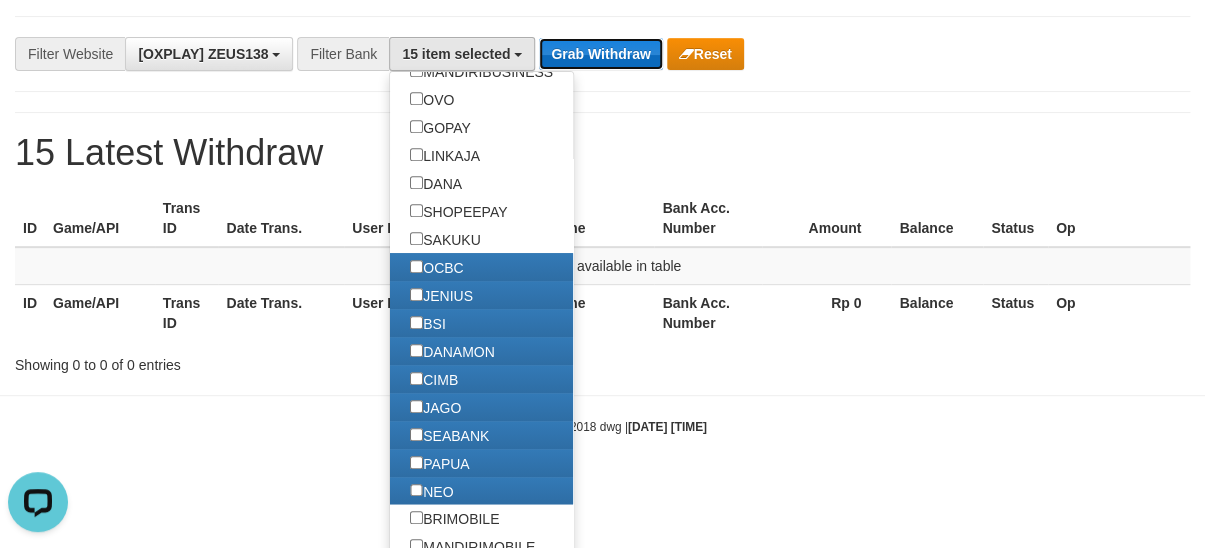 click on "Grab Withdraw" at bounding box center [600, 54] 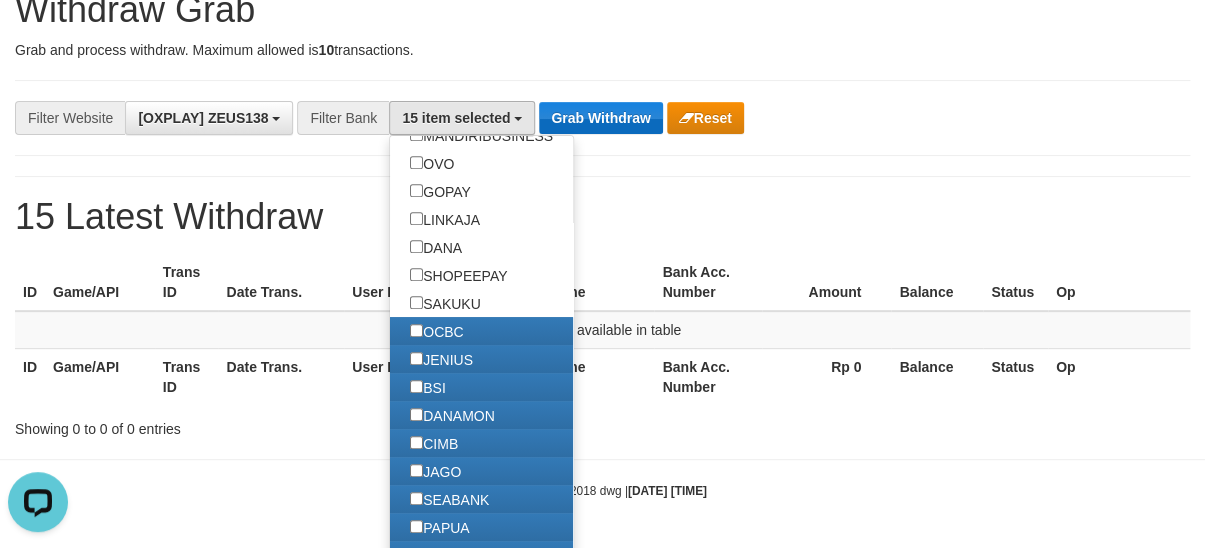click on "Grab and process withdraw.
Maximum allowed is  10  transactions." at bounding box center (602, 50) 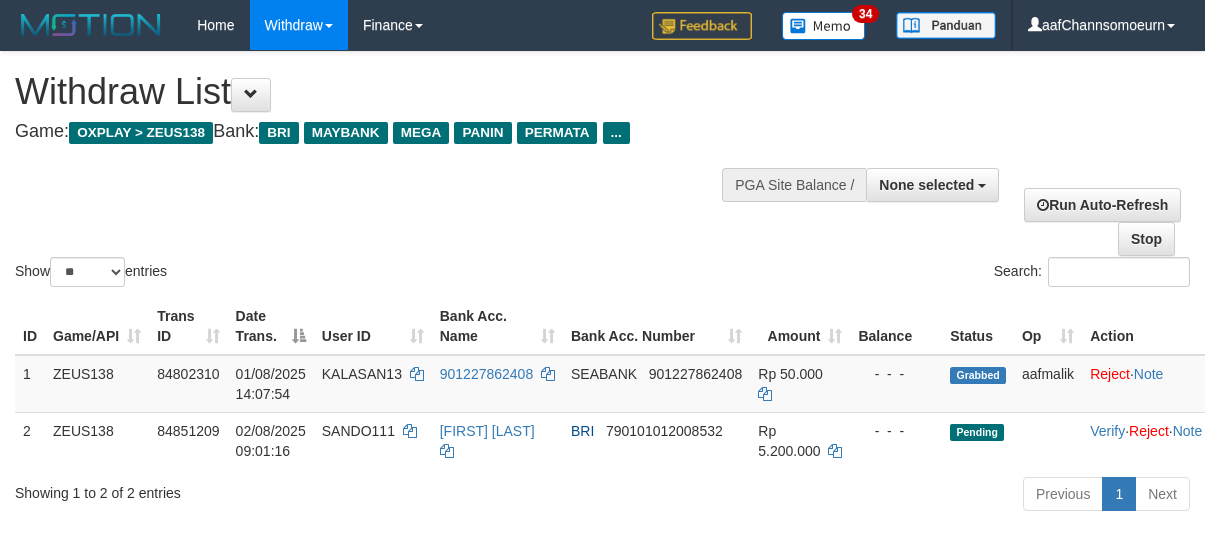 select 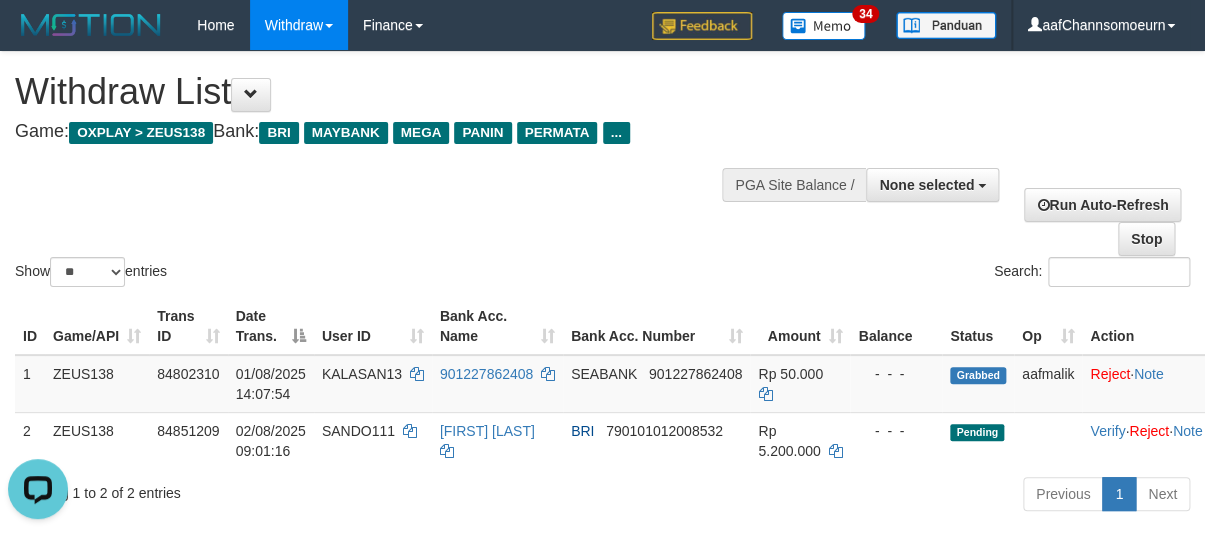 scroll, scrollTop: 0, scrollLeft: 0, axis: both 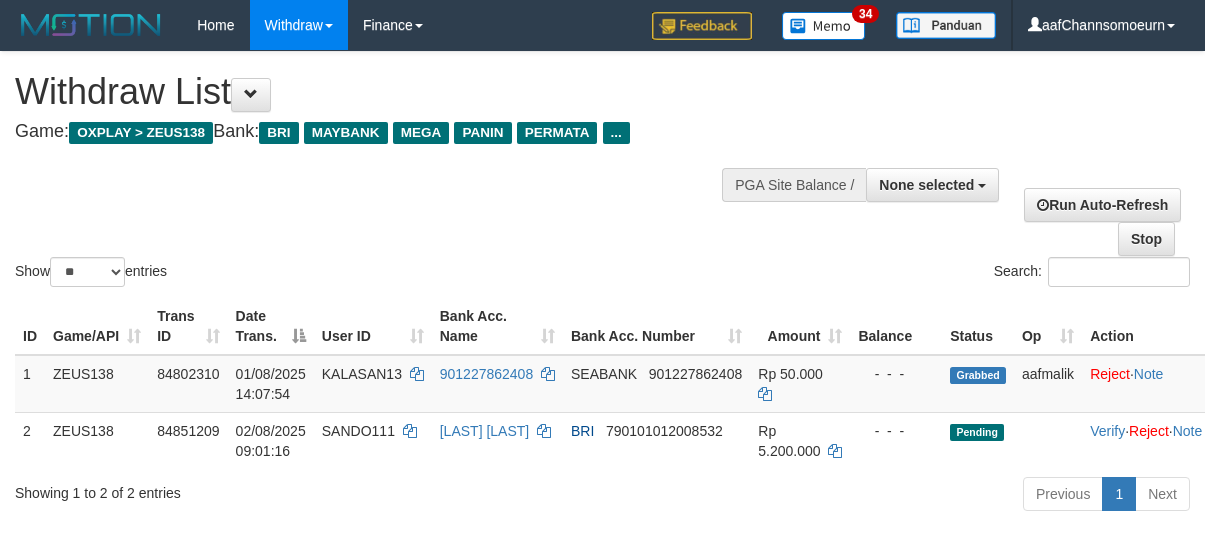 select 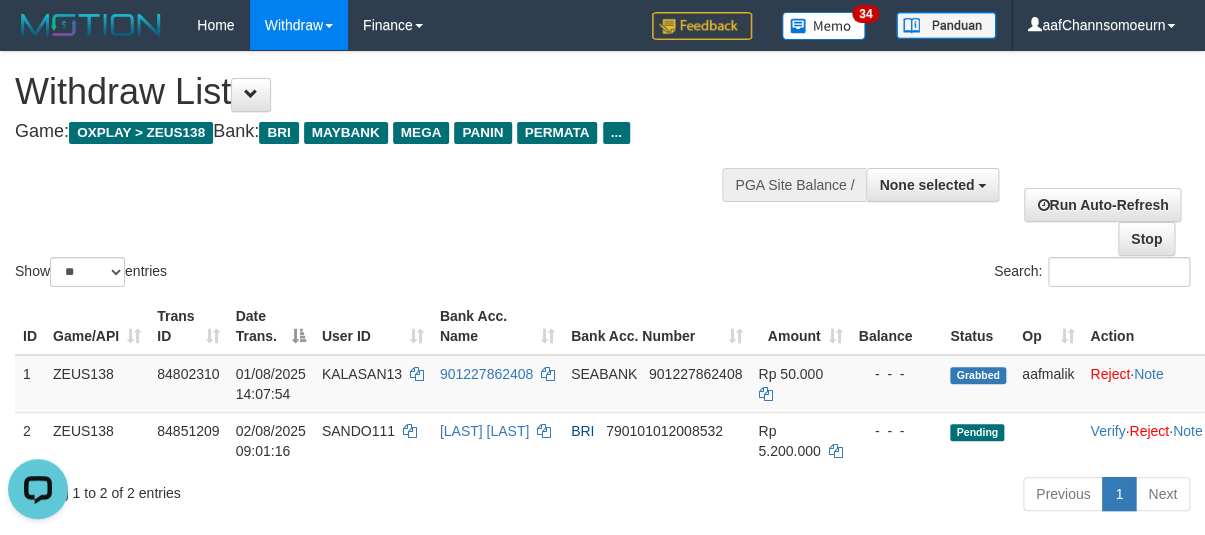 scroll, scrollTop: 0, scrollLeft: 0, axis: both 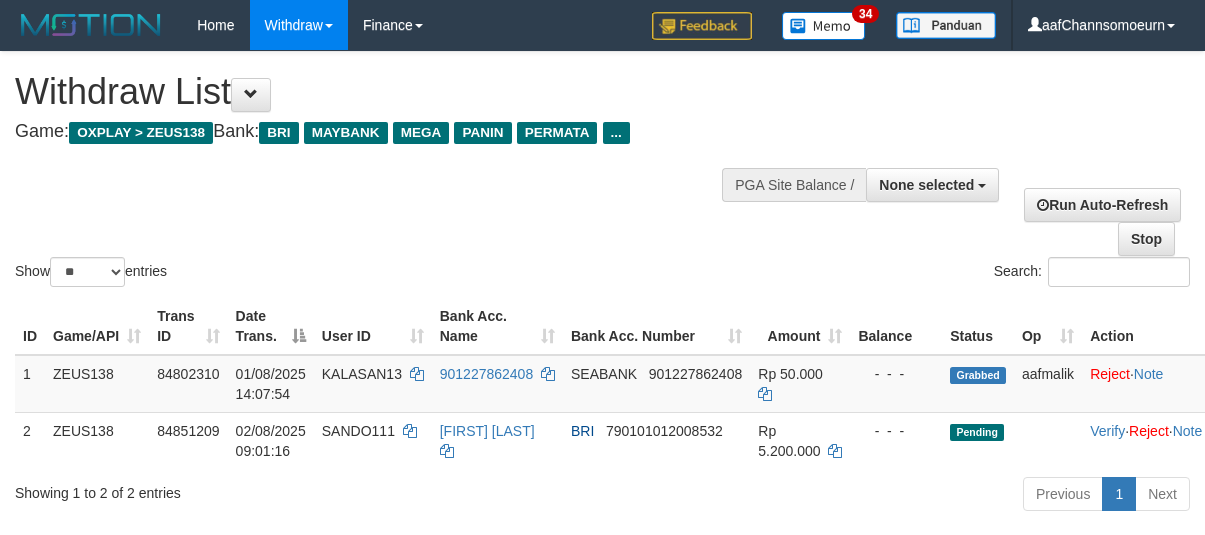select 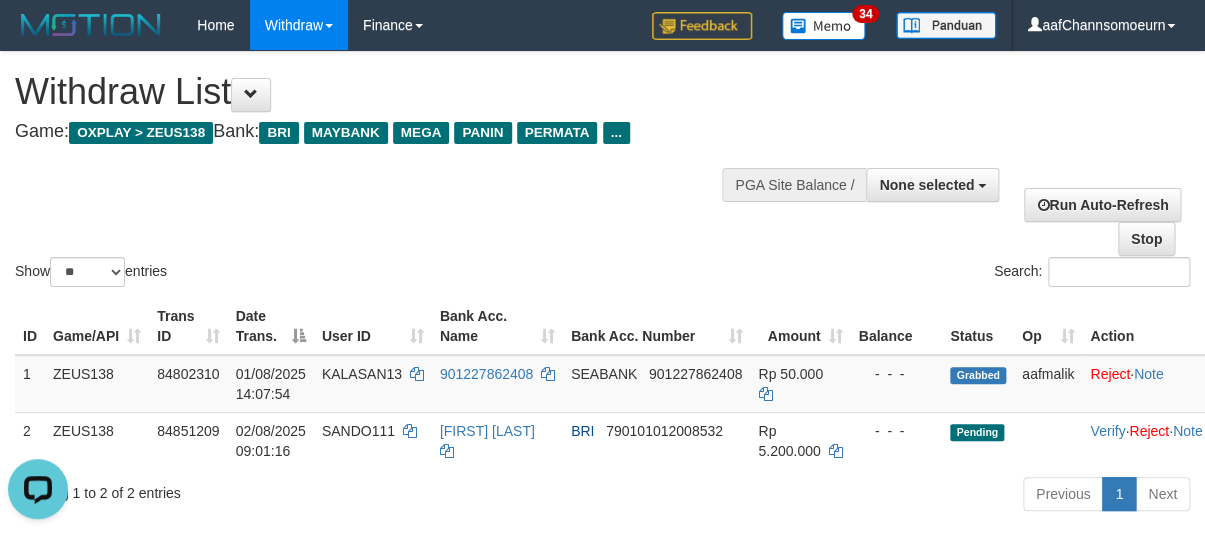 scroll, scrollTop: 0, scrollLeft: 0, axis: both 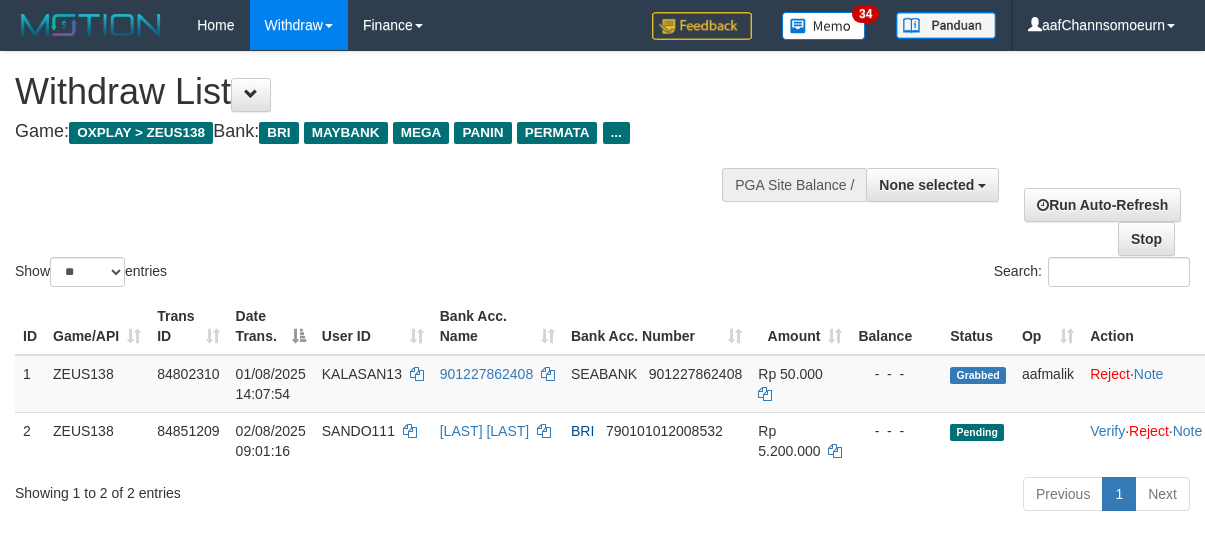 select 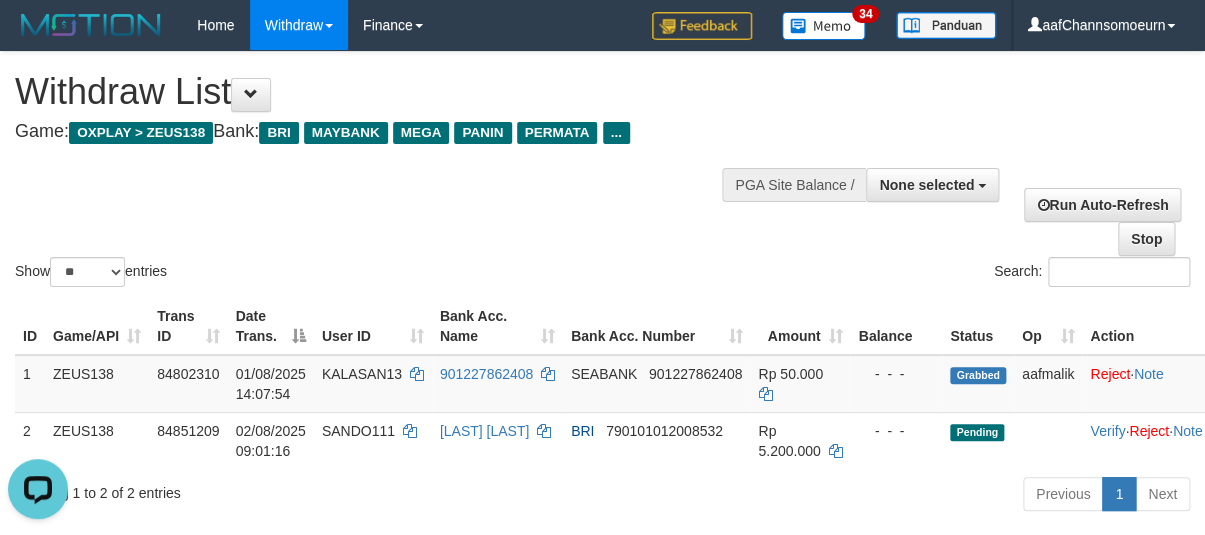 scroll, scrollTop: 0, scrollLeft: 0, axis: both 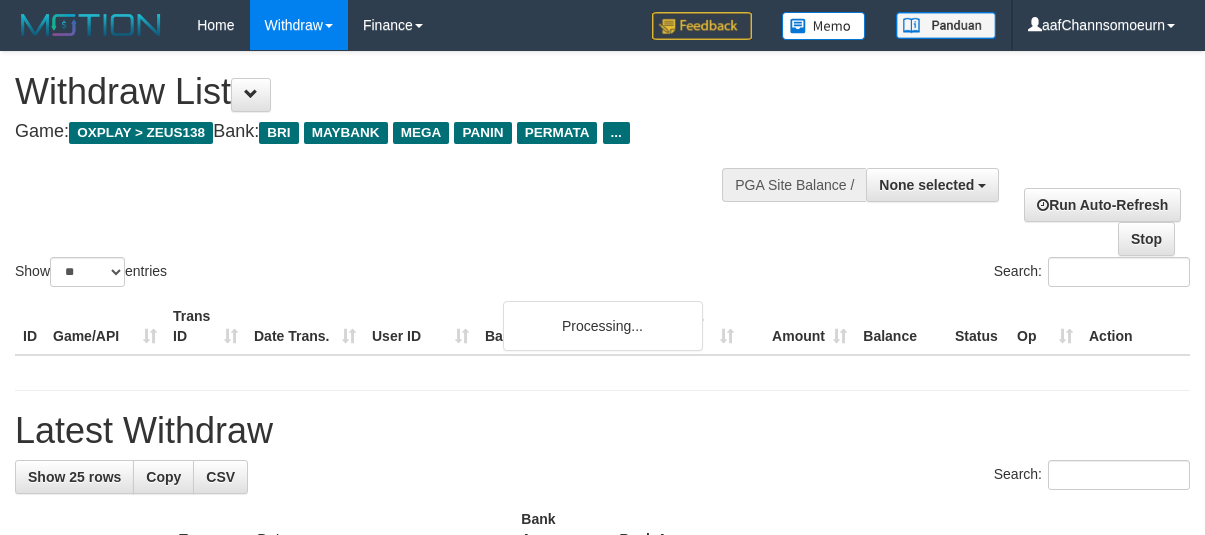 select 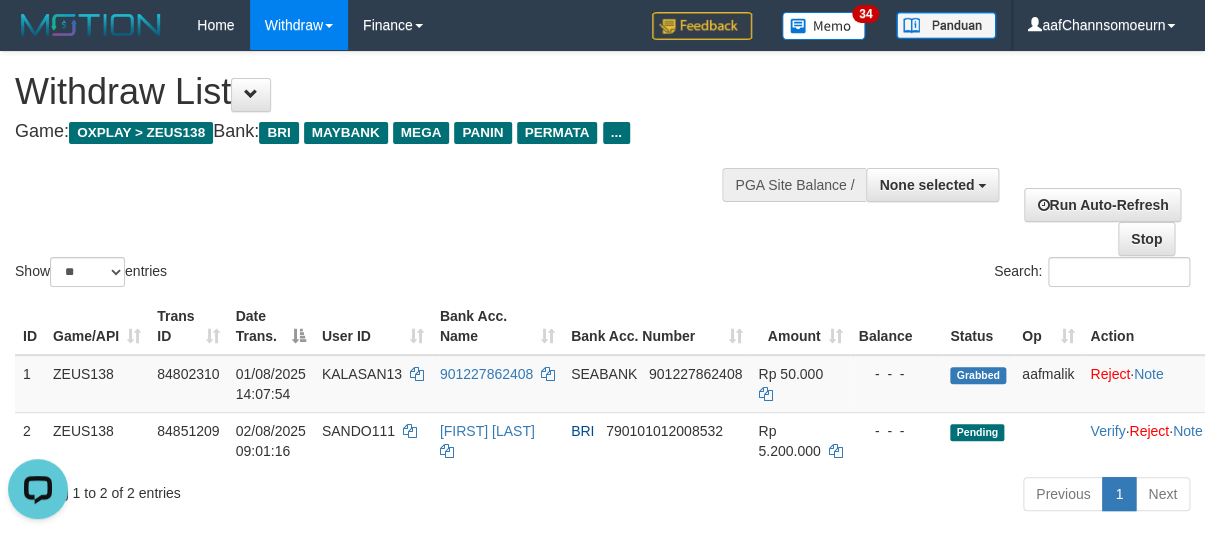 scroll, scrollTop: 0, scrollLeft: 0, axis: both 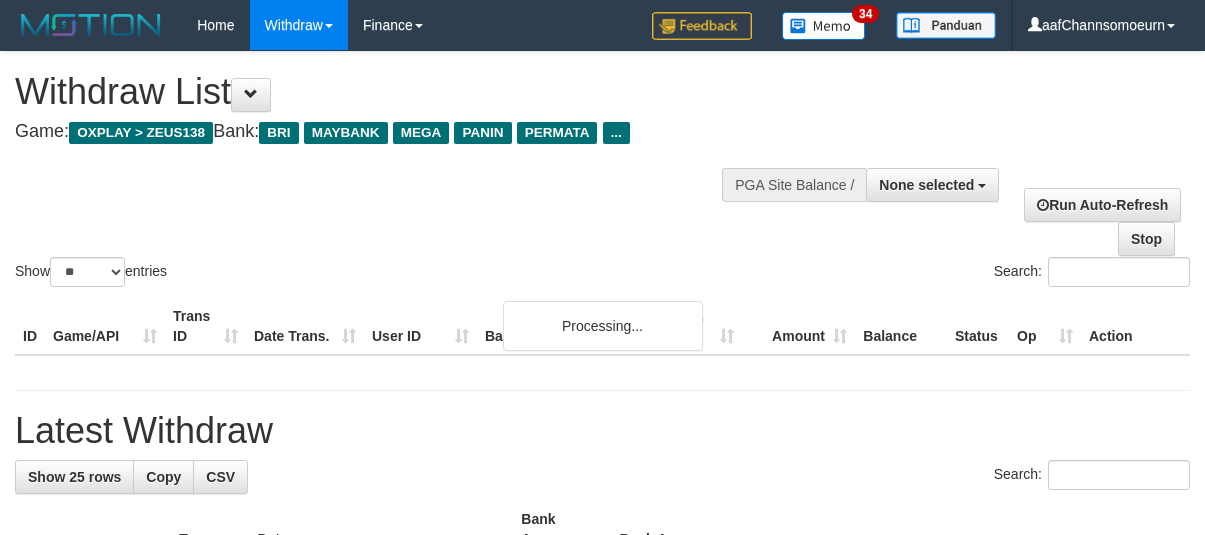 select 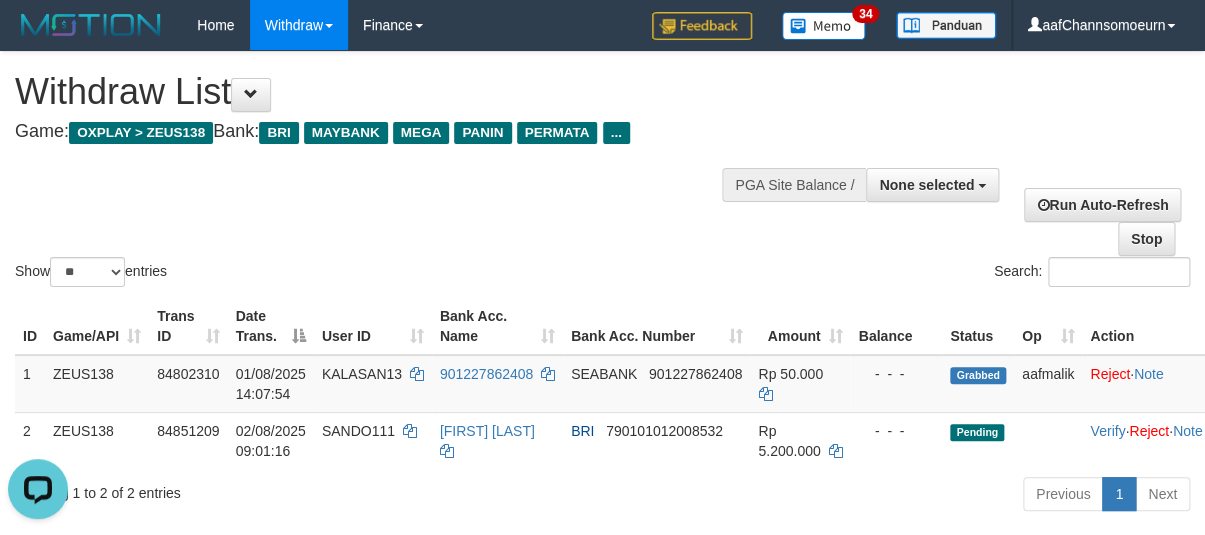 scroll, scrollTop: 0, scrollLeft: 0, axis: both 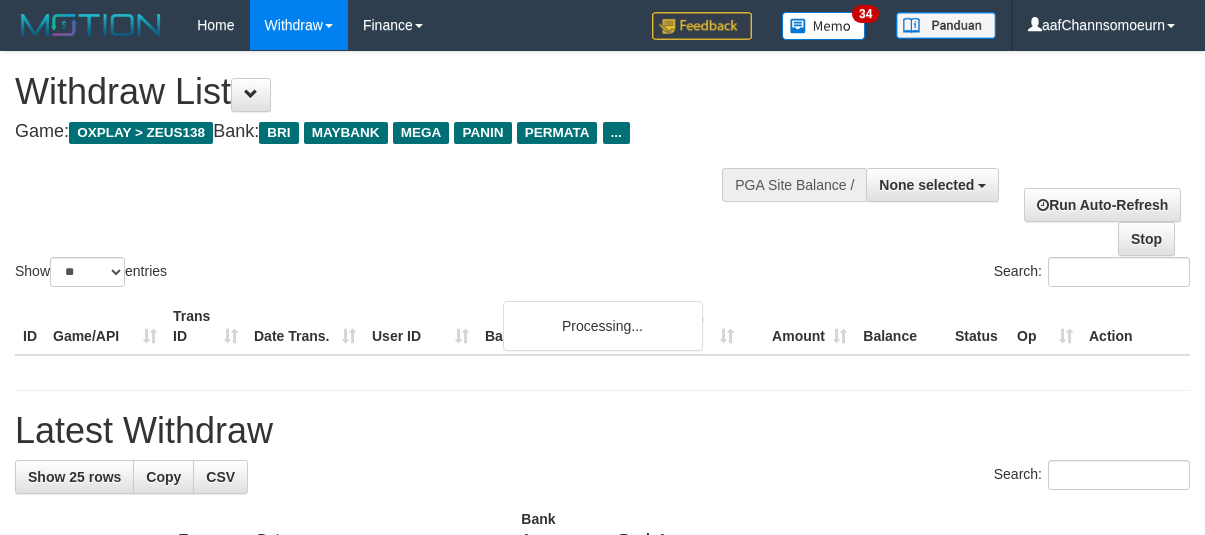 select 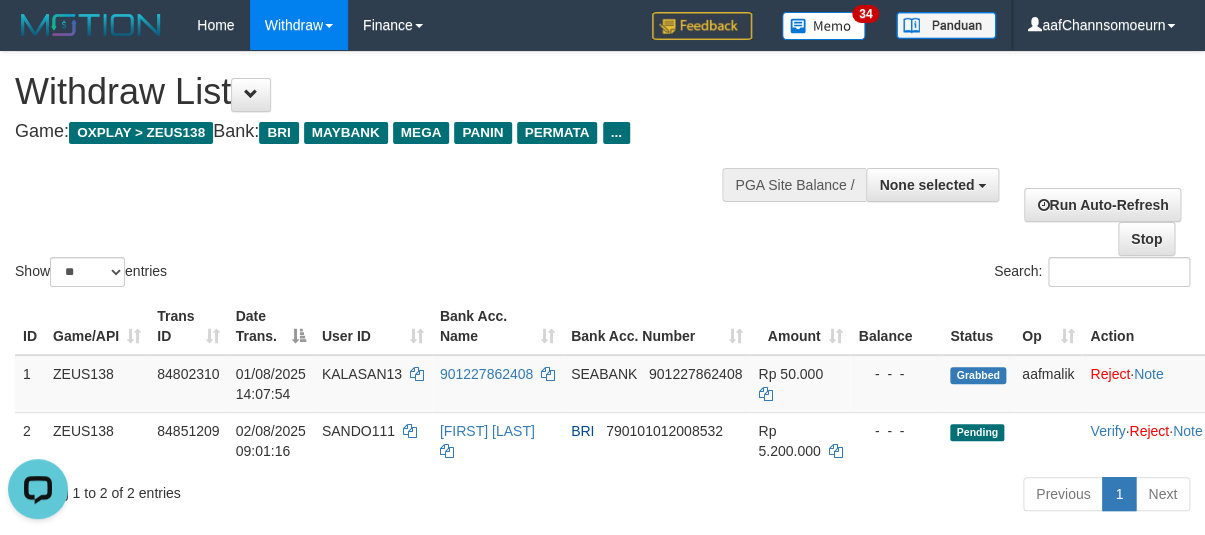 scroll, scrollTop: 0, scrollLeft: 0, axis: both 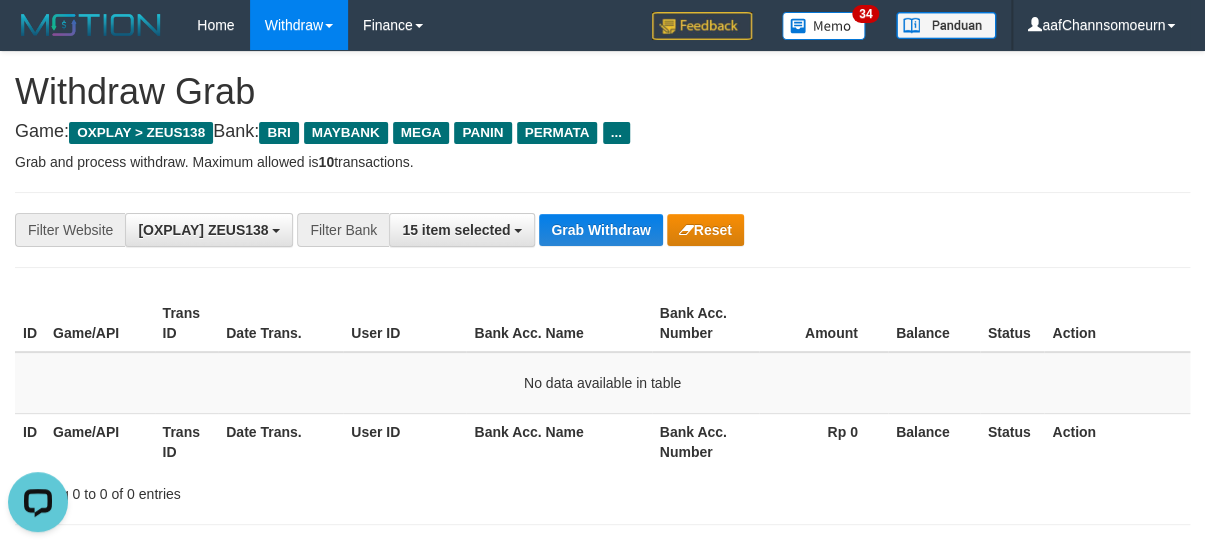 drag, startPoint x: 945, startPoint y: 214, endPoint x: 973, endPoint y: 248, distance: 44.04543 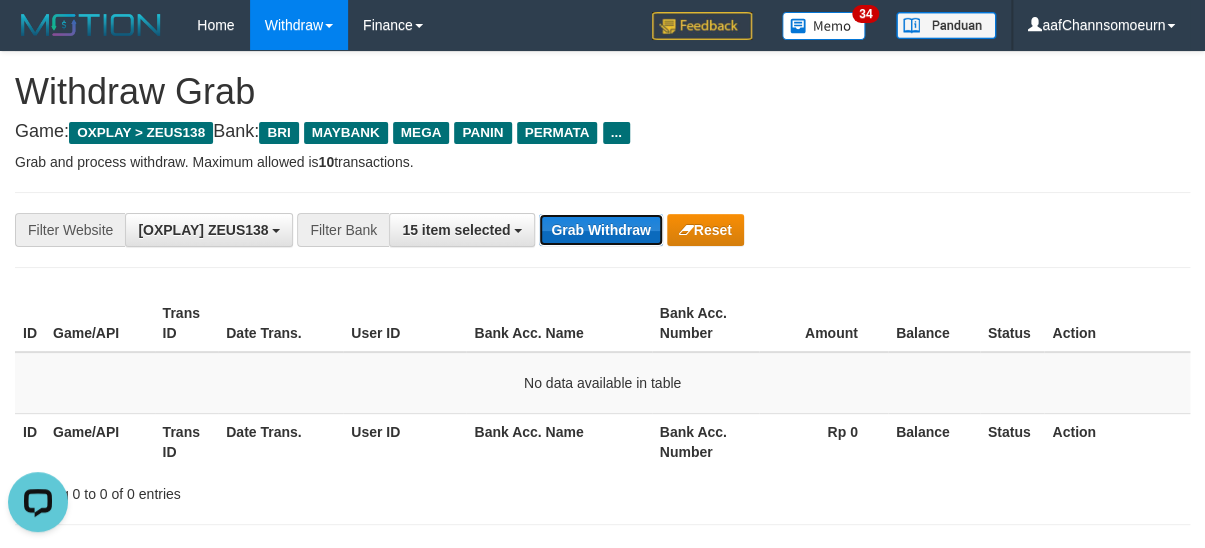click on "Grab Withdraw" at bounding box center [600, 230] 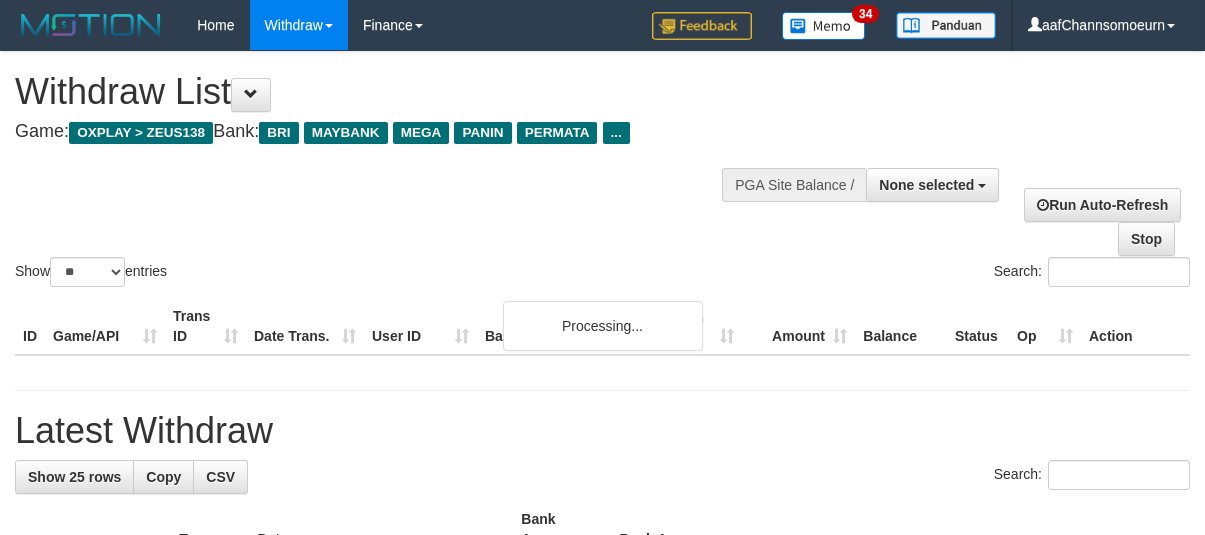 select 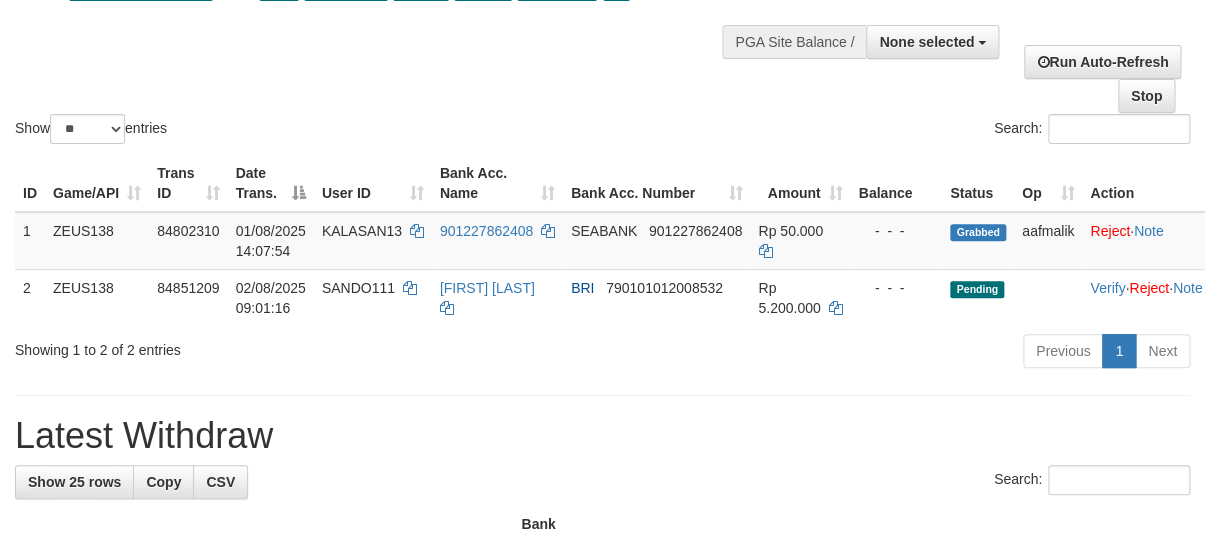 scroll, scrollTop: 260, scrollLeft: 0, axis: vertical 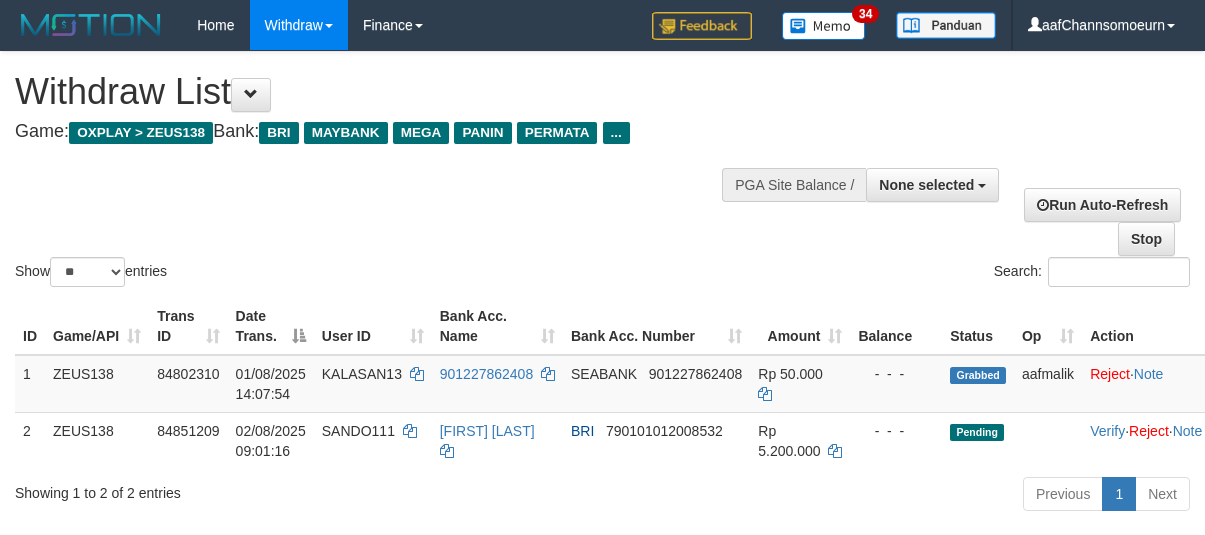 select 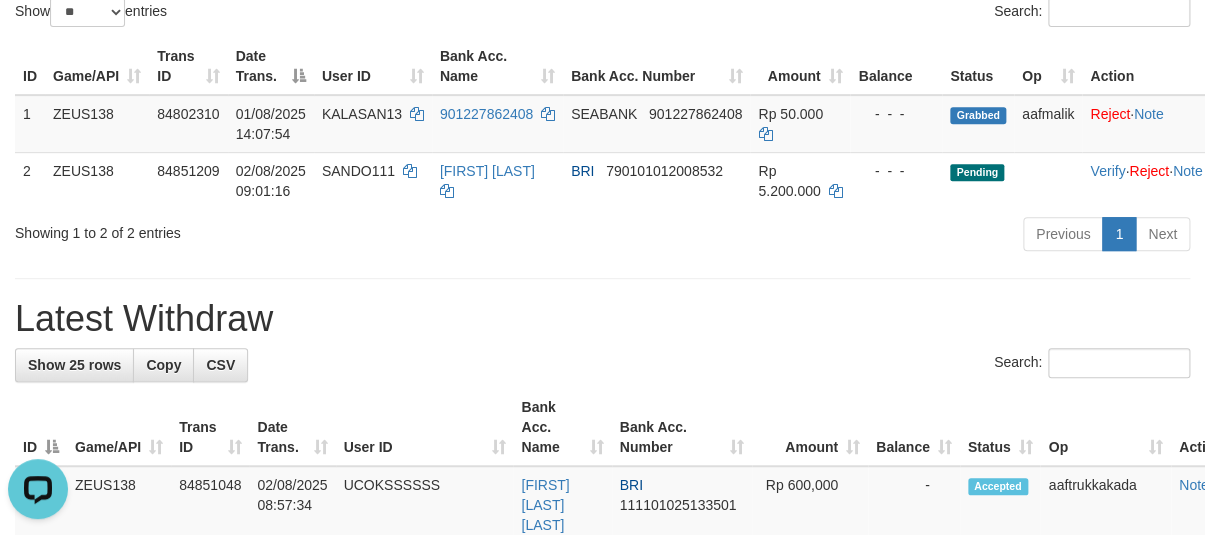 scroll, scrollTop: 0, scrollLeft: 0, axis: both 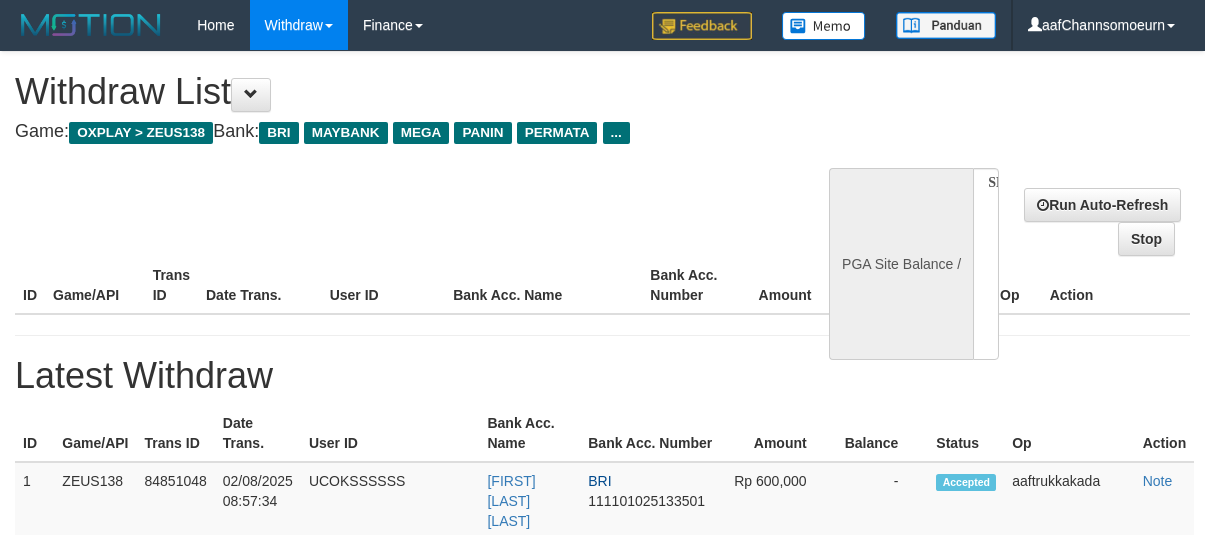 select 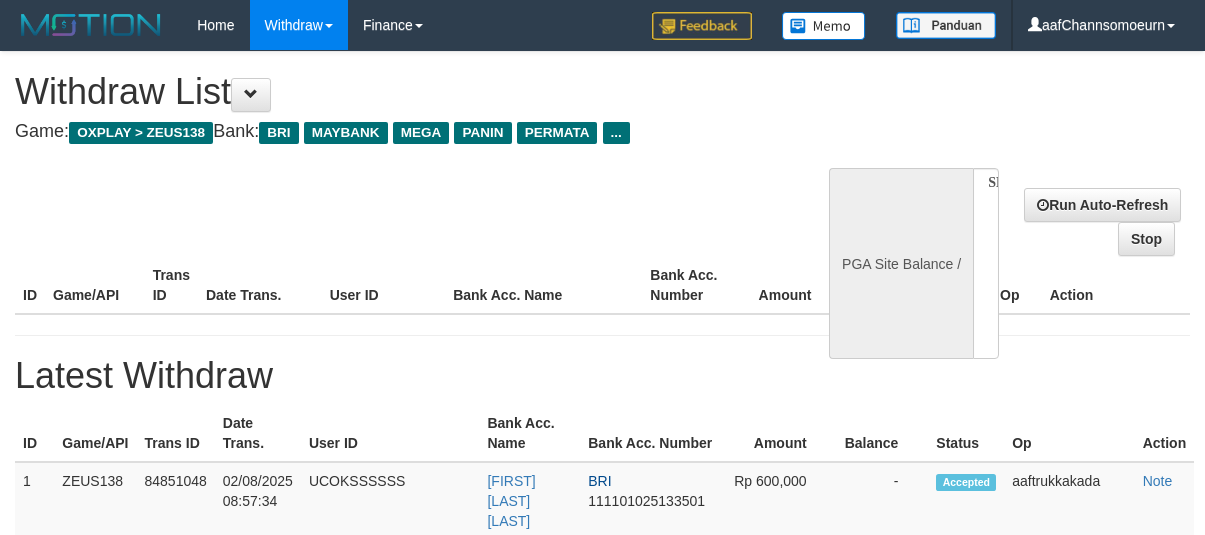 scroll, scrollTop: 260, scrollLeft: 0, axis: vertical 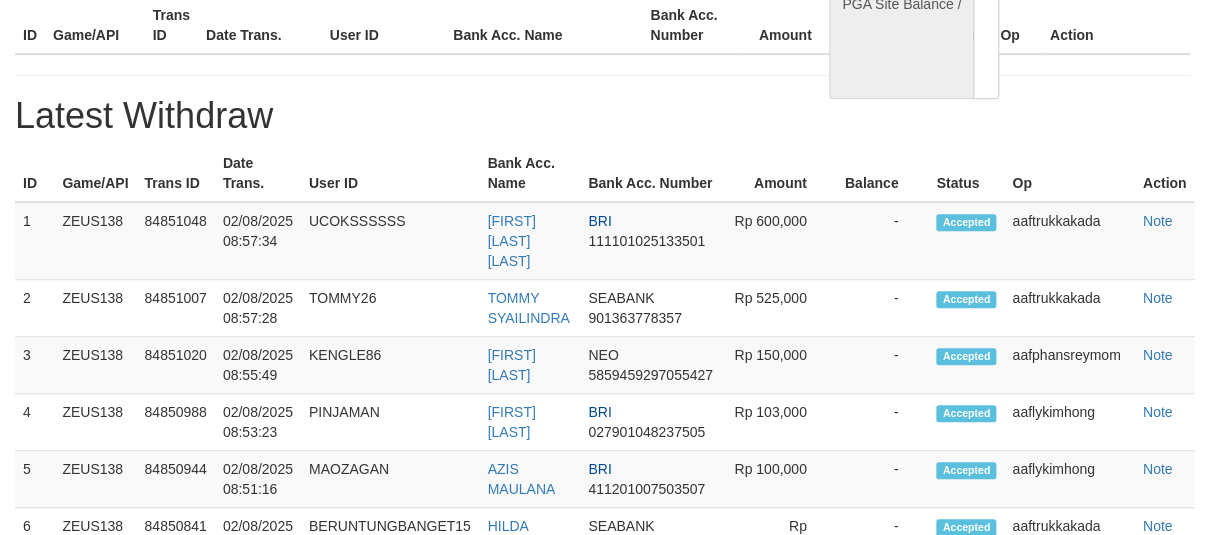 select on "**" 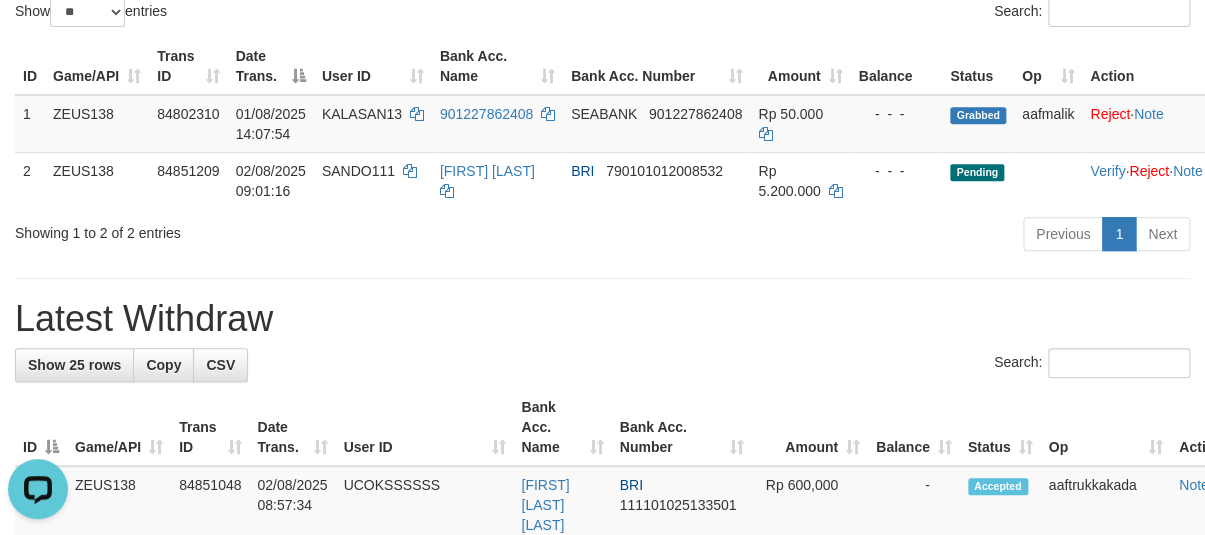 scroll, scrollTop: 0, scrollLeft: 0, axis: both 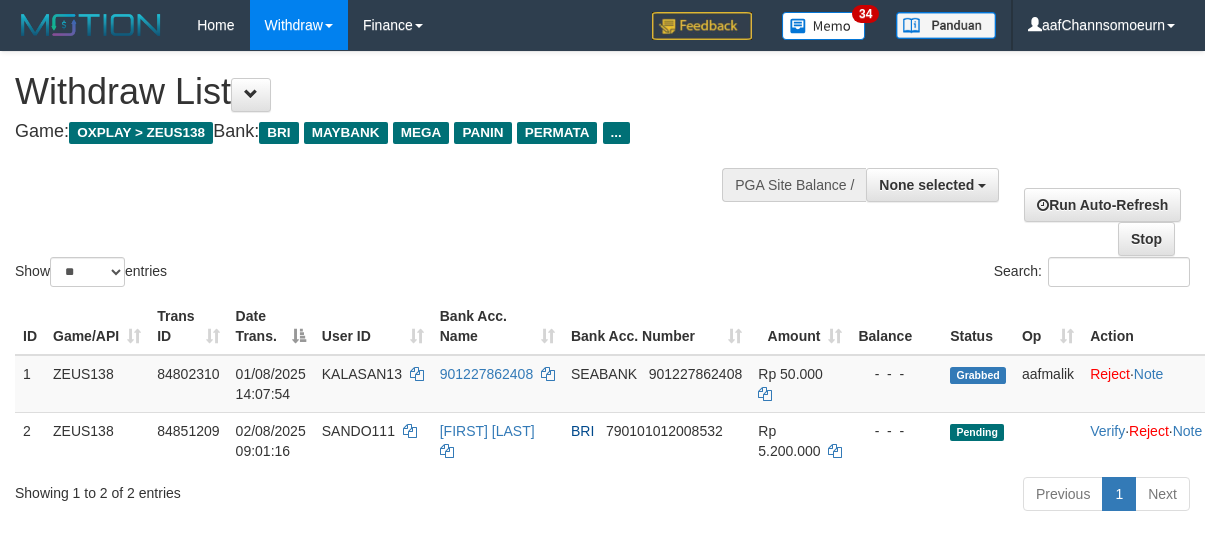 select 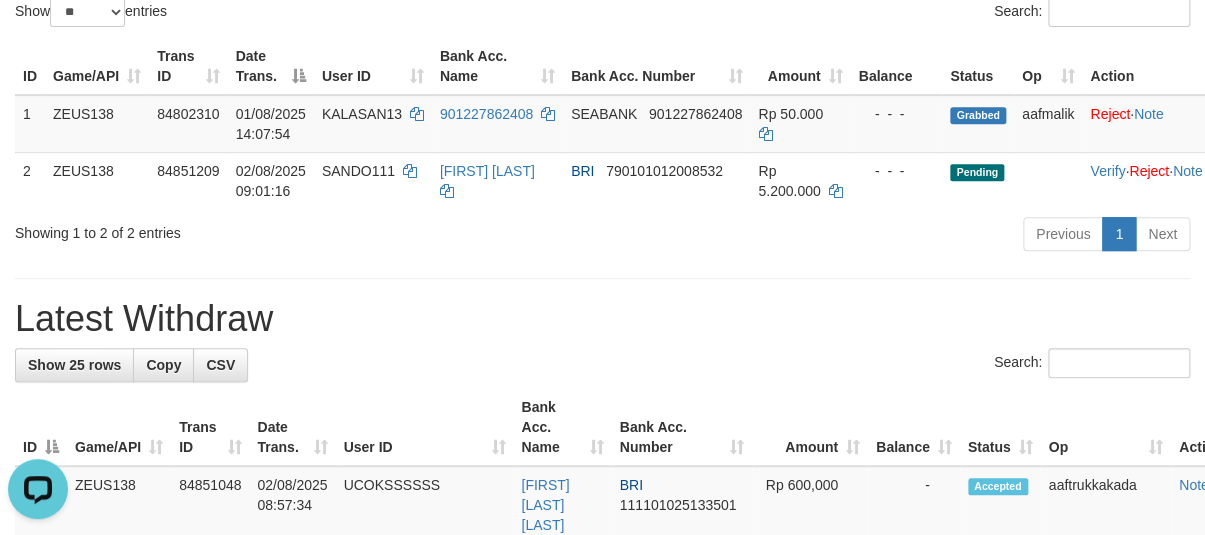scroll, scrollTop: 0, scrollLeft: 0, axis: both 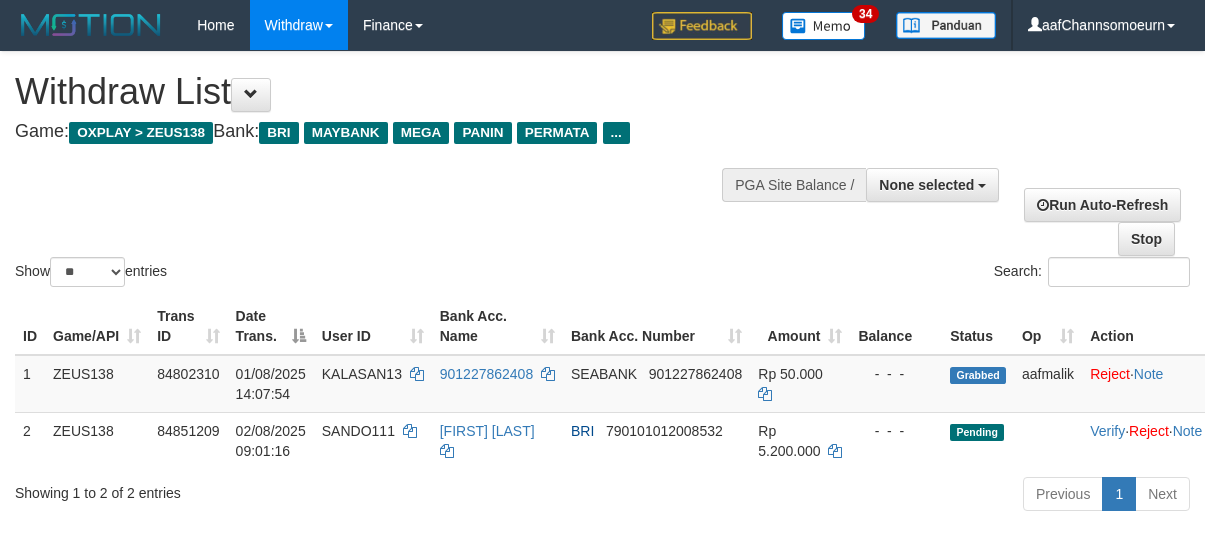 select 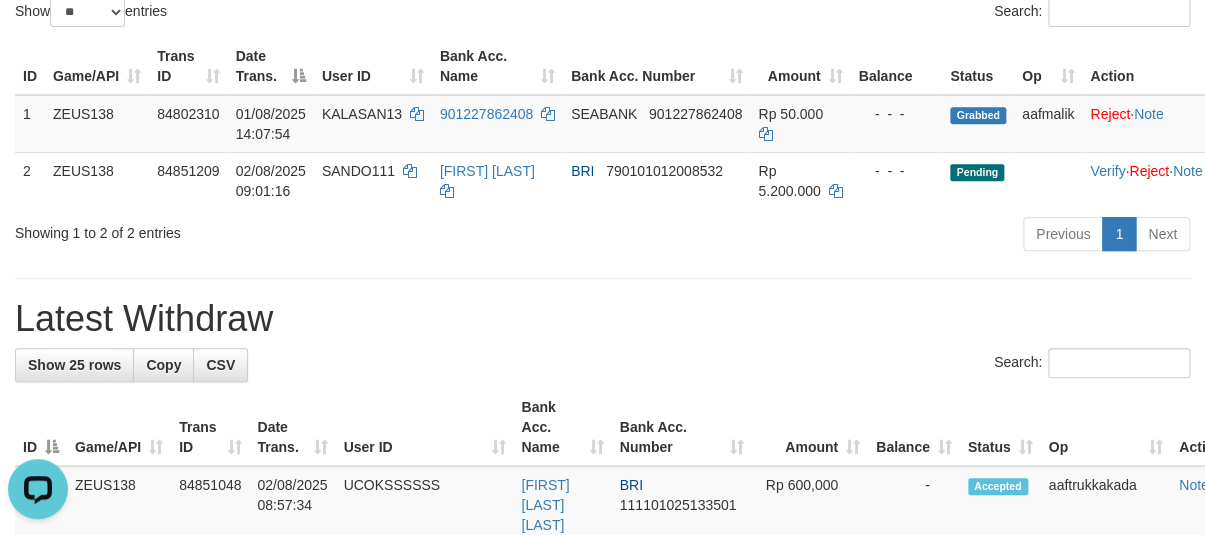 scroll, scrollTop: 0, scrollLeft: 0, axis: both 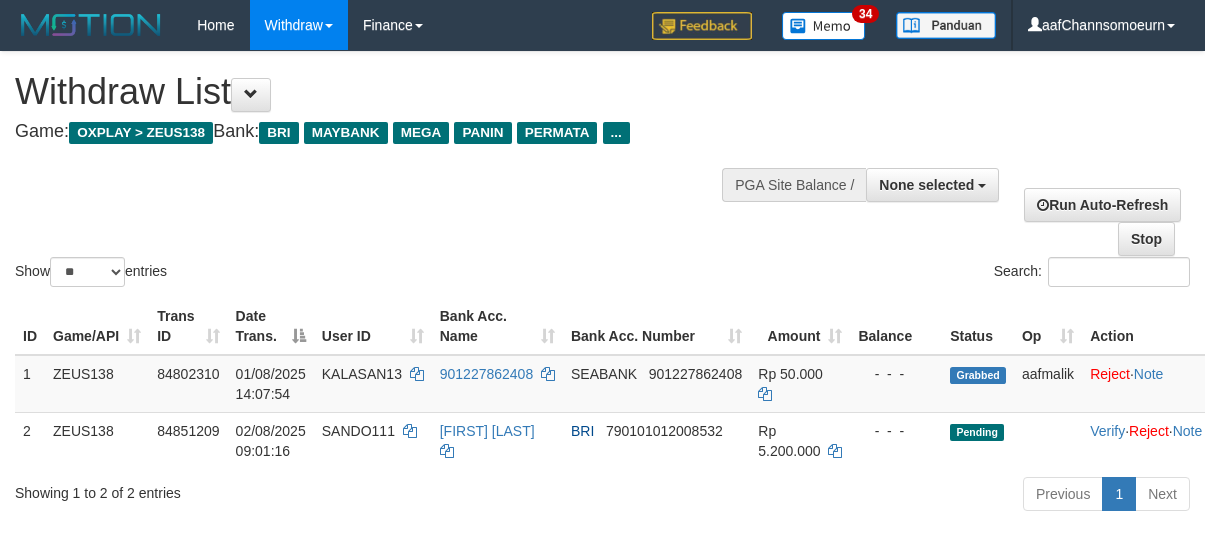 select 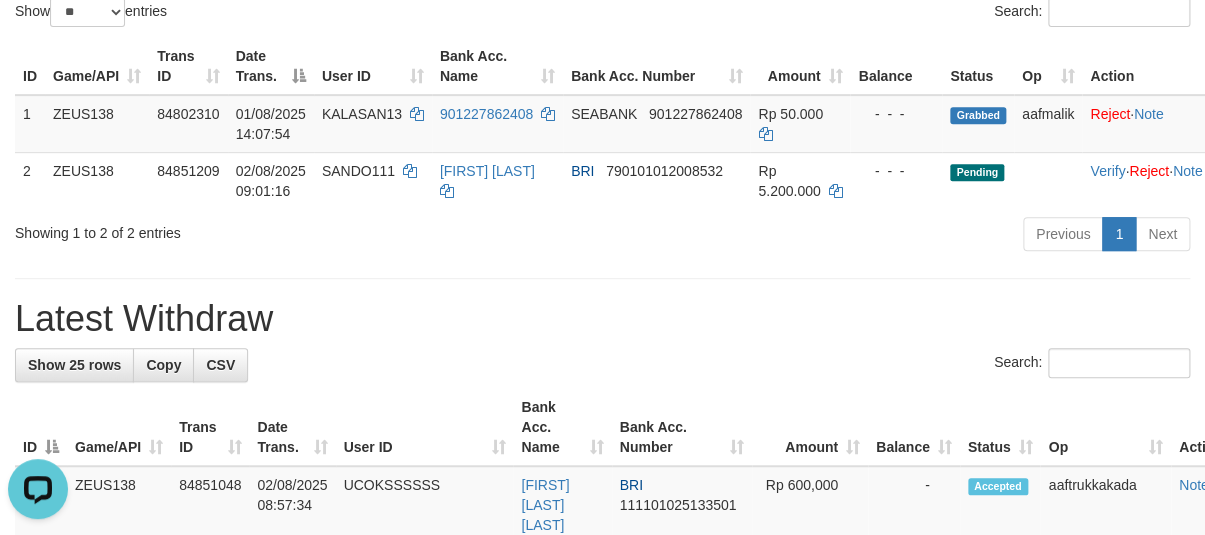 scroll, scrollTop: 0, scrollLeft: 0, axis: both 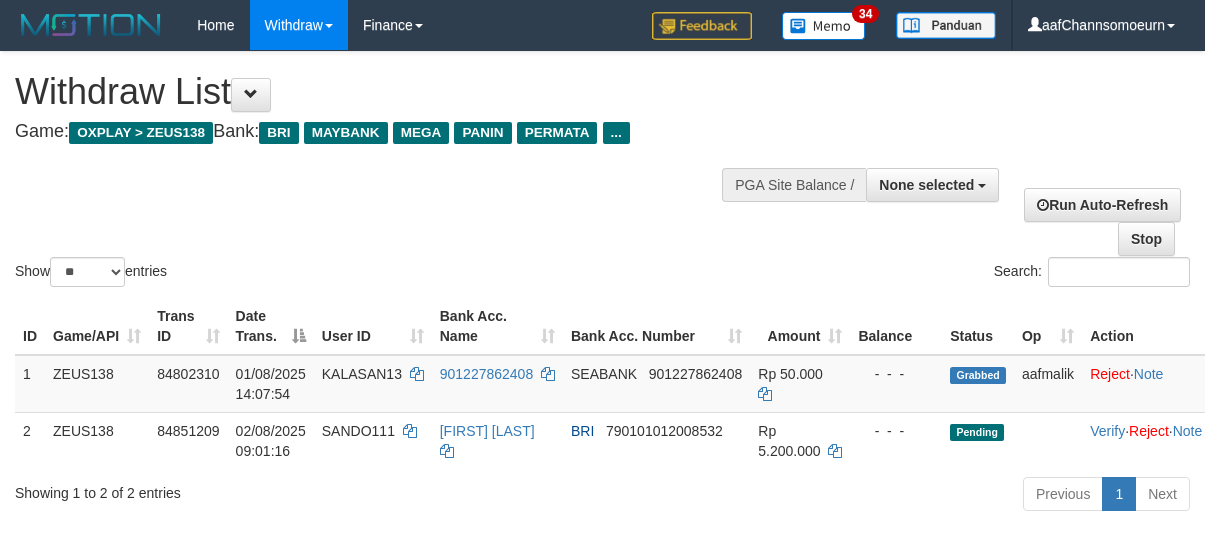 select 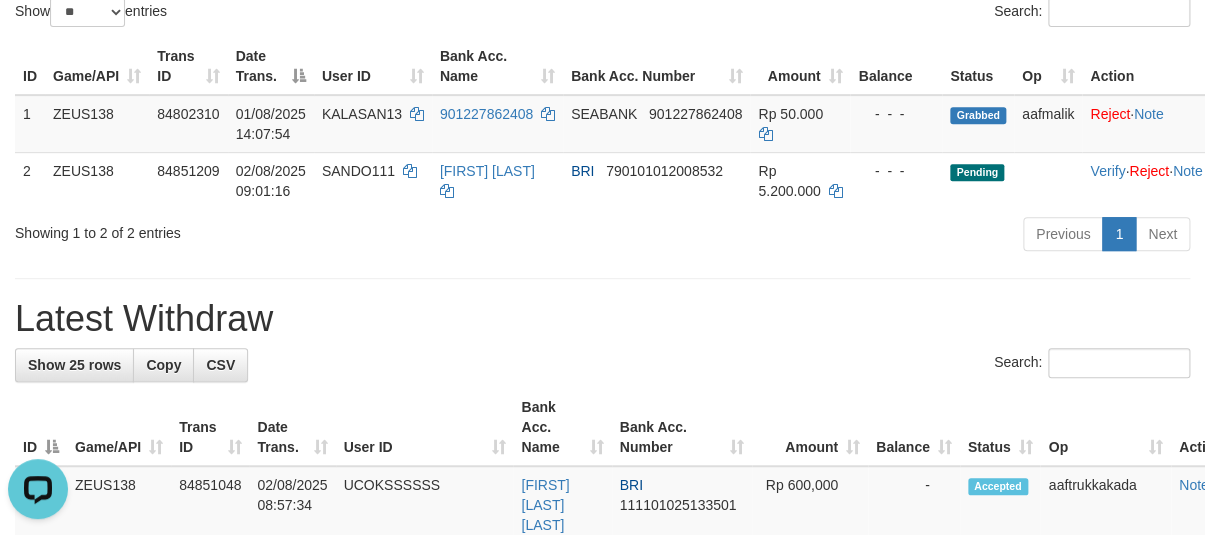 scroll, scrollTop: 0, scrollLeft: 0, axis: both 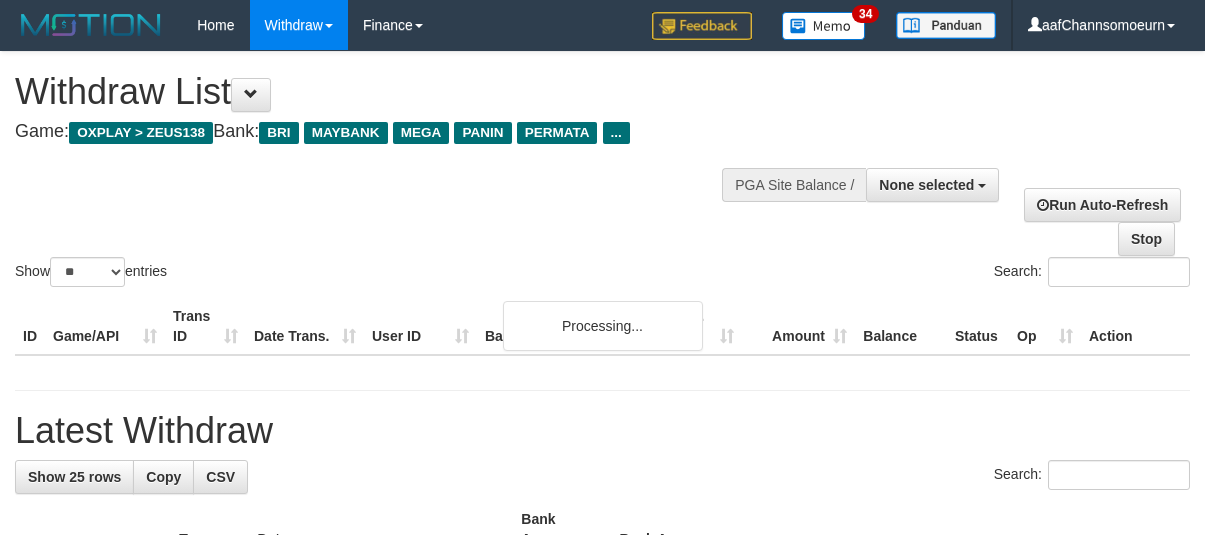 select 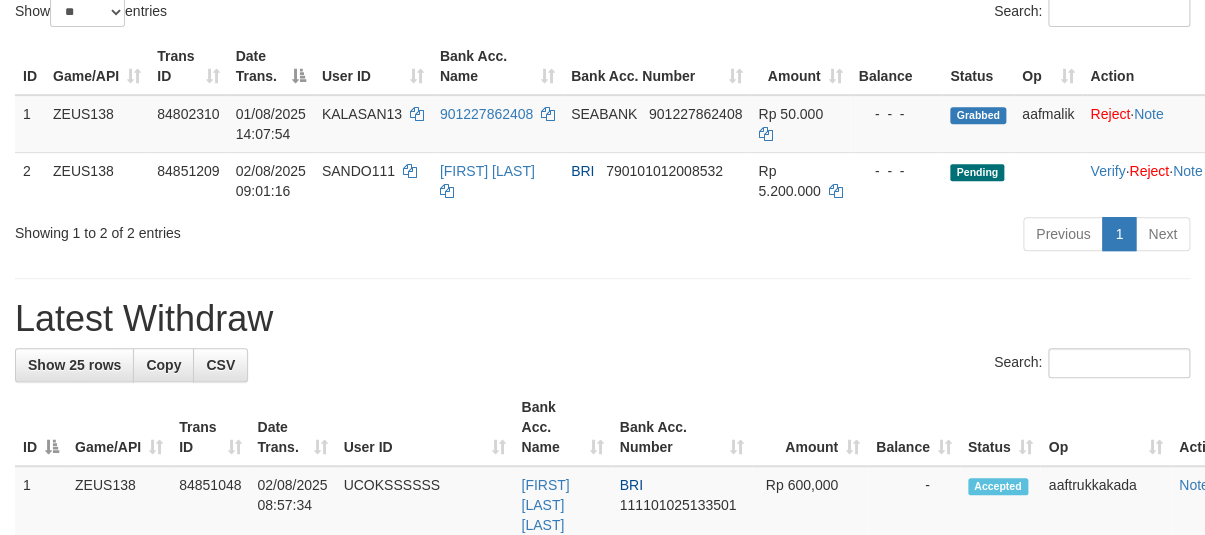 scroll, scrollTop: 260, scrollLeft: 0, axis: vertical 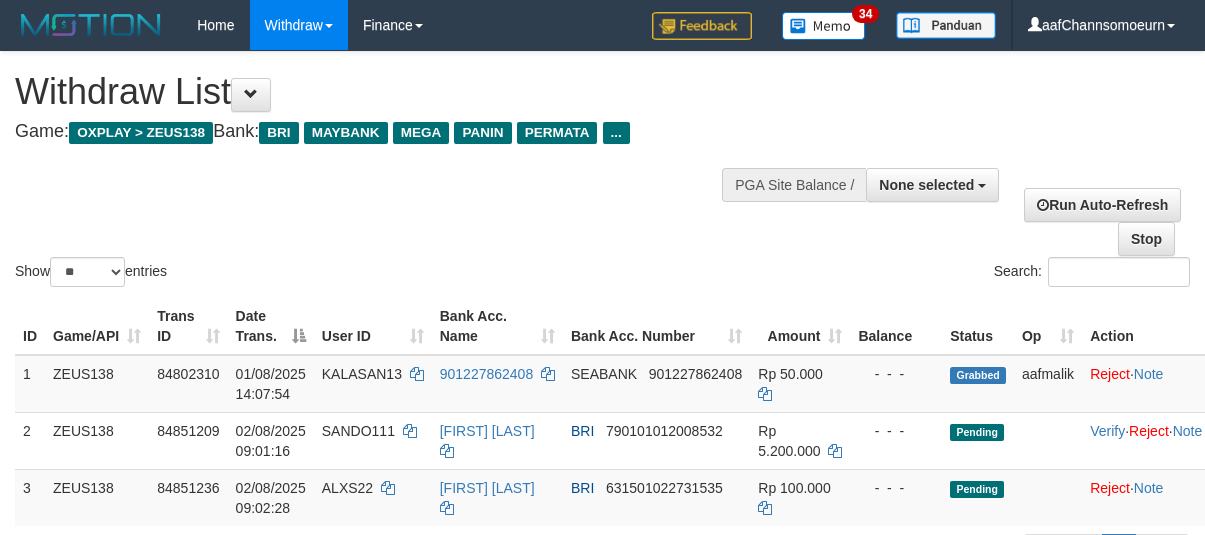 select 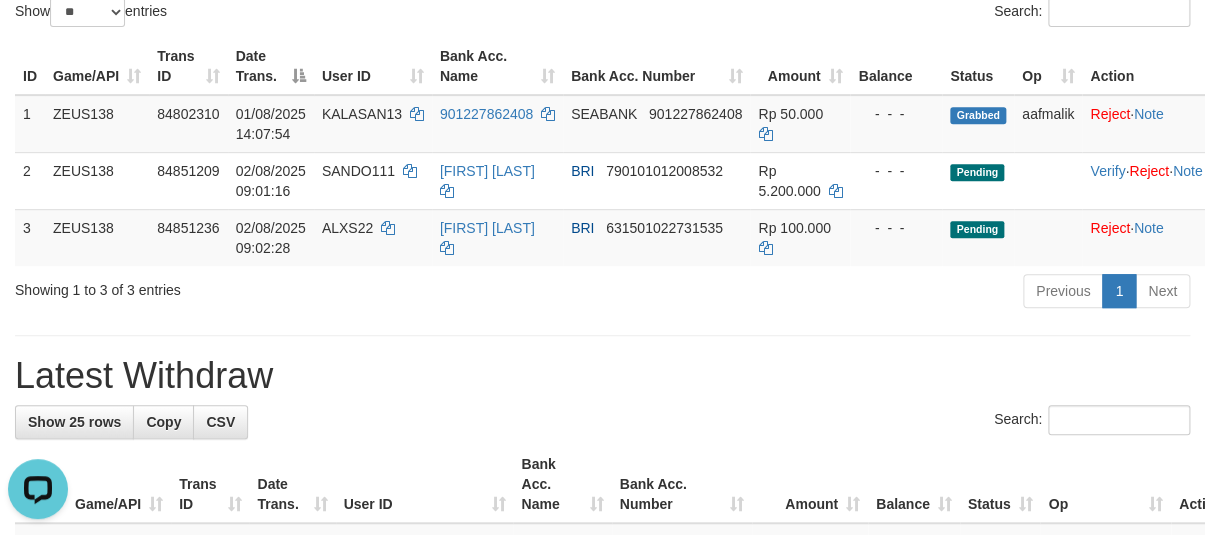 scroll, scrollTop: 0, scrollLeft: 0, axis: both 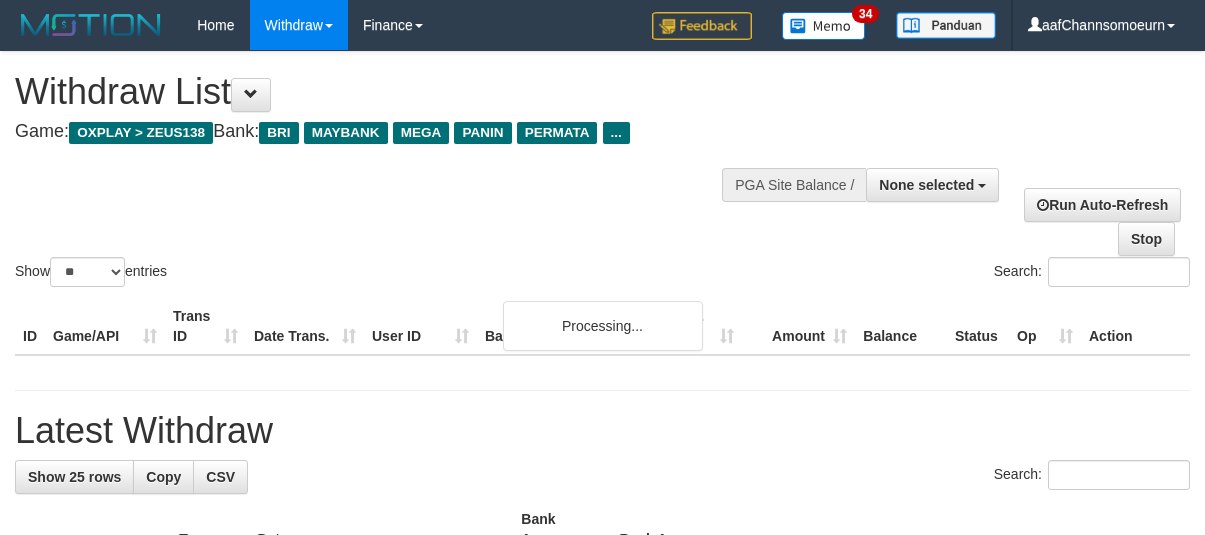 select 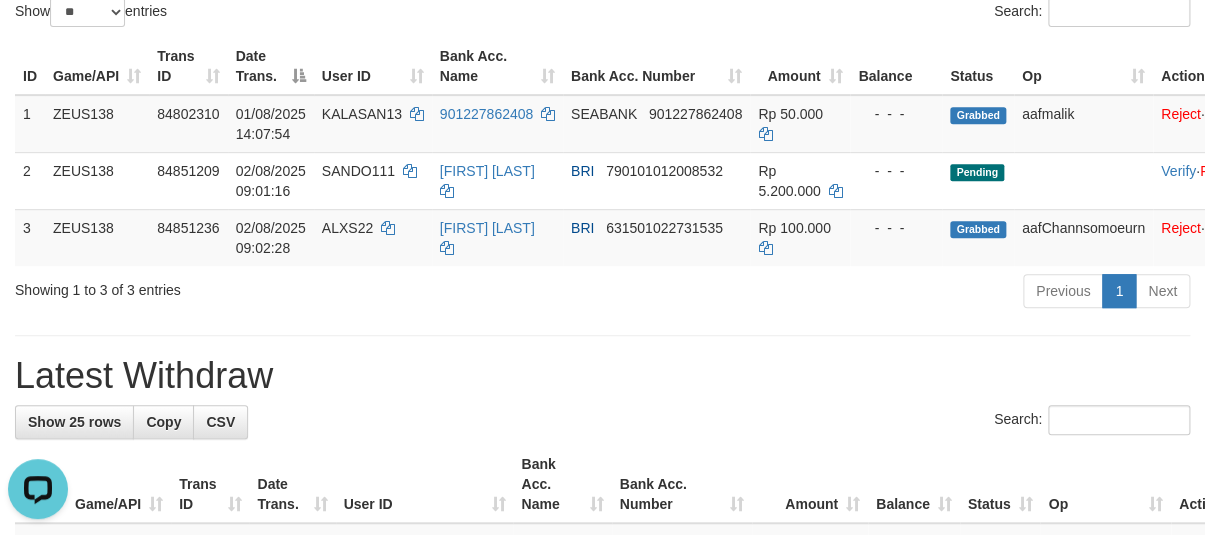 scroll, scrollTop: 0, scrollLeft: 0, axis: both 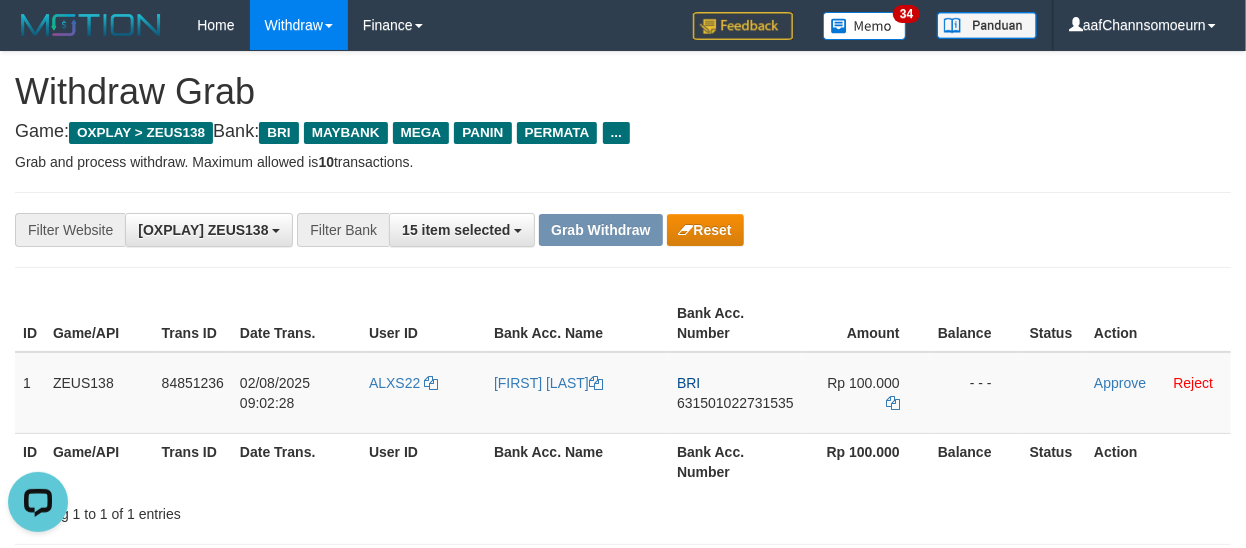 drag, startPoint x: 1000, startPoint y: 187, endPoint x: 1210, endPoint y: 304, distance: 240.39343 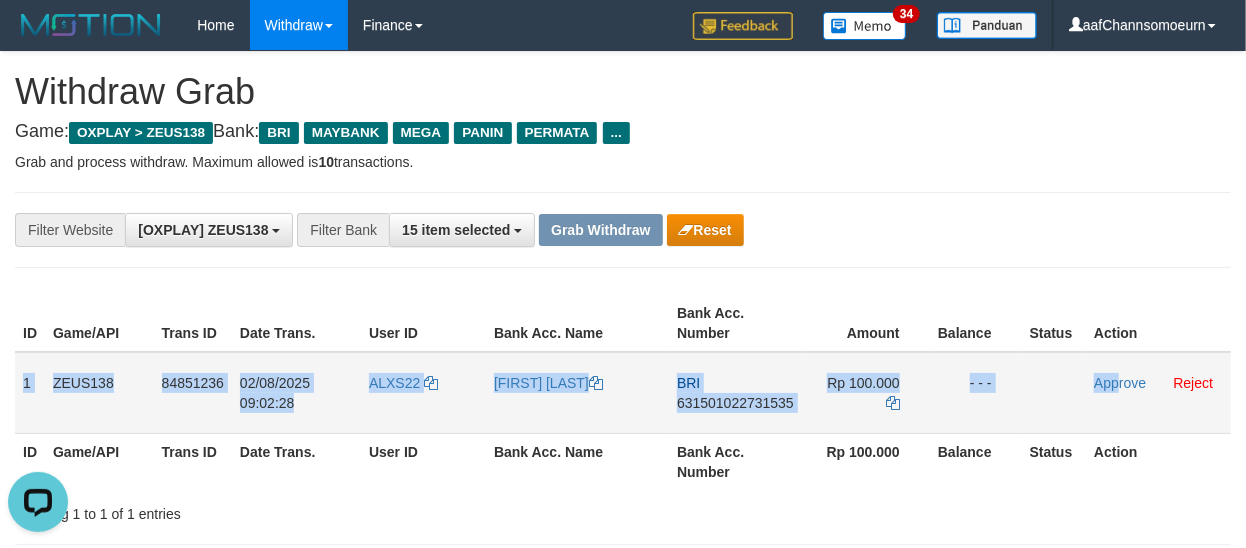 drag, startPoint x: 24, startPoint y: 362, endPoint x: 1120, endPoint y: 405, distance: 1096.8431 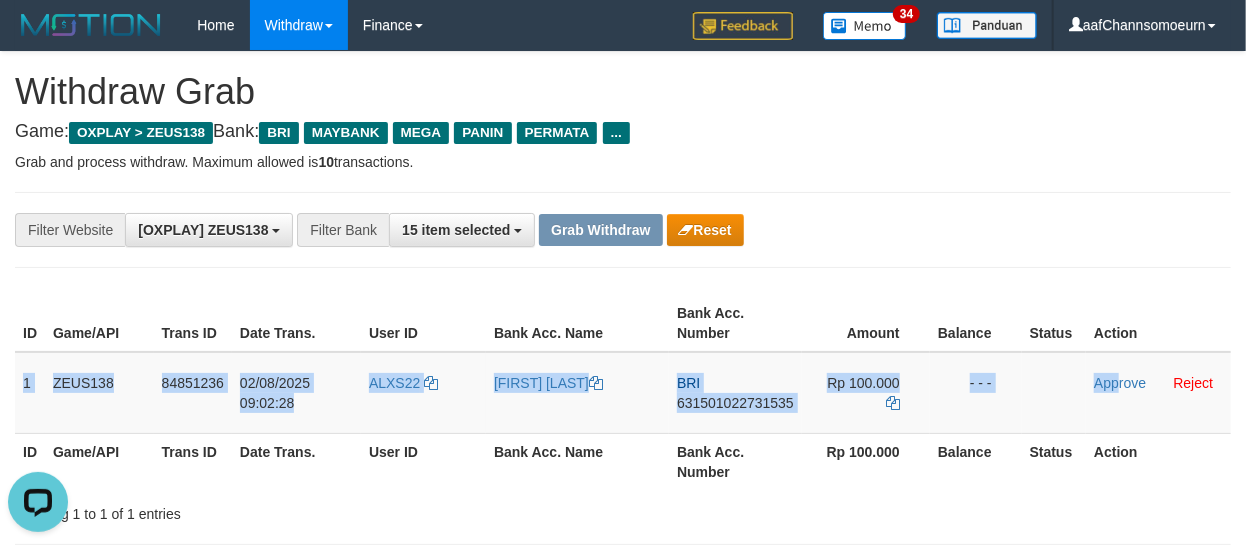 copy on "1
ZEUS138
84851236
02/08/2025 09:02:28
ALXS22
ALEK FIRNANDA
BRI
631501022731535
Rp 100.000
- - -
App" 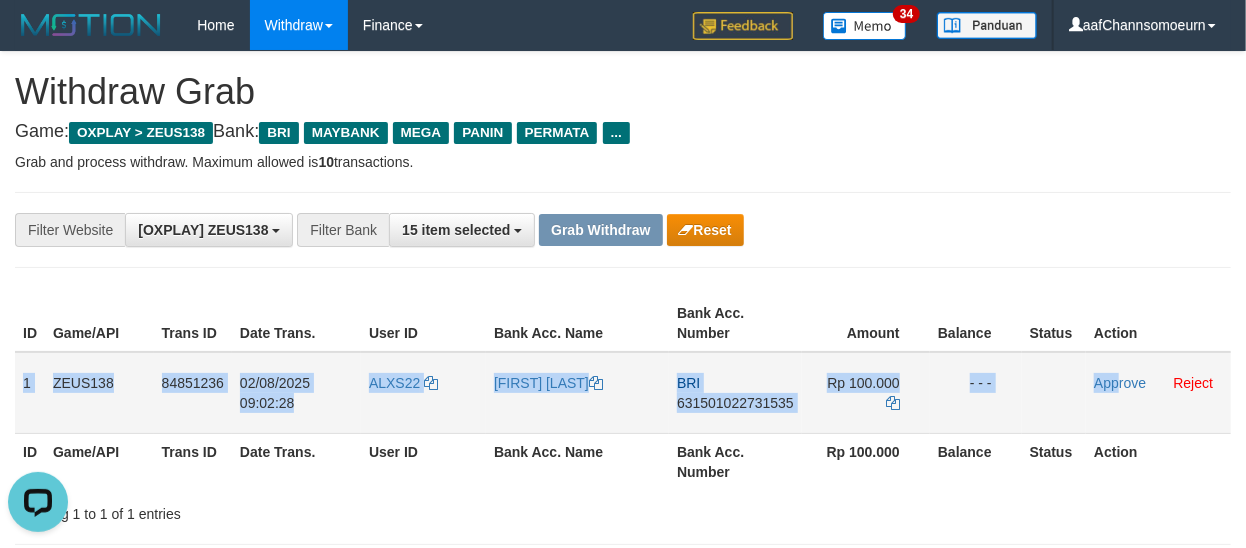 click on "631501022731535" at bounding box center (735, 403) 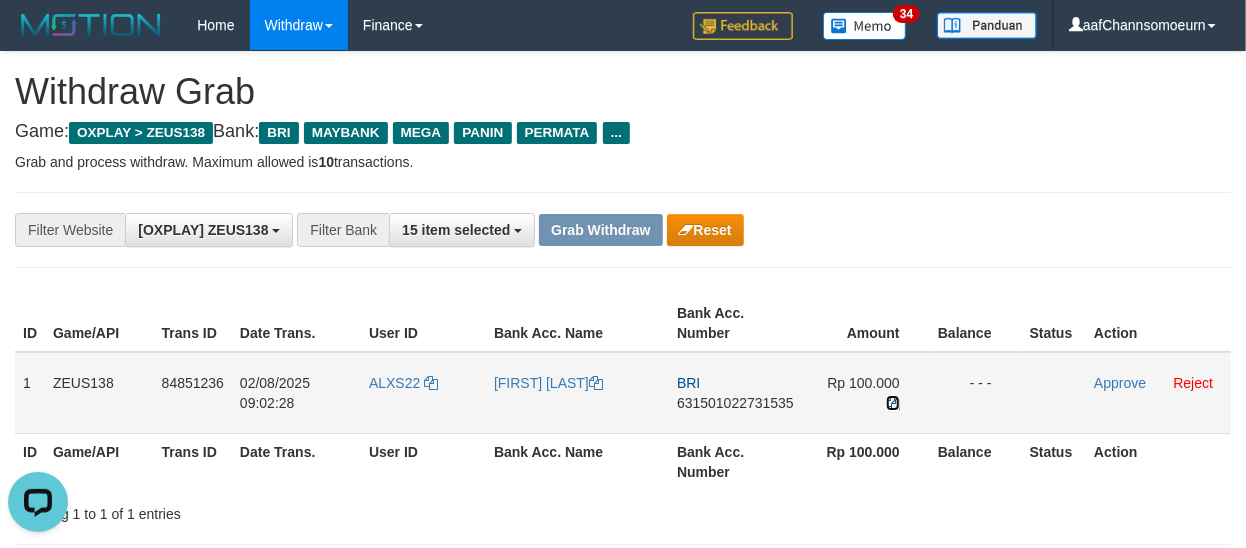 click at bounding box center [893, 403] 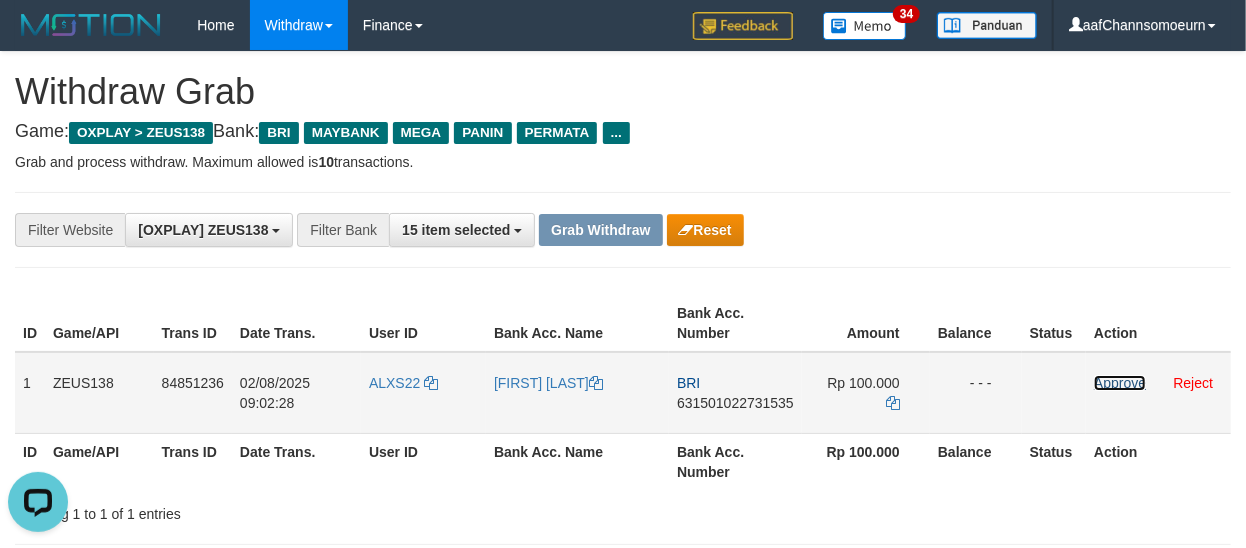click on "Approve" at bounding box center (1120, 383) 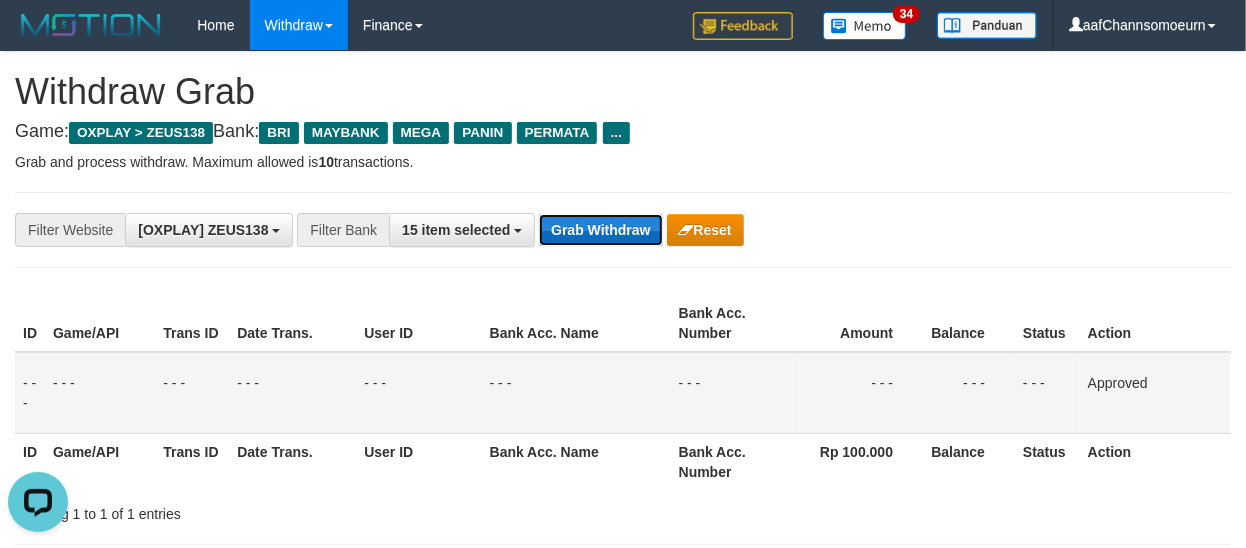 click on "Grab Withdraw" at bounding box center [600, 230] 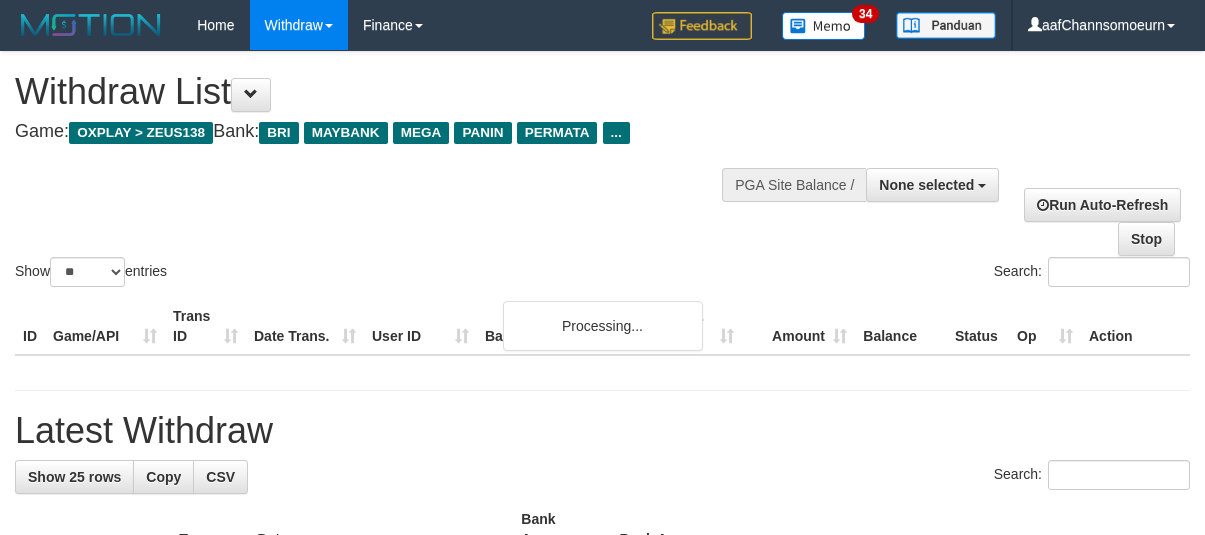 select 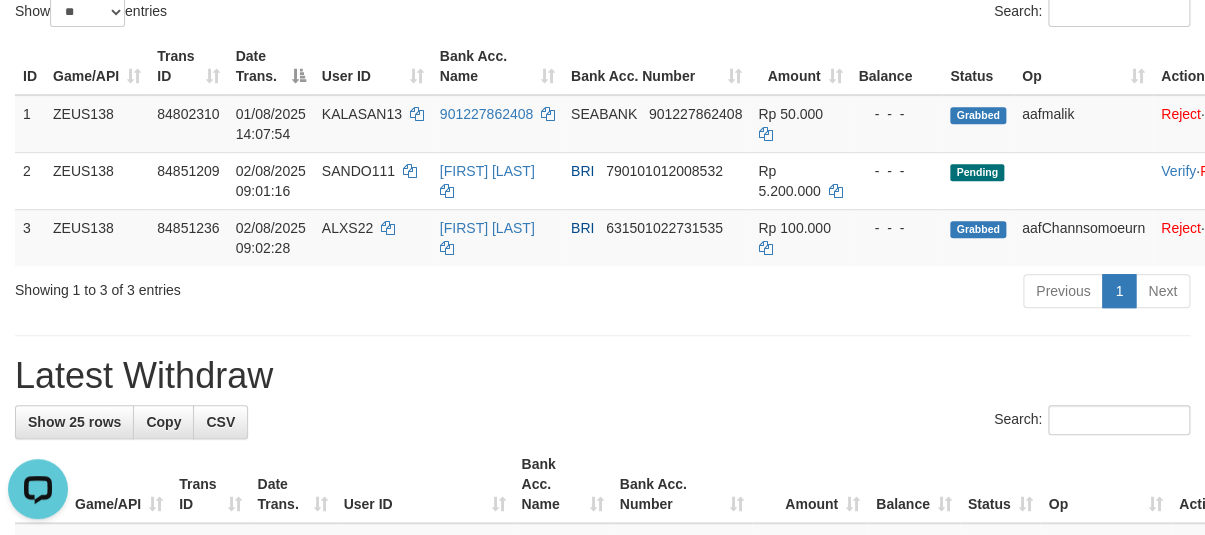 scroll, scrollTop: 0, scrollLeft: 0, axis: both 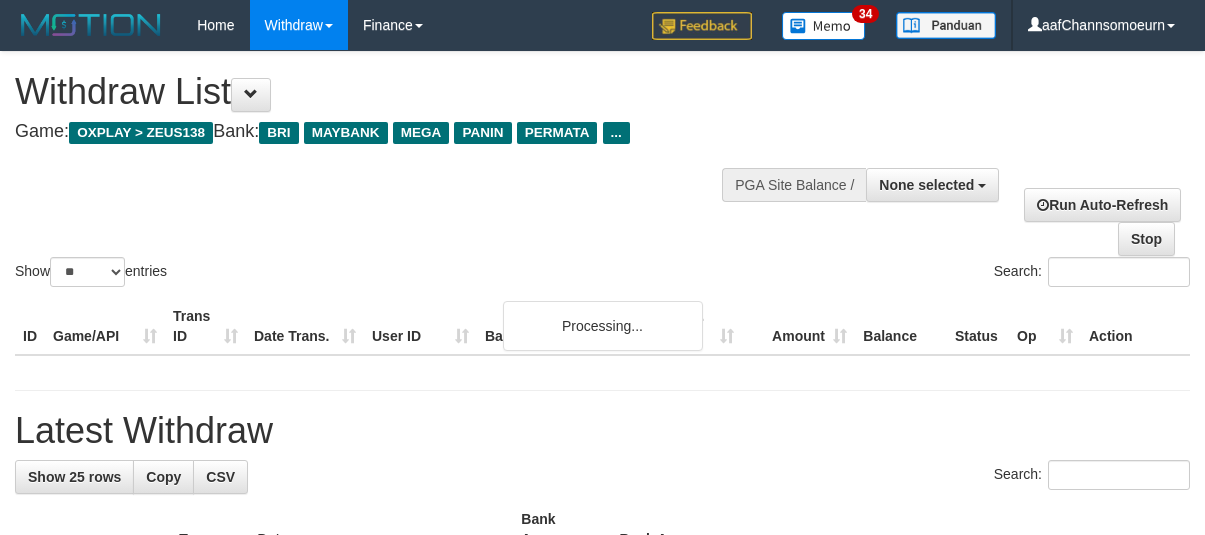 select 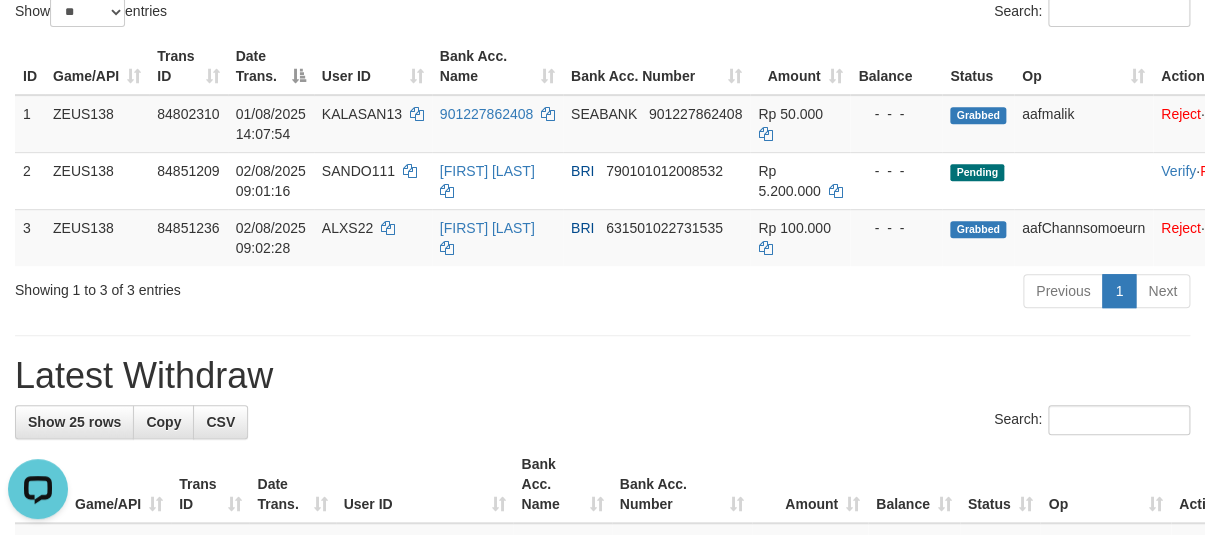 scroll, scrollTop: 0, scrollLeft: 0, axis: both 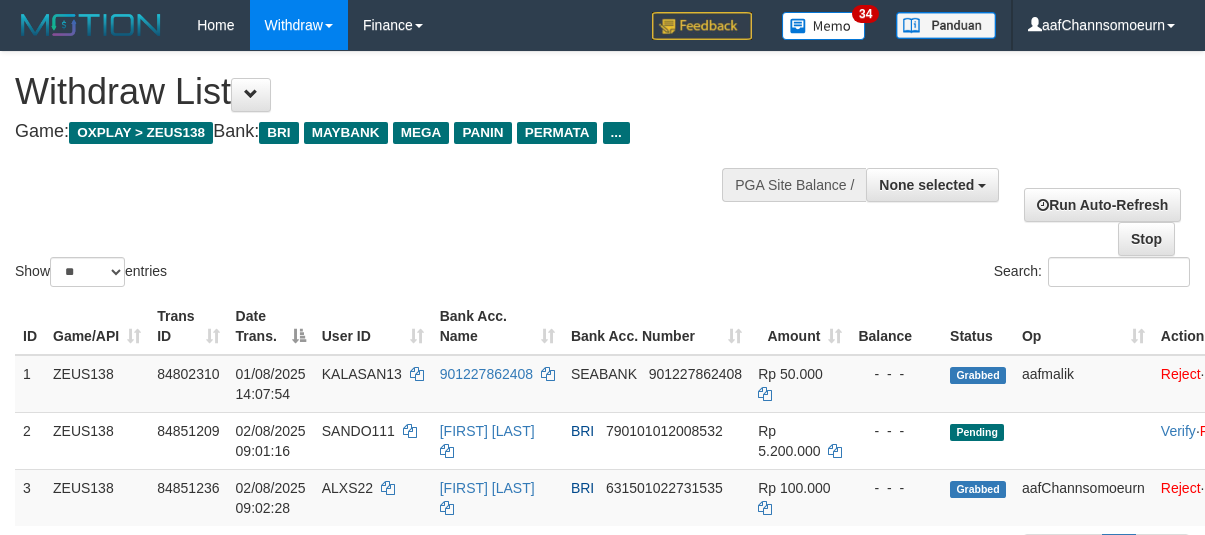 select 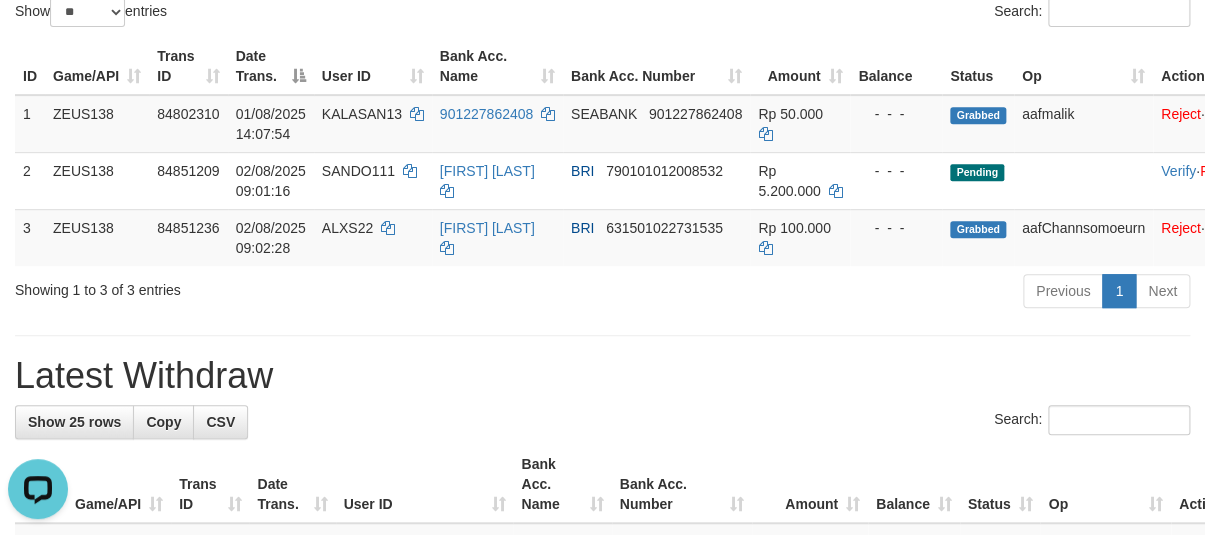 scroll, scrollTop: 0, scrollLeft: 0, axis: both 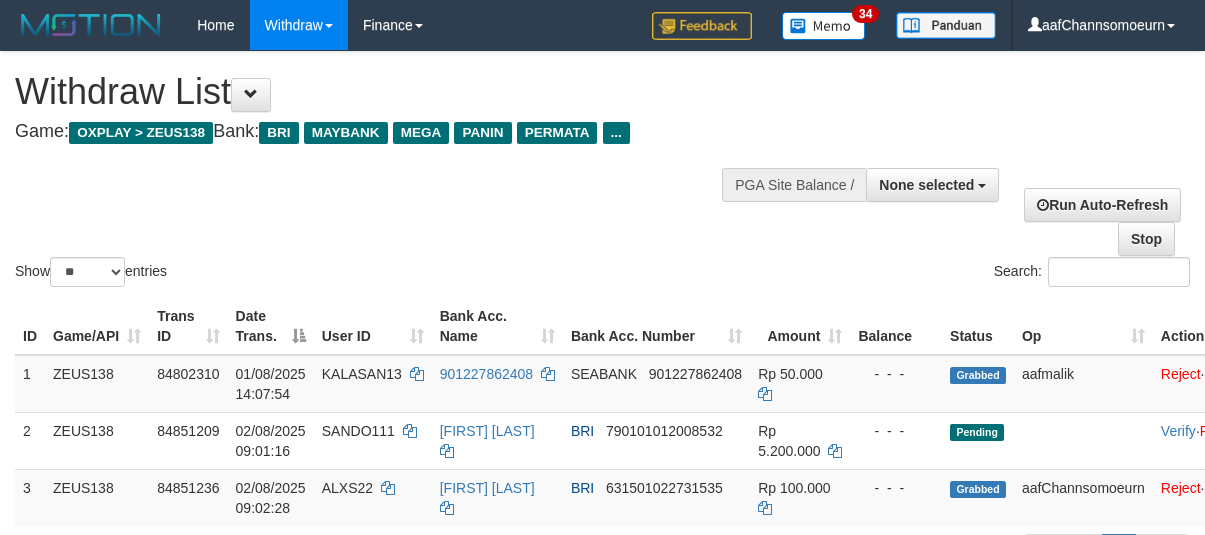 select 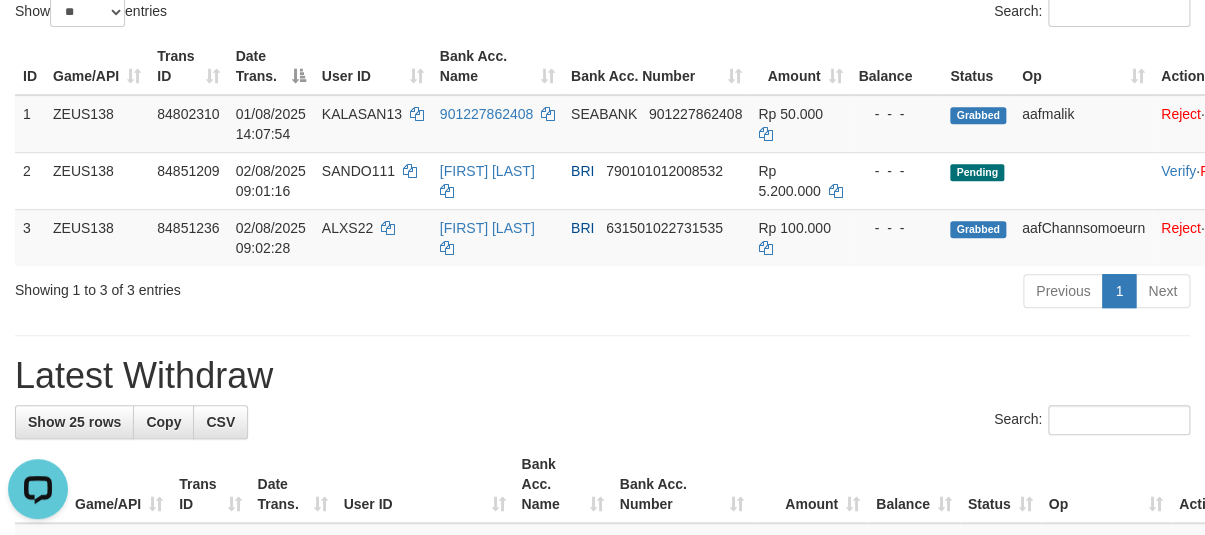 scroll, scrollTop: 0, scrollLeft: 0, axis: both 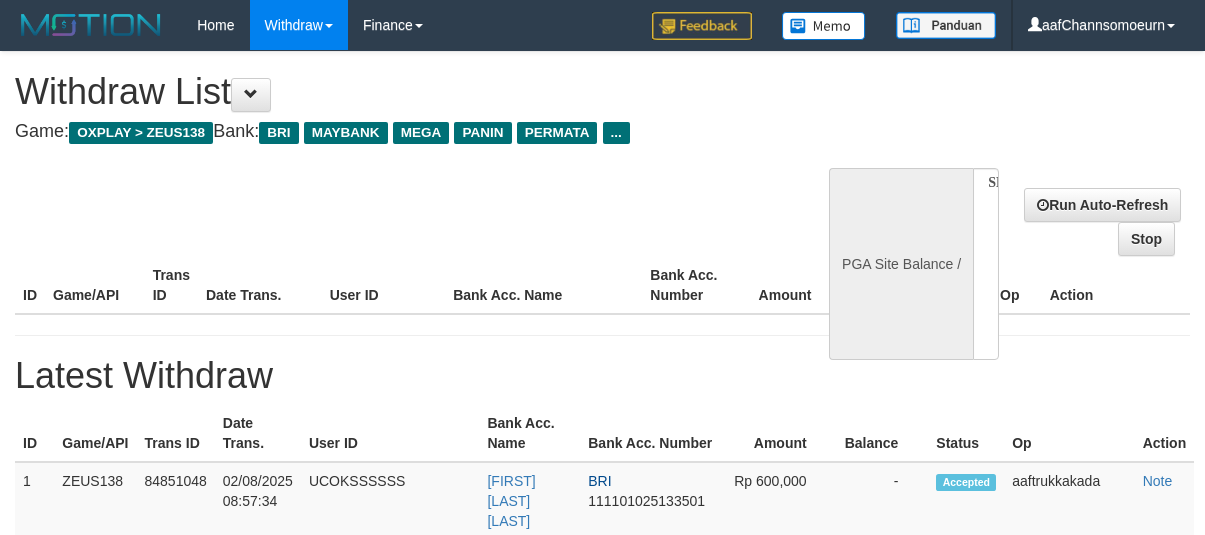 select 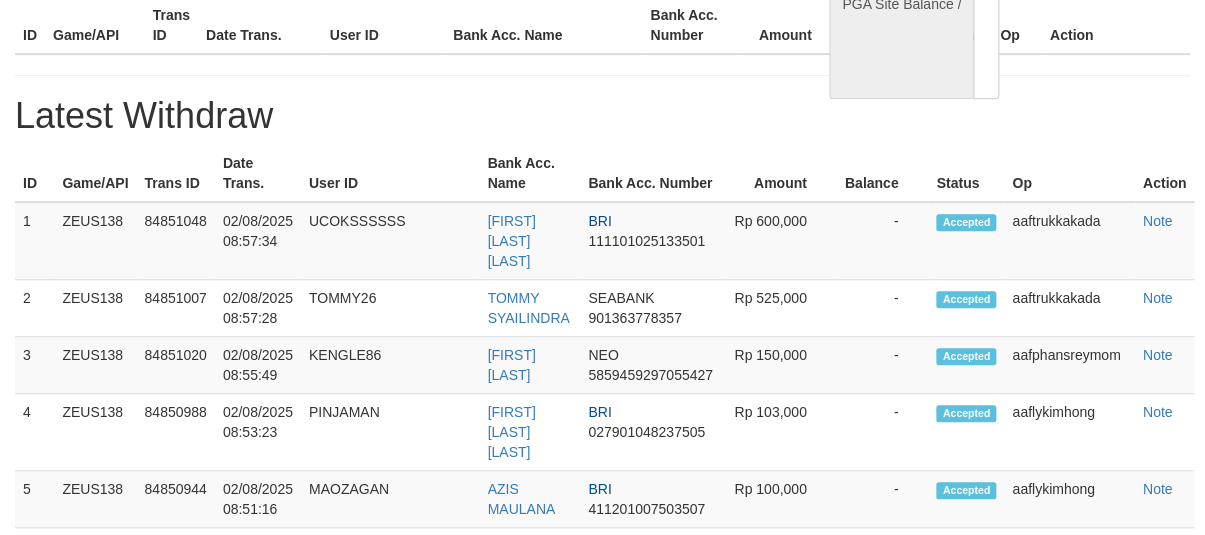 select on "**" 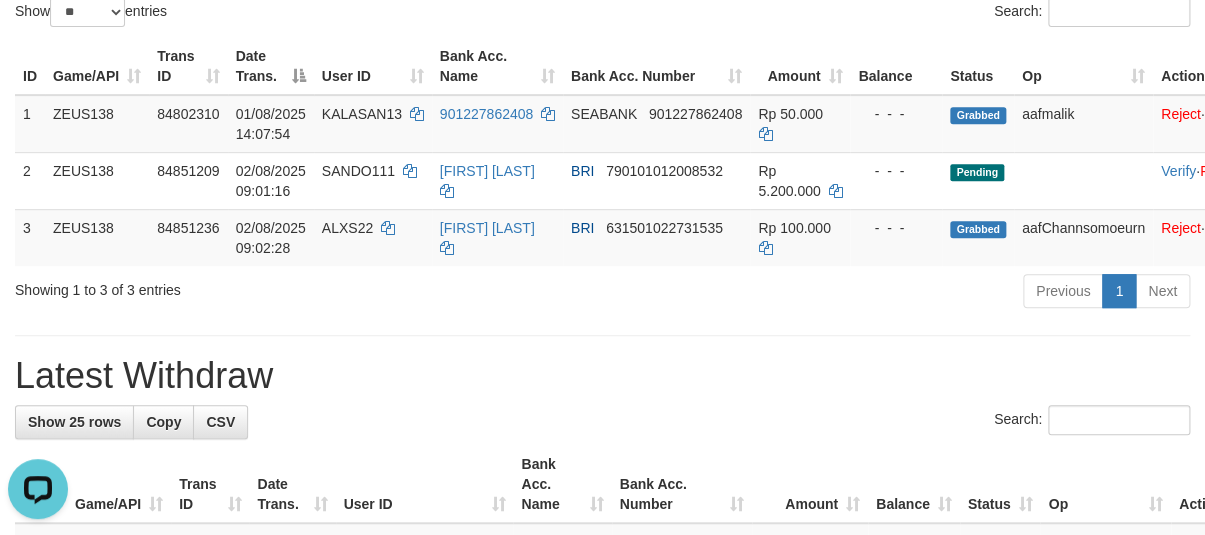 scroll, scrollTop: 0, scrollLeft: 0, axis: both 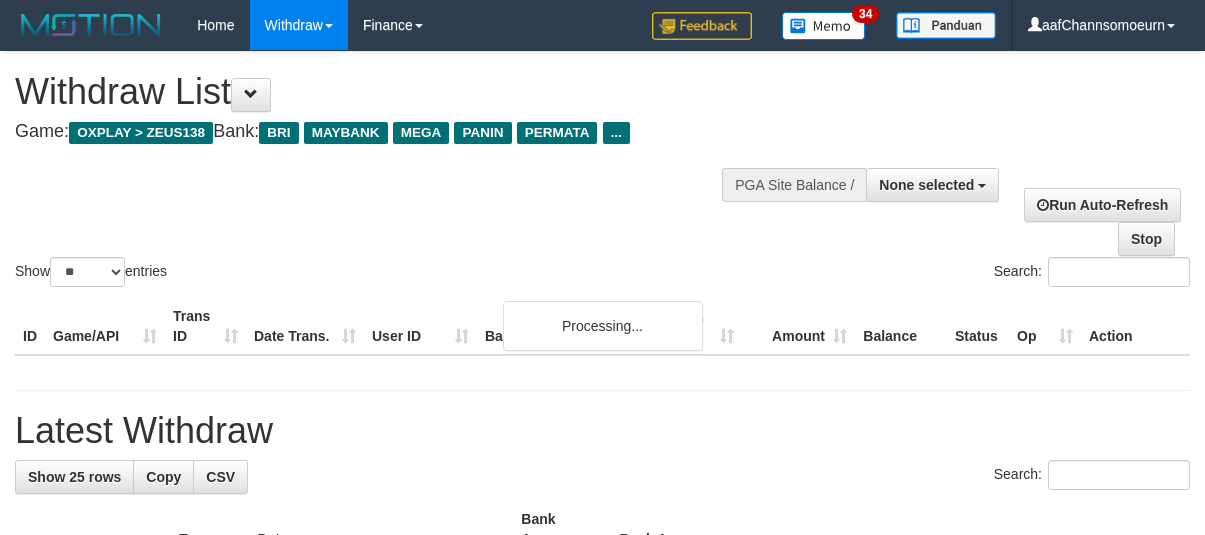 select 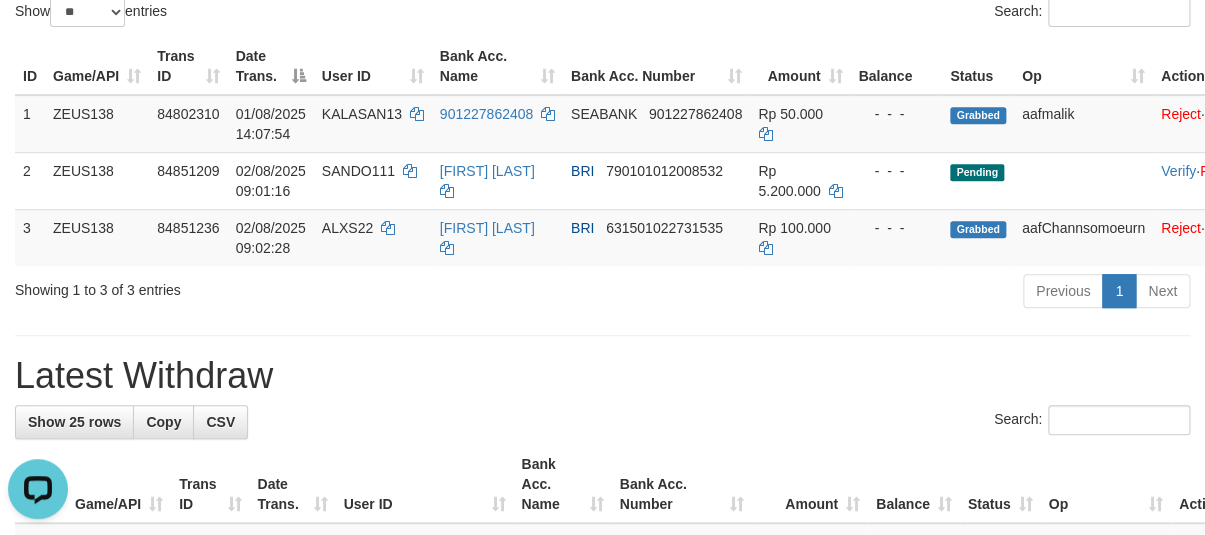 scroll, scrollTop: 0, scrollLeft: 0, axis: both 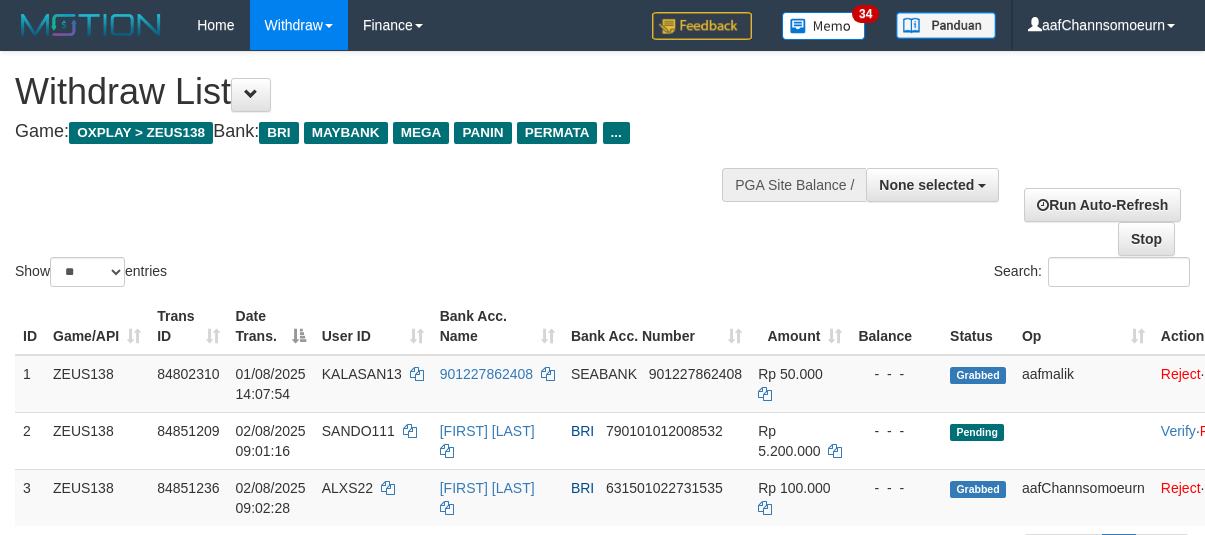 select 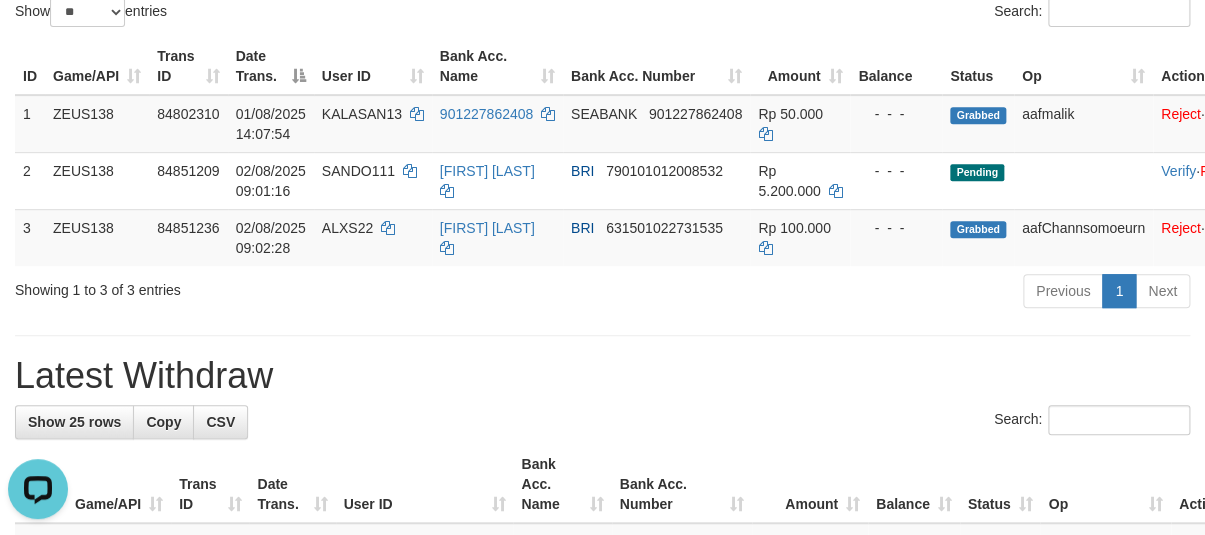 scroll, scrollTop: 0, scrollLeft: 0, axis: both 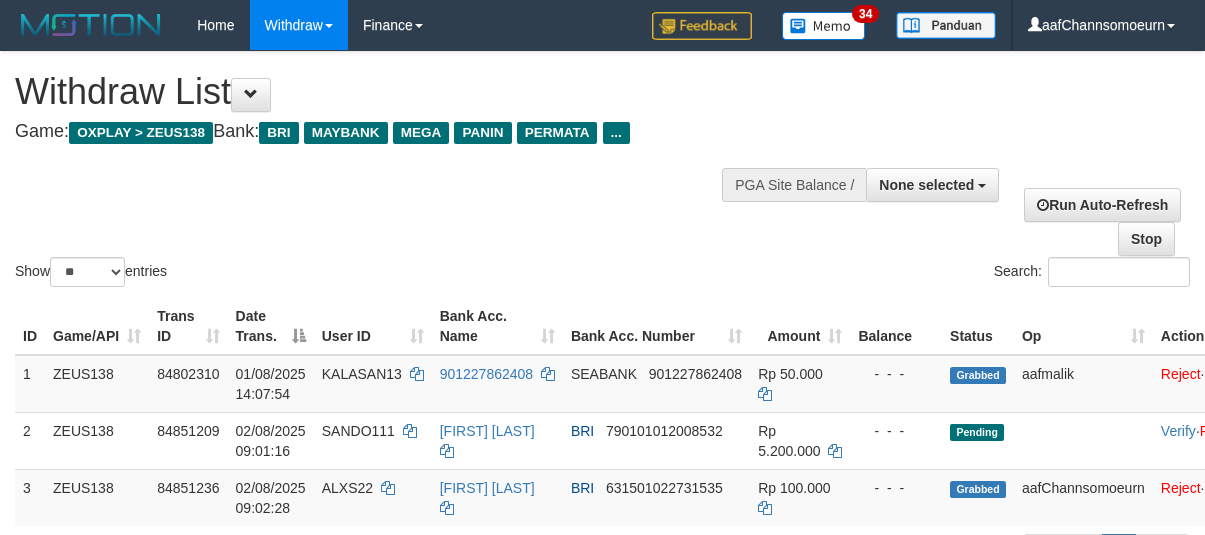 select 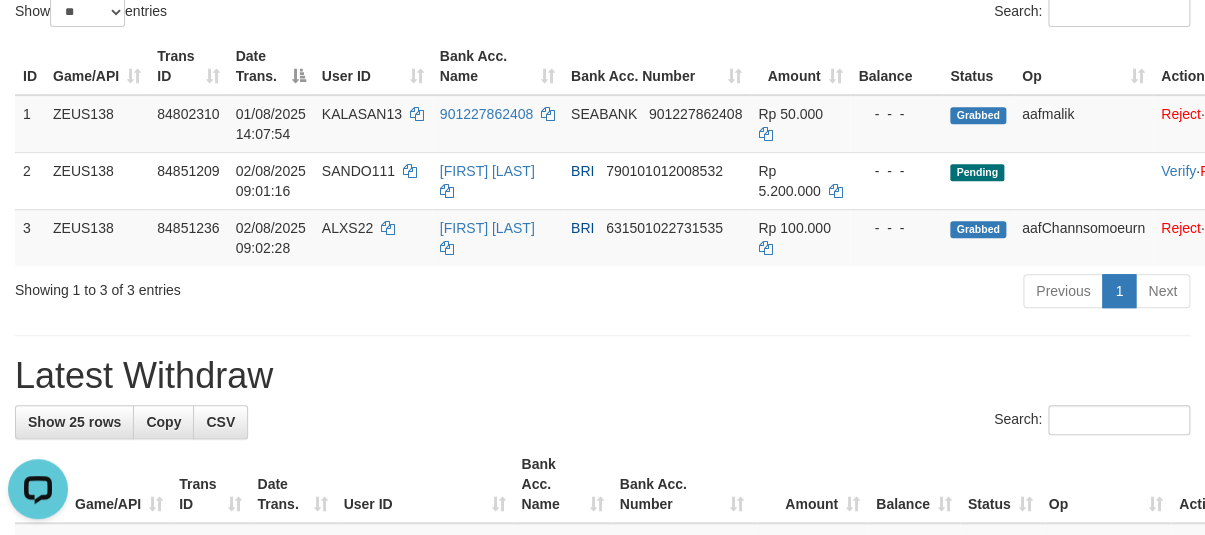 scroll, scrollTop: 0, scrollLeft: 0, axis: both 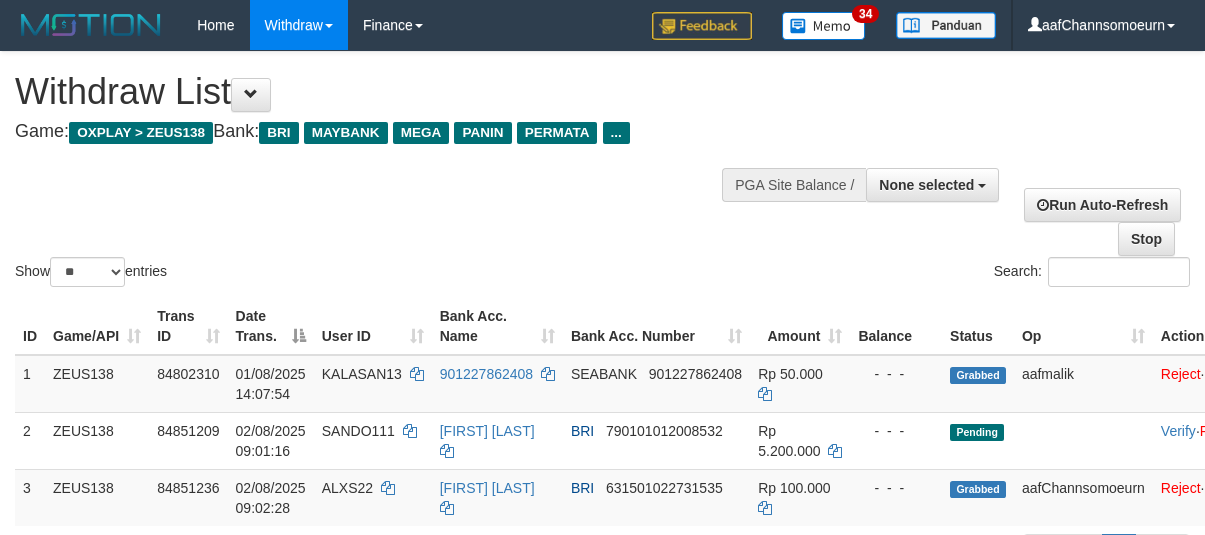 select 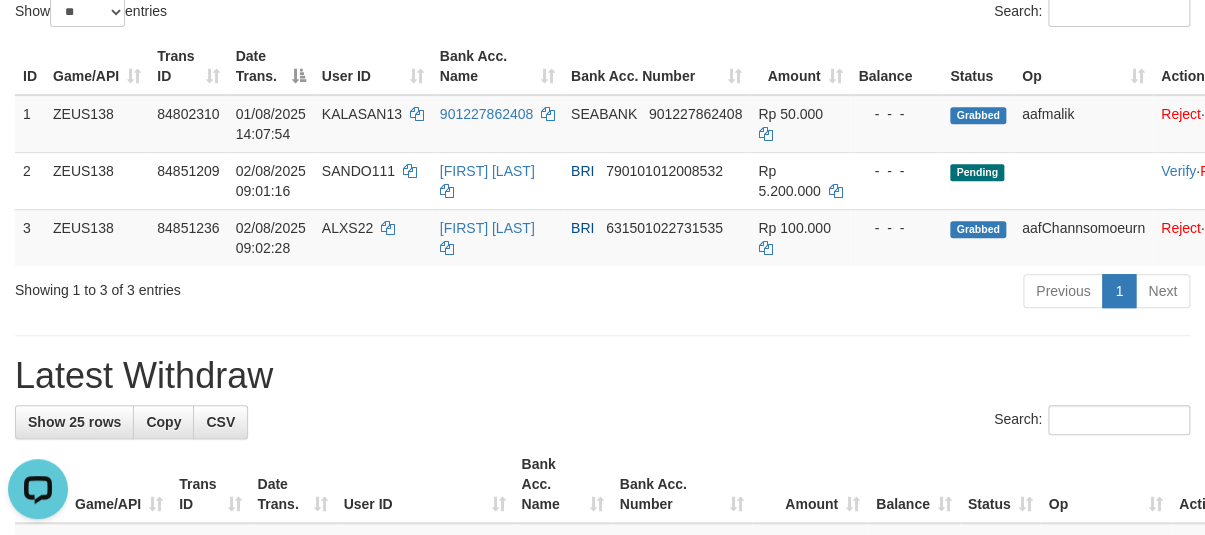 scroll, scrollTop: 0, scrollLeft: 0, axis: both 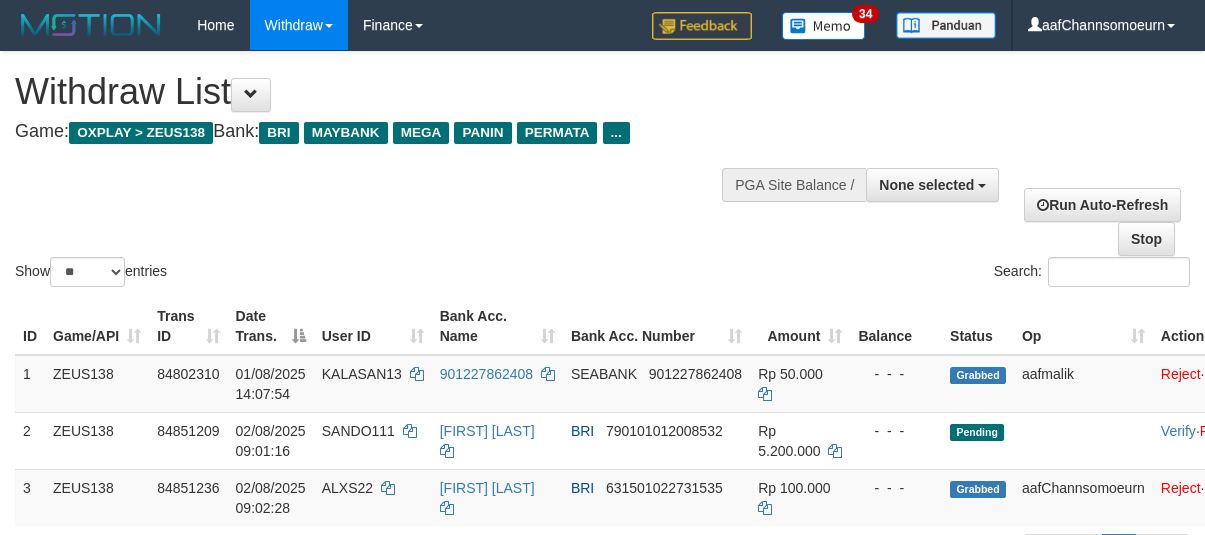 select 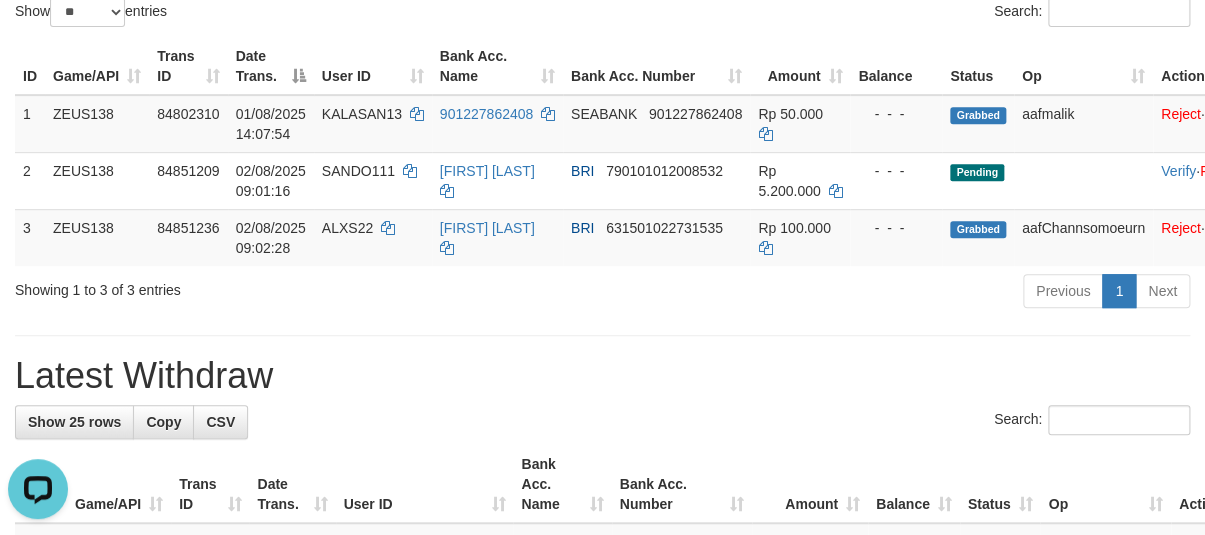 scroll, scrollTop: 0, scrollLeft: 0, axis: both 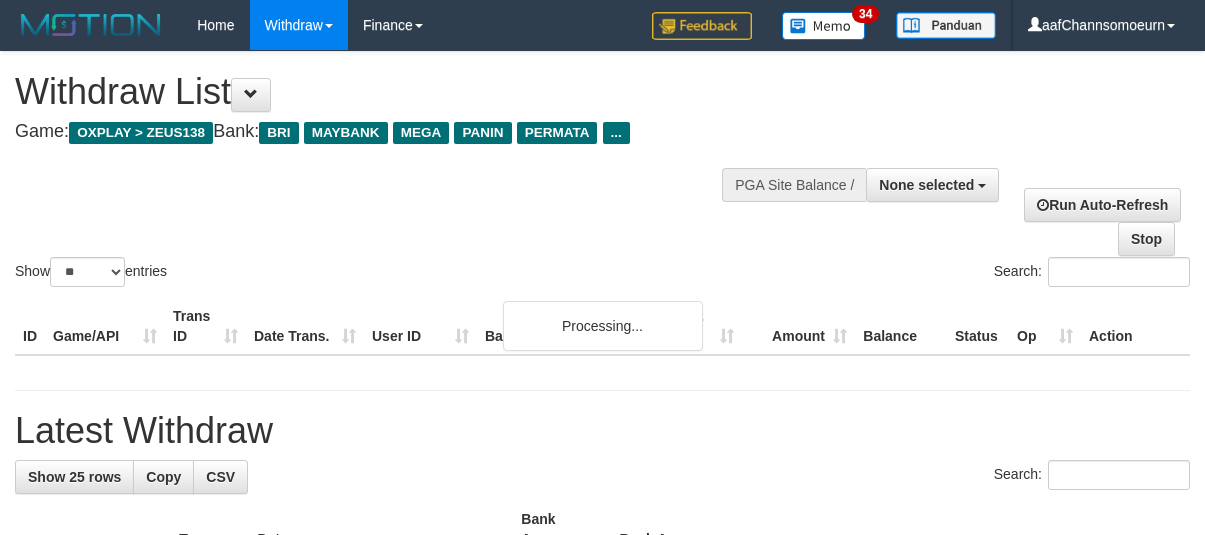 select 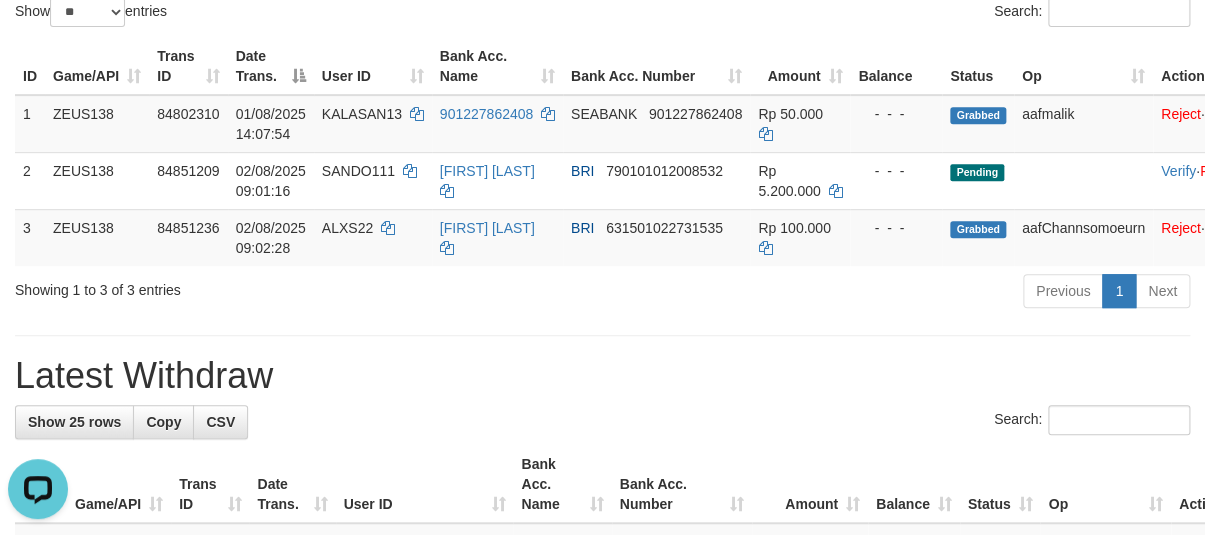 scroll, scrollTop: 0, scrollLeft: 0, axis: both 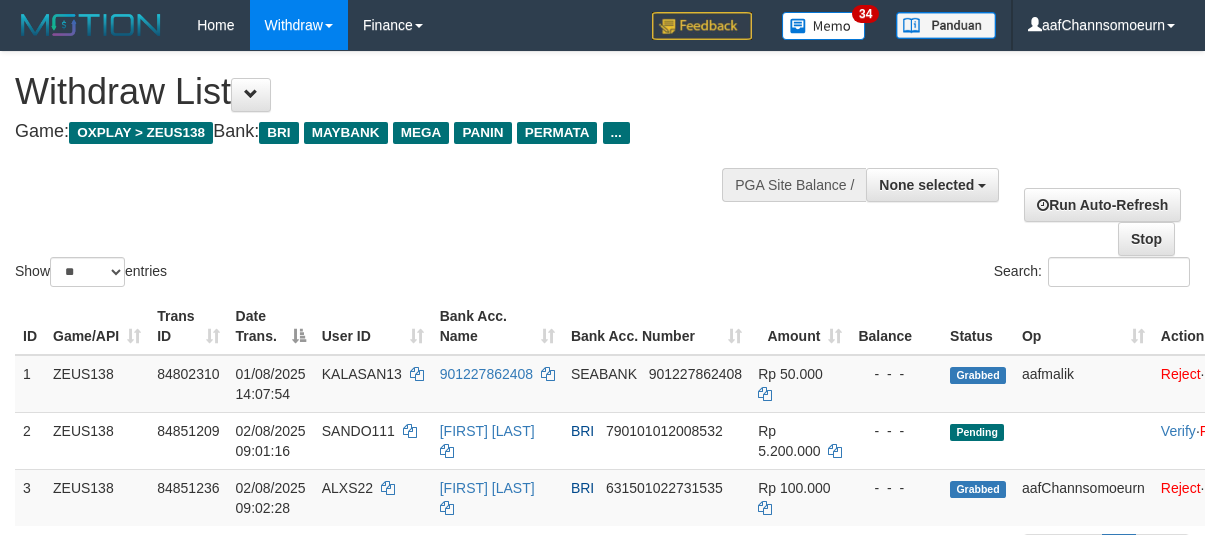 select 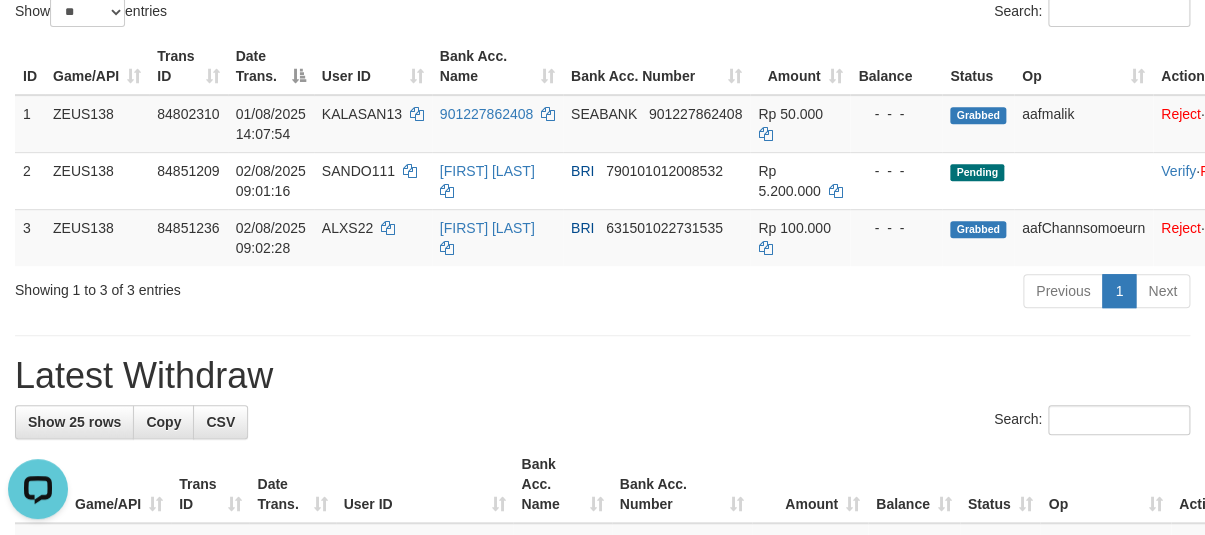 scroll, scrollTop: 0, scrollLeft: 0, axis: both 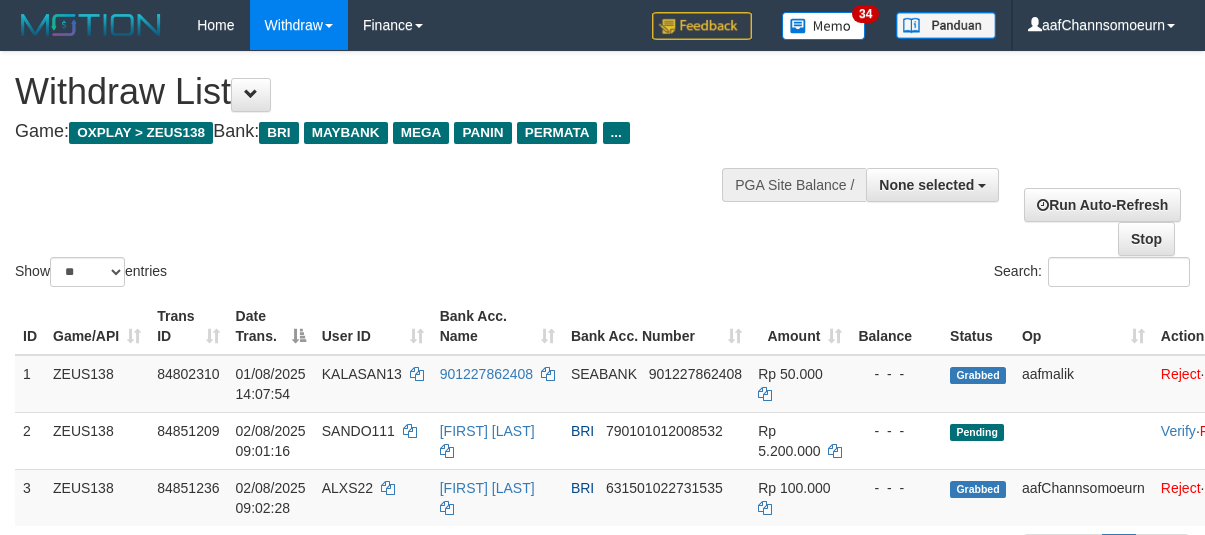select 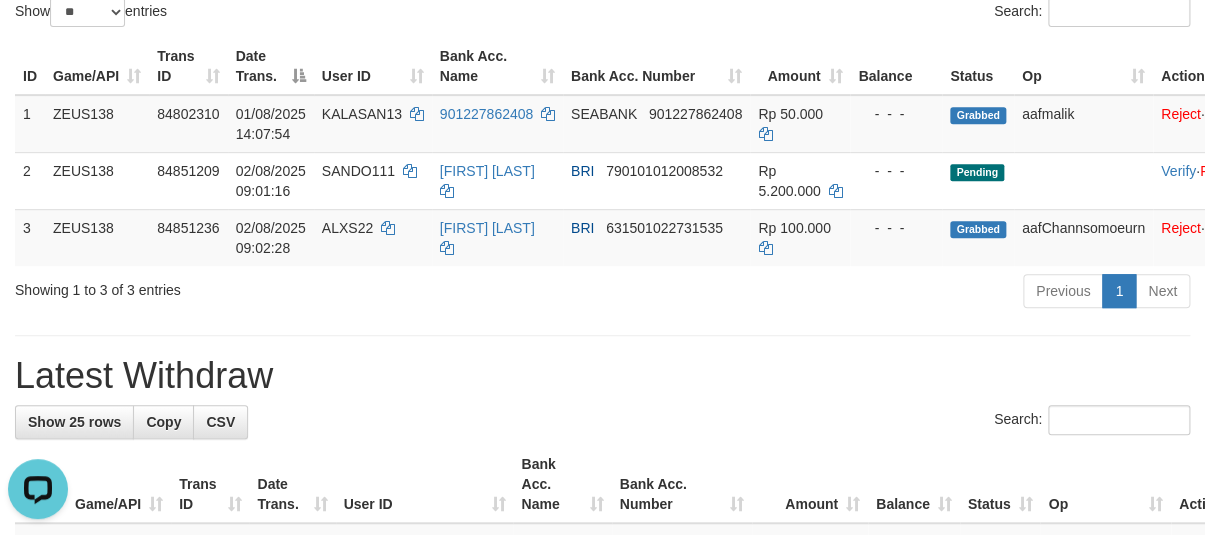 scroll, scrollTop: 0, scrollLeft: 0, axis: both 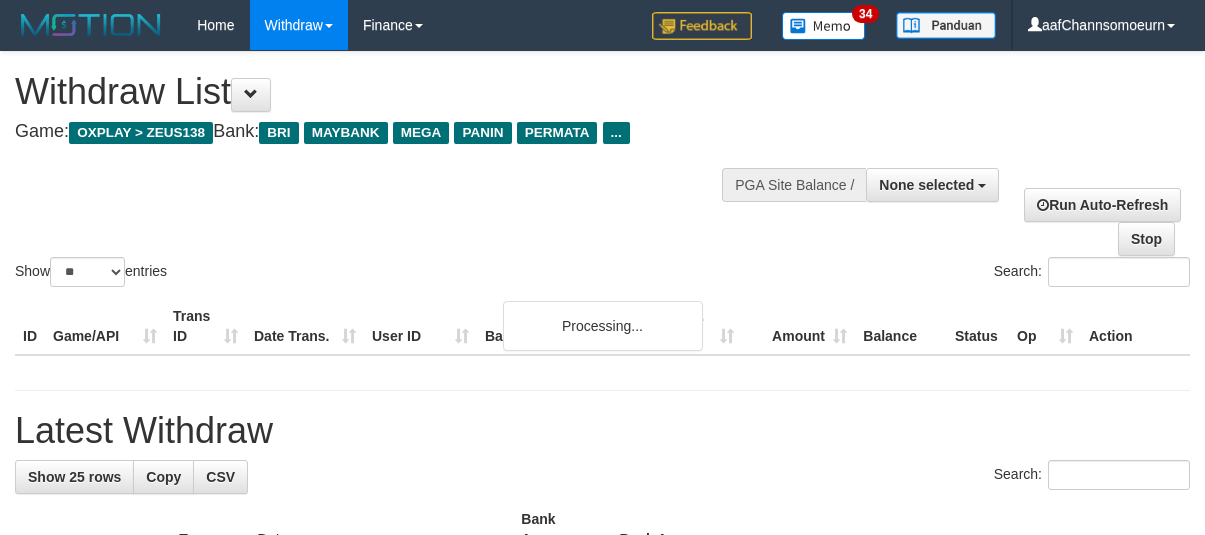 select 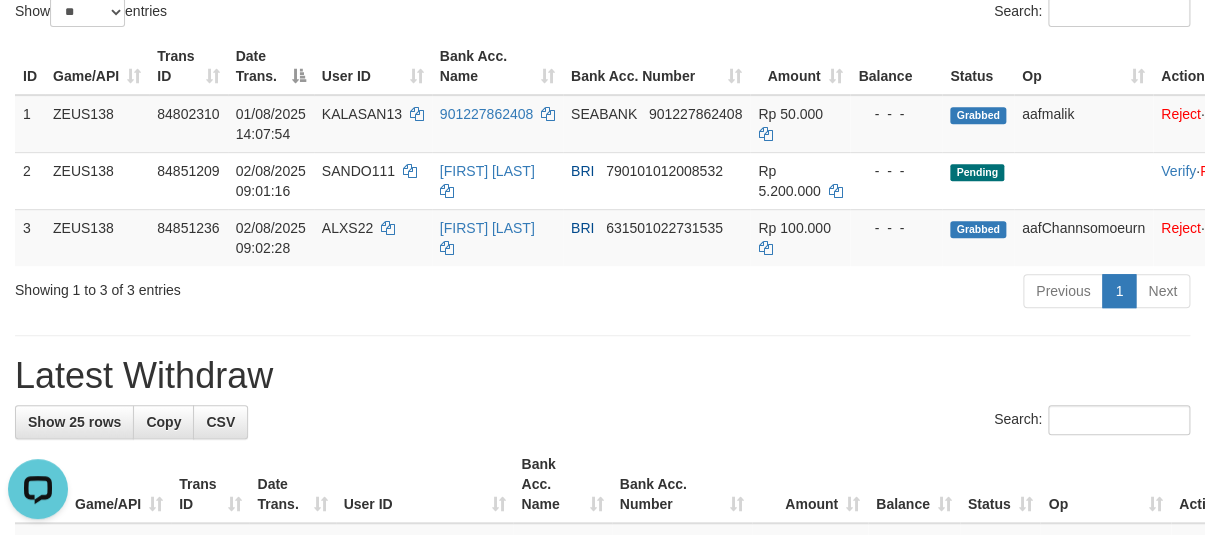 scroll, scrollTop: 0, scrollLeft: 0, axis: both 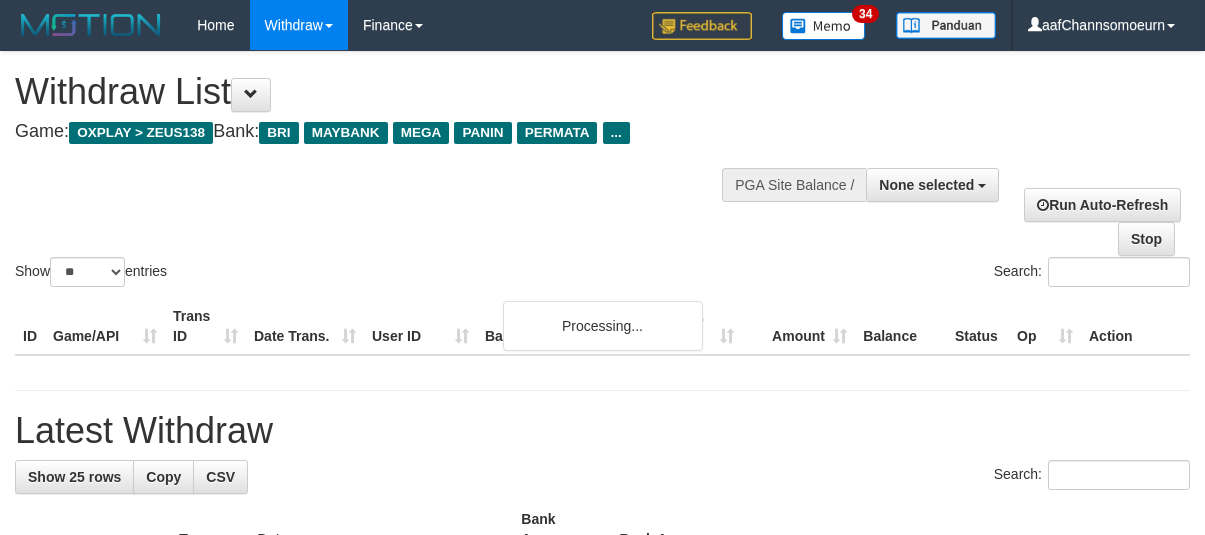 select 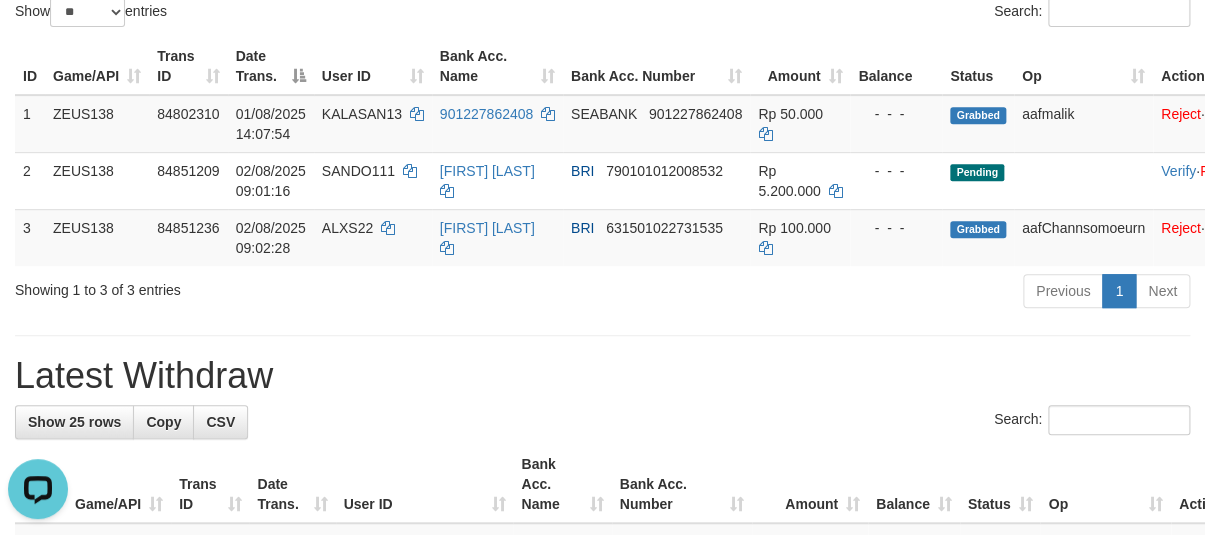 scroll, scrollTop: 0, scrollLeft: 0, axis: both 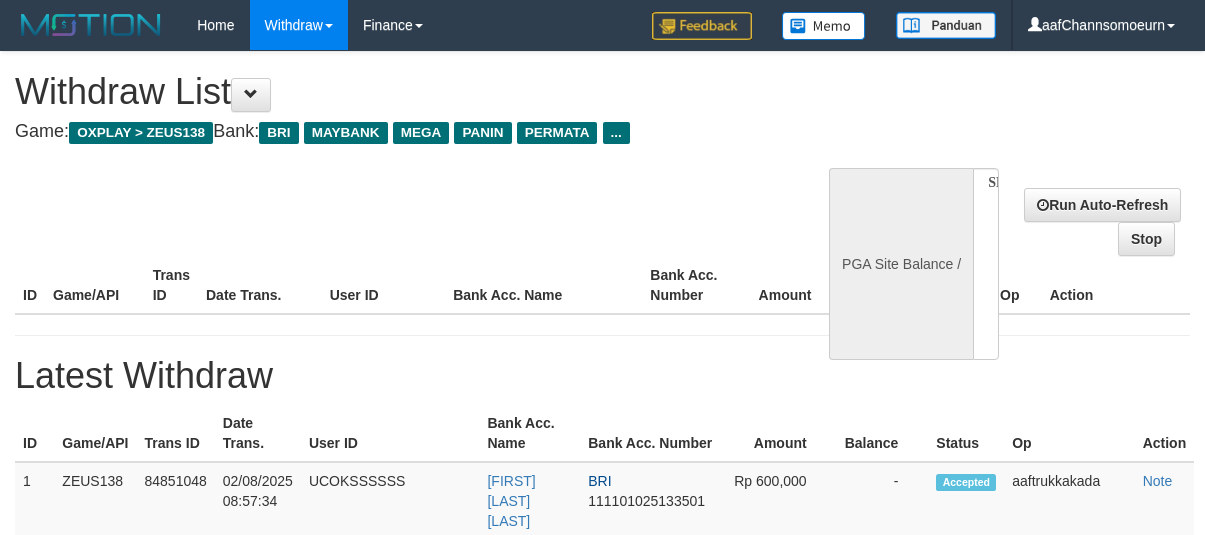 select 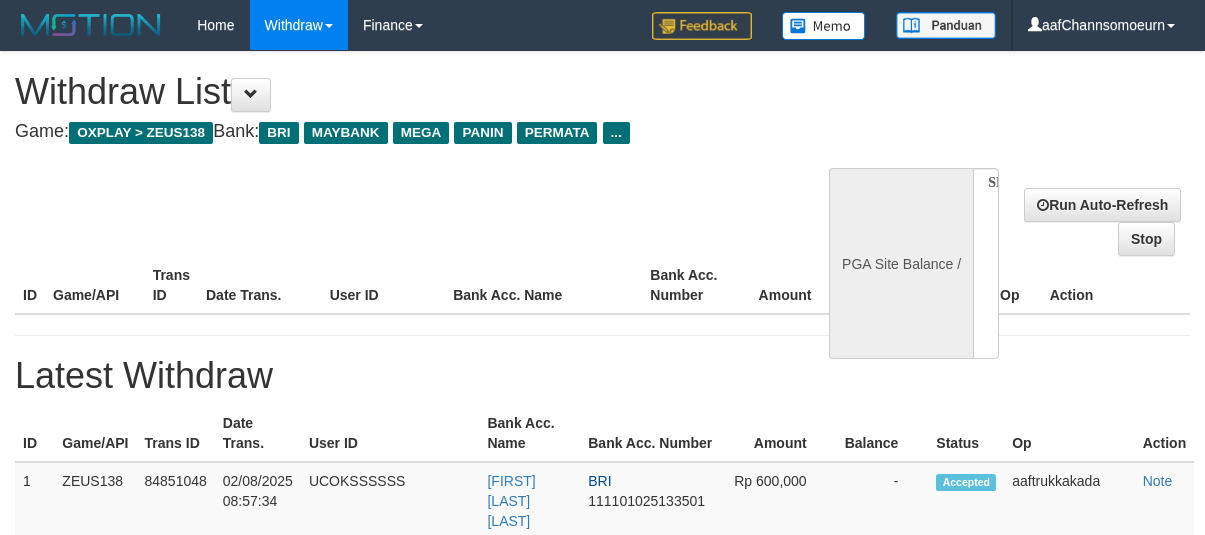 scroll, scrollTop: 260, scrollLeft: 0, axis: vertical 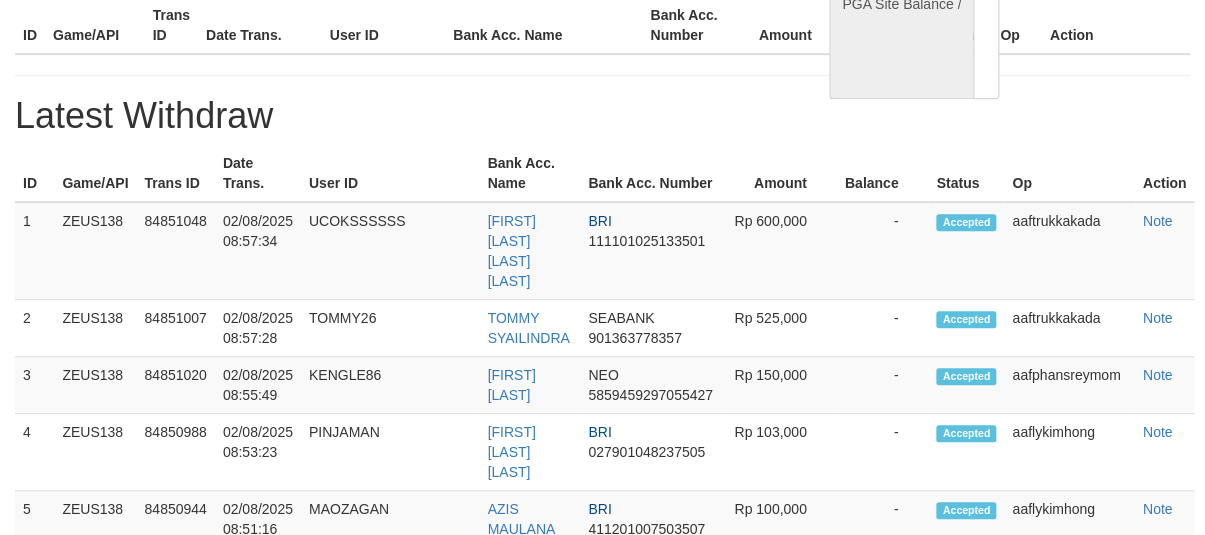 select on "**" 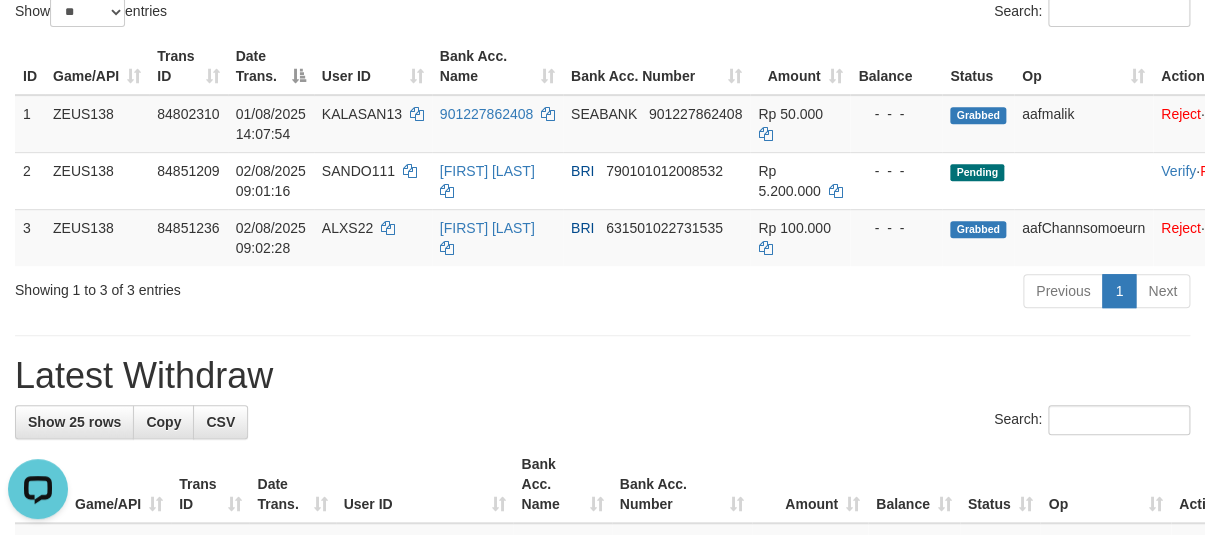 scroll, scrollTop: 0, scrollLeft: 0, axis: both 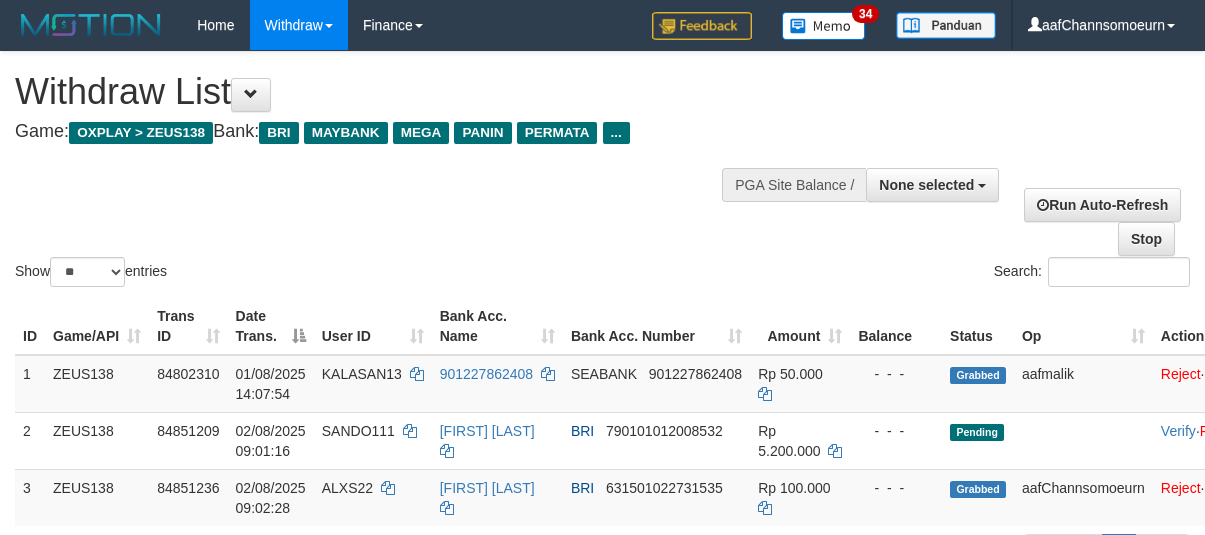 select 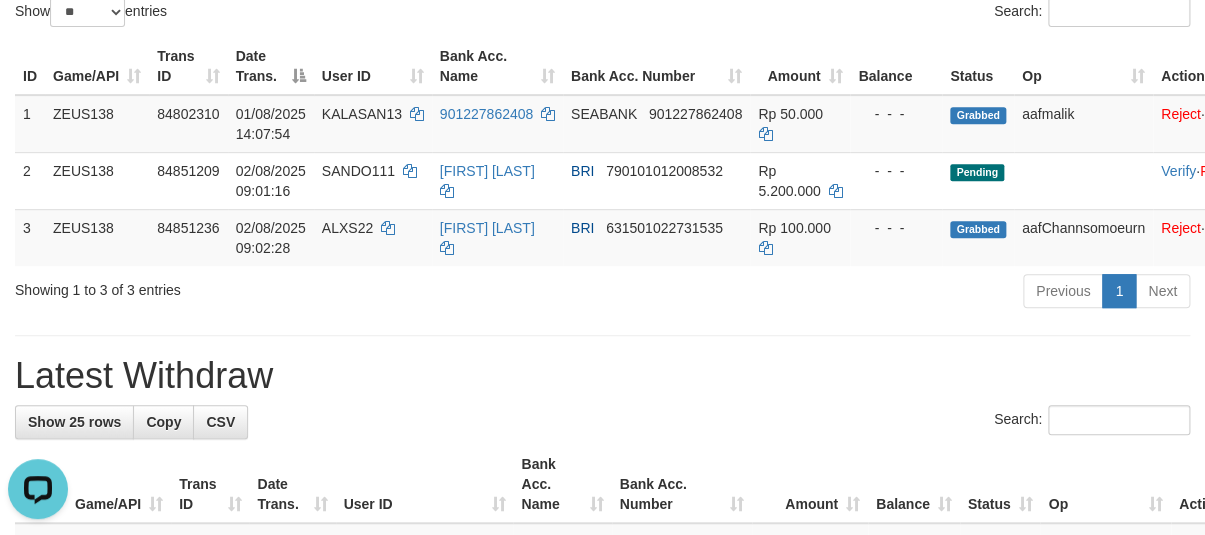 scroll, scrollTop: 0, scrollLeft: 0, axis: both 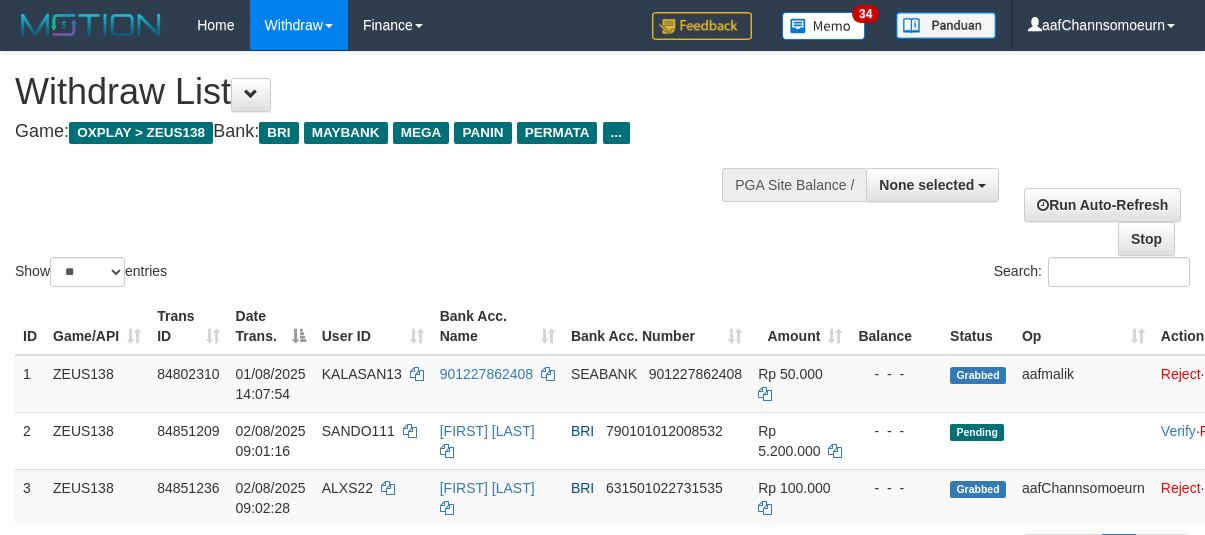 select 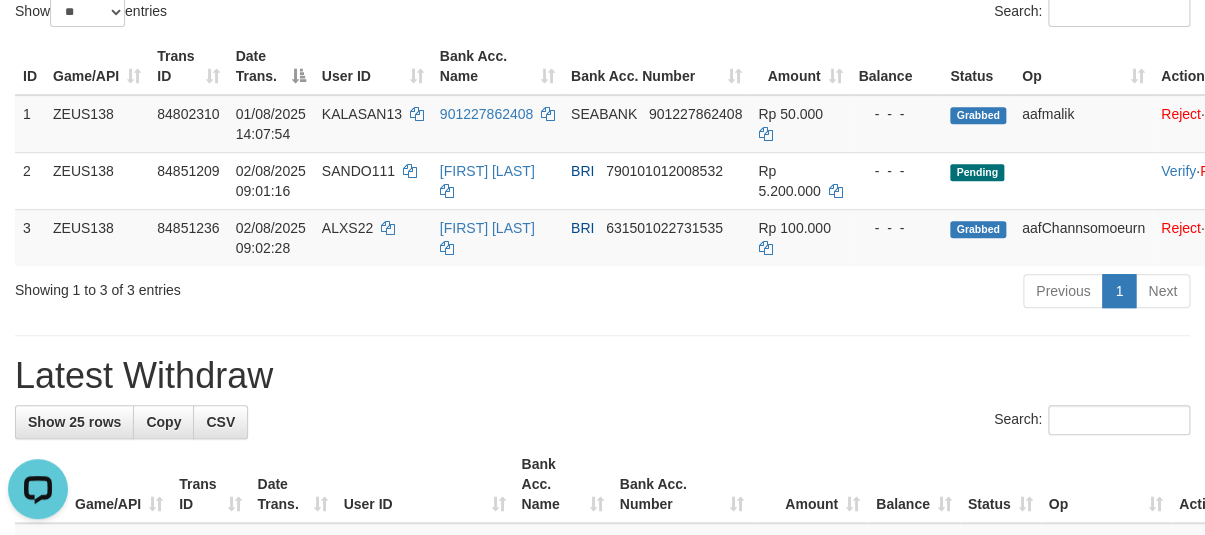 scroll, scrollTop: 0, scrollLeft: 0, axis: both 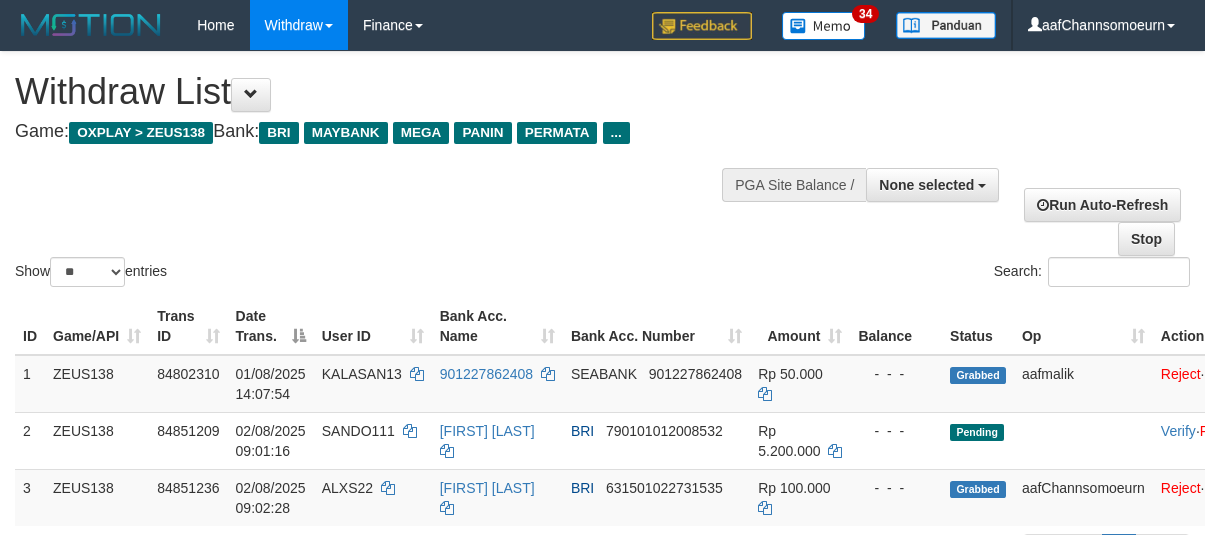 select 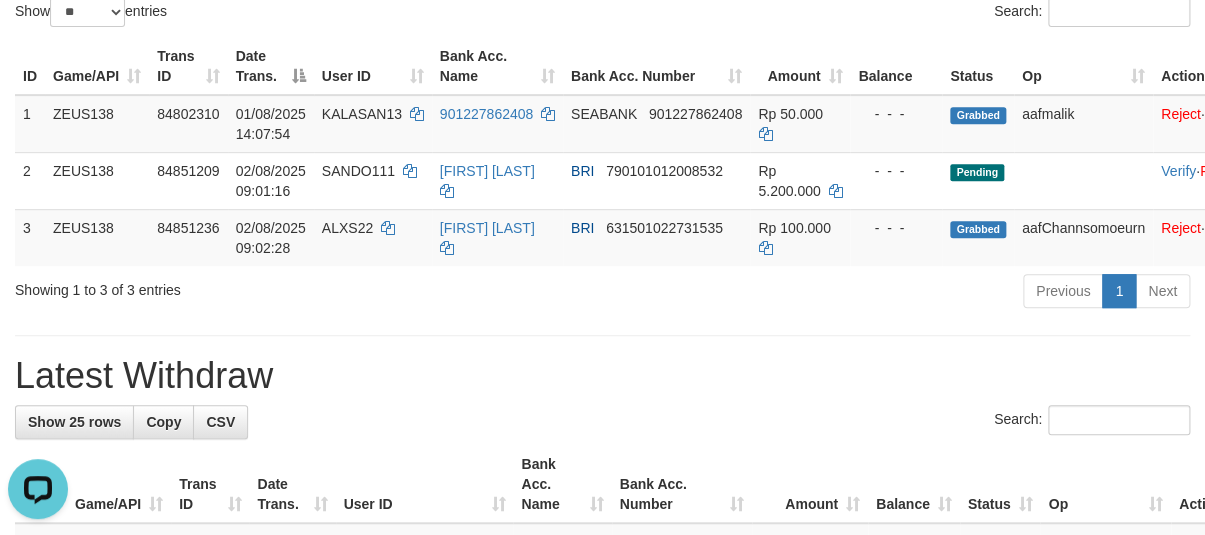 scroll, scrollTop: 0, scrollLeft: 0, axis: both 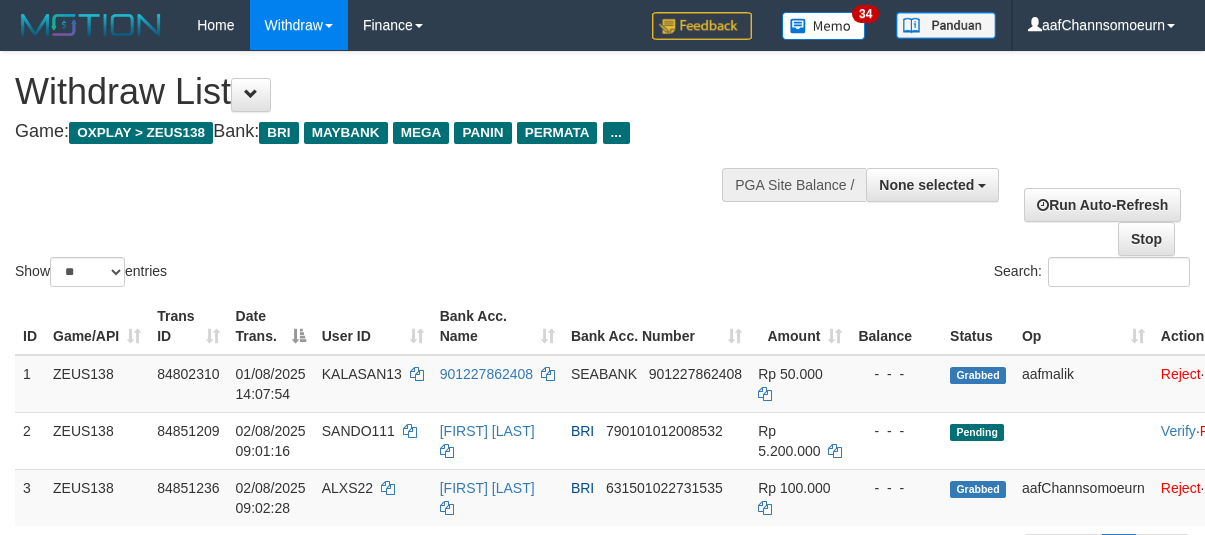 select 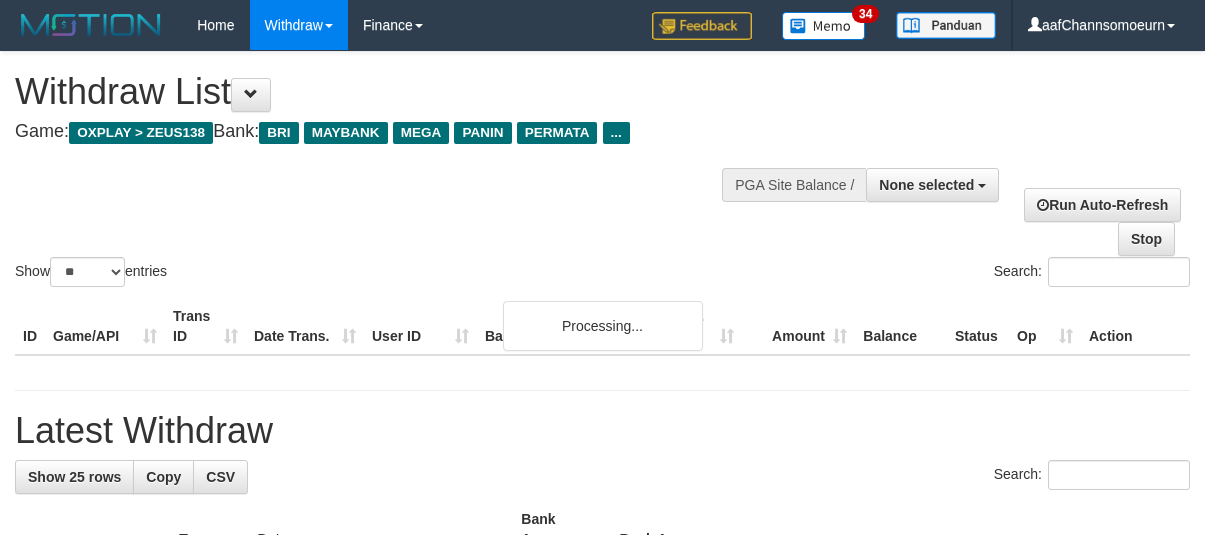 select 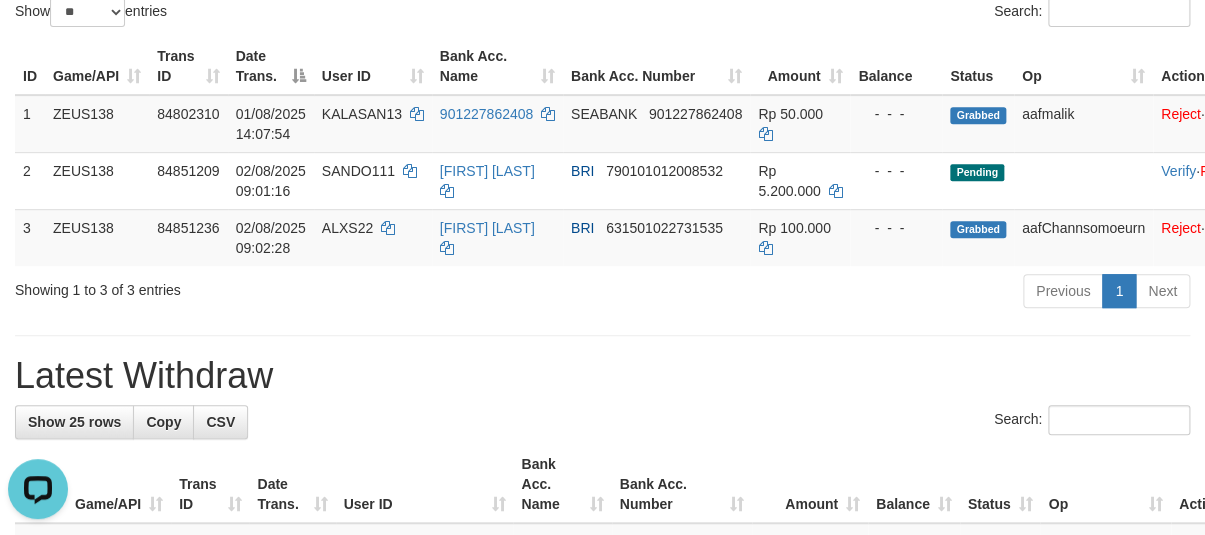 scroll, scrollTop: 0, scrollLeft: 0, axis: both 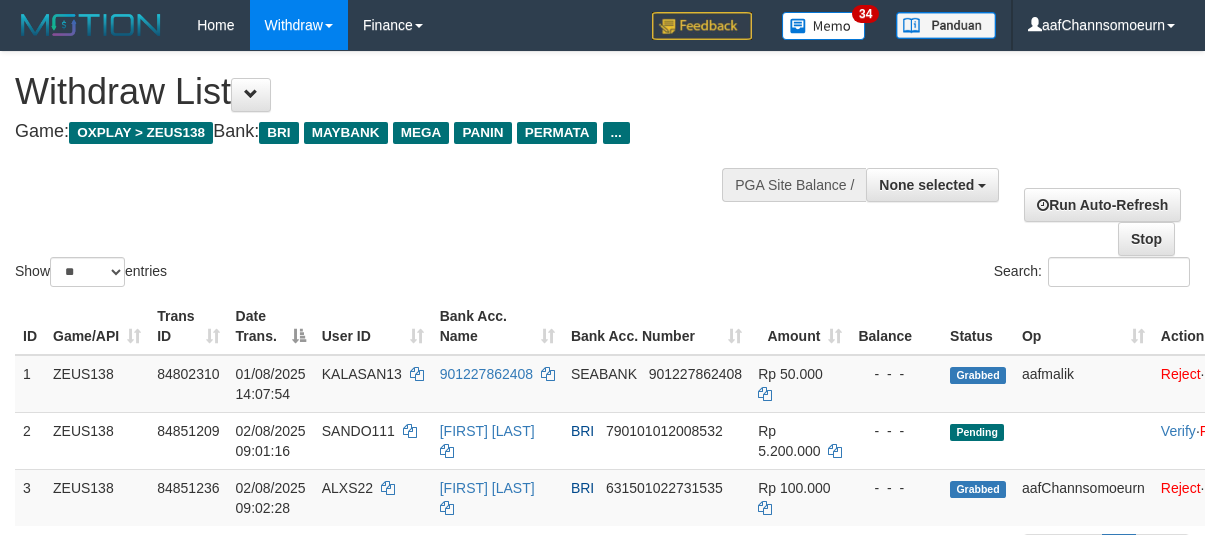 select 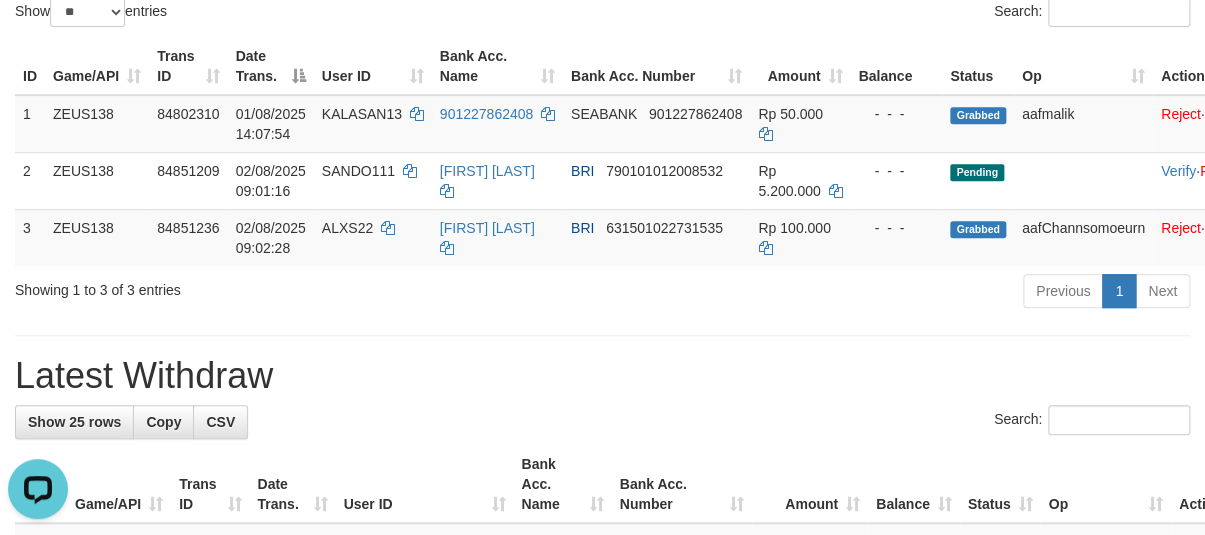 scroll, scrollTop: 0, scrollLeft: 0, axis: both 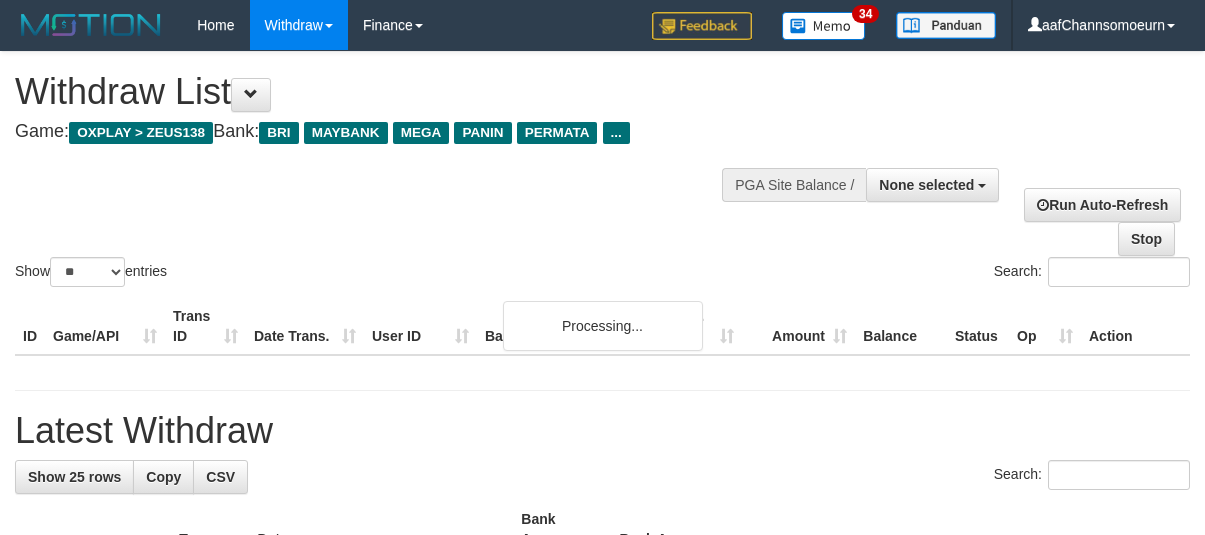 select 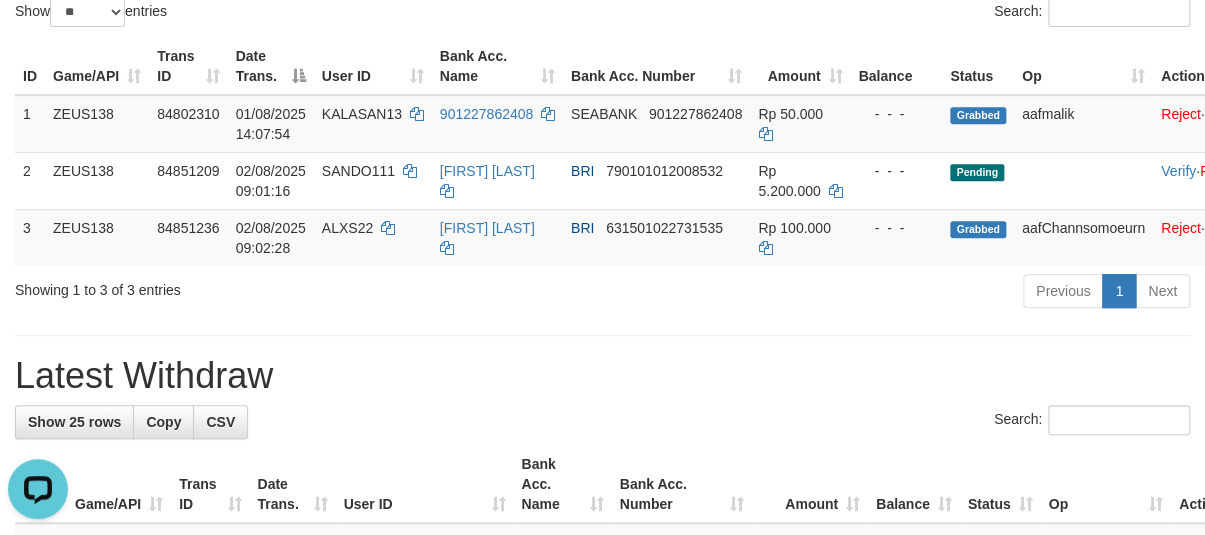 scroll, scrollTop: 0, scrollLeft: 0, axis: both 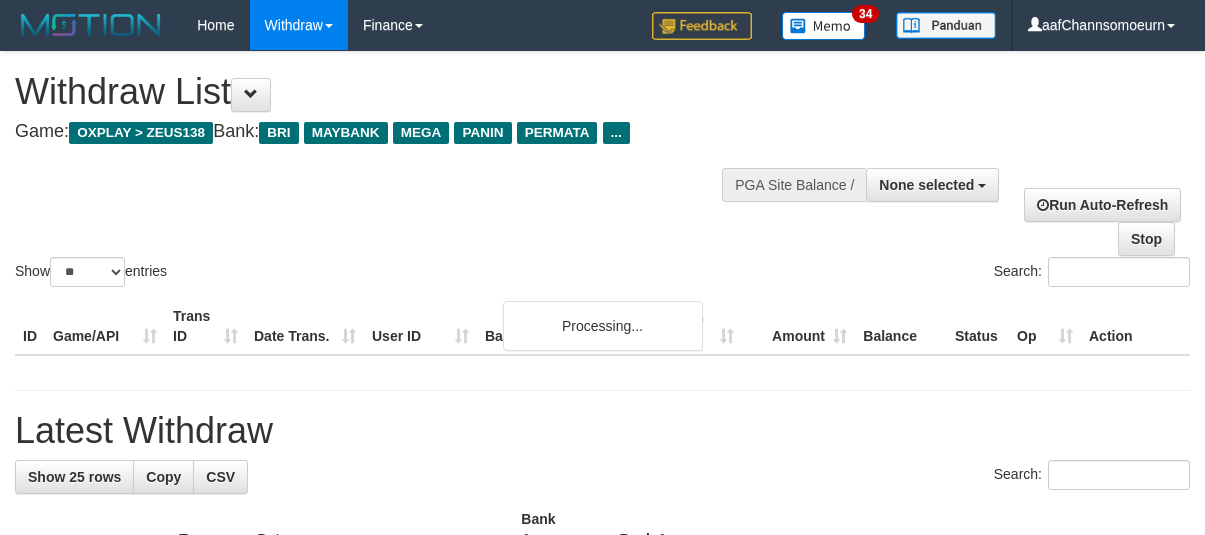 select 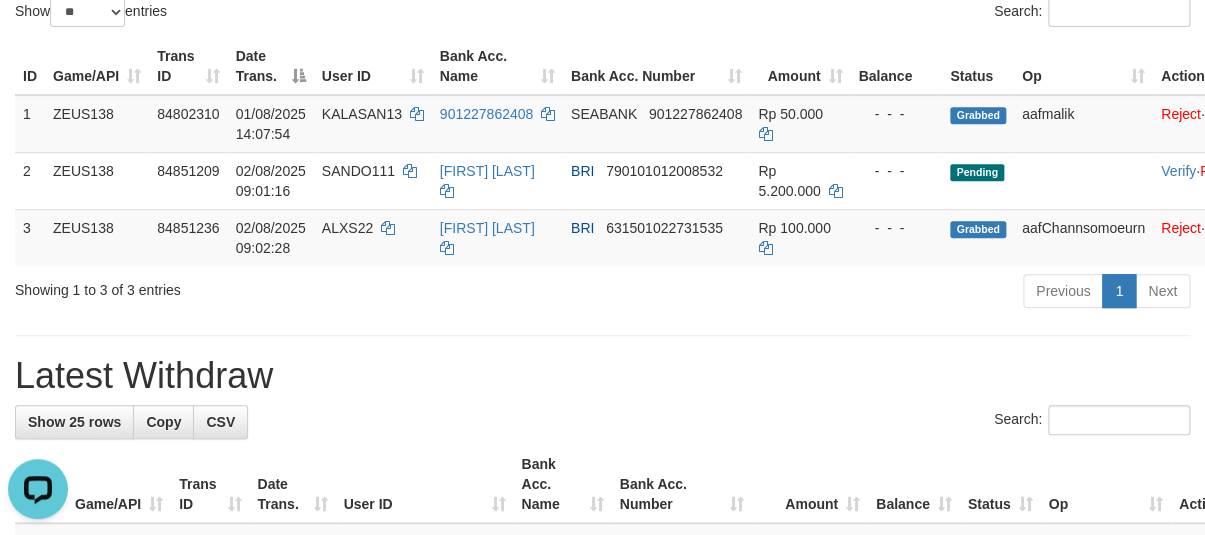 scroll, scrollTop: 0, scrollLeft: 0, axis: both 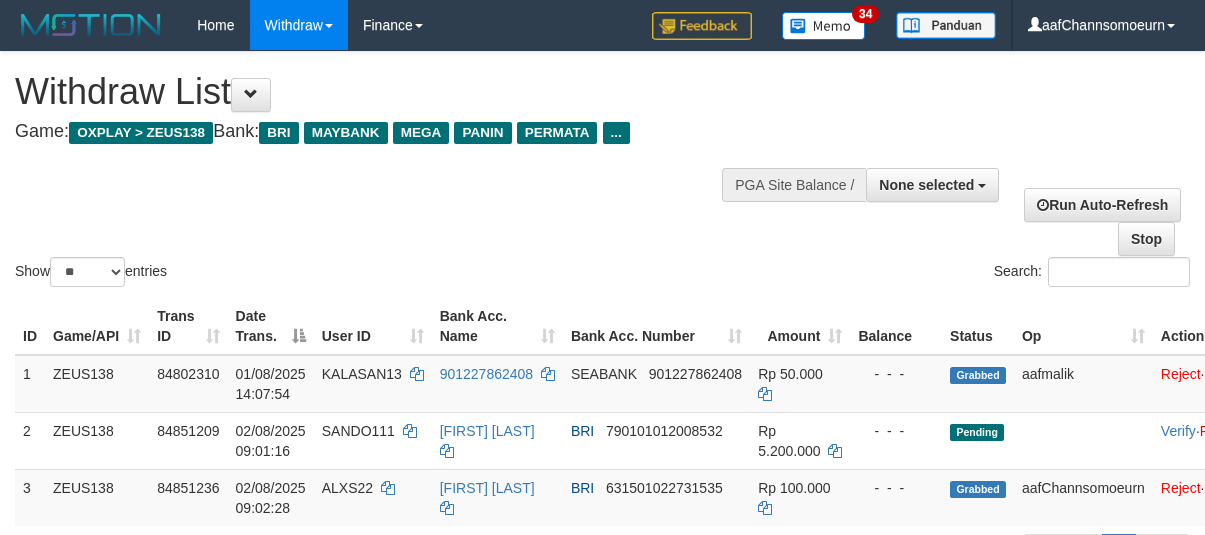 select 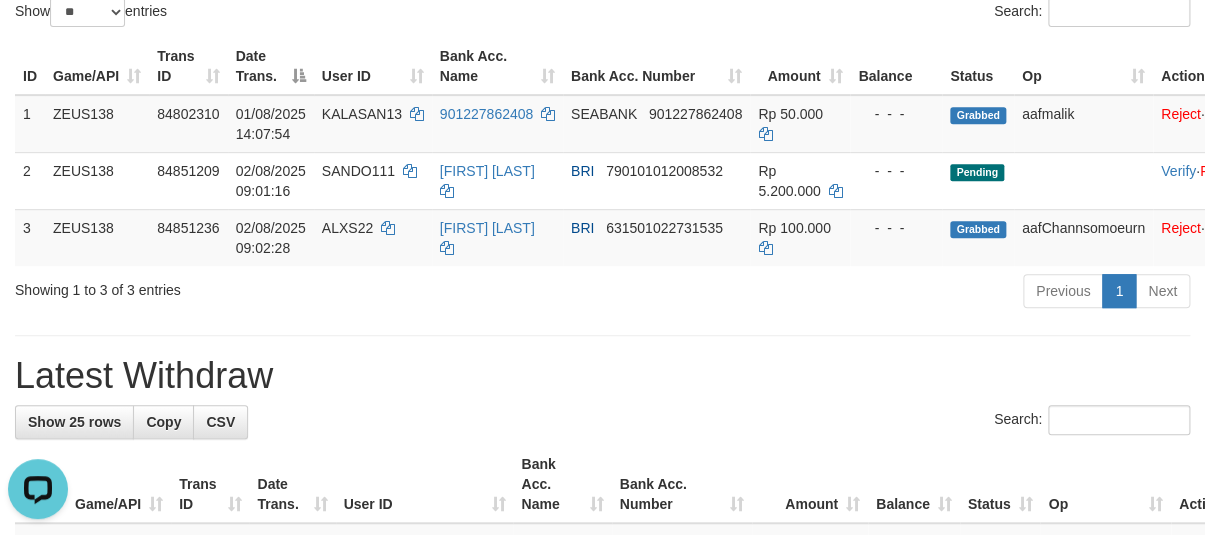 scroll, scrollTop: 0, scrollLeft: 0, axis: both 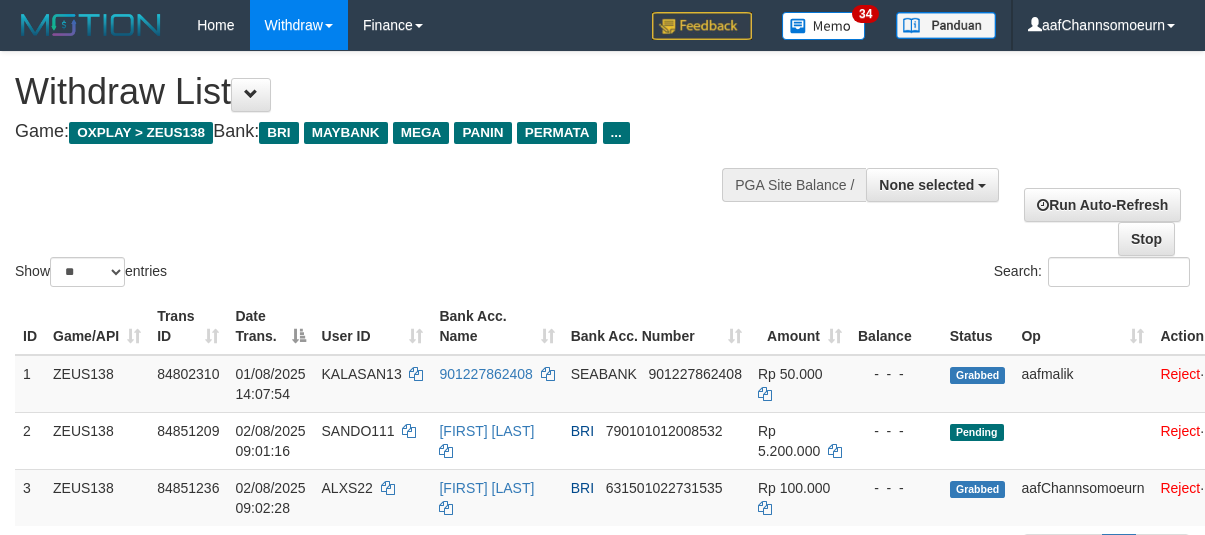 select 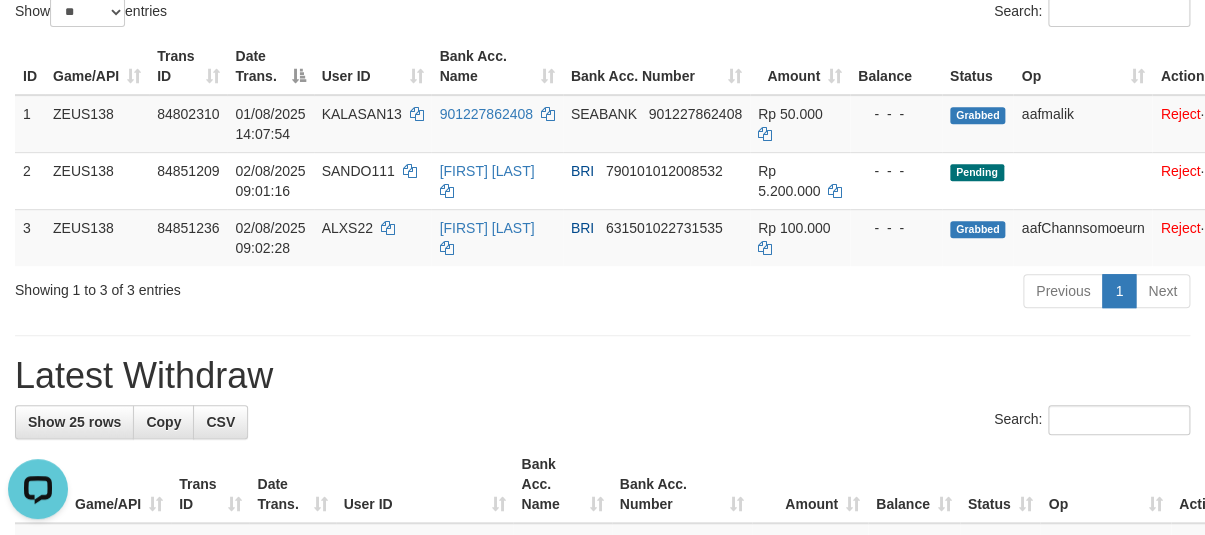 scroll, scrollTop: 0, scrollLeft: 0, axis: both 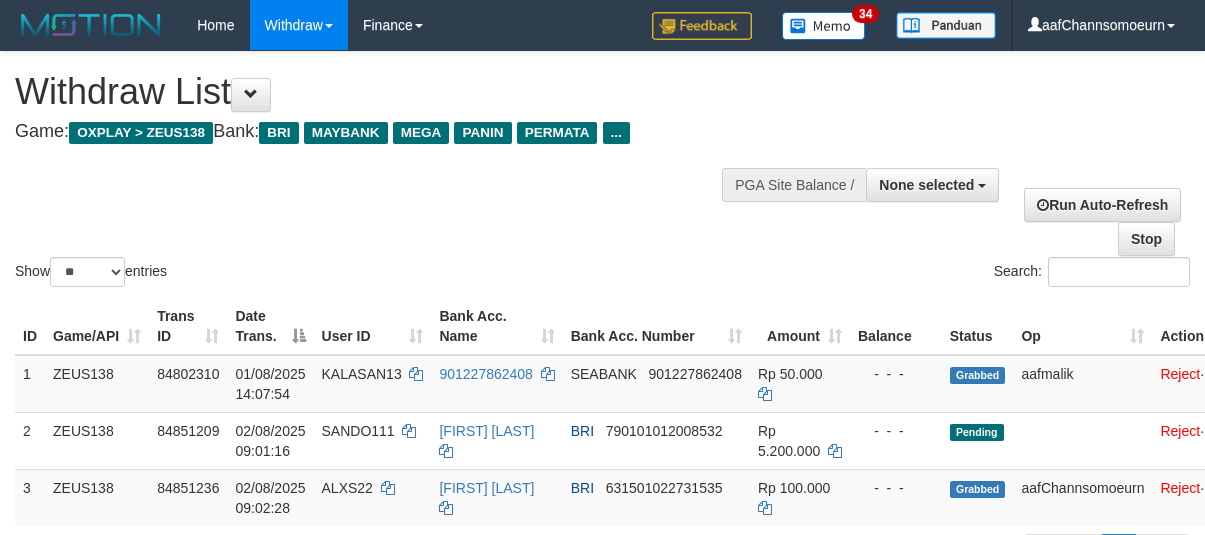 select 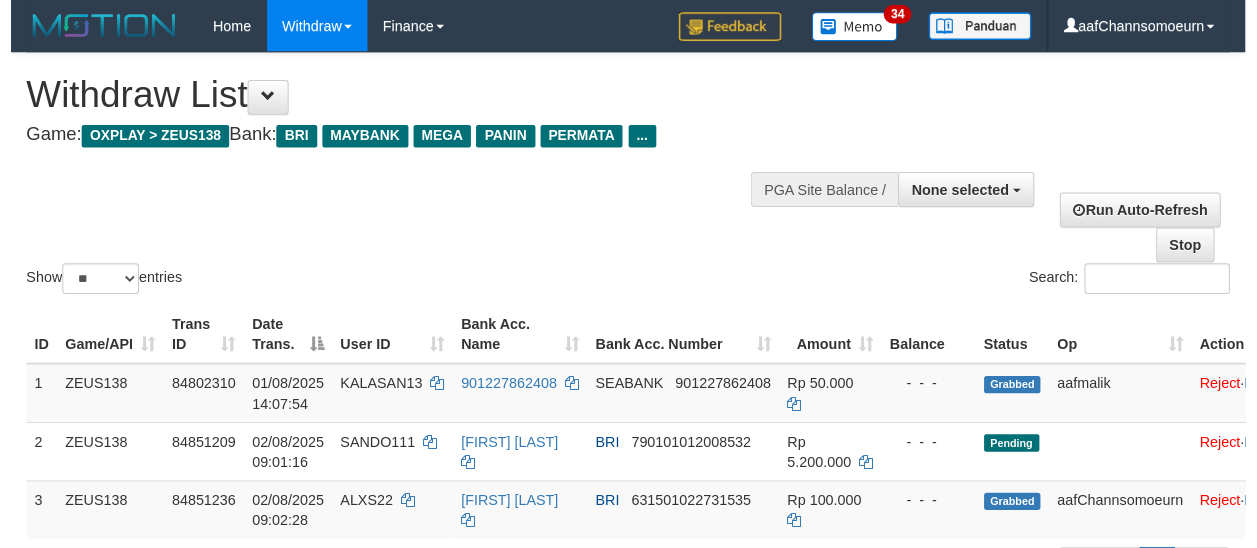 scroll, scrollTop: 260, scrollLeft: 0, axis: vertical 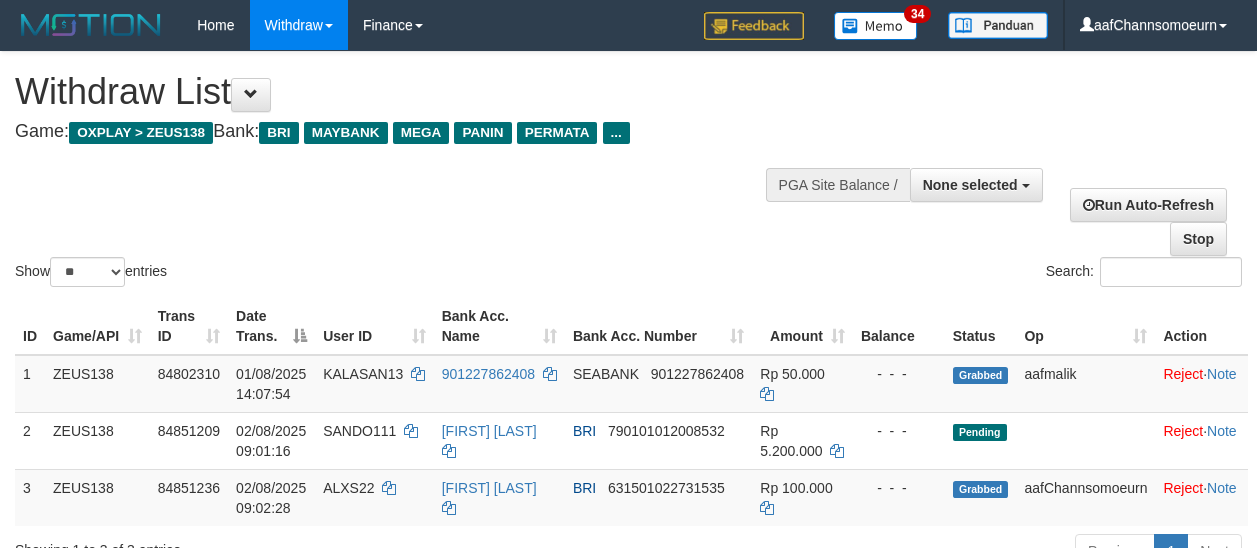 select 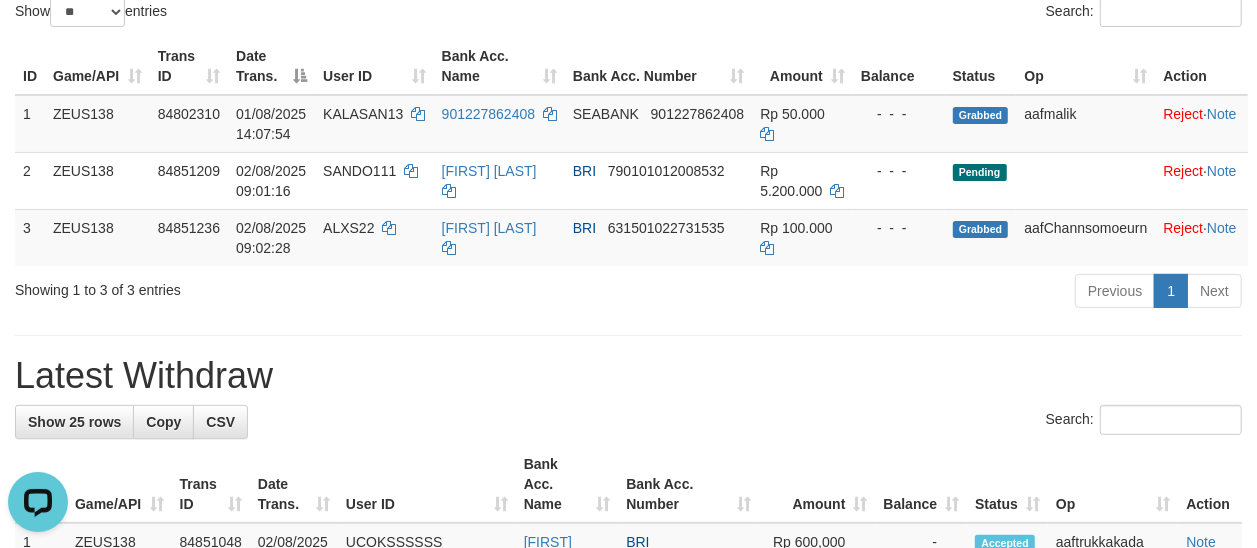 scroll, scrollTop: 0, scrollLeft: 0, axis: both 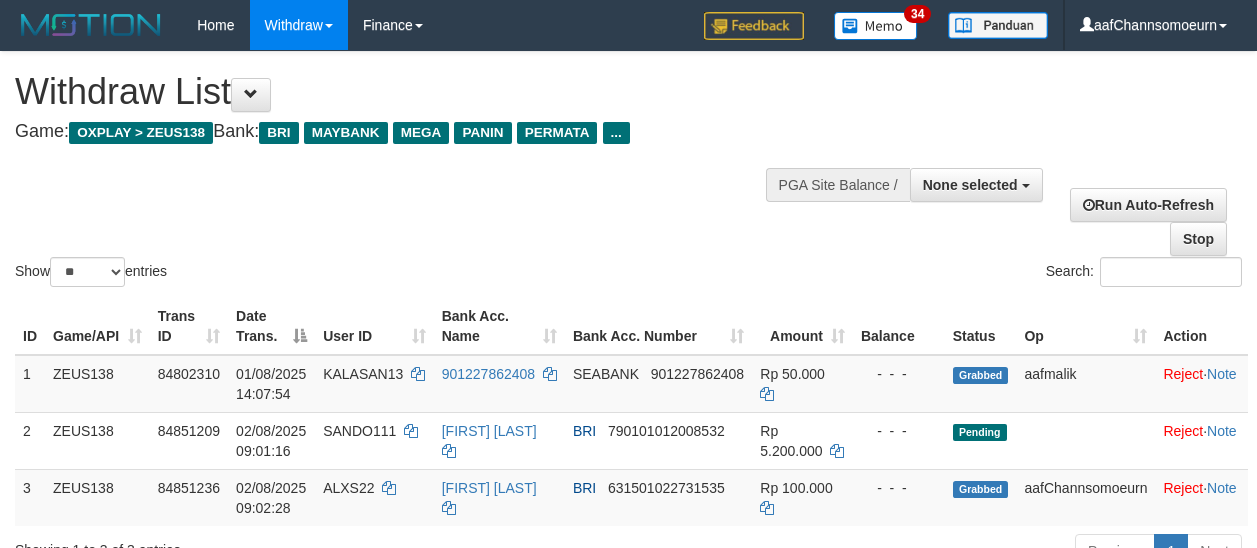 select 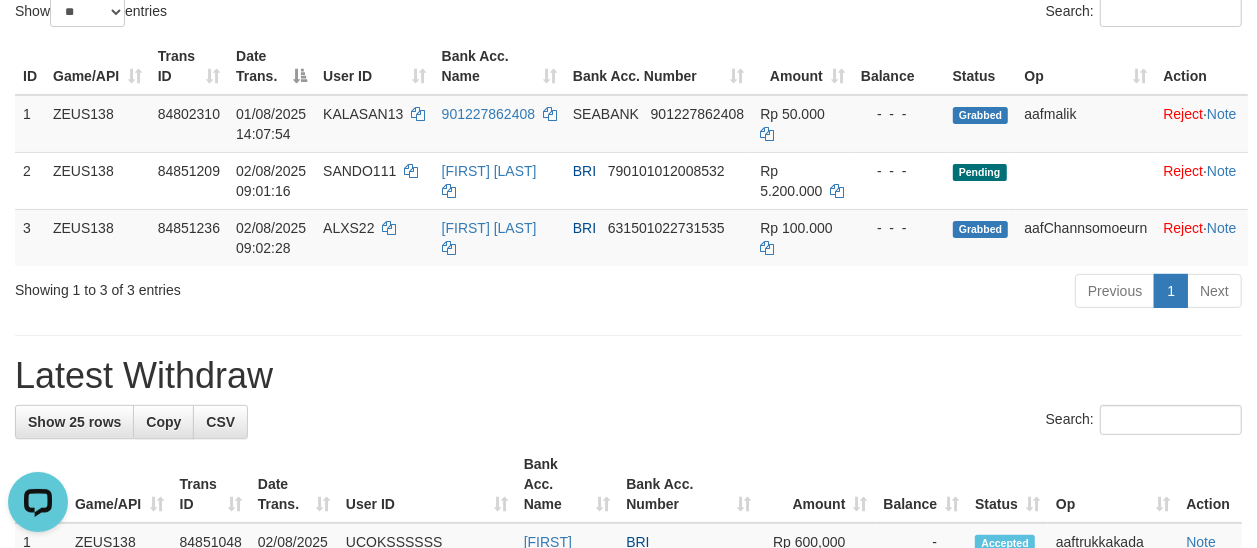 scroll, scrollTop: 0, scrollLeft: 0, axis: both 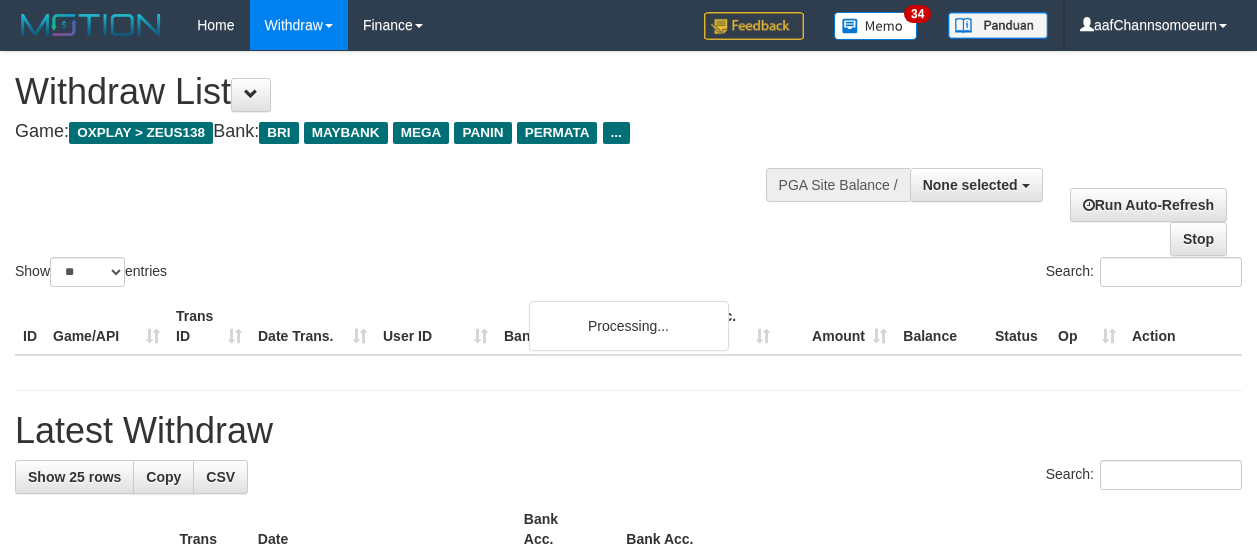 select 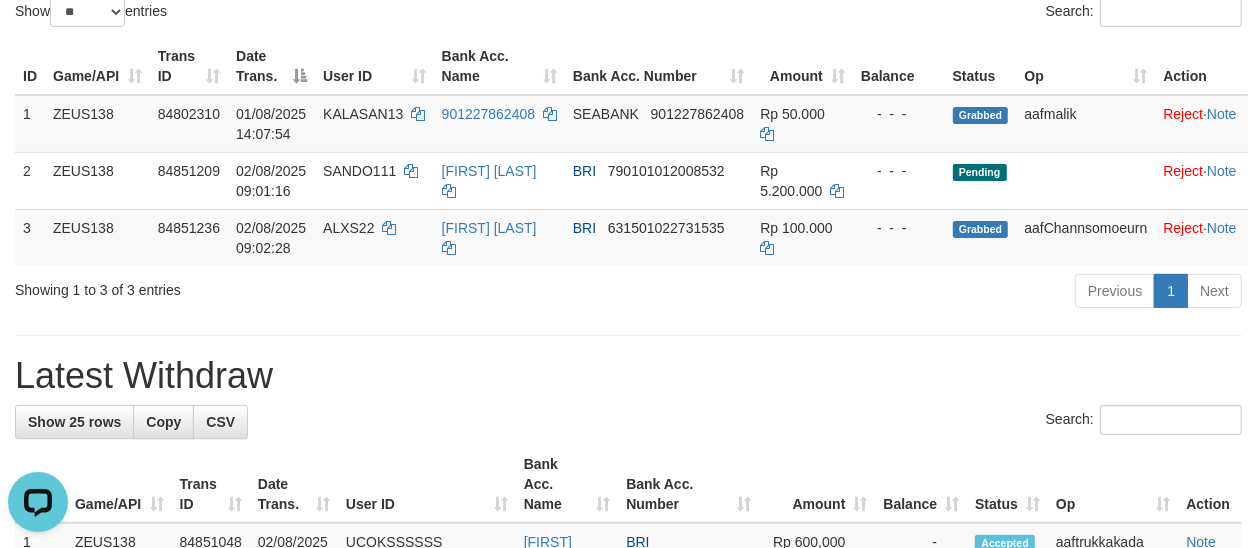 scroll, scrollTop: 0, scrollLeft: 0, axis: both 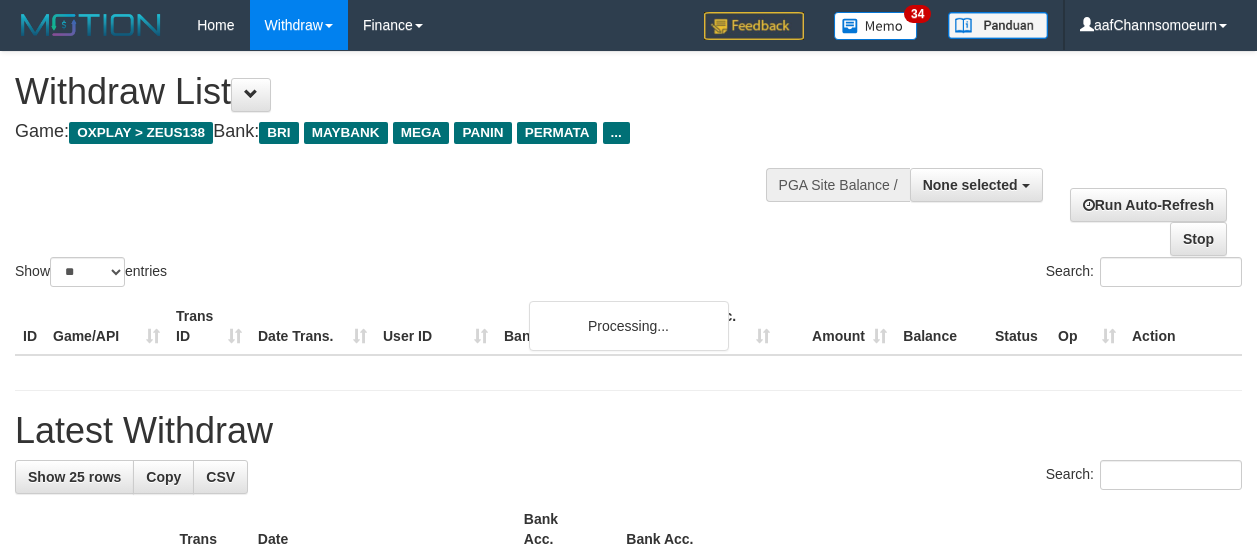select 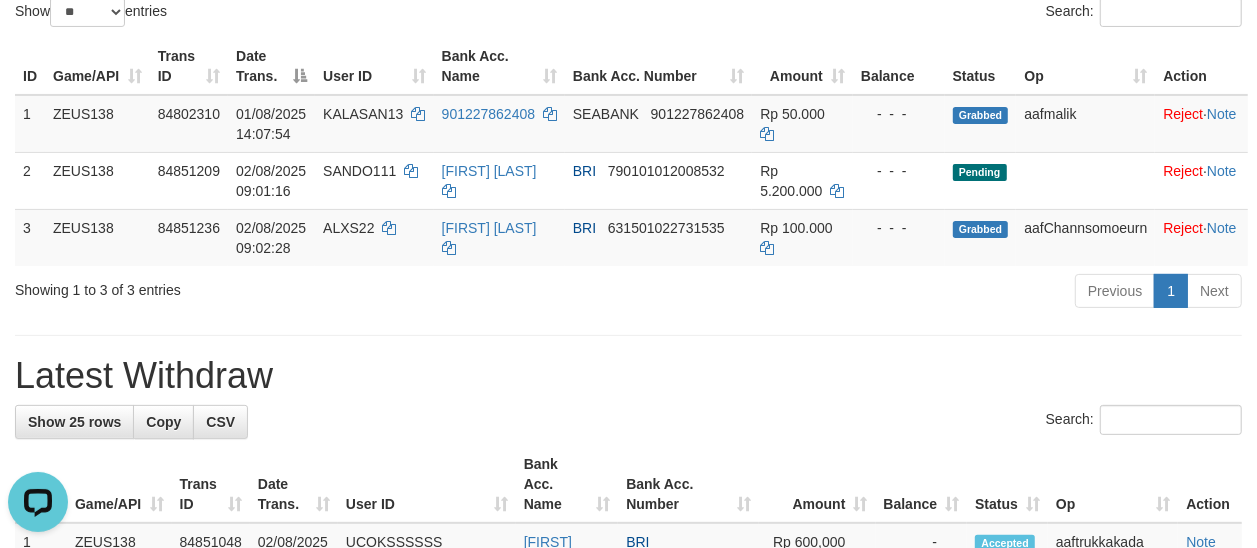 scroll, scrollTop: 0, scrollLeft: 0, axis: both 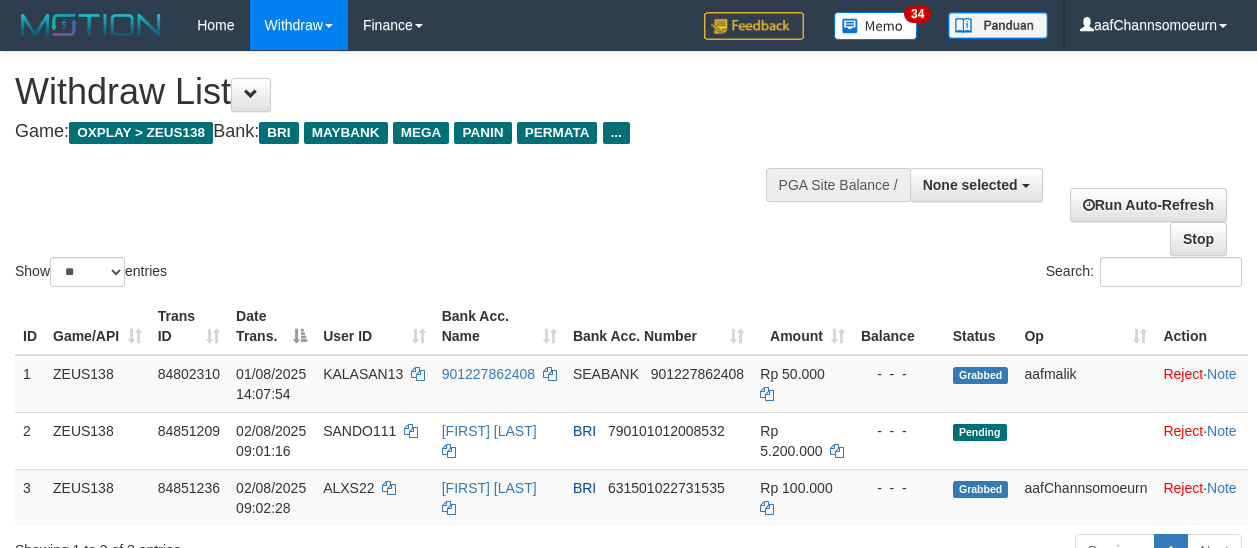 select 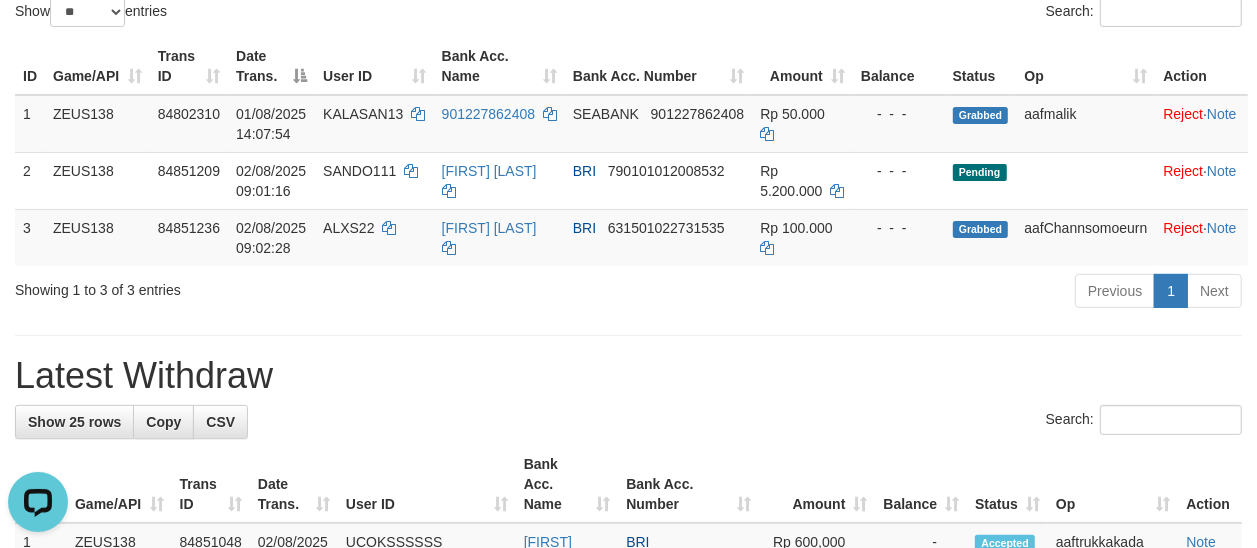 scroll, scrollTop: 0, scrollLeft: 0, axis: both 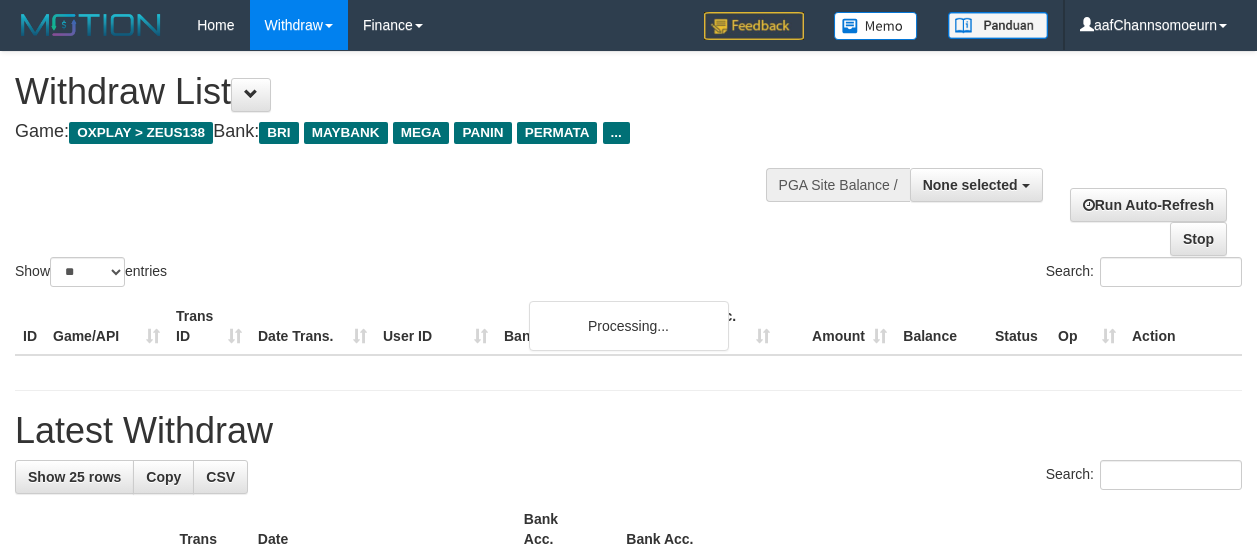 select 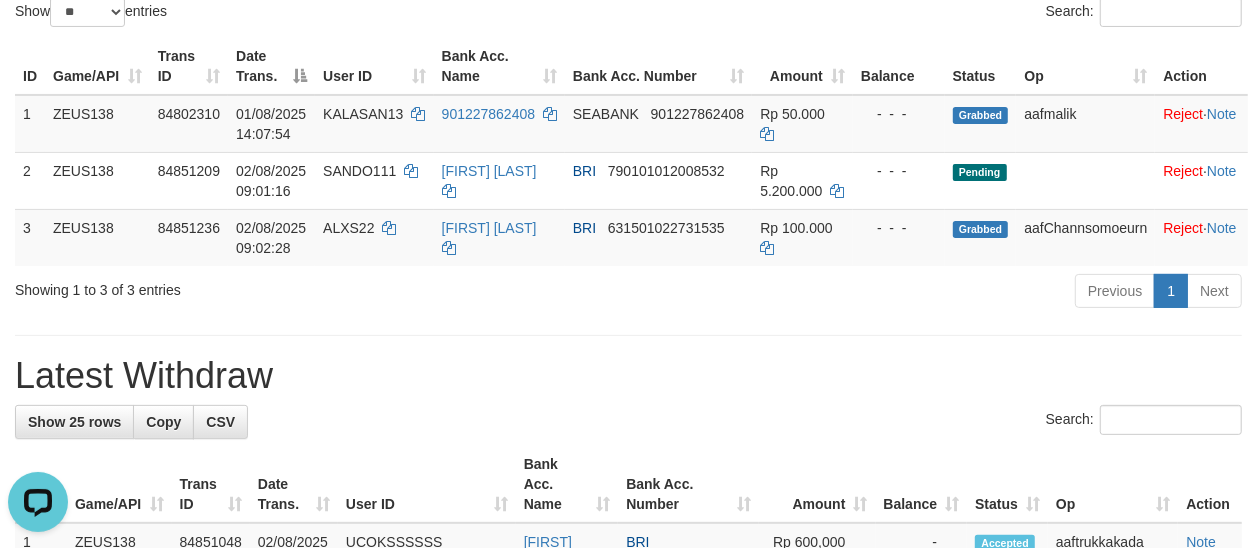 scroll, scrollTop: 0, scrollLeft: 0, axis: both 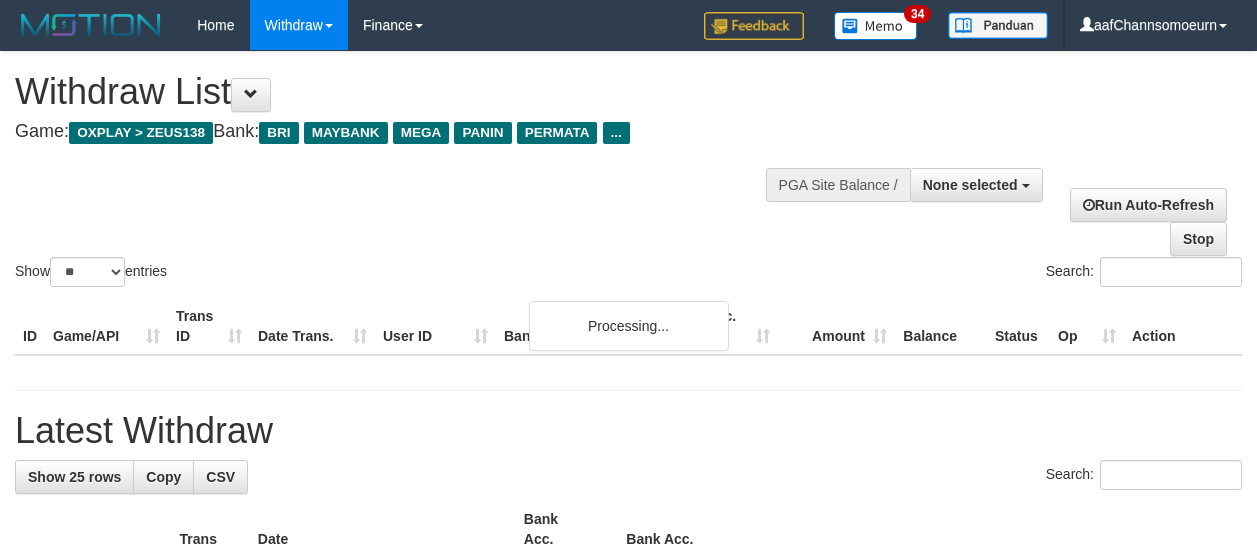 select 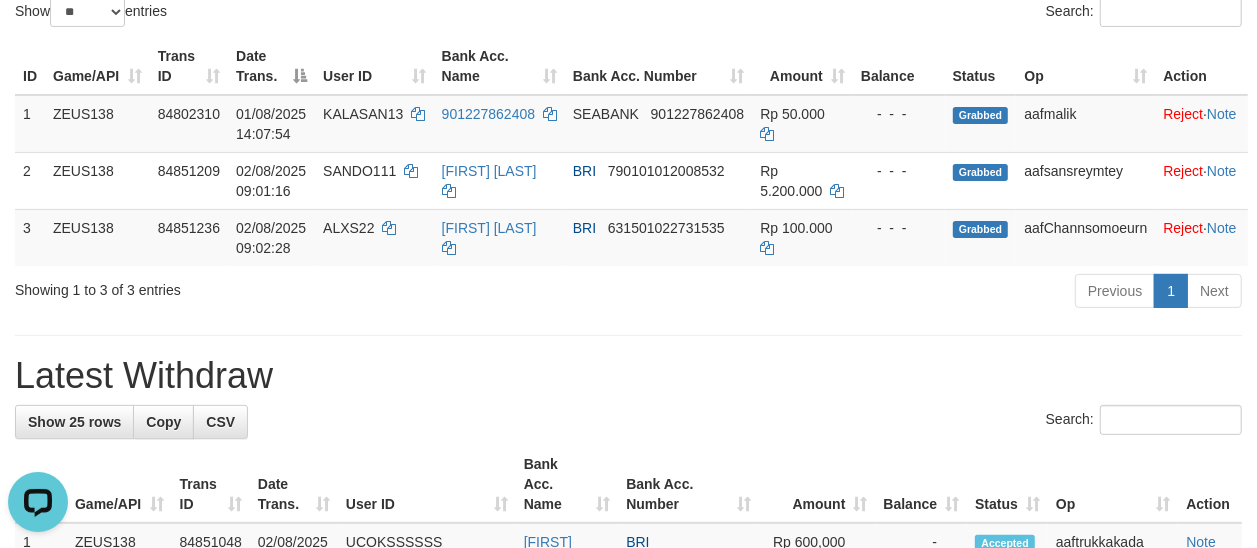 scroll, scrollTop: 0, scrollLeft: 0, axis: both 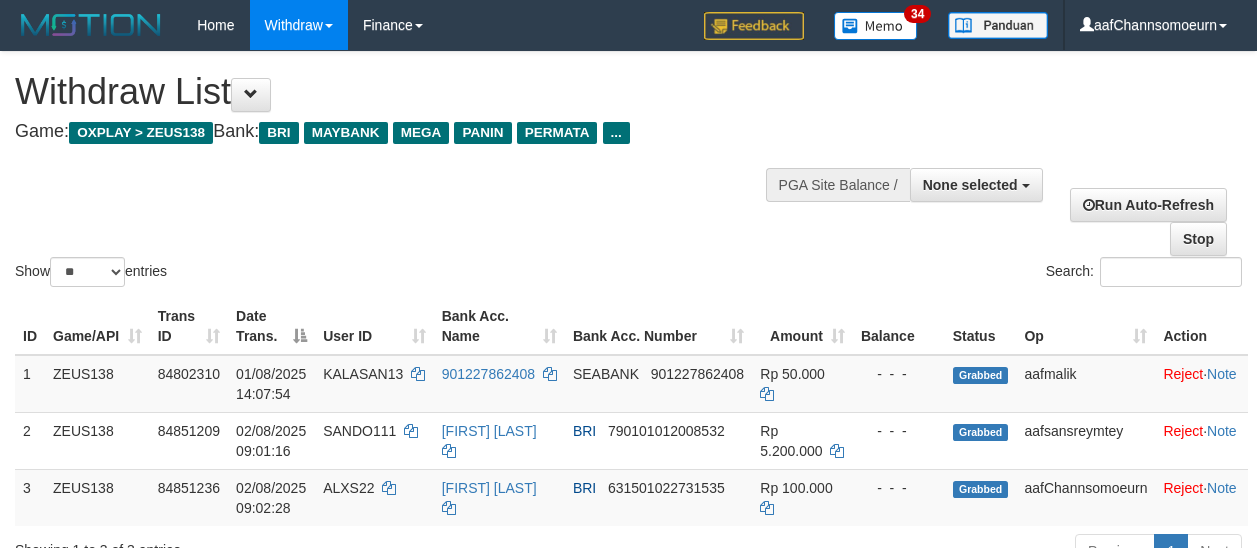 select 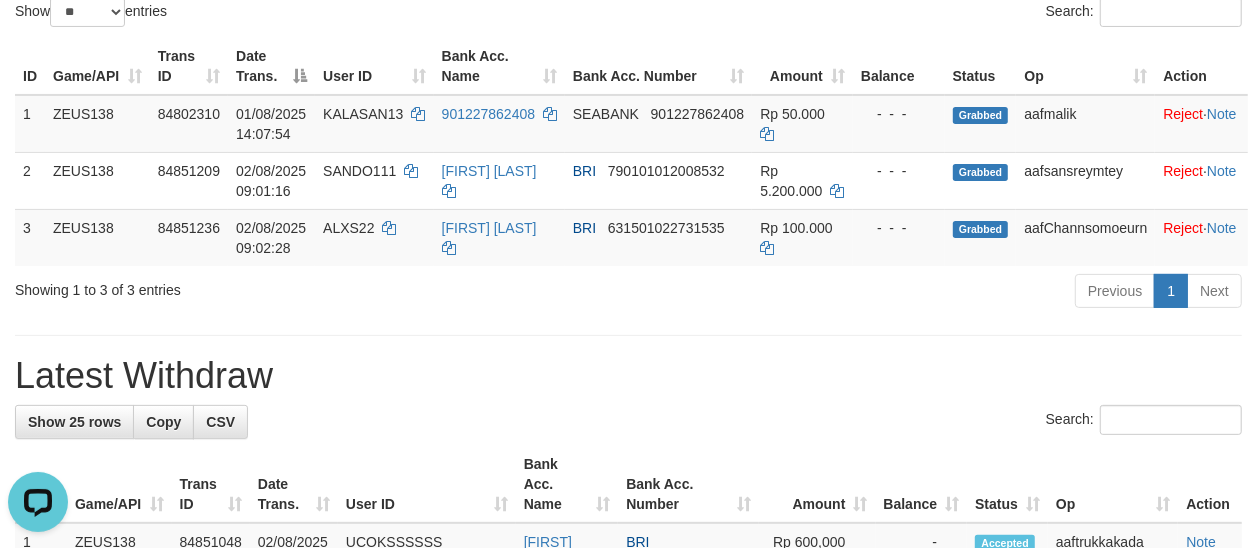scroll, scrollTop: 0, scrollLeft: 0, axis: both 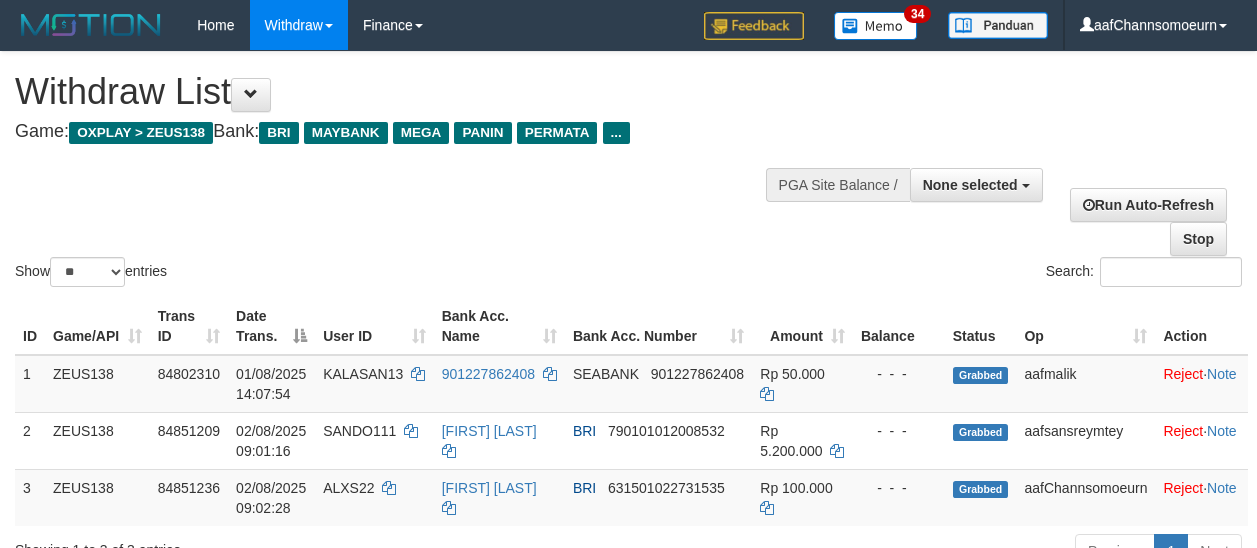 select 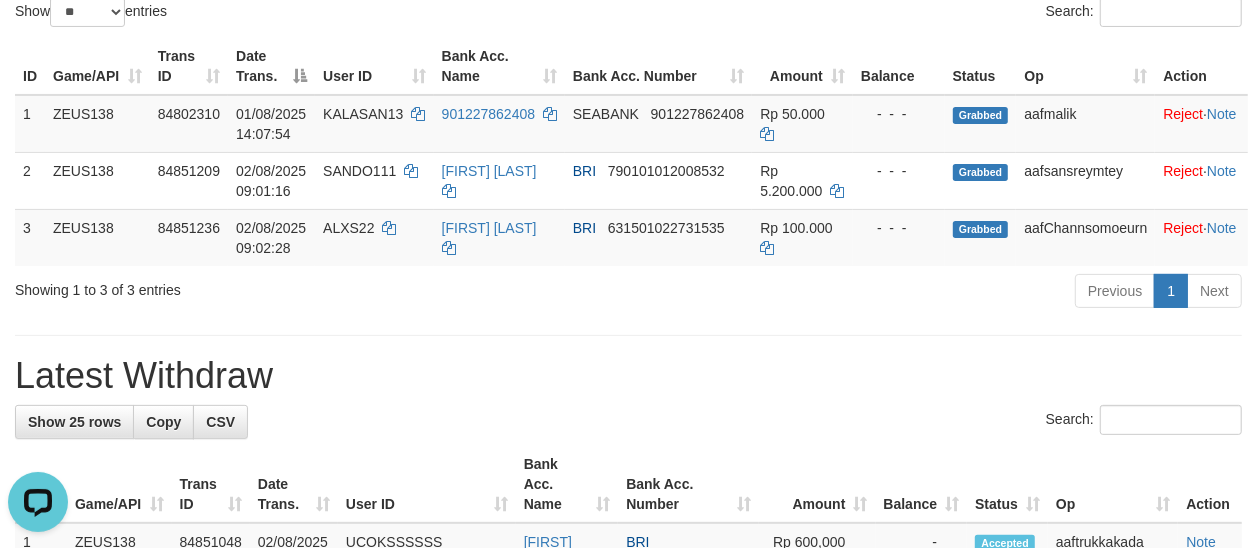 scroll, scrollTop: 0, scrollLeft: 0, axis: both 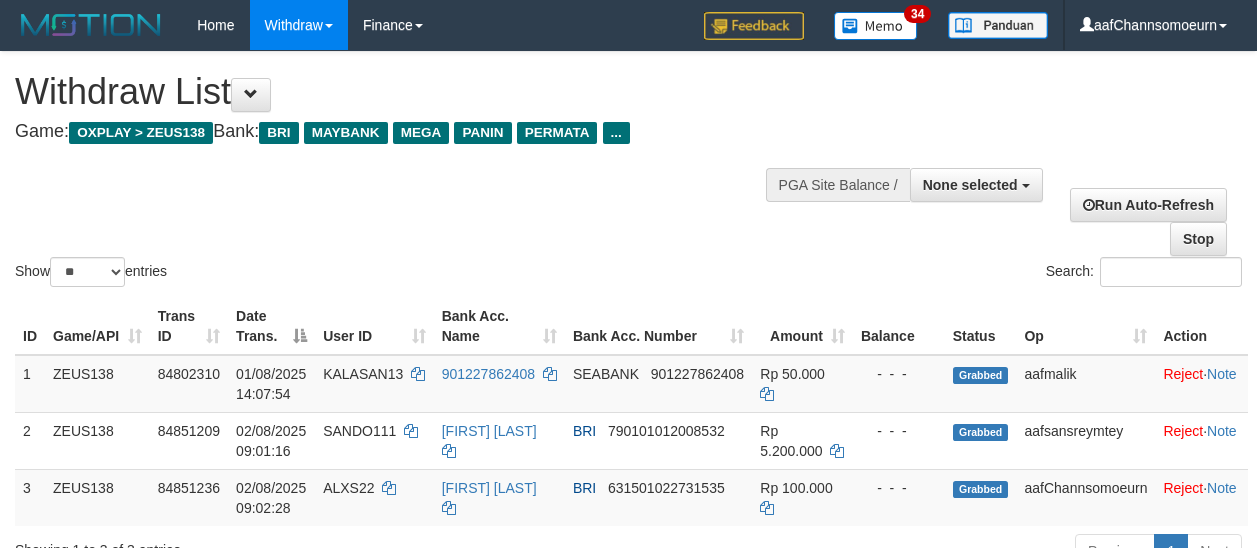 select 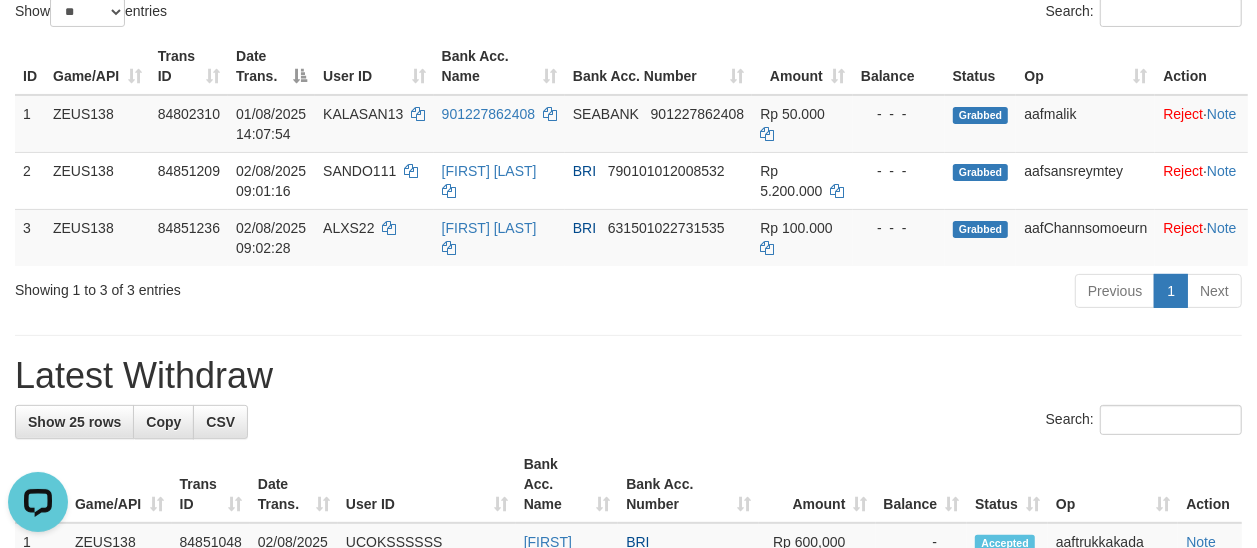 scroll, scrollTop: 0, scrollLeft: 0, axis: both 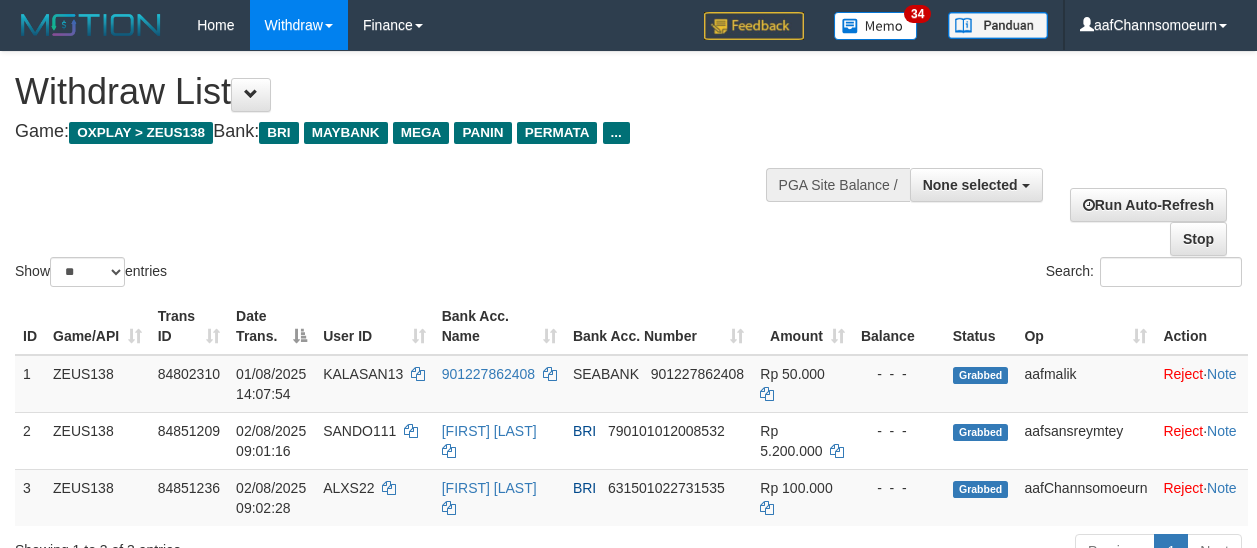 select 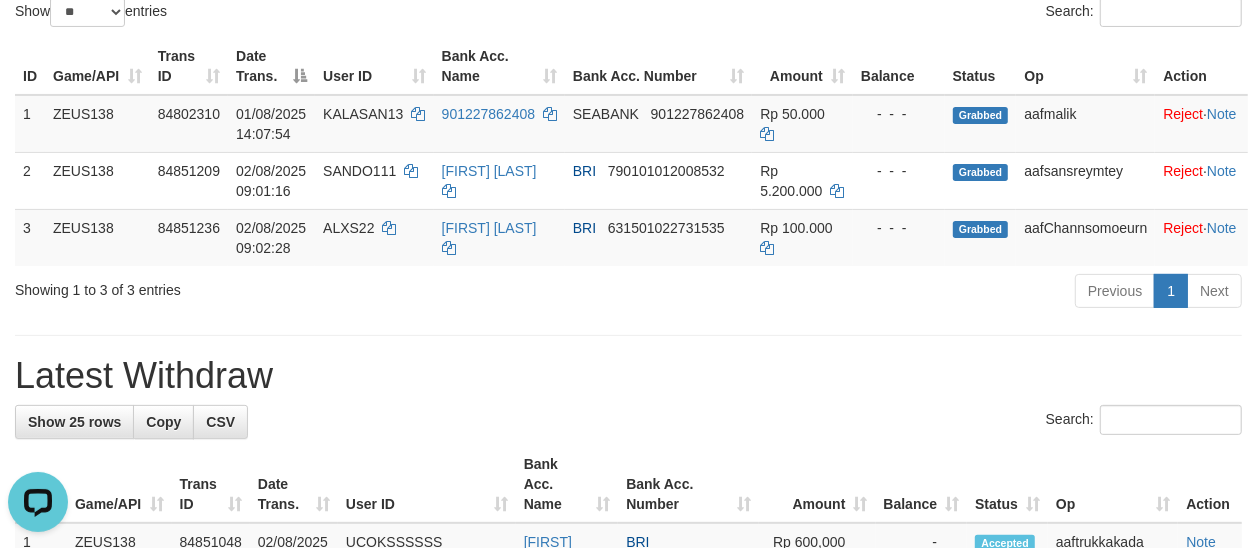 scroll, scrollTop: 0, scrollLeft: 0, axis: both 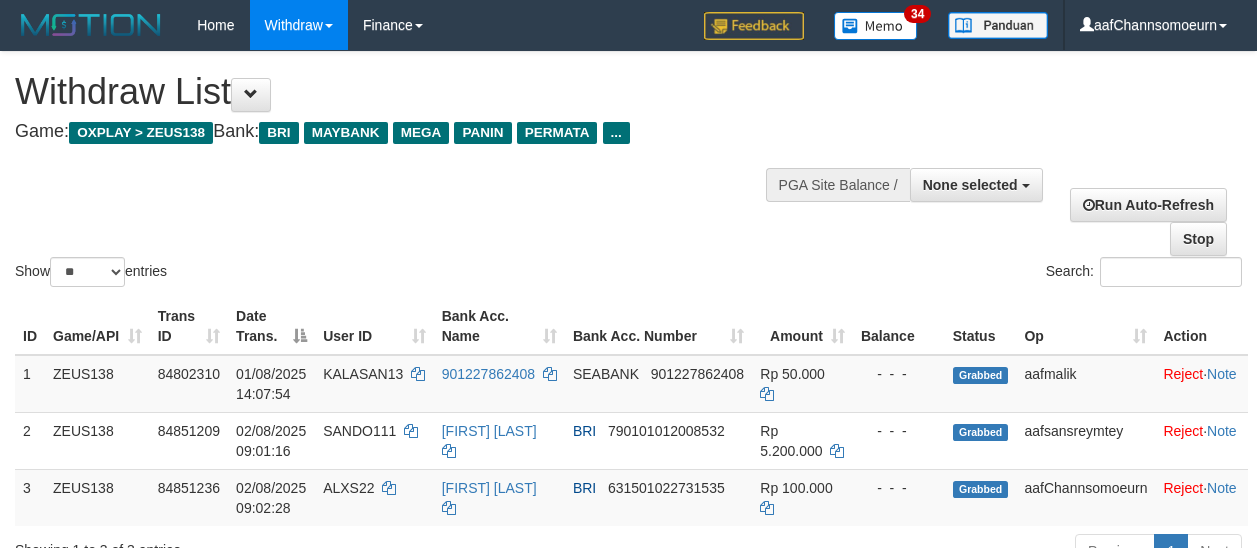select 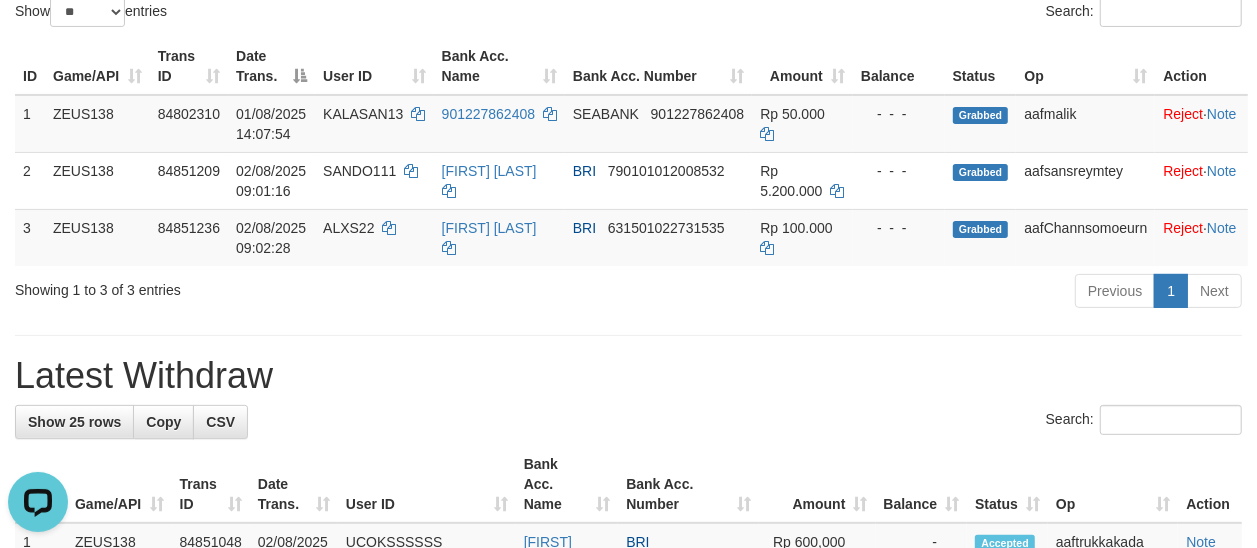 scroll, scrollTop: 0, scrollLeft: 0, axis: both 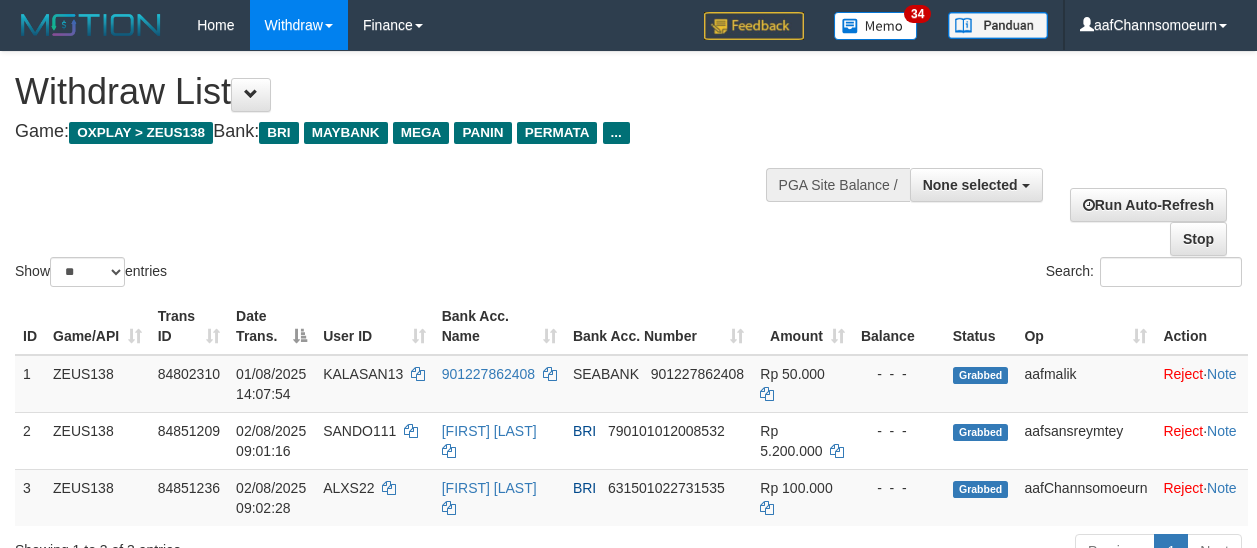 select 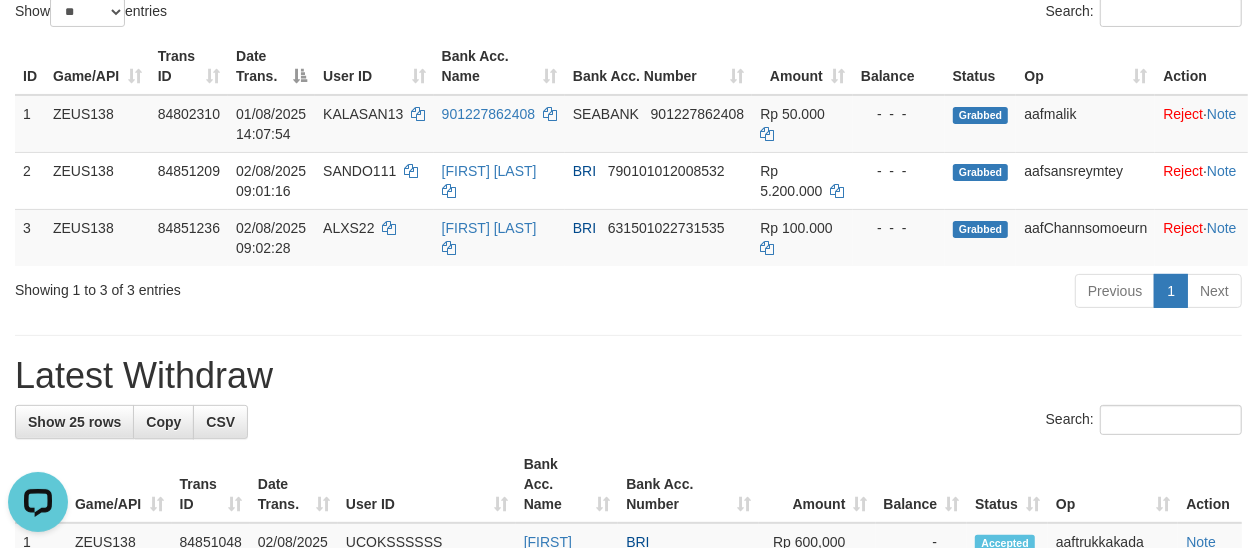 scroll, scrollTop: 0, scrollLeft: 0, axis: both 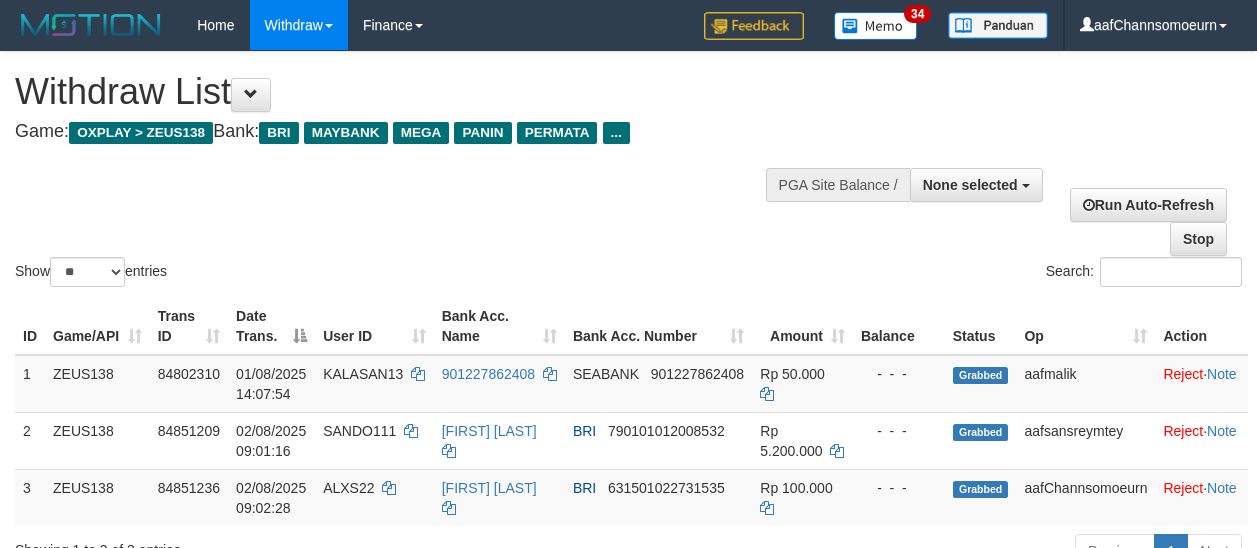 select 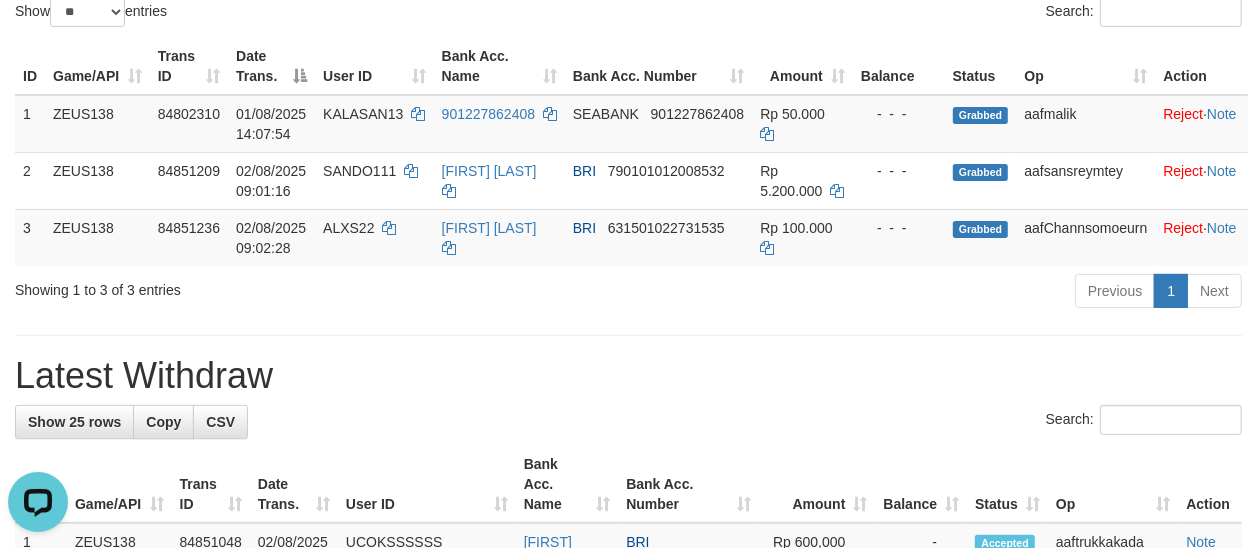 scroll, scrollTop: 0, scrollLeft: 0, axis: both 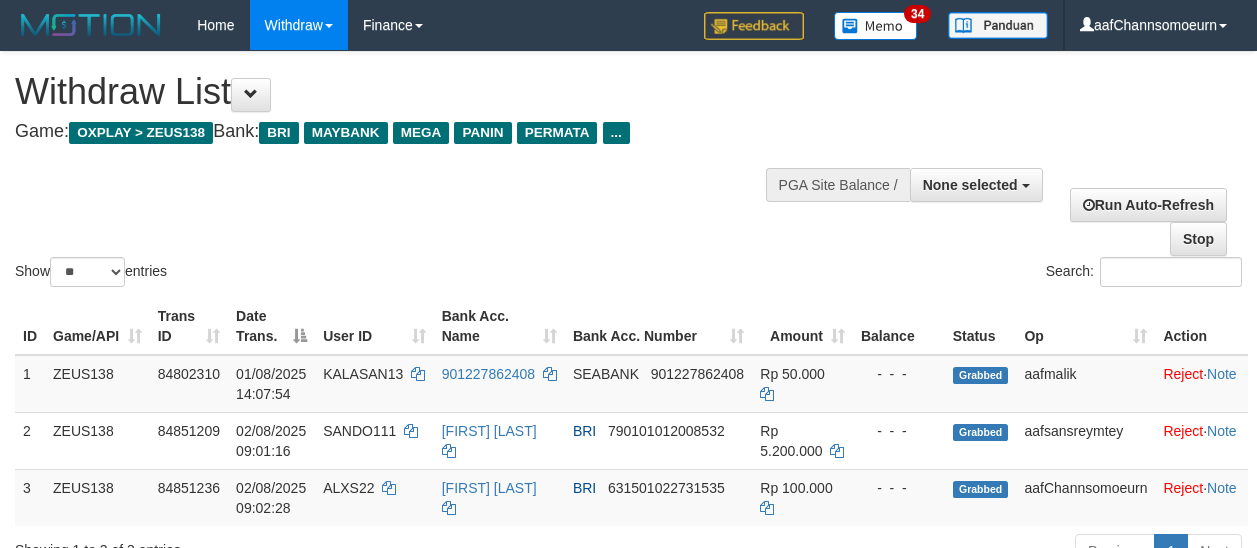 select 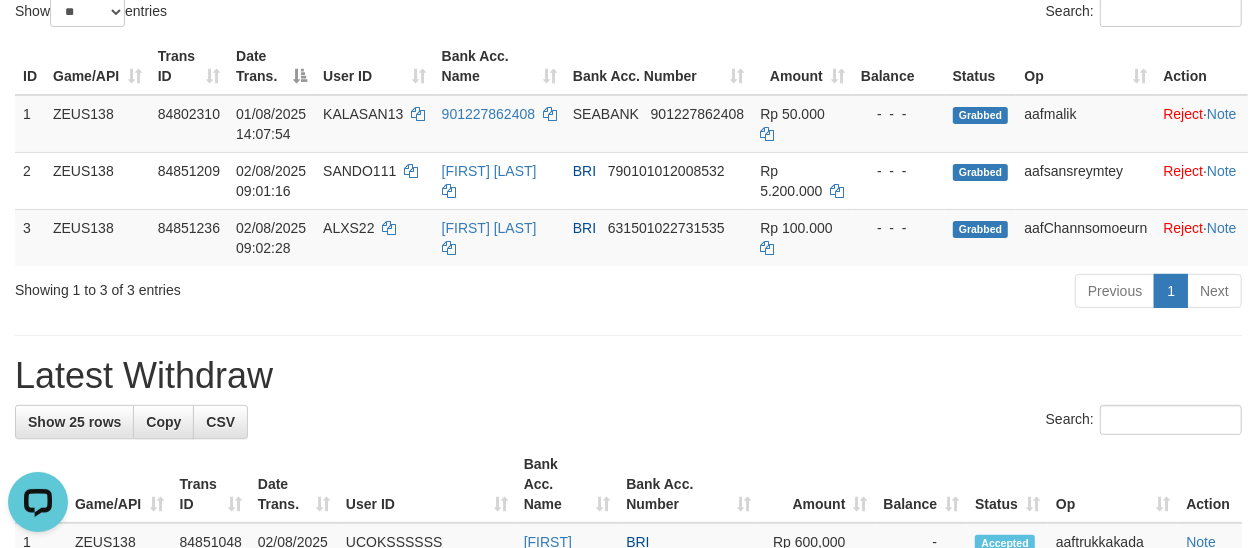 scroll, scrollTop: 0, scrollLeft: 0, axis: both 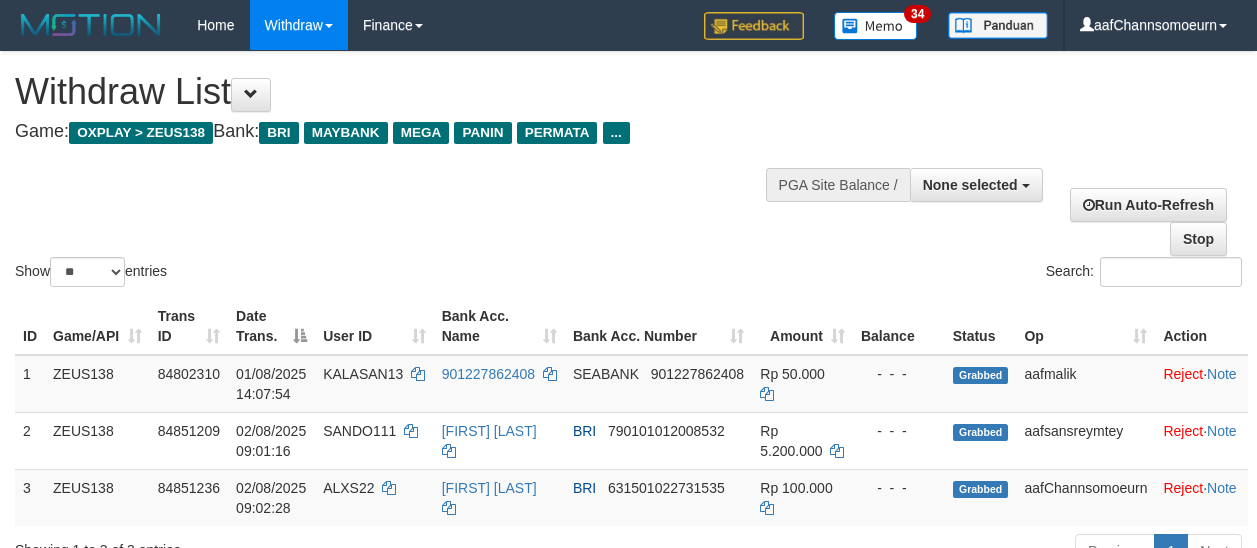 select 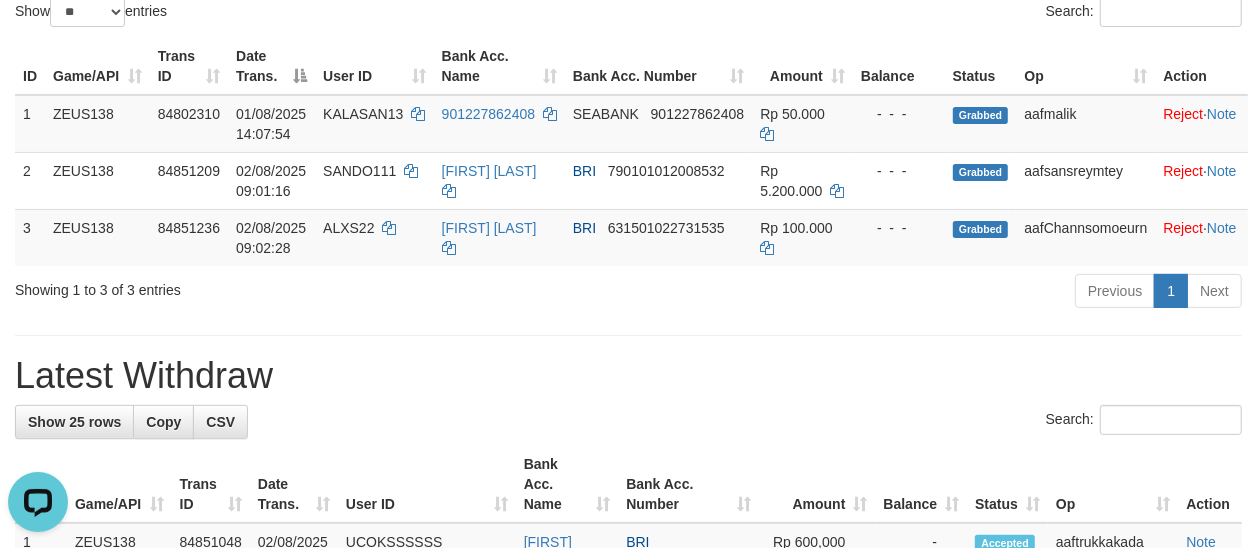 scroll, scrollTop: 0, scrollLeft: 0, axis: both 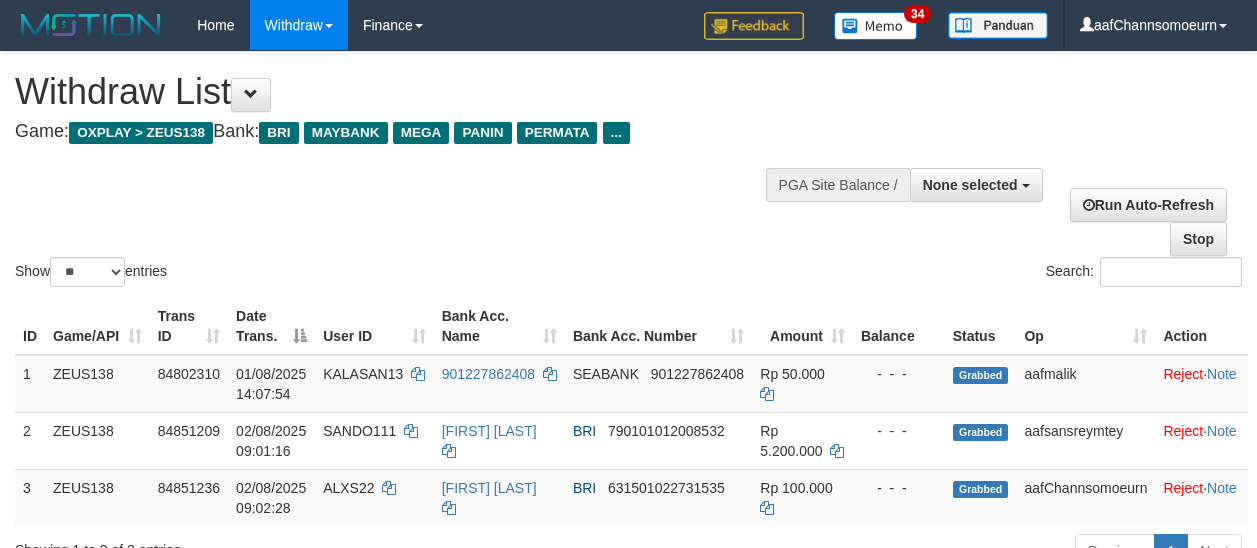 select 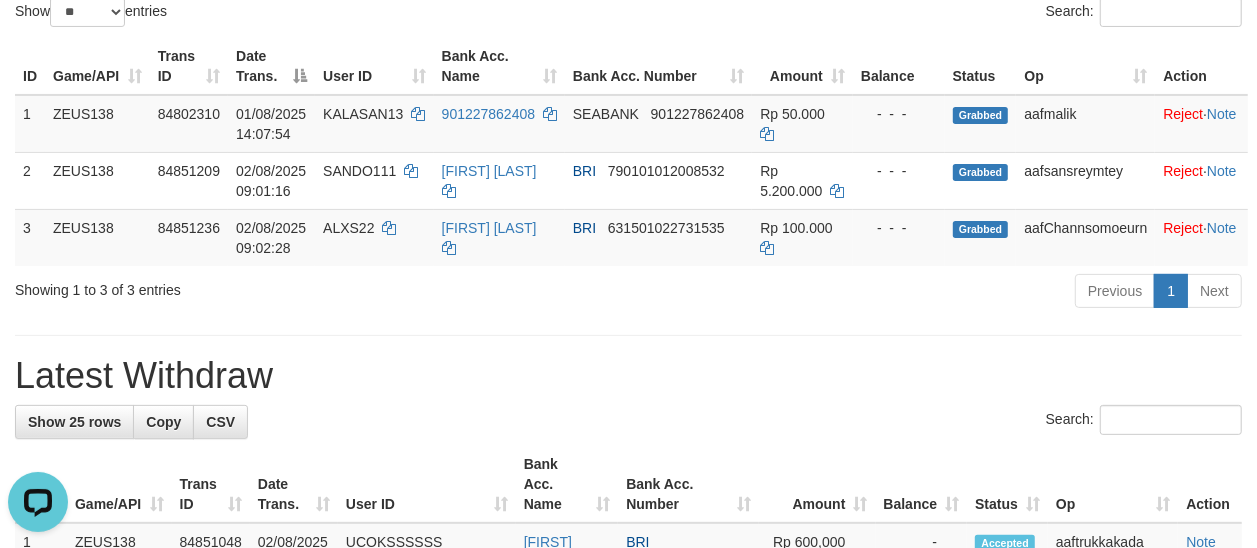 scroll, scrollTop: 0, scrollLeft: 0, axis: both 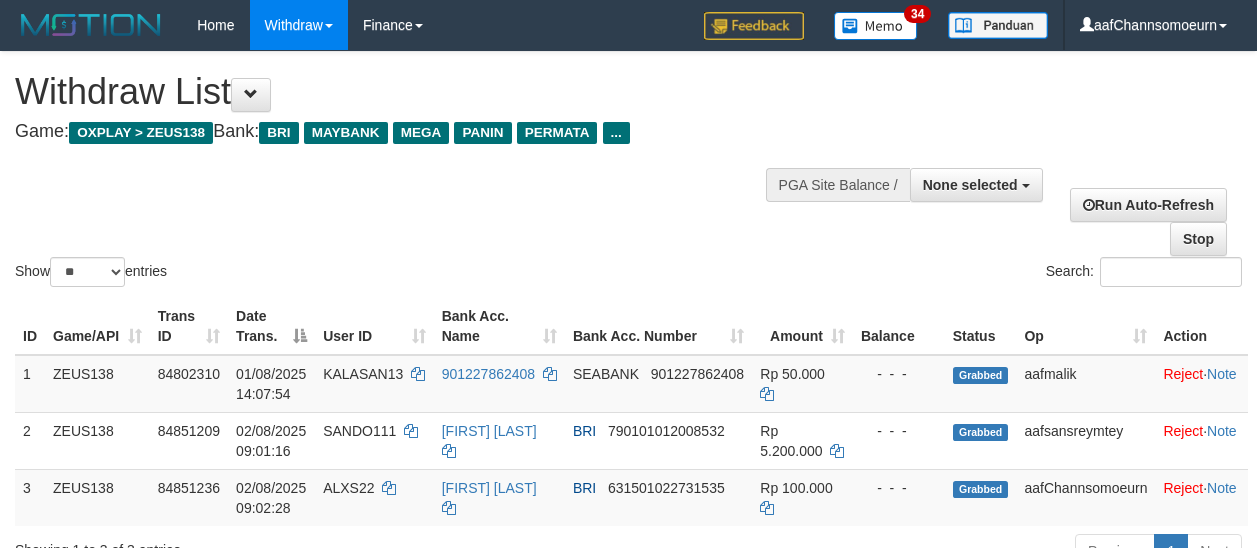 select 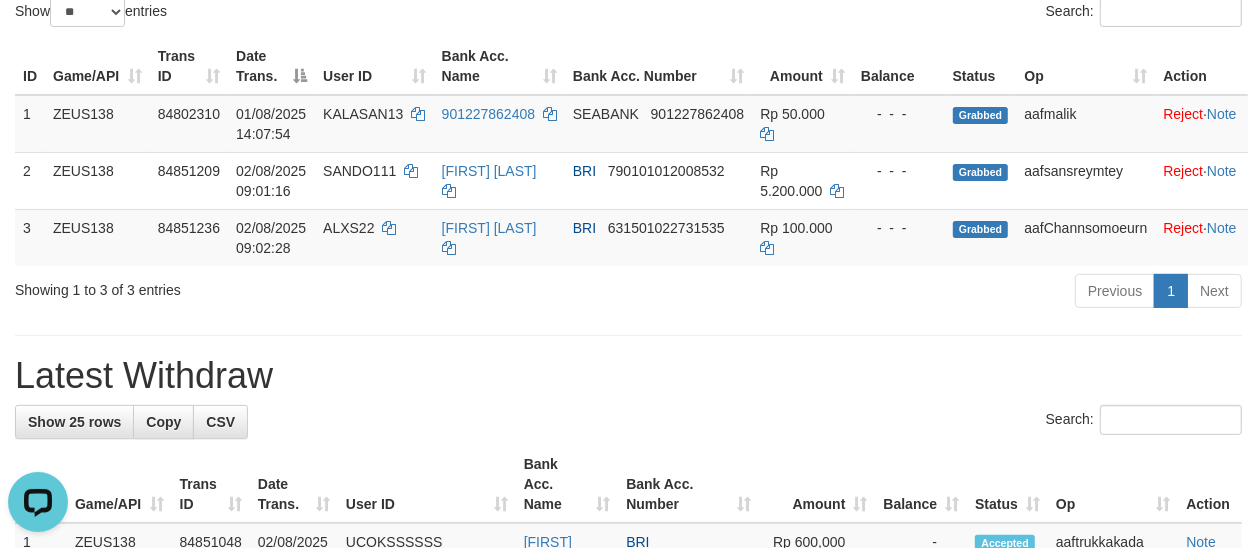 scroll, scrollTop: 0, scrollLeft: 0, axis: both 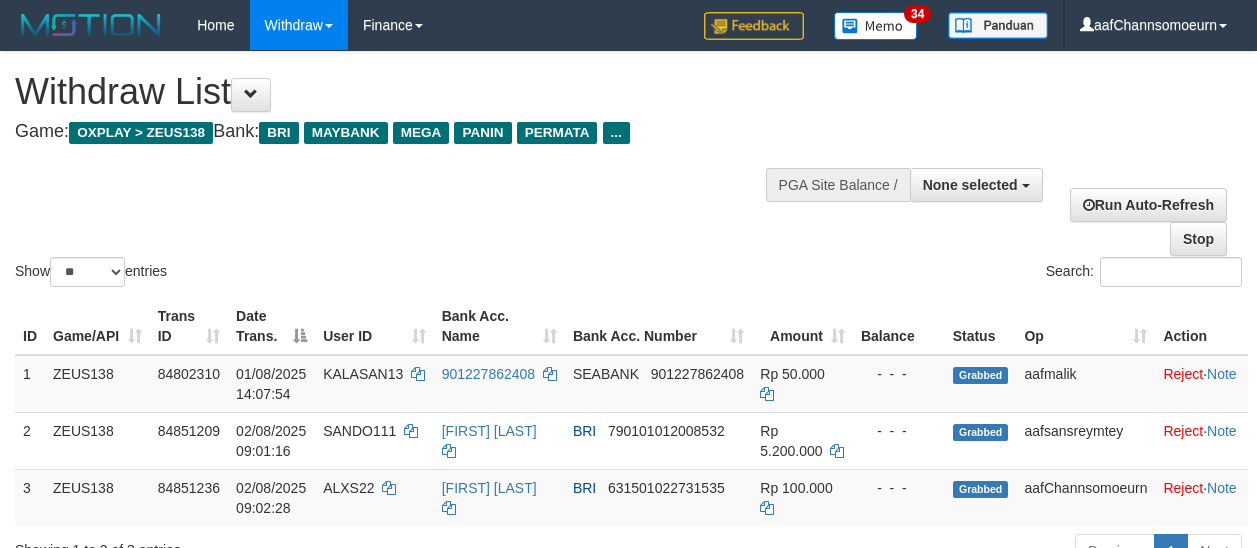 select 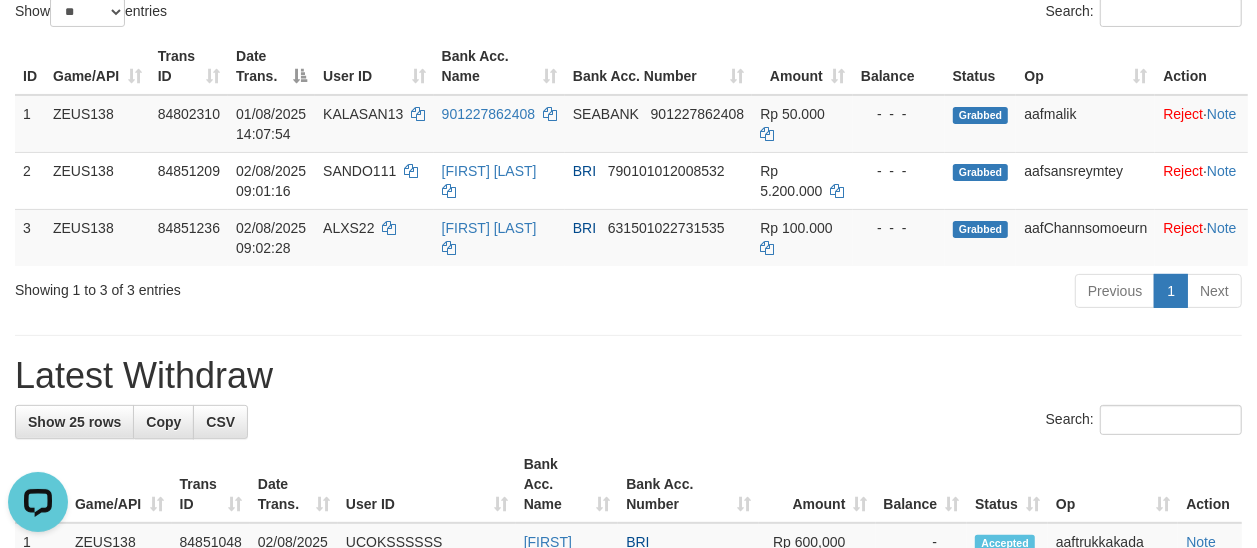 scroll, scrollTop: 0, scrollLeft: 0, axis: both 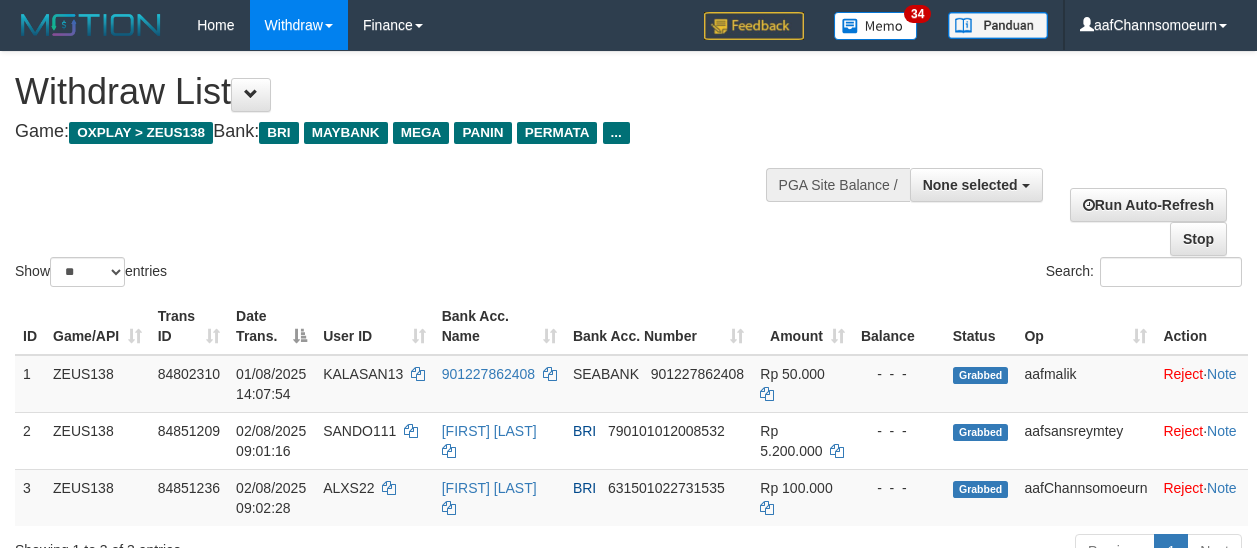 select 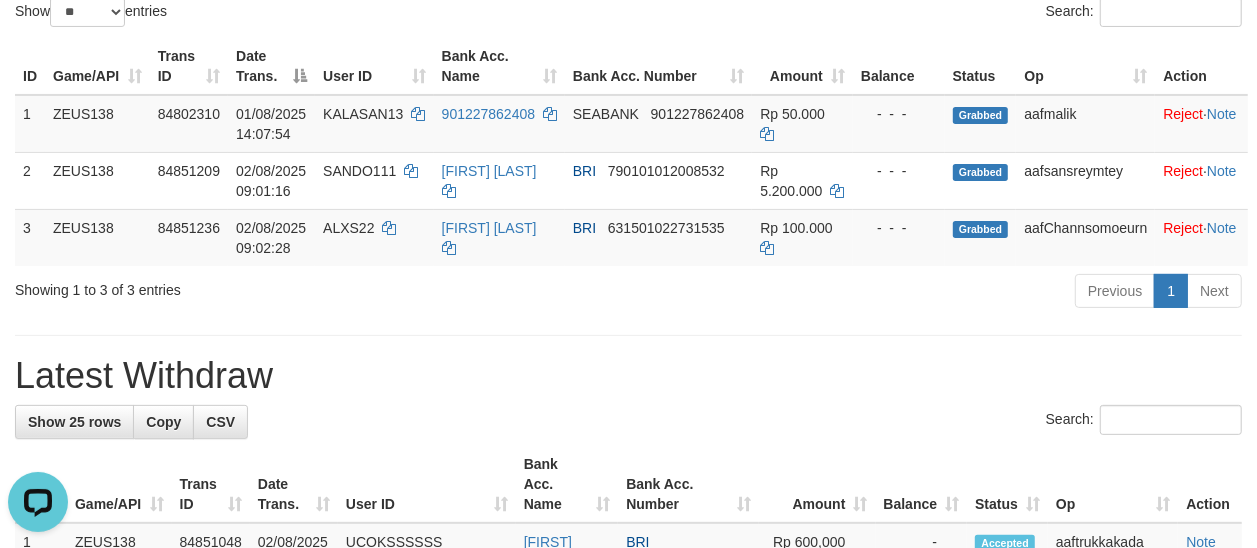 scroll, scrollTop: 0, scrollLeft: 0, axis: both 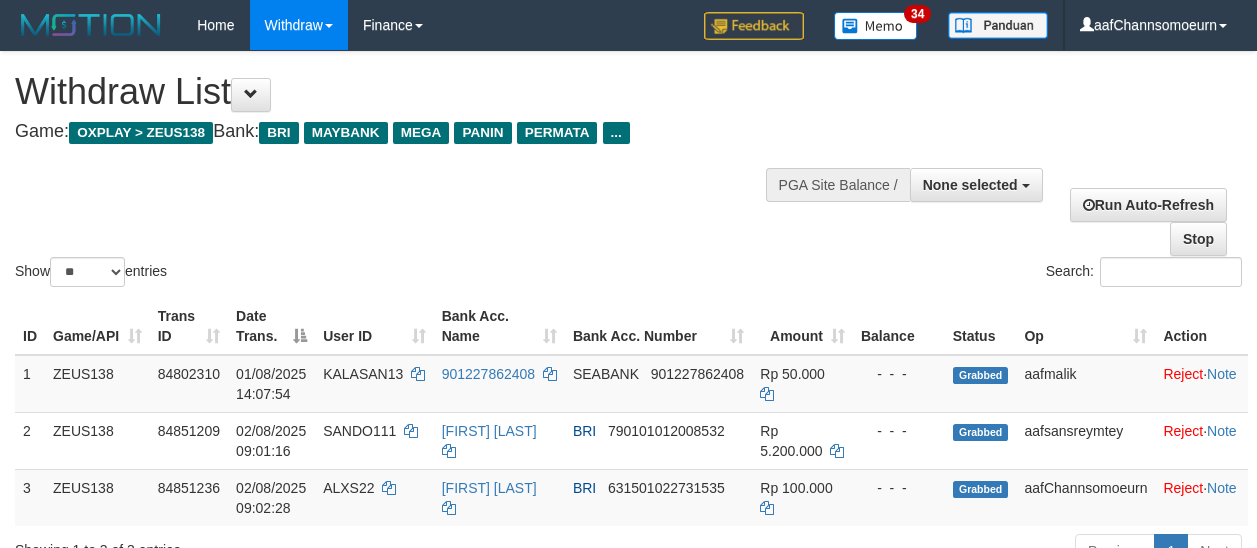 select 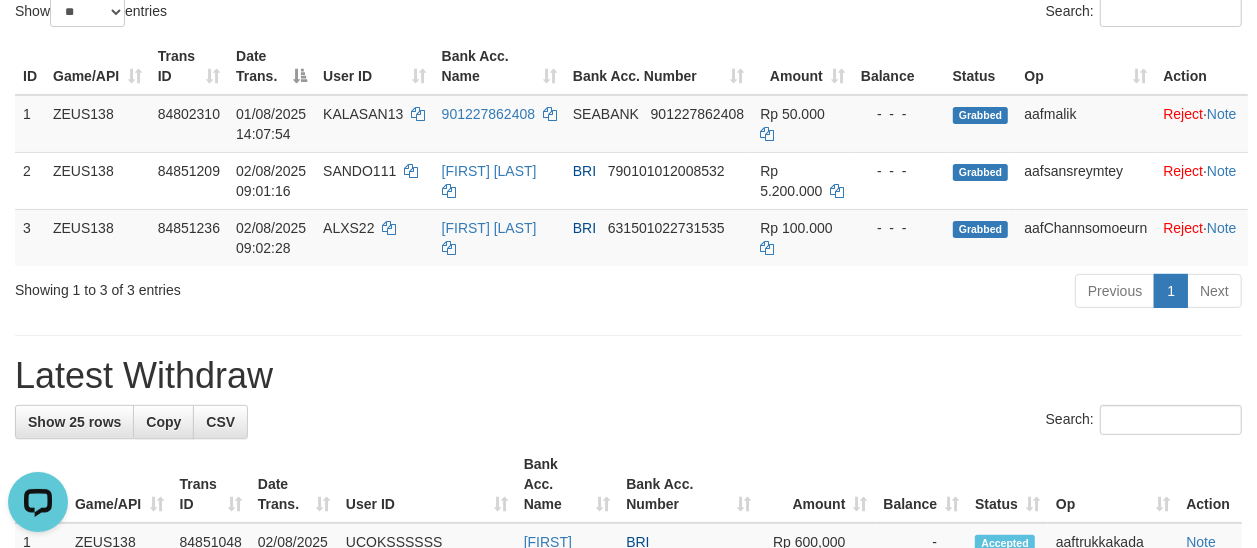 scroll, scrollTop: 0, scrollLeft: 0, axis: both 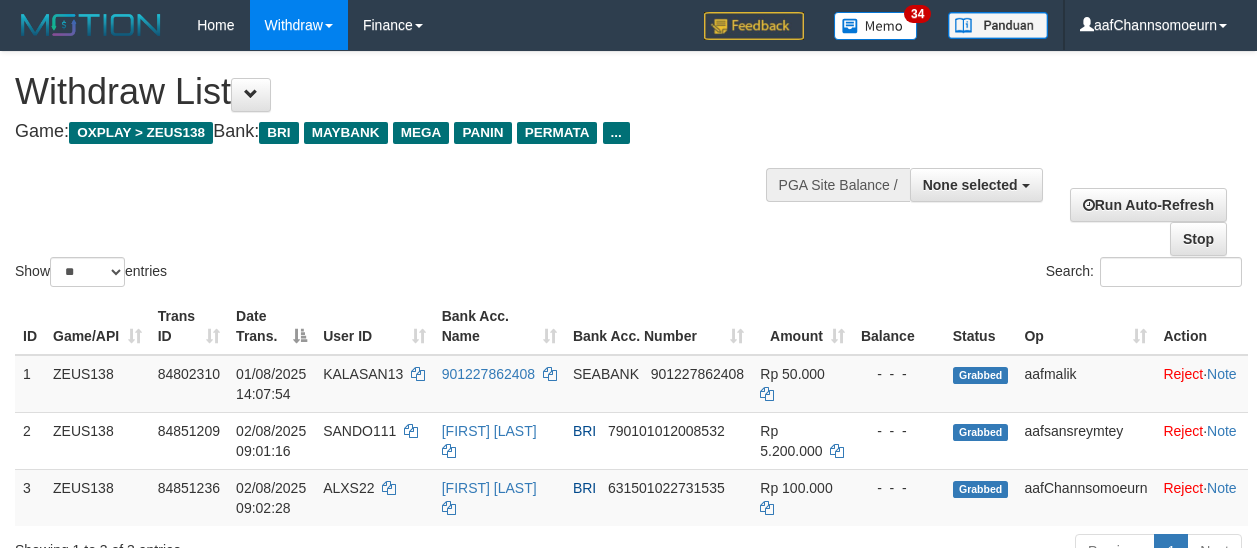 select 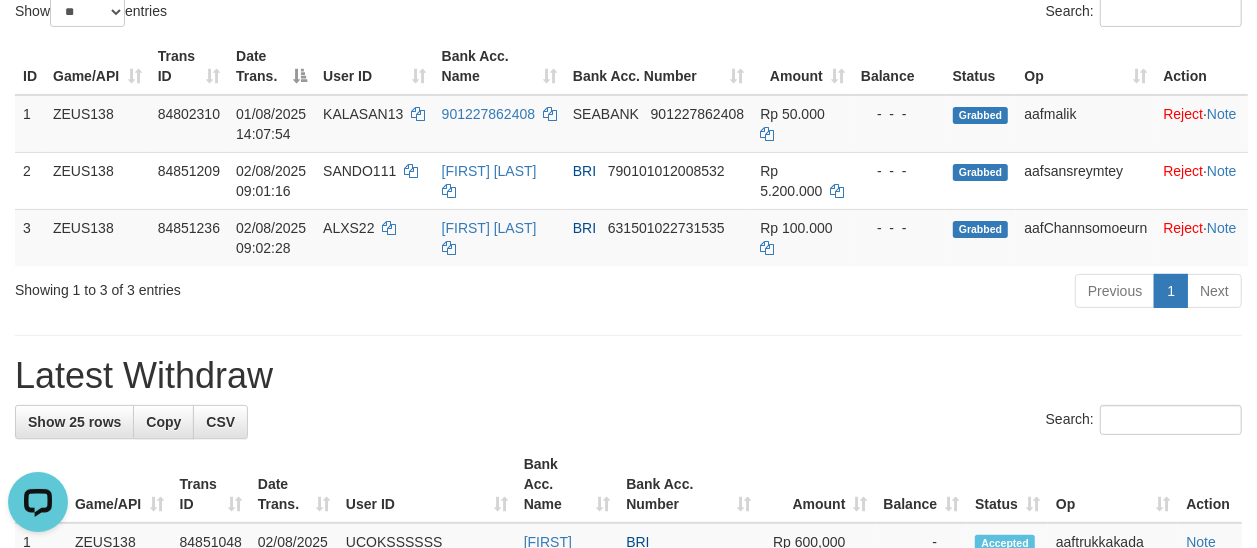 scroll, scrollTop: 0, scrollLeft: 0, axis: both 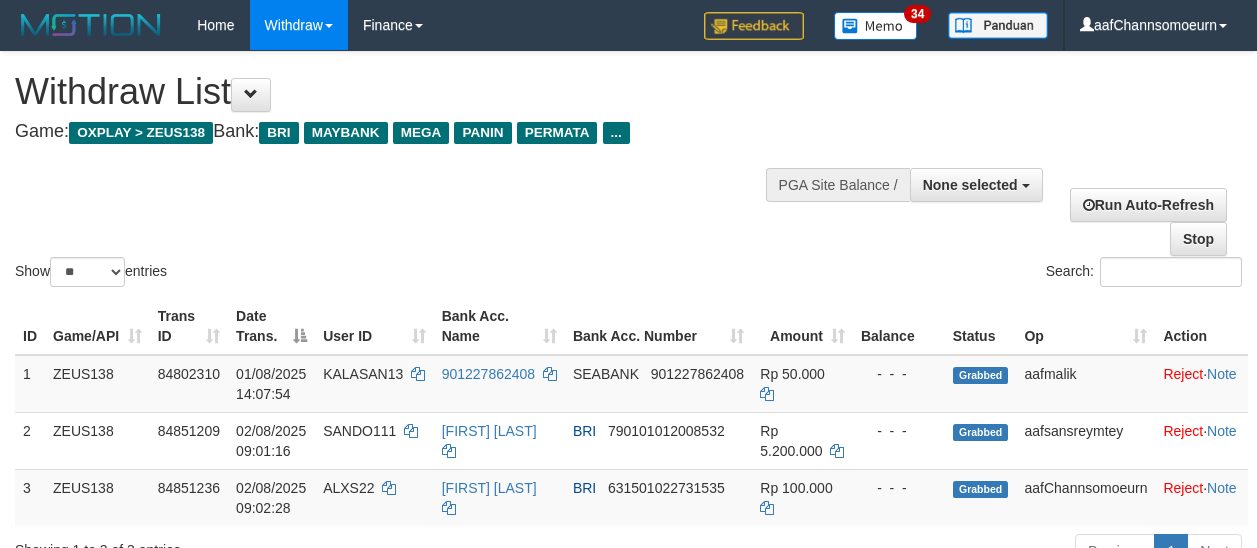 select 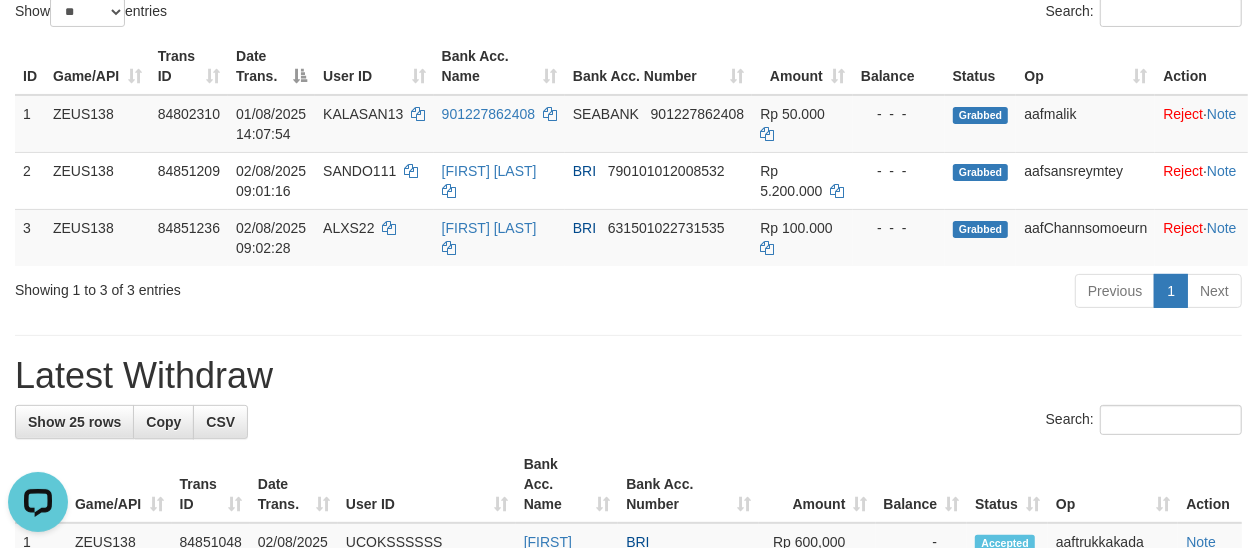 scroll, scrollTop: 0, scrollLeft: 0, axis: both 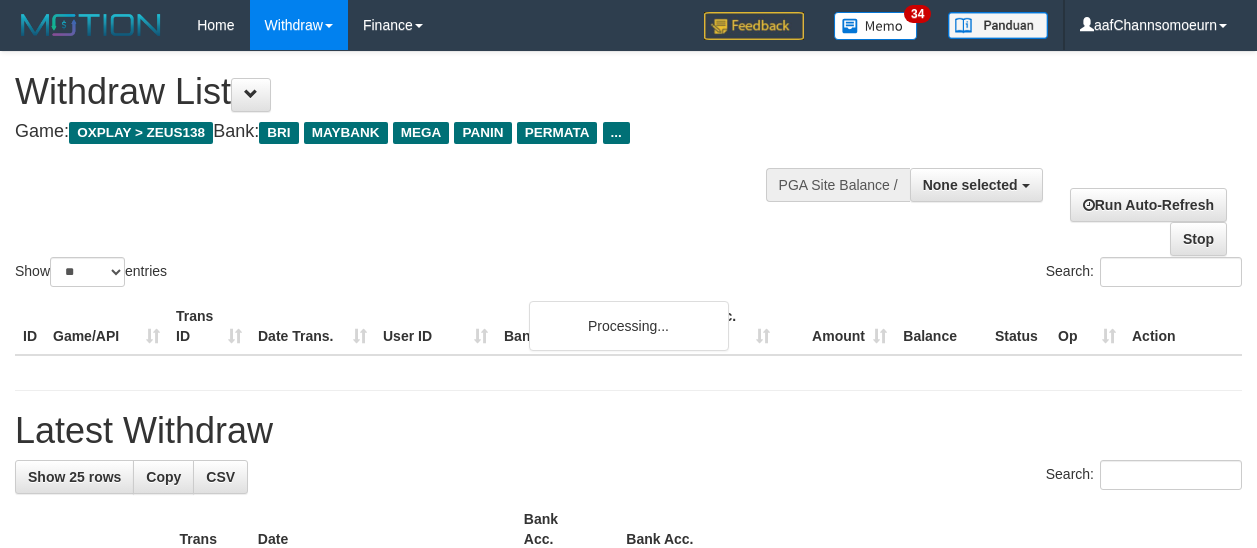 select 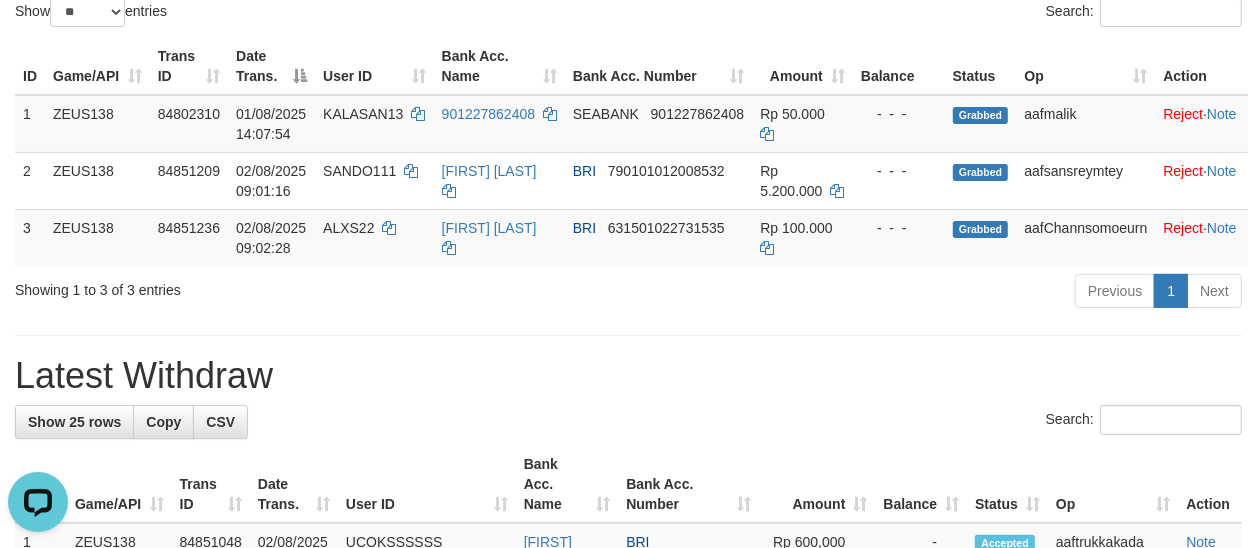 scroll, scrollTop: 0, scrollLeft: 0, axis: both 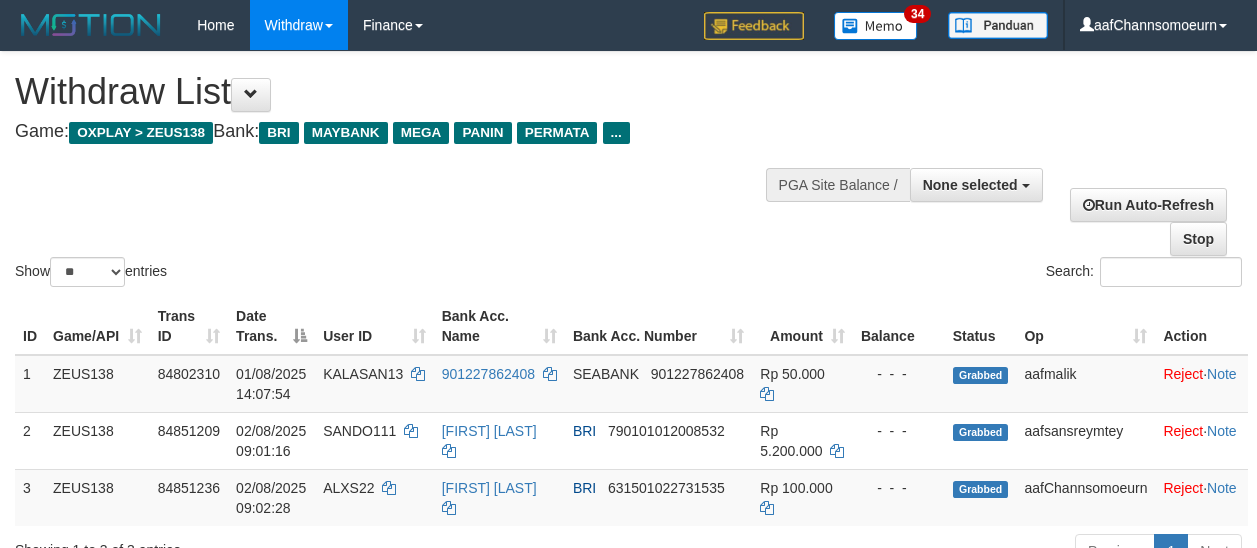 select 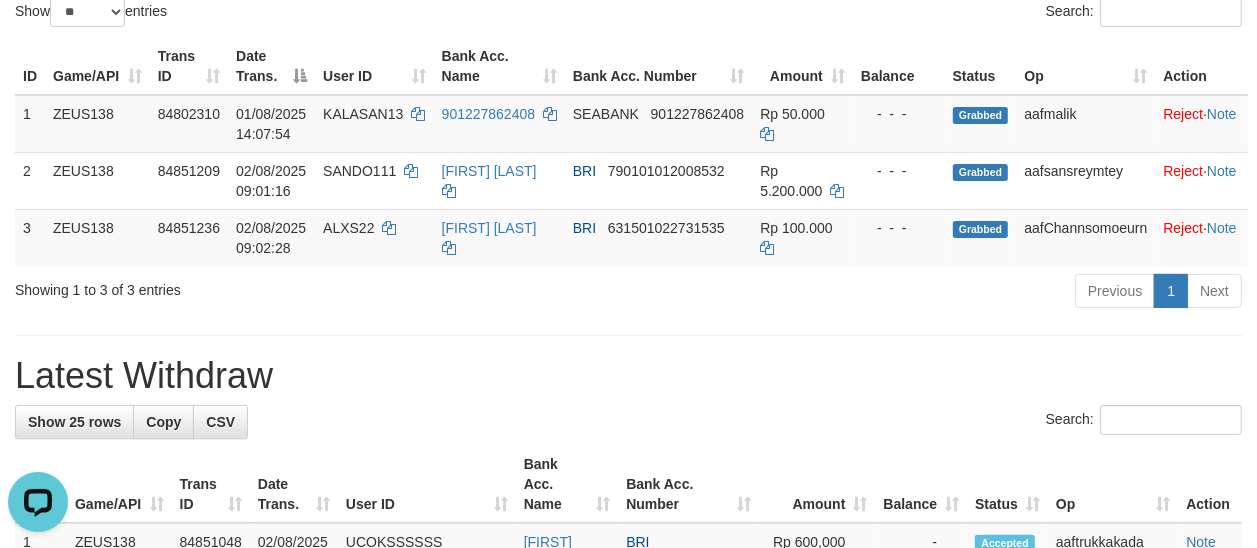 scroll, scrollTop: 0, scrollLeft: 0, axis: both 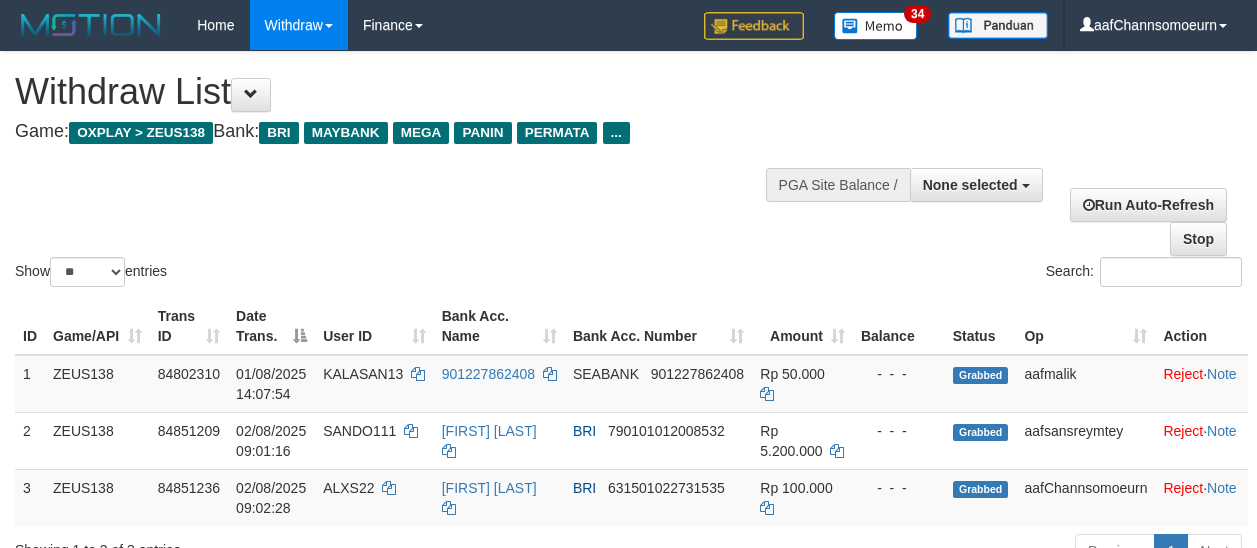 select 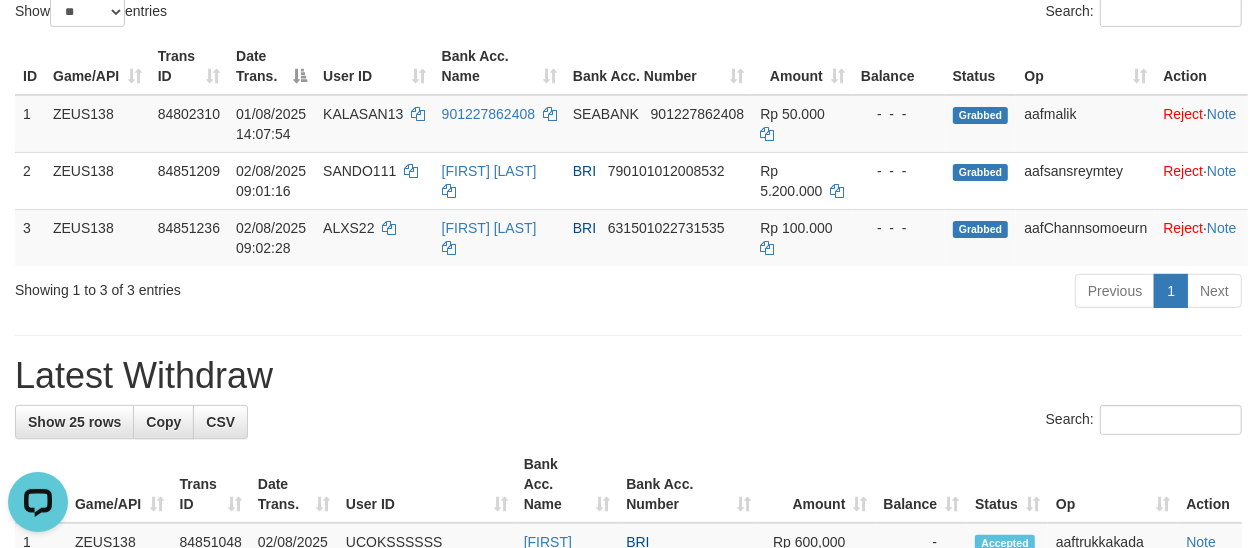 scroll, scrollTop: 0, scrollLeft: 0, axis: both 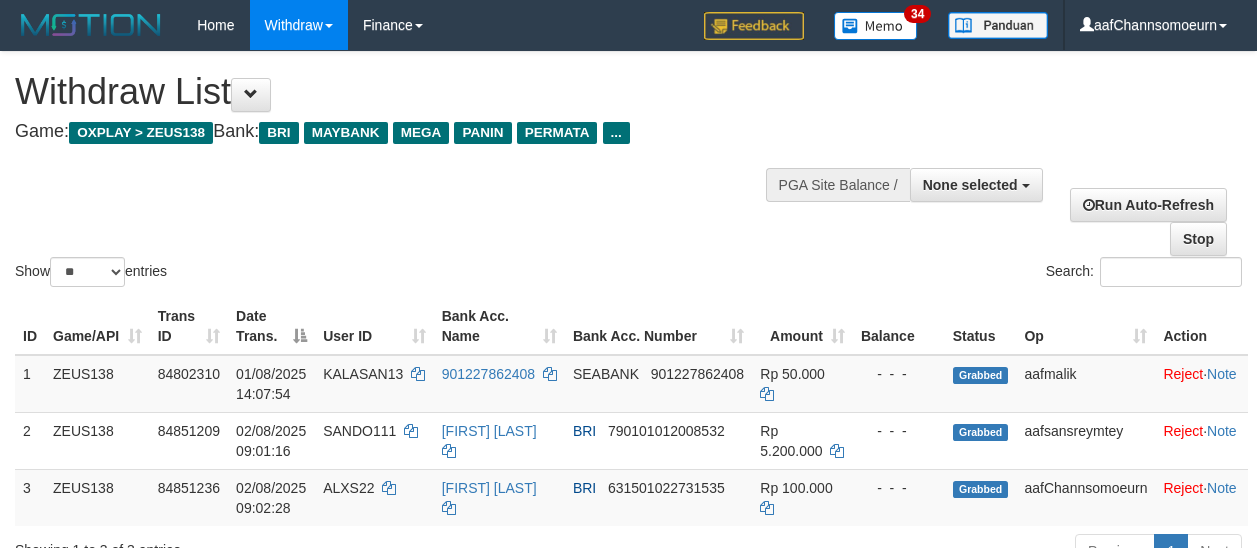 select 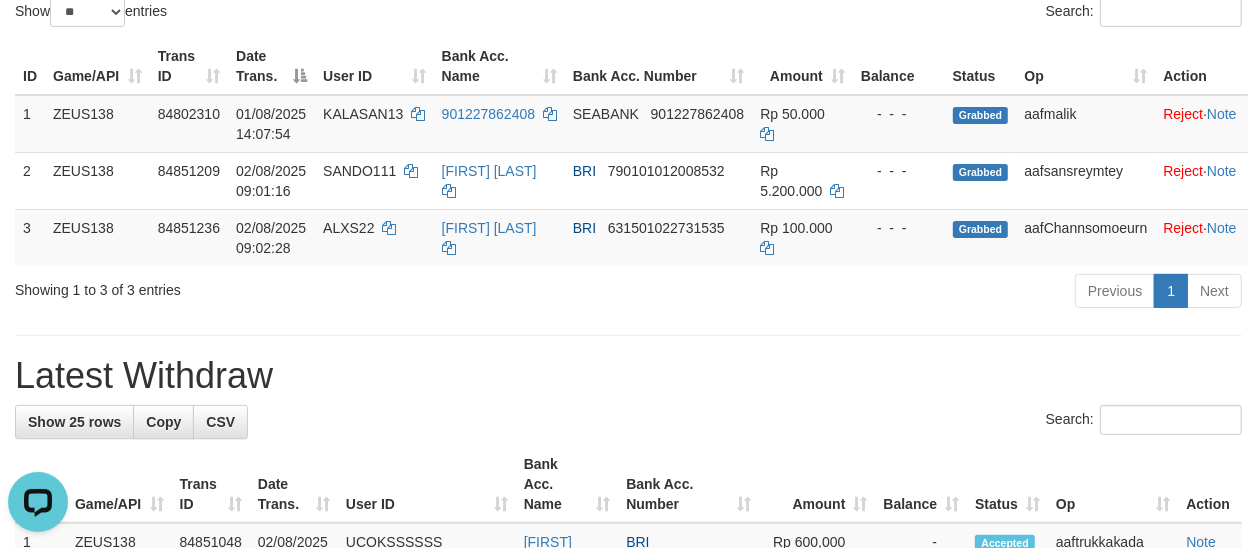 scroll, scrollTop: 0, scrollLeft: 0, axis: both 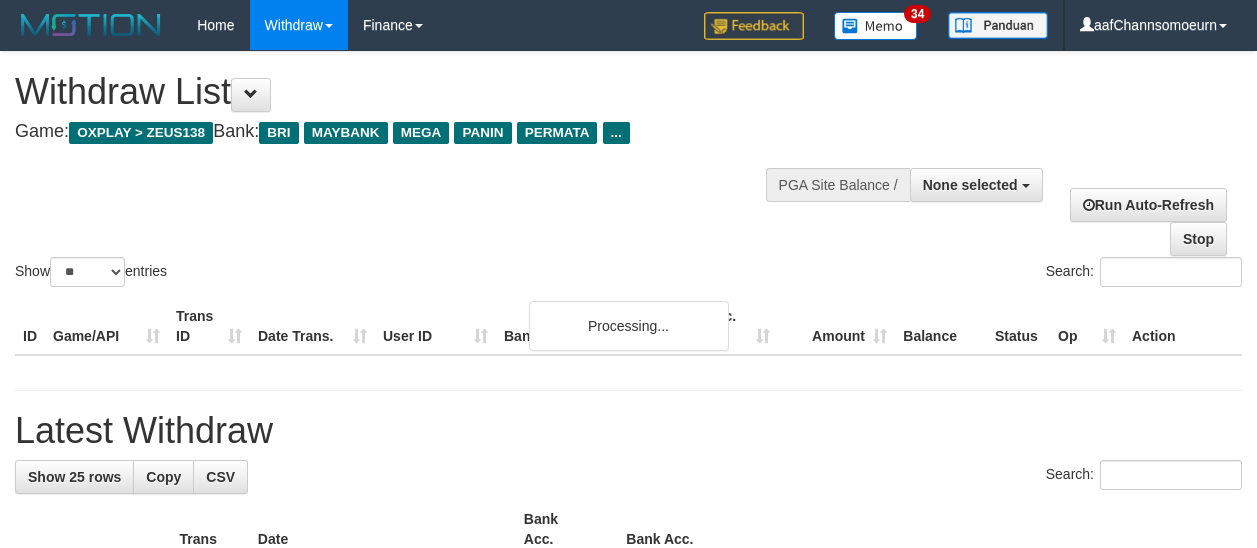 select 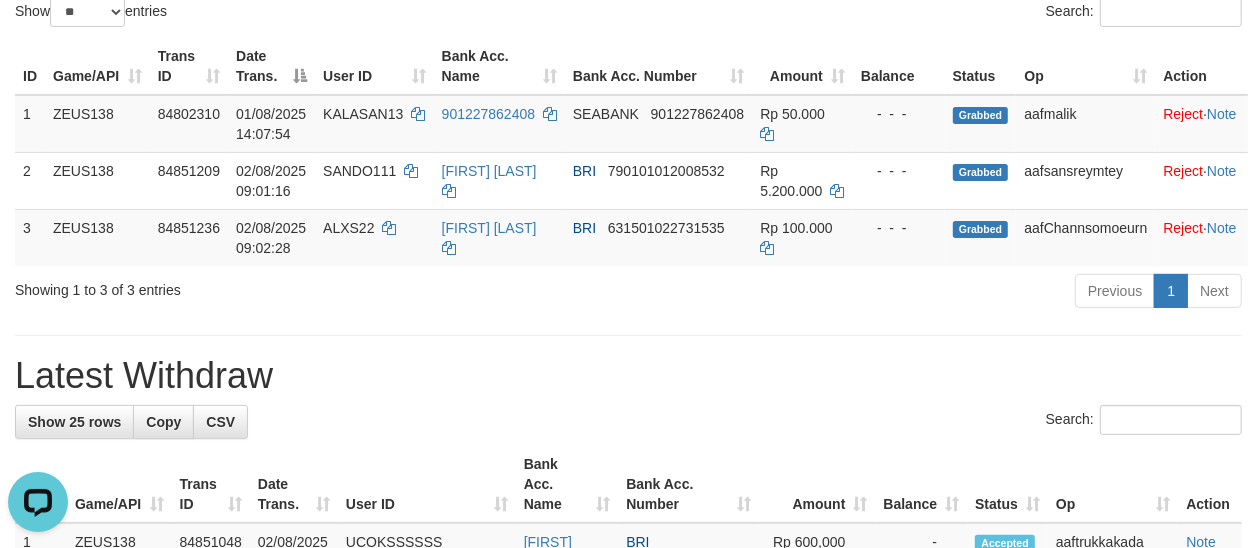 scroll, scrollTop: 0, scrollLeft: 0, axis: both 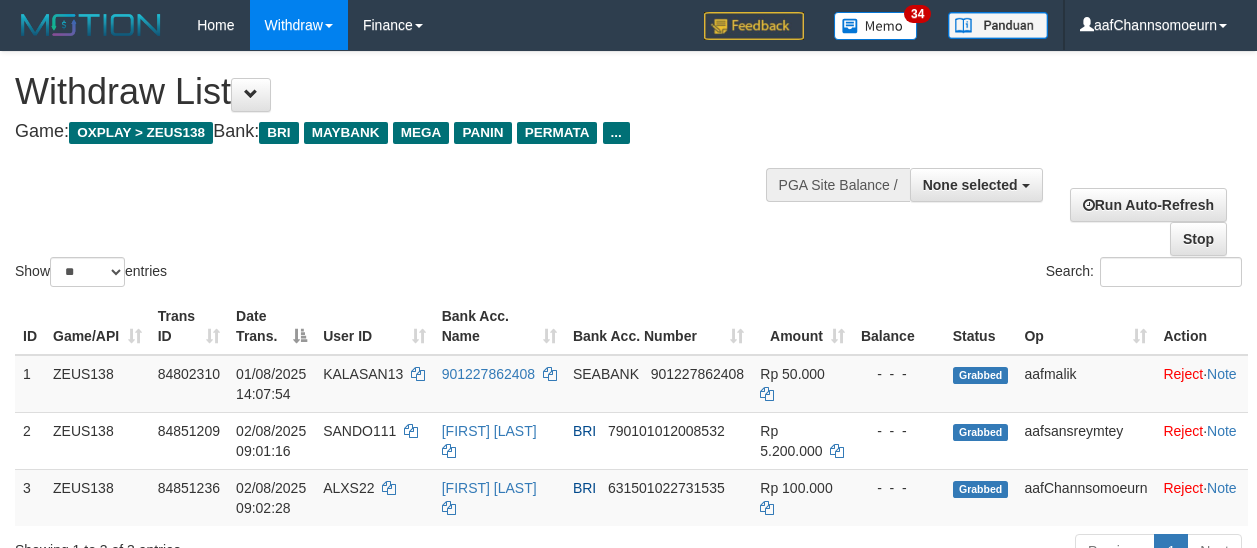 select 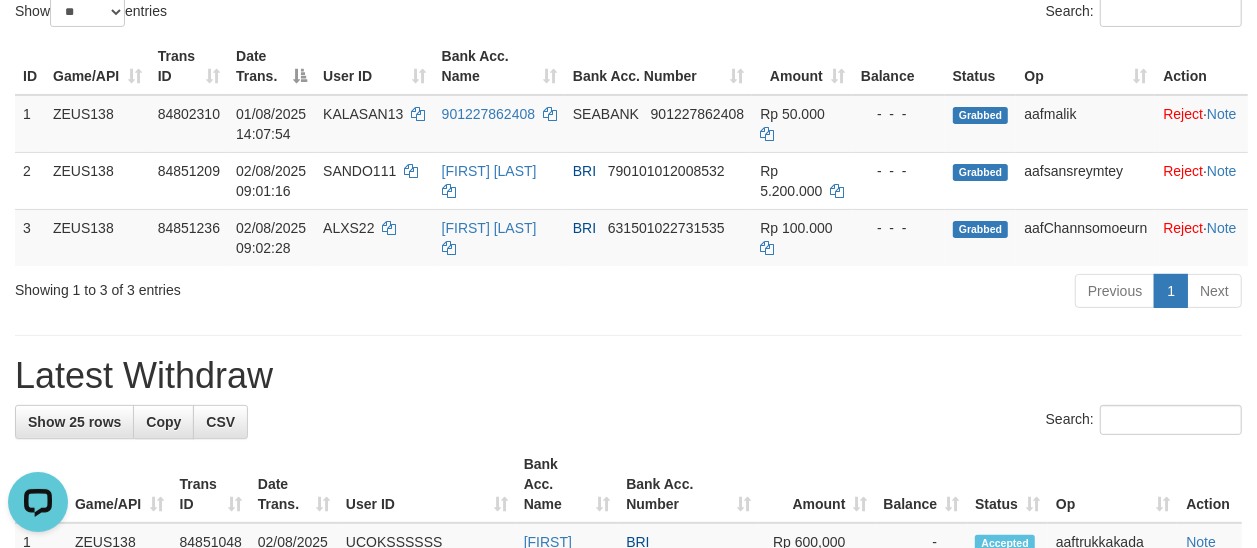 scroll, scrollTop: 0, scrollLeft: 0, axis: both 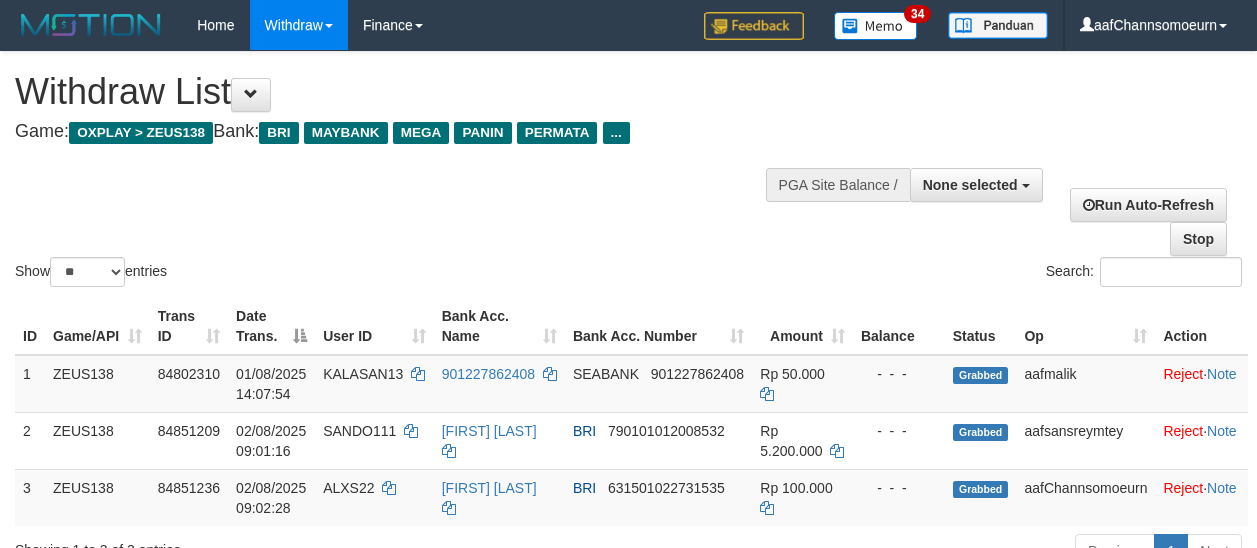 select 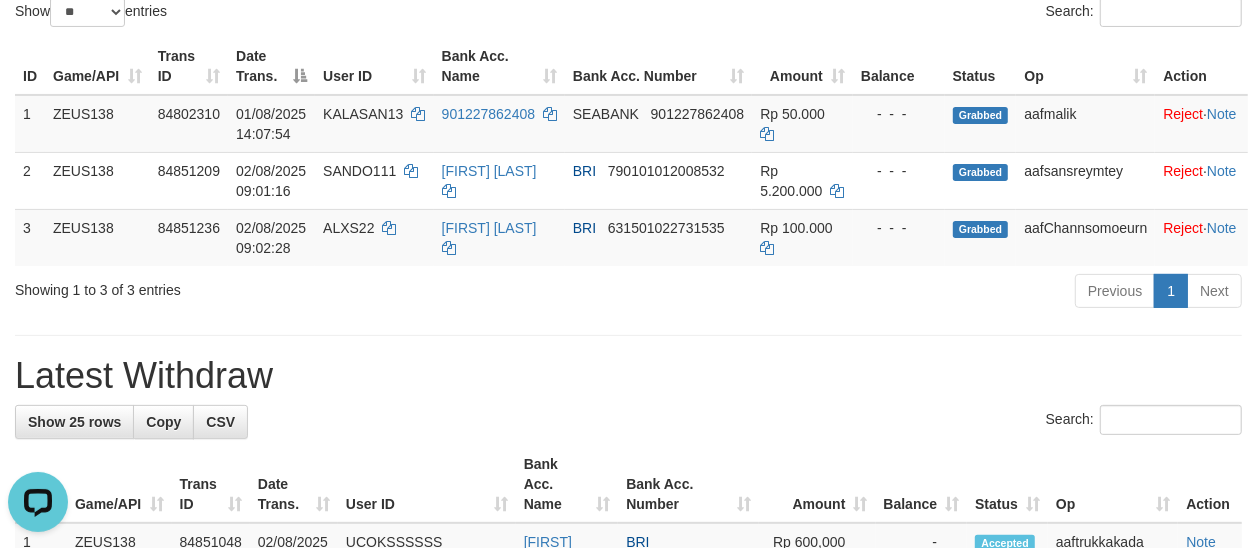 scroll, scrollTop: 0, scrollLeft: 0, axis: both 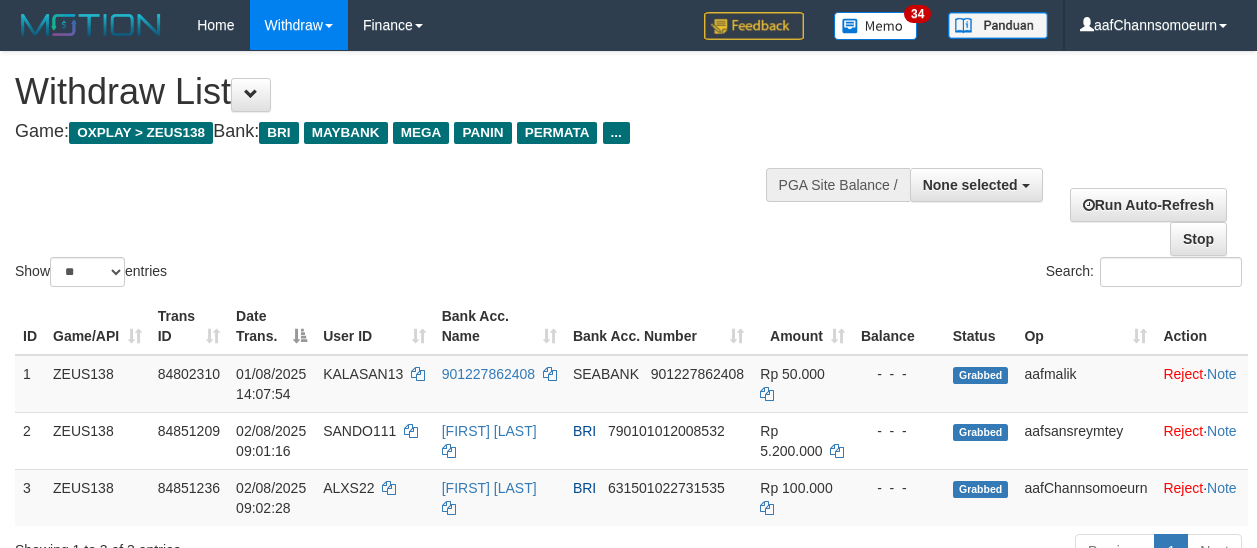 select 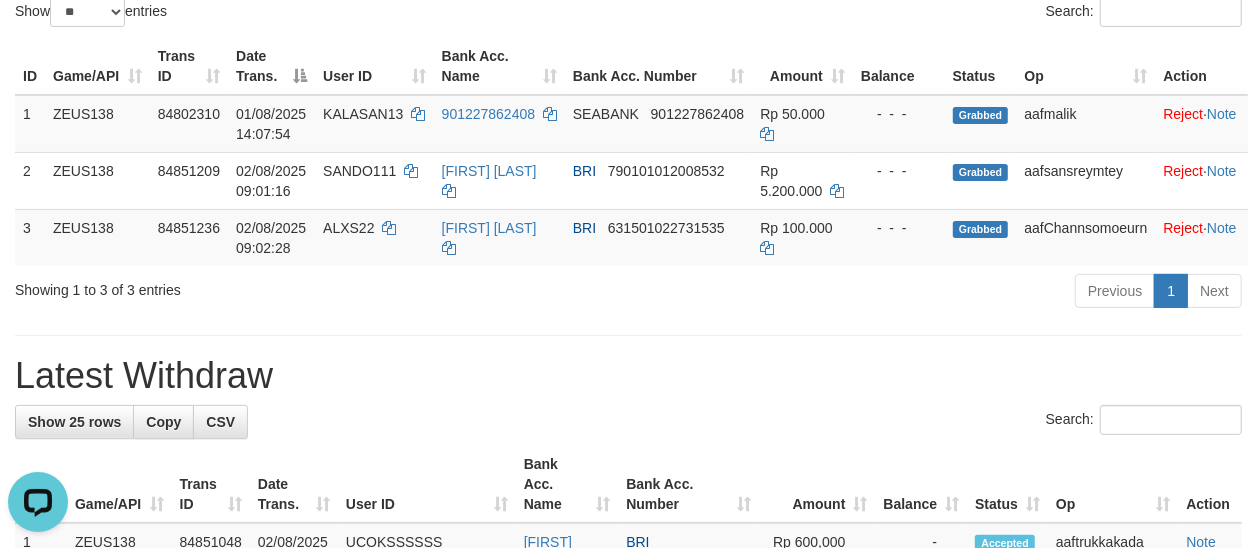 scroll, scrollTop: 0, scrollLeft: 0, axis: both 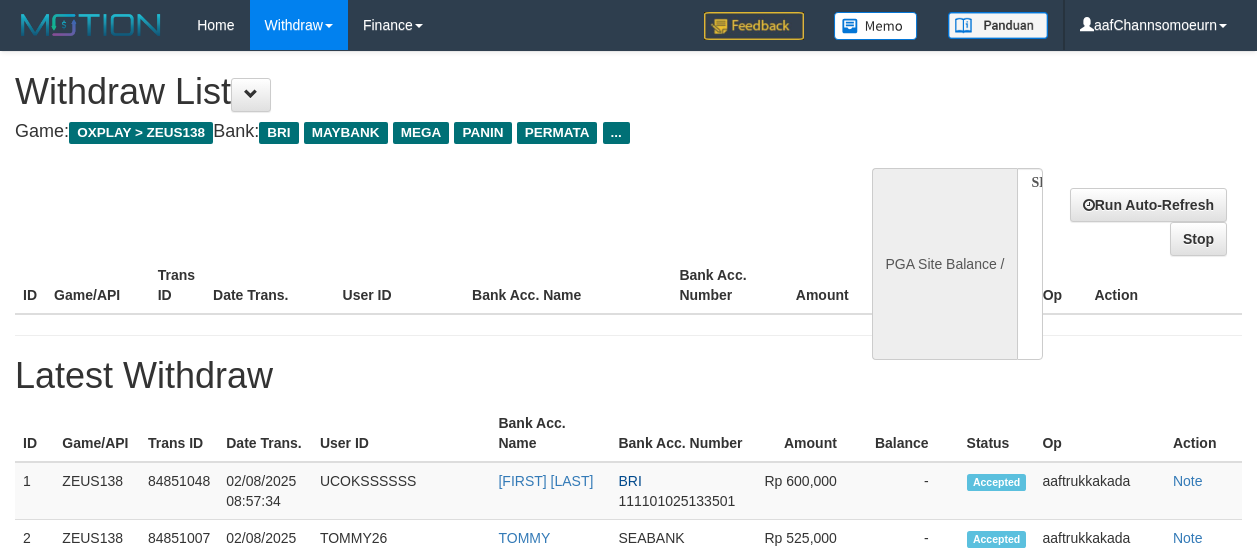 select 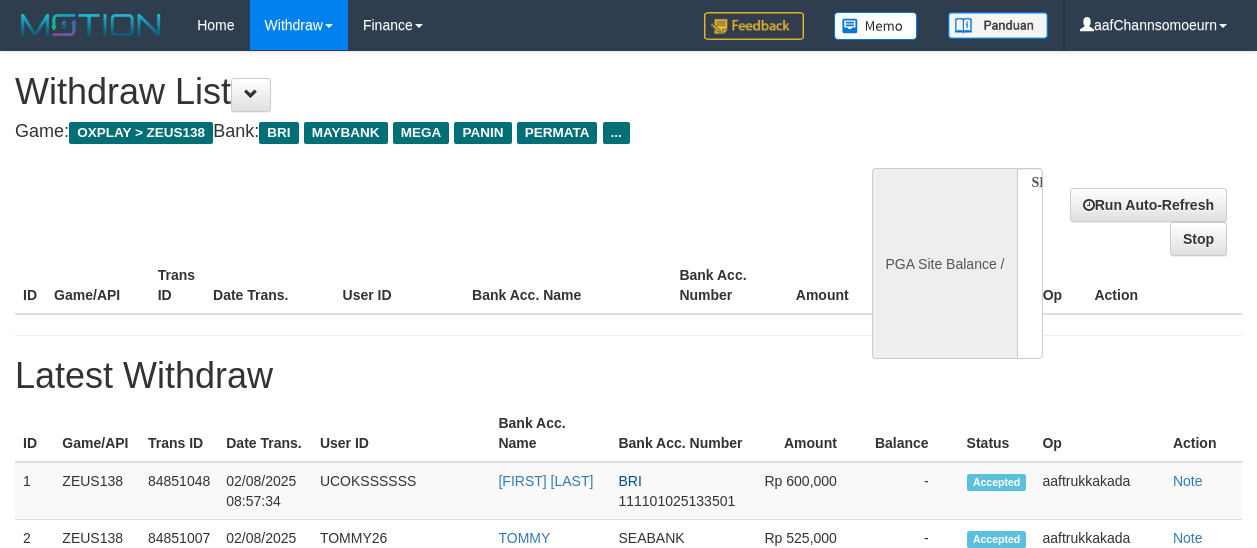 scroll, scrollTop: 260, scrollLeft: 0, axis: vertical 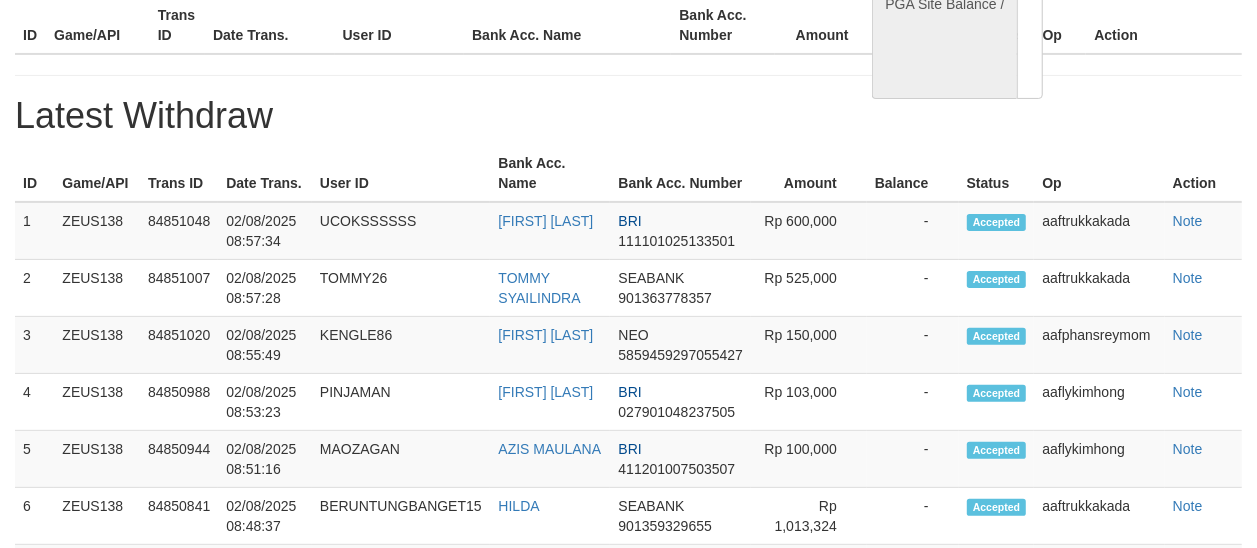 select on "**" 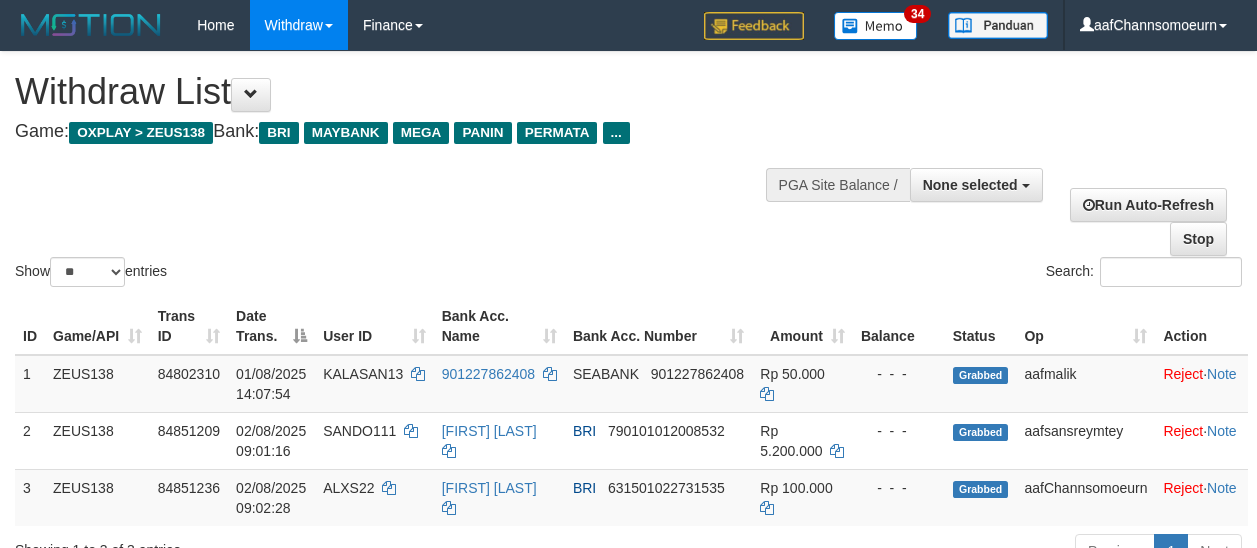 select 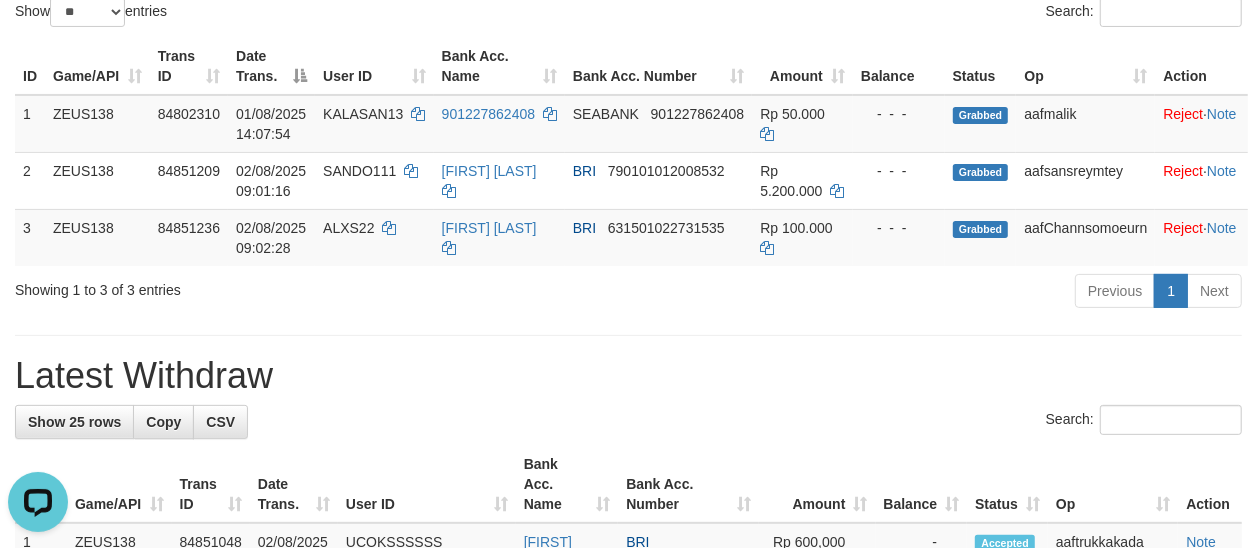 scroll, scrollTop: 0, scrollLeft: 0, axis: both 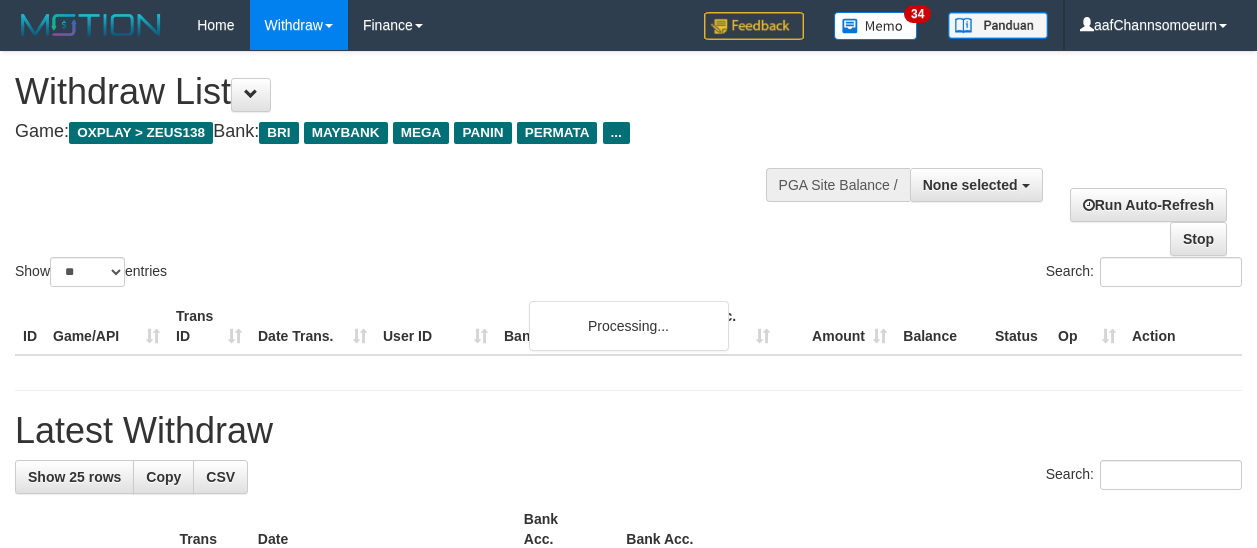 select 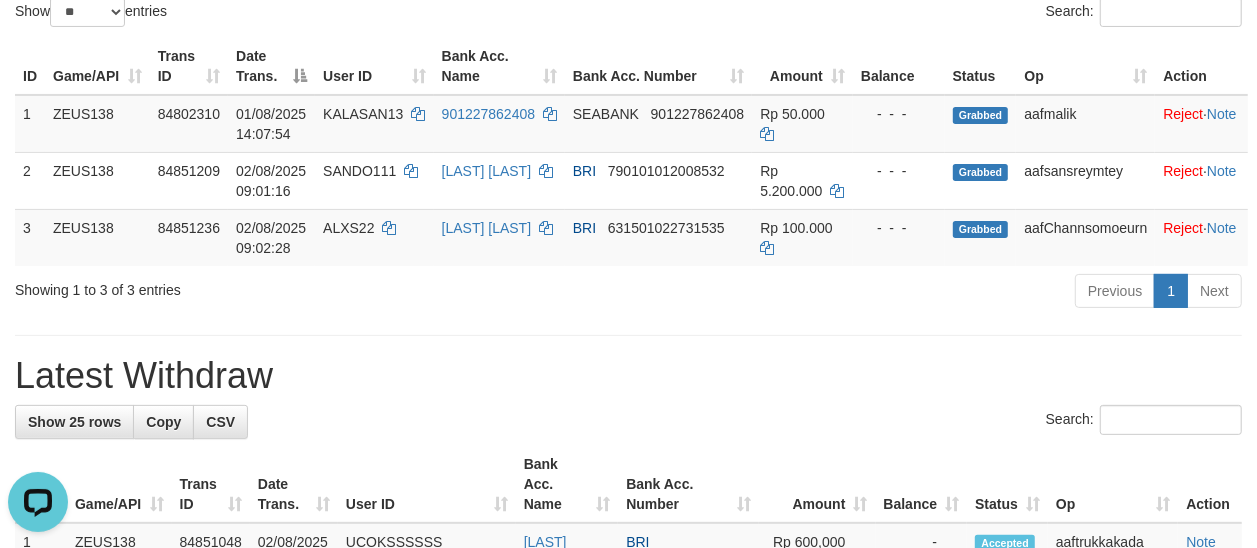 scroll, scrollTop: 0, scrollLeft: 0, axis: both 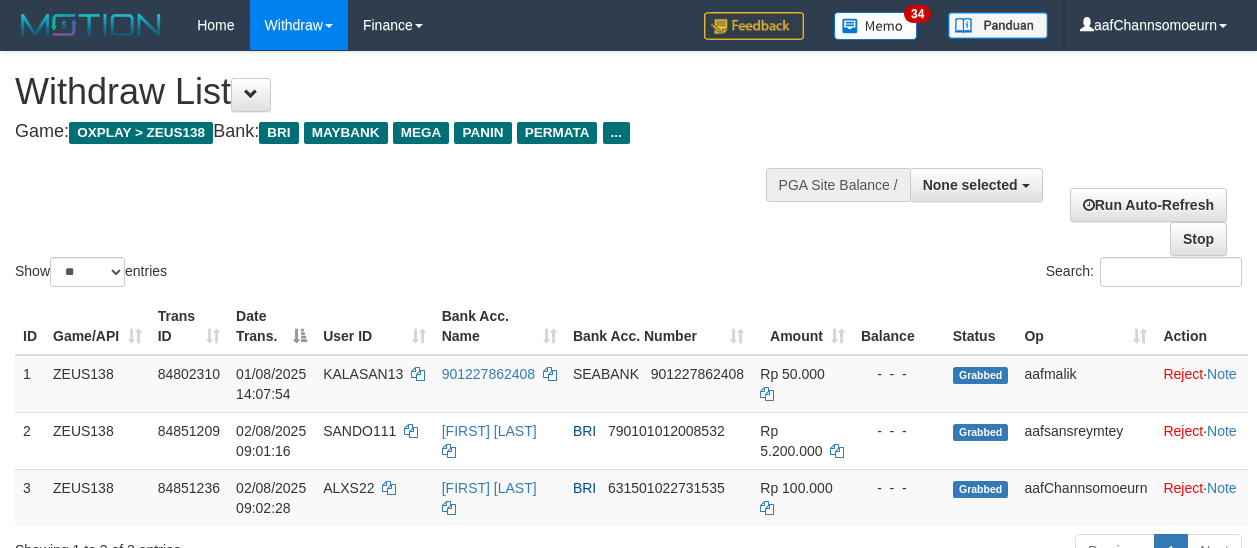 select 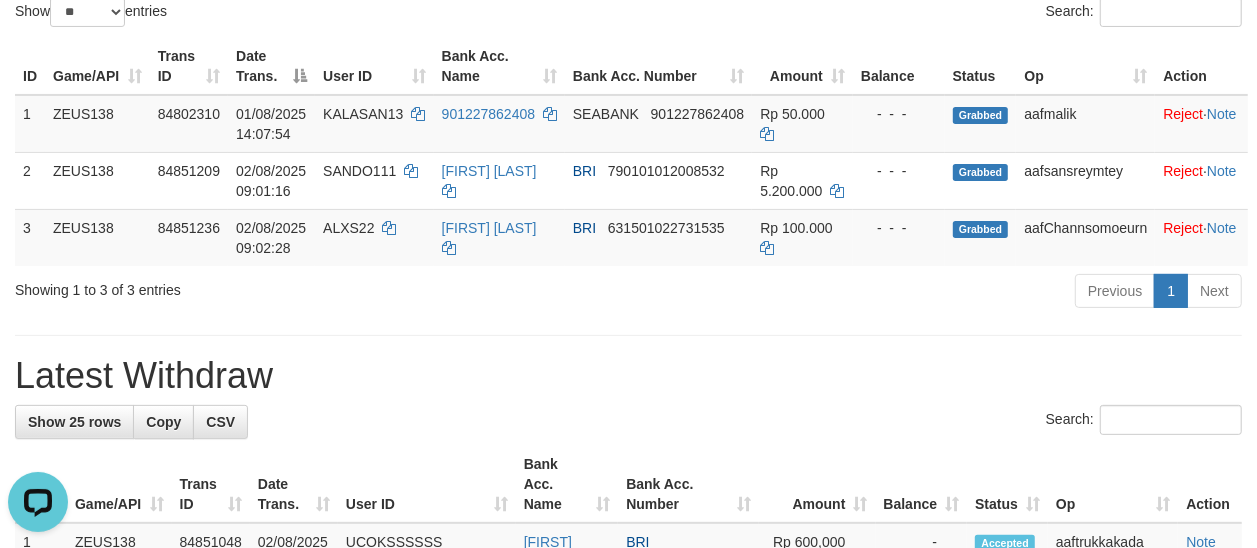 scroll, scrollTop: 0, scrollLeft: 0, axis: both 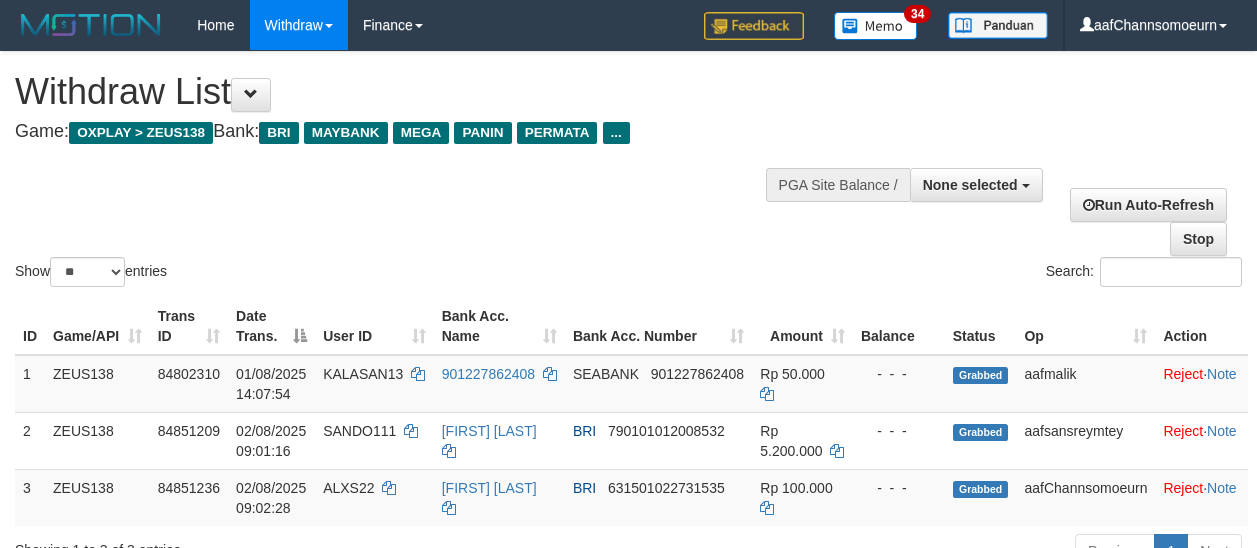 select 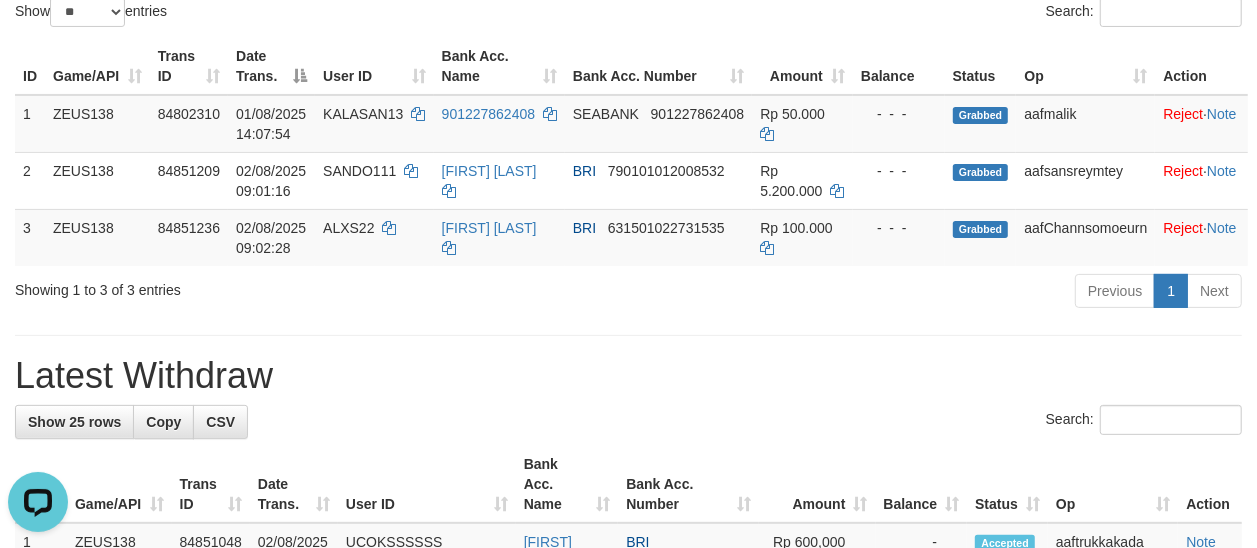 scroll, scrollTop: 0, scrollLeft: 0, axis: both 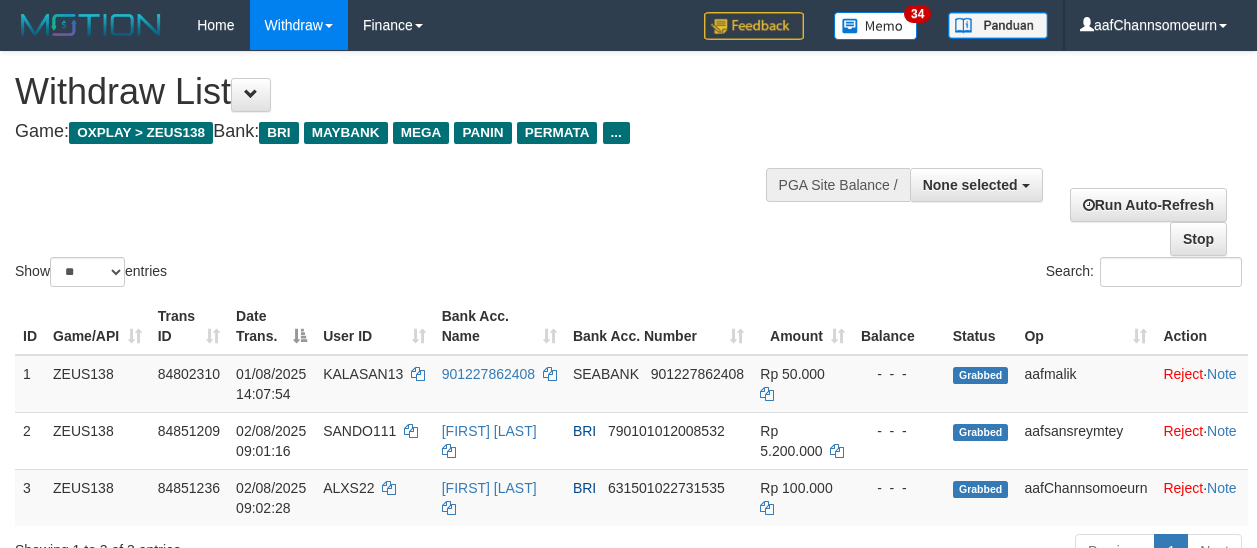 select 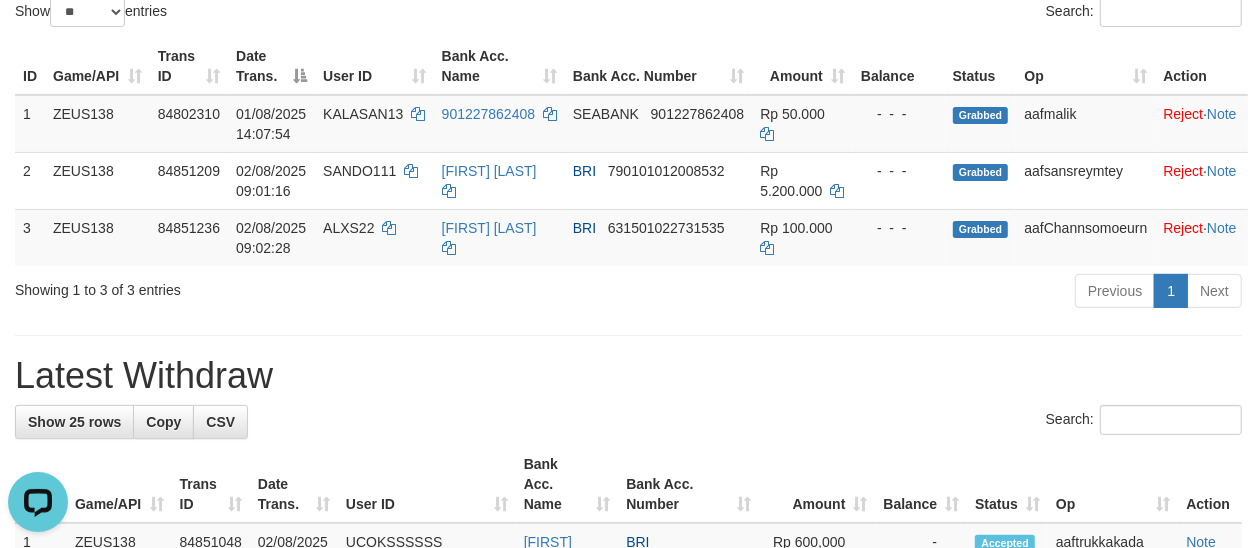 scroll, scrollTop: 0, scrollLeft: 0, axis: both 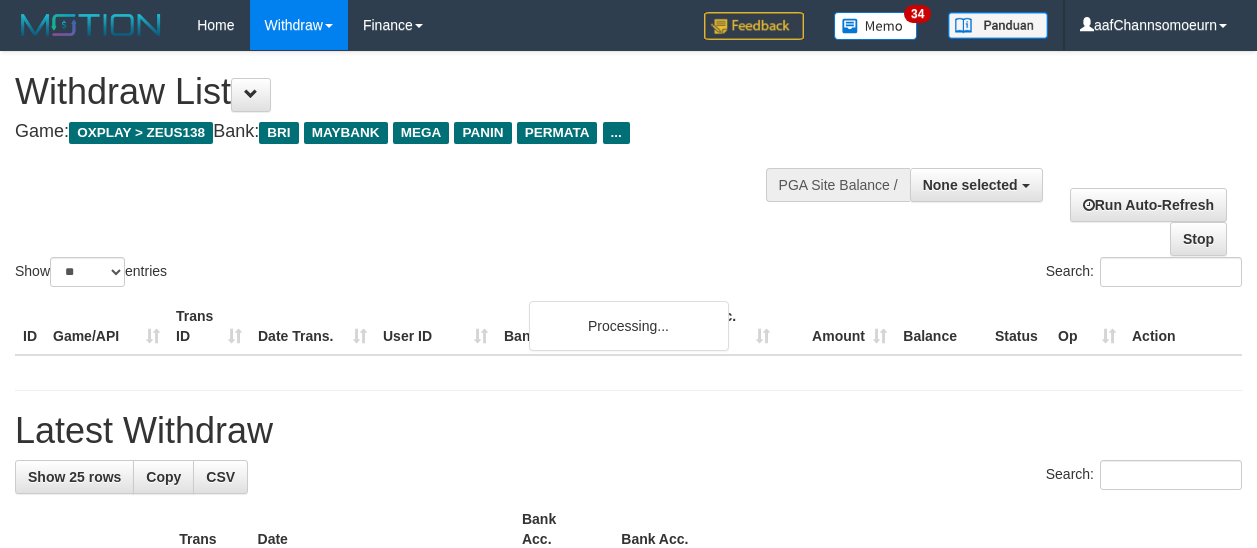 select 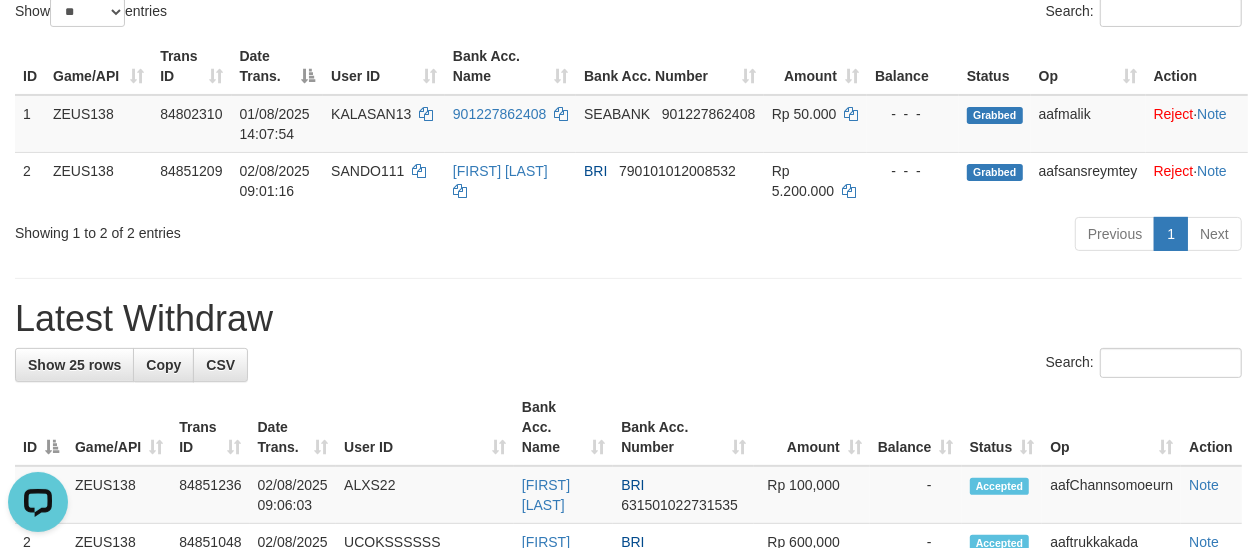 scroll, scrollTop: 0, scrollLeft: 0, axis: both 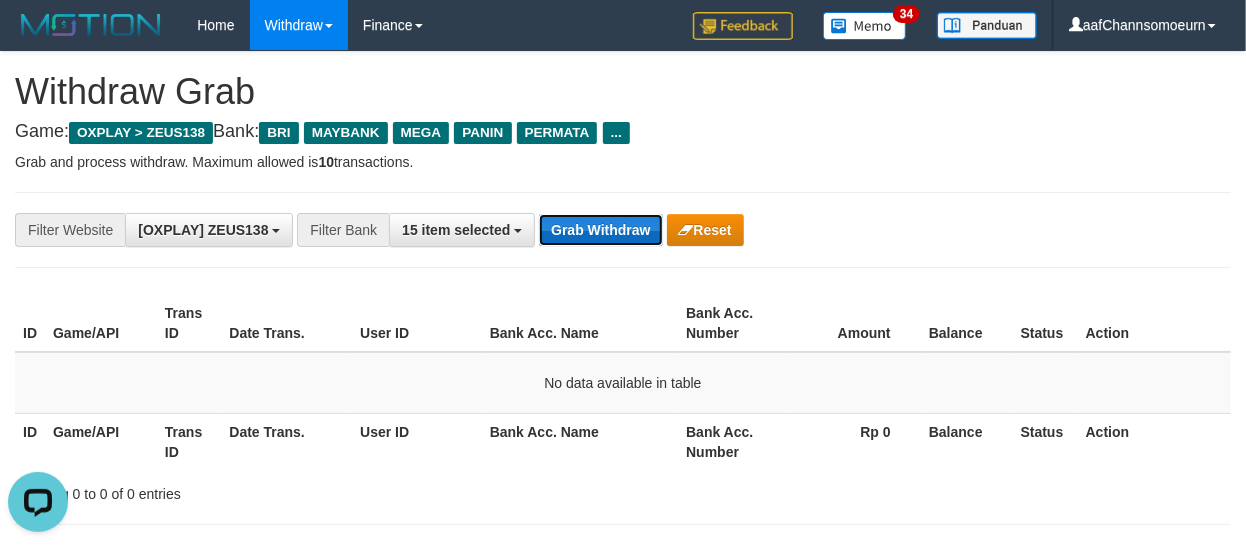 click on "Grab Withdraw" at bounding box center (600, 230) 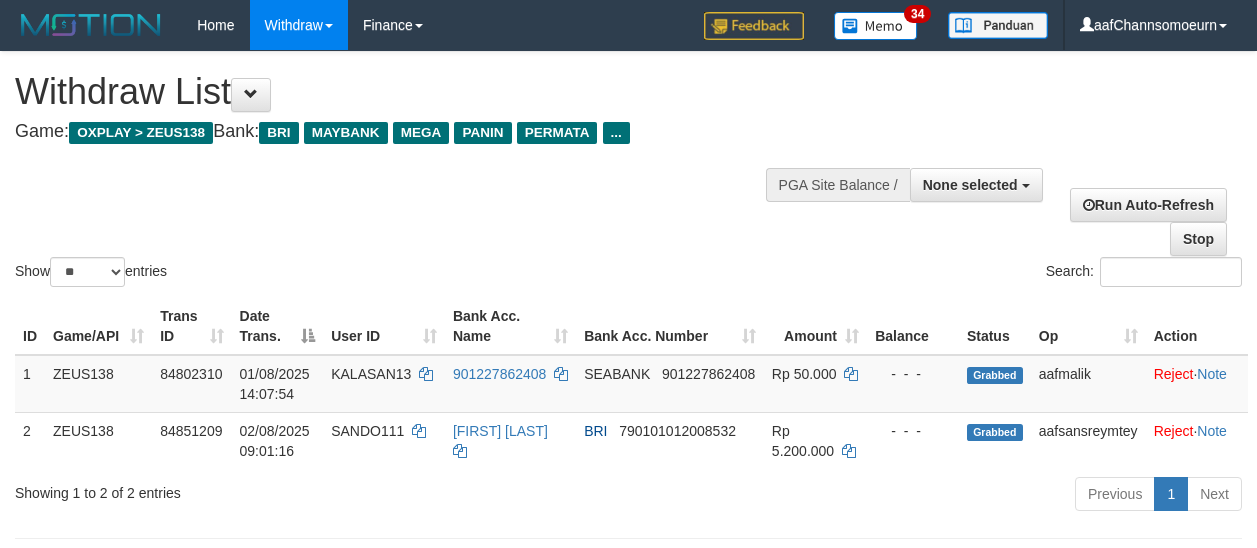 select 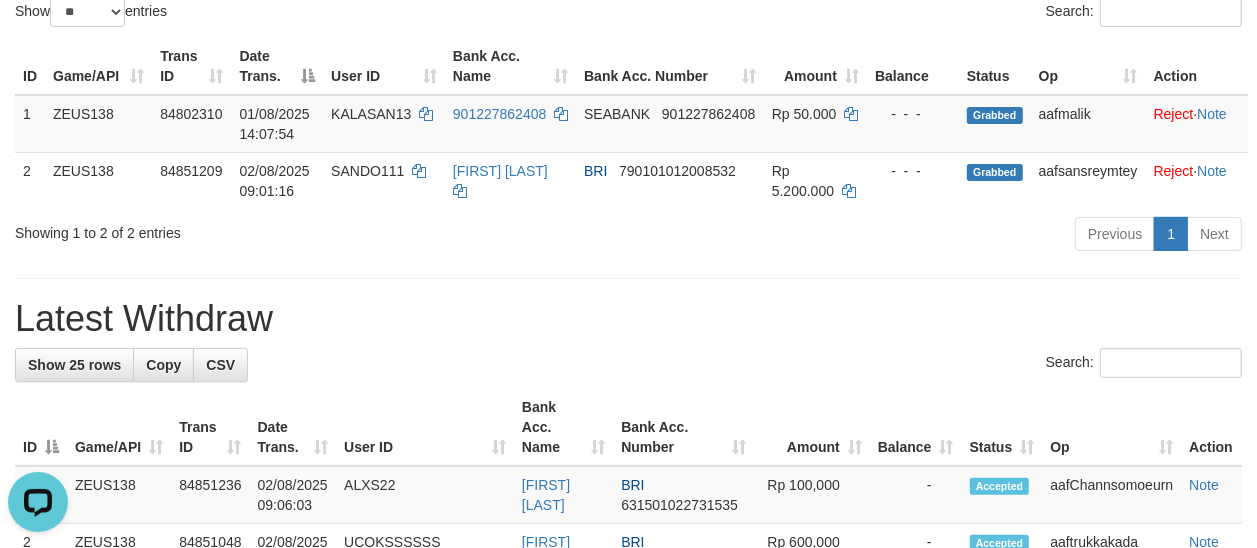 scroll, scrollTop: 0, scrollLeft: 0, axis: both 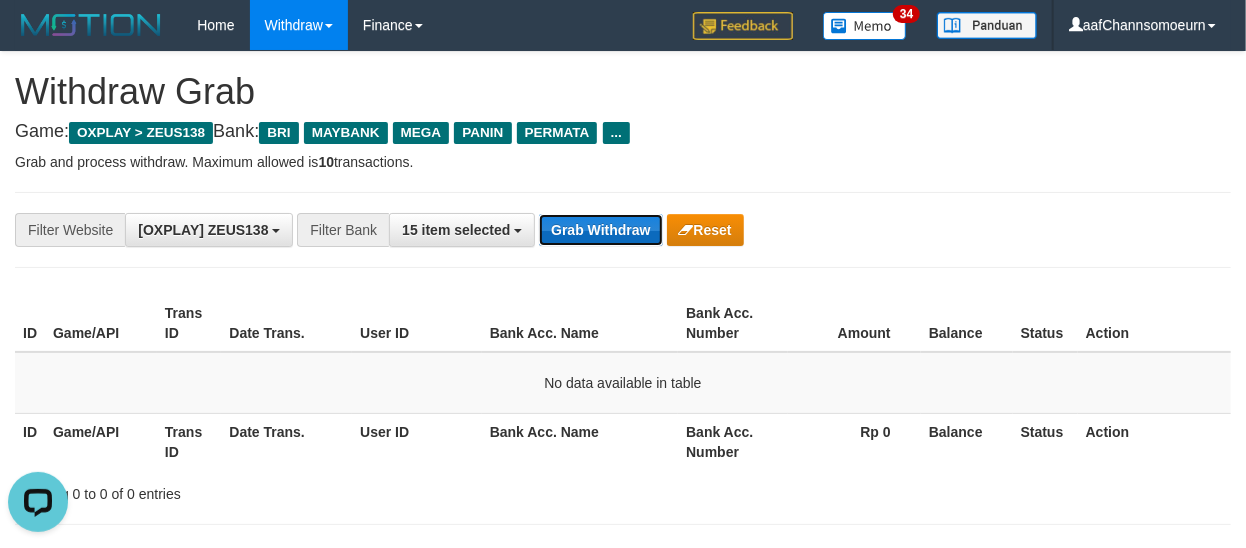 click on "Grab Withdraw" at bounding box center (600, 230) 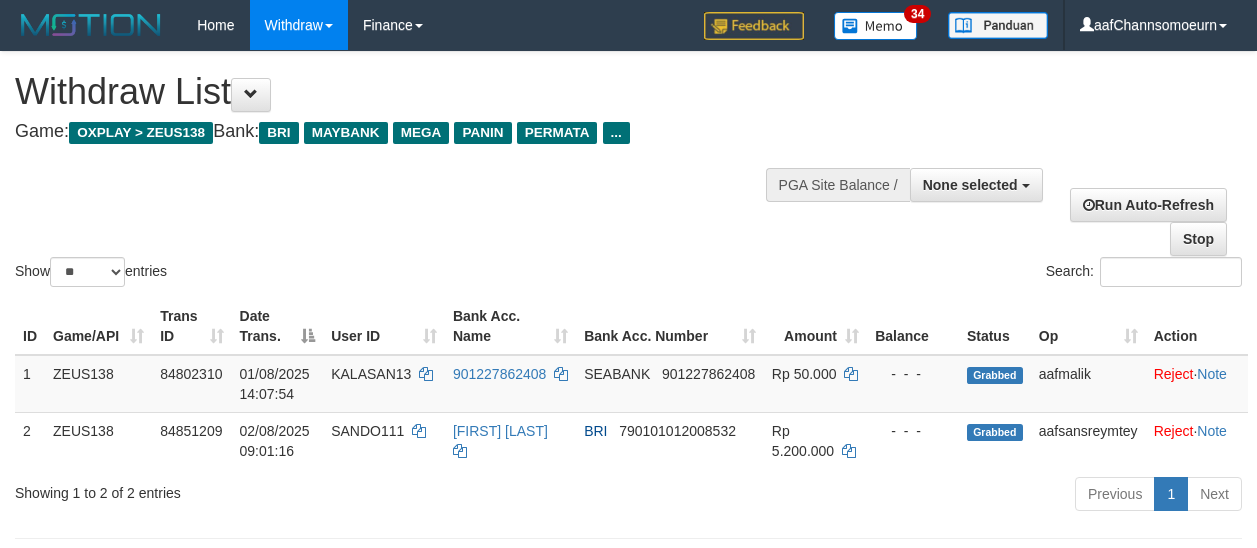 select 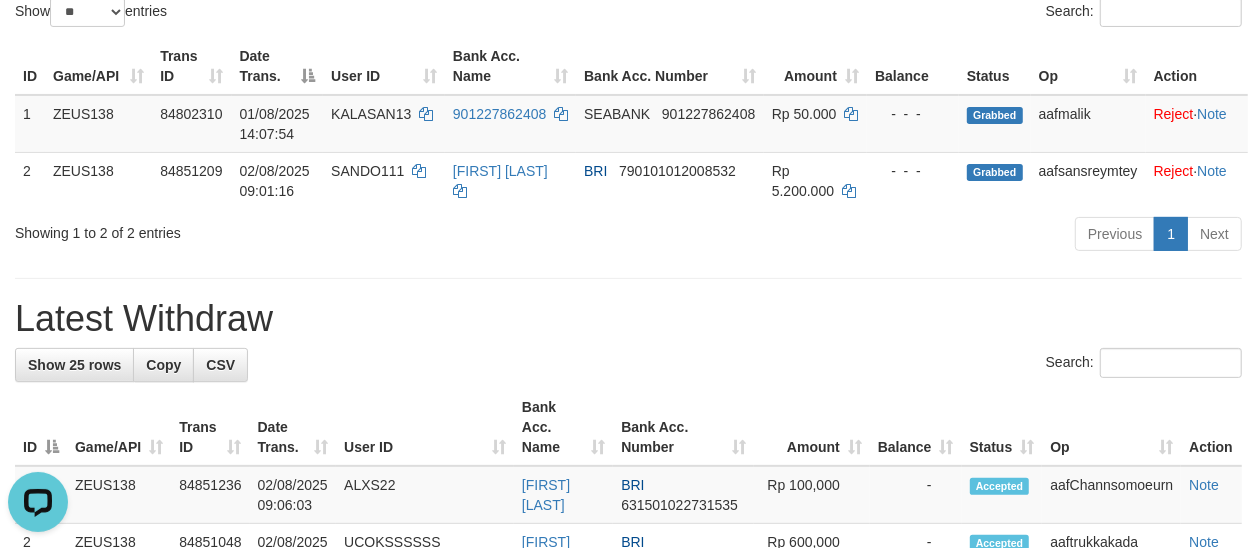 scroll, scrollTop: 0, scrollLeft: 0, axis: both 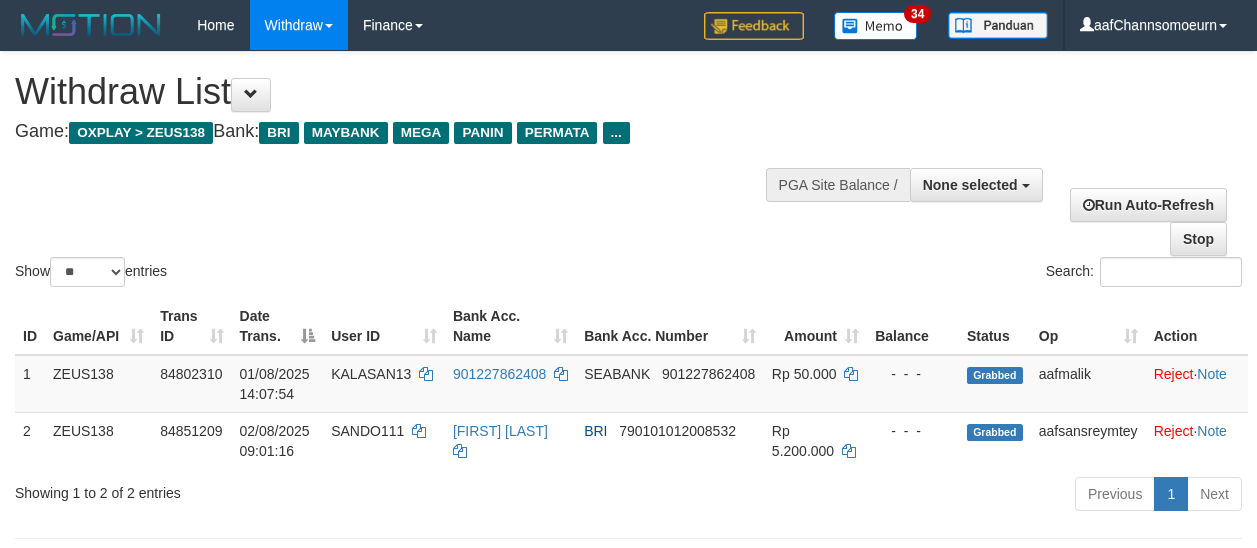 select 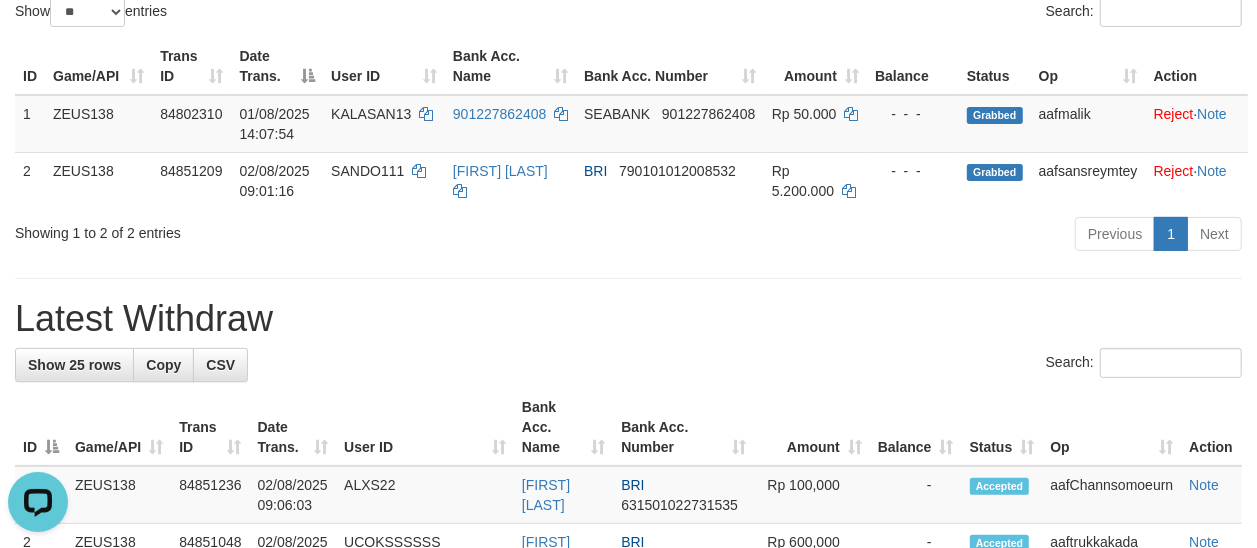 scroll, scrollTop: 0, scrollLeft: 0, axis: both 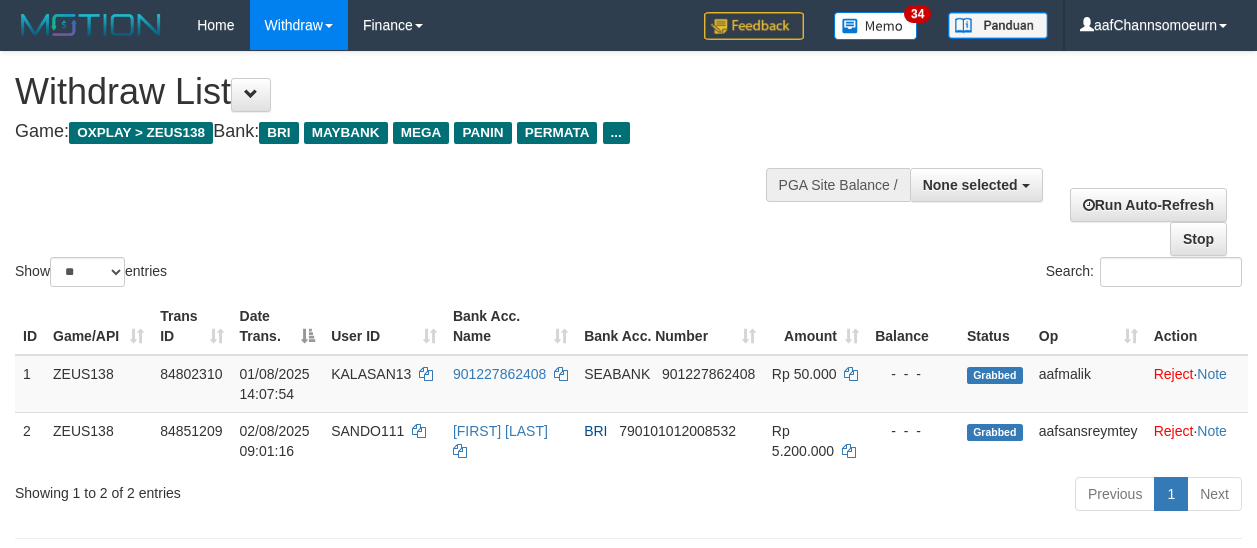 select 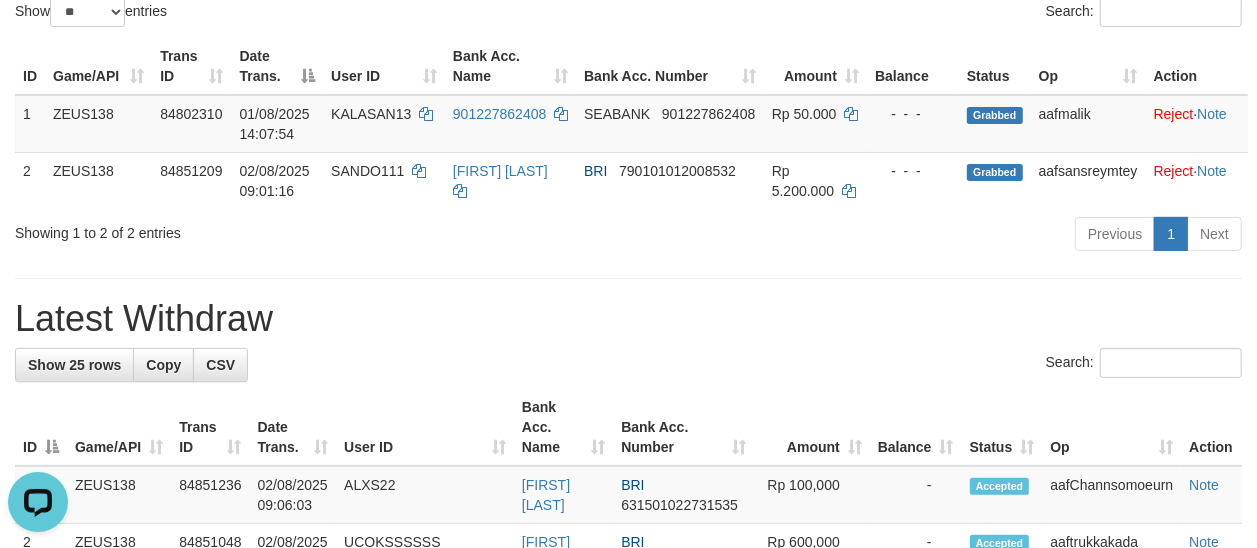 scroll, scrollTop: 0, scrollLeft: 0, axis: both 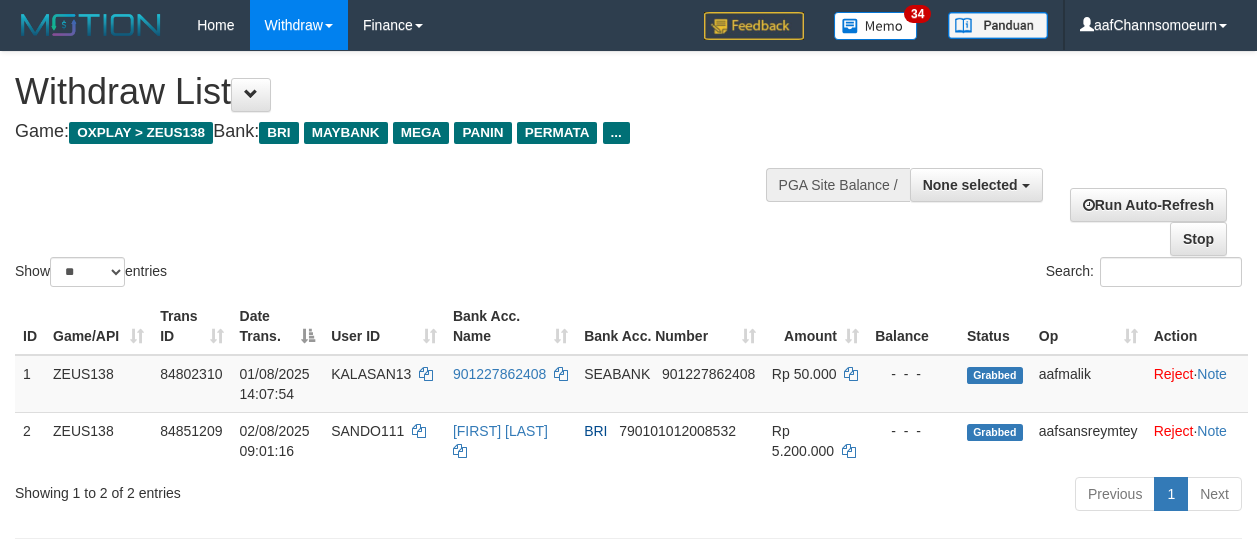 select 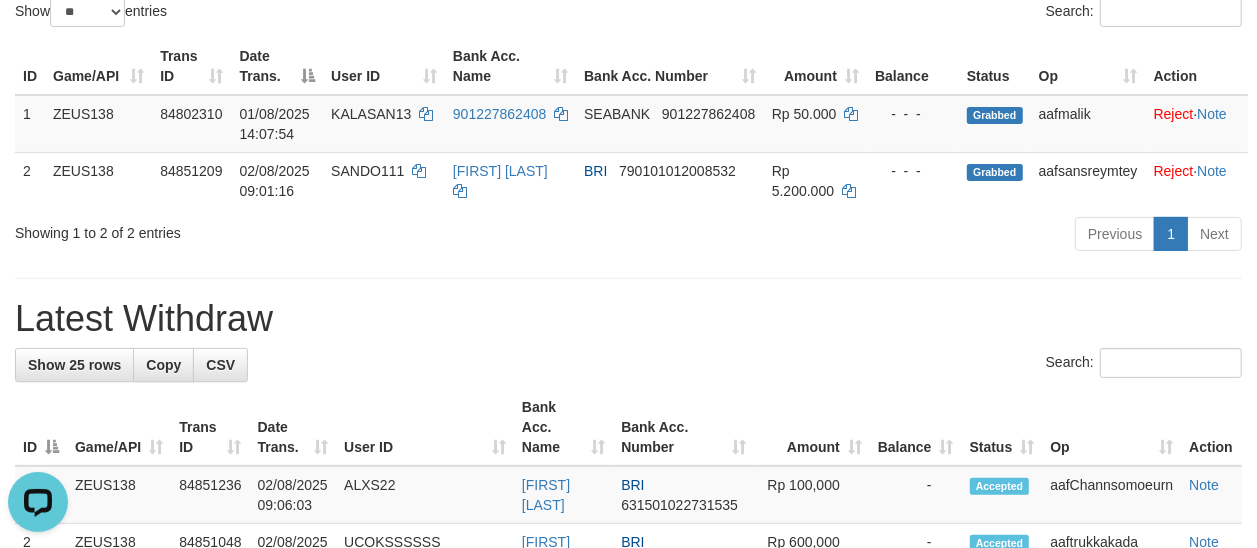 scroll, scrollTop: 0, scrollLeft: 0, axis: both 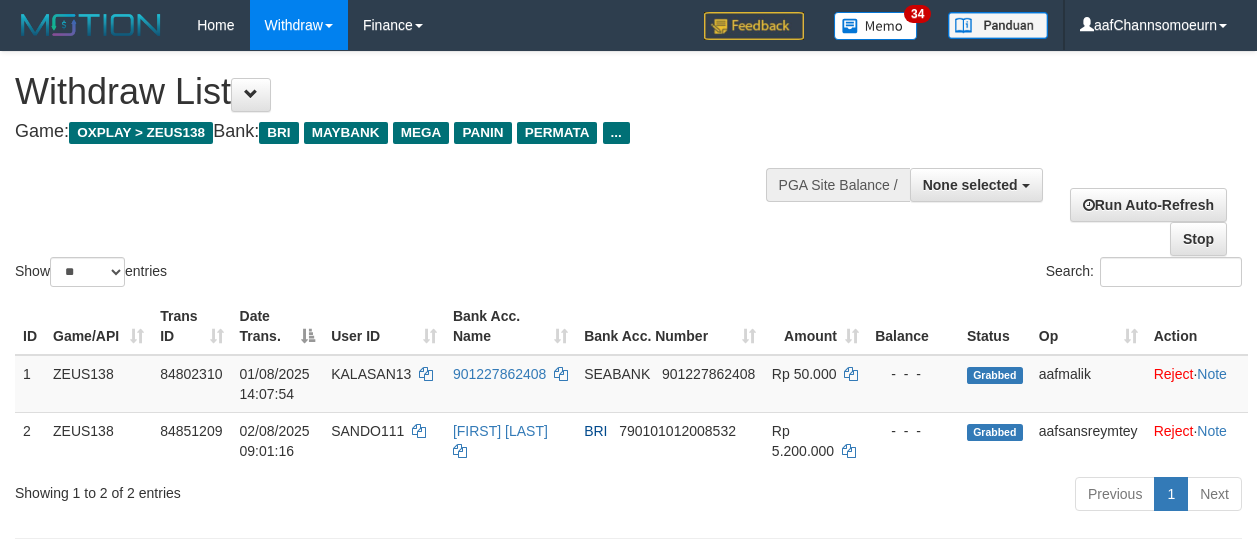 select 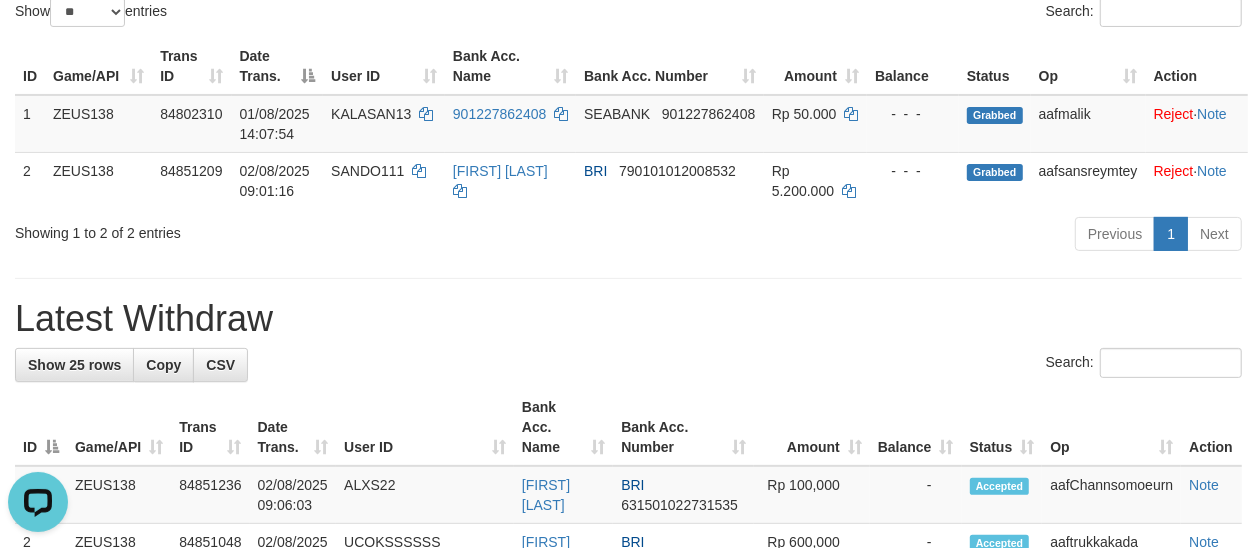 scroll, scrollTop: 0, scrollLeft: 0, axis: both 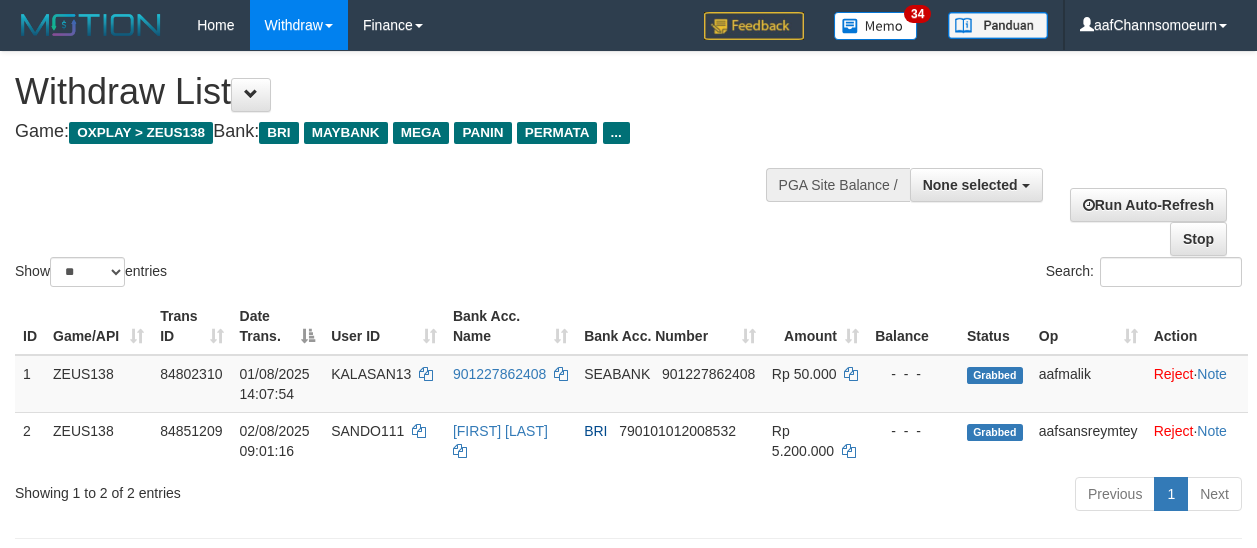 select 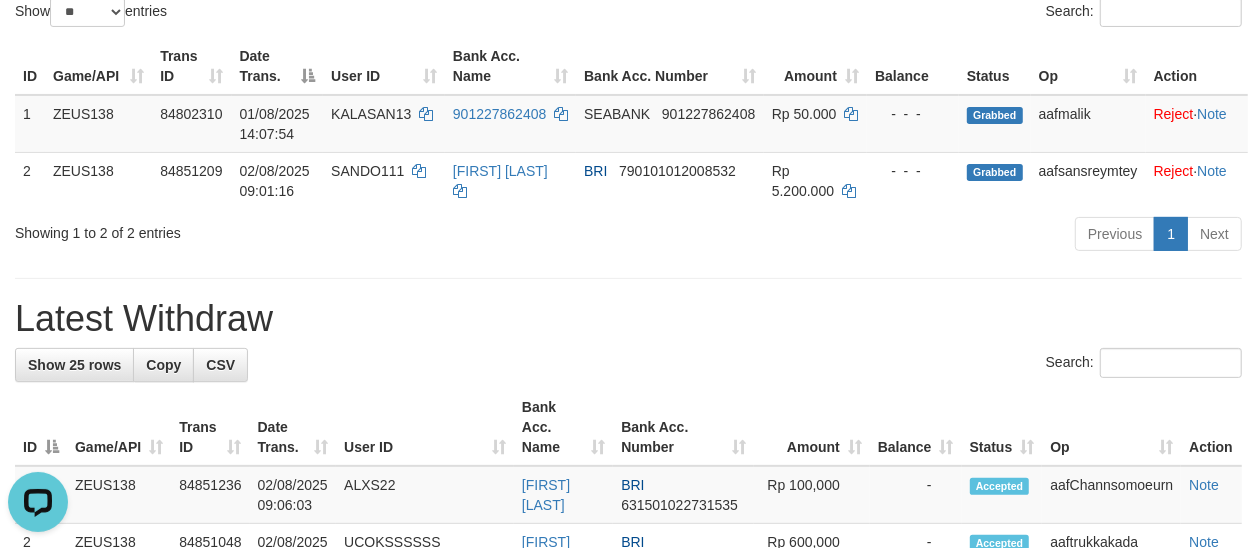 scroll, scrollTop: 0, scrollLeft: 0, axis: both 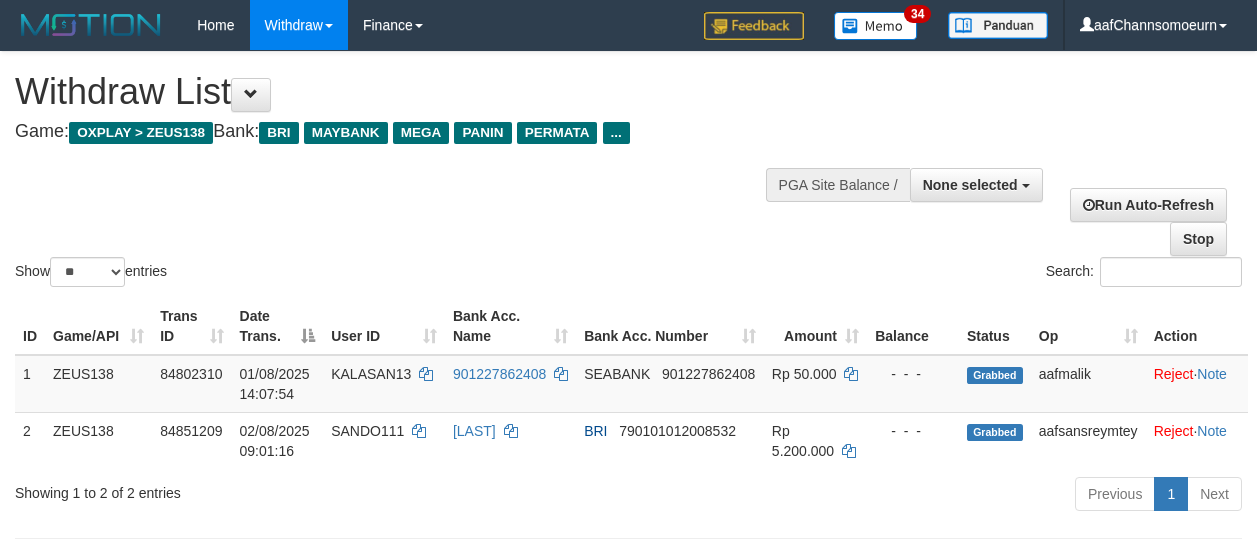 select 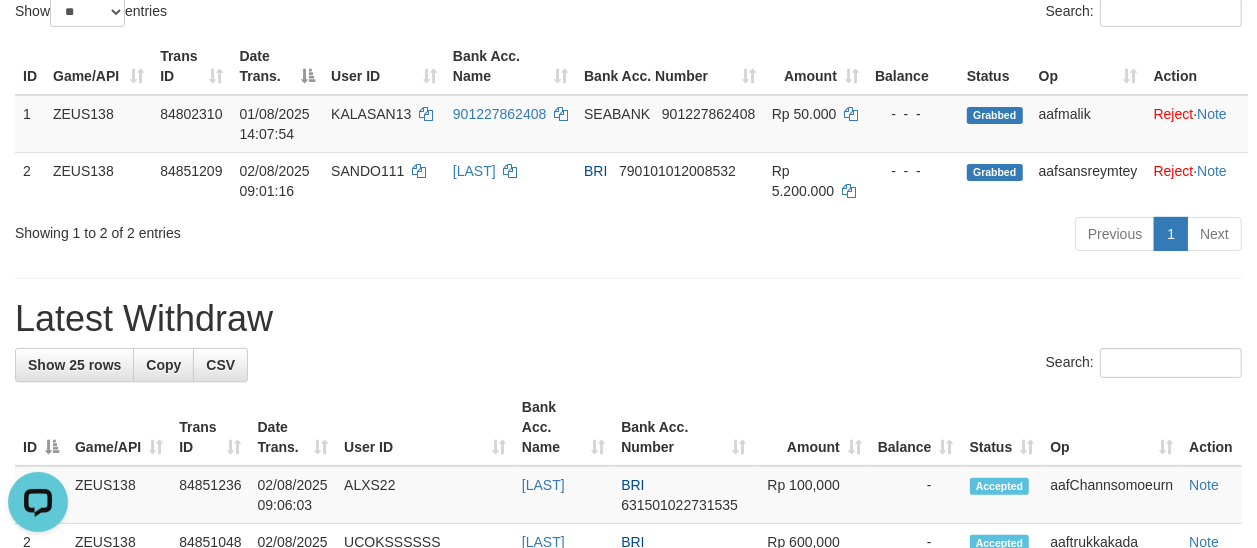 scroll, scrollTop: 0, scrollLeft: 0, axis: both 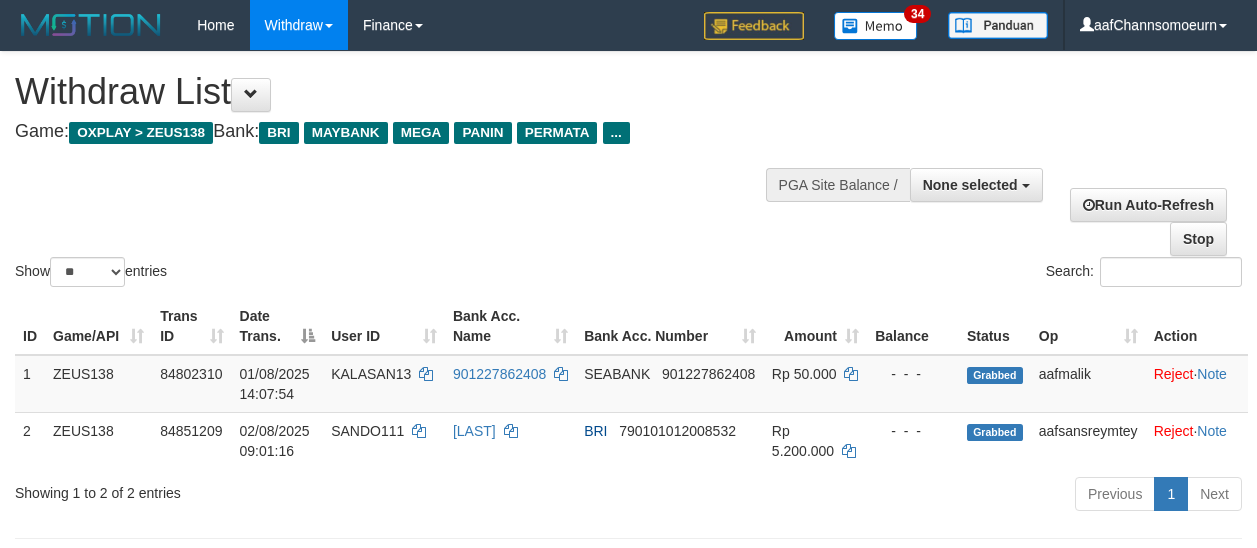 select 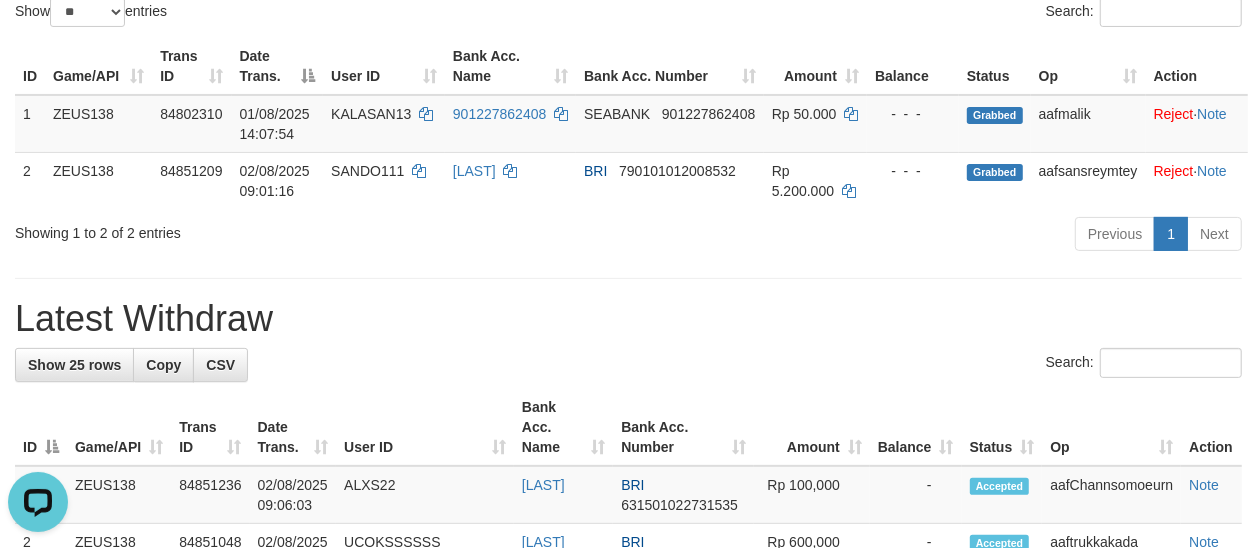 scroll, scrollTop: 0, scrollLeft: 0, axis: both 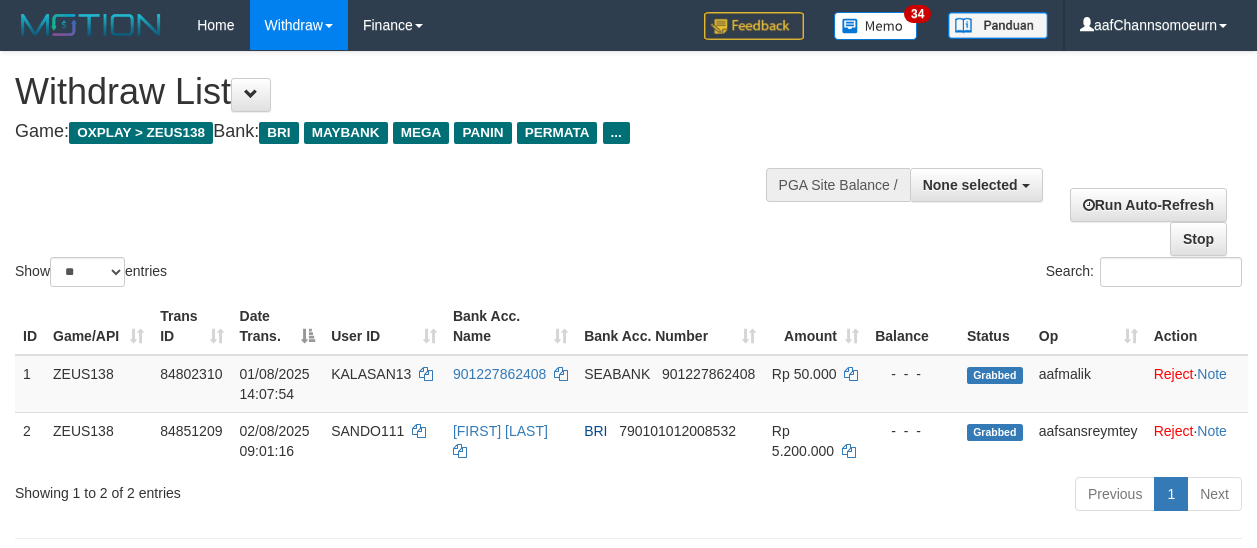 select 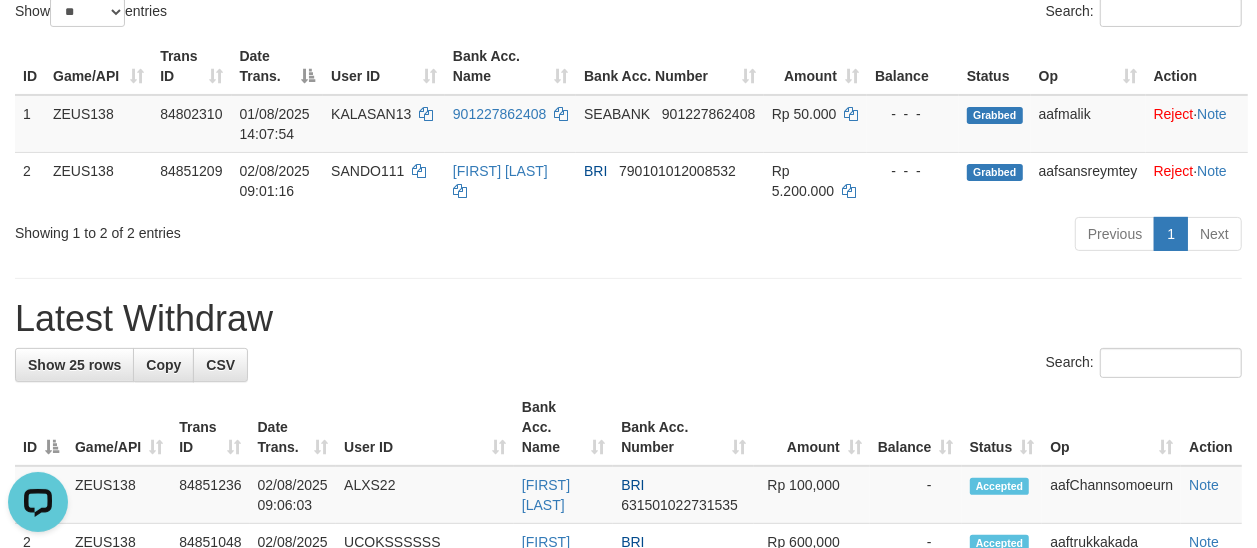 scroll, scrollTop: 0, scrollLeft: 0, axis: both 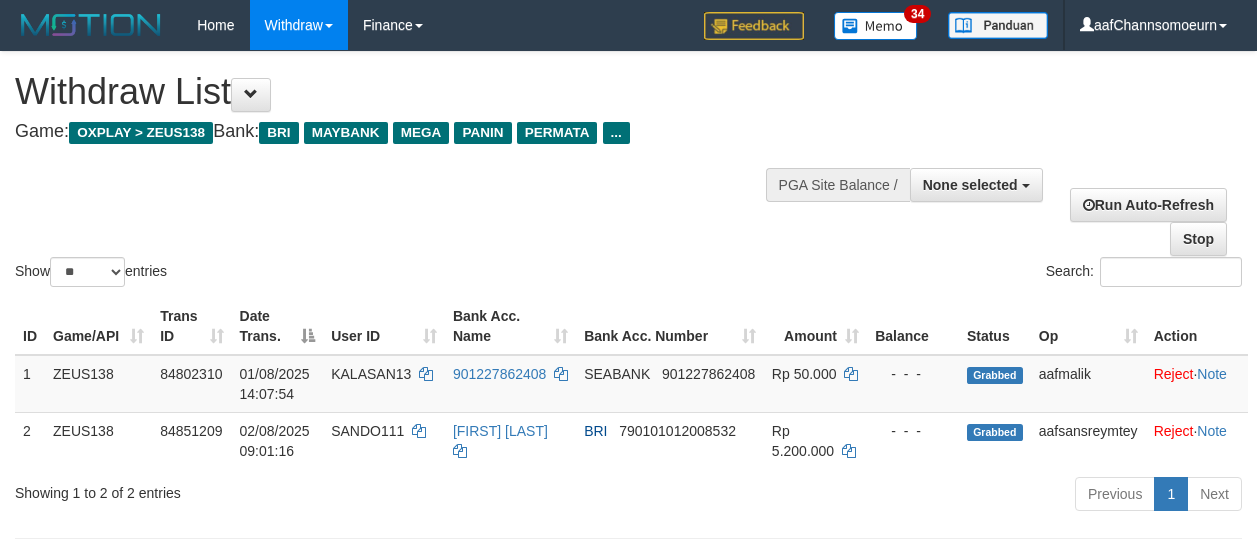 select 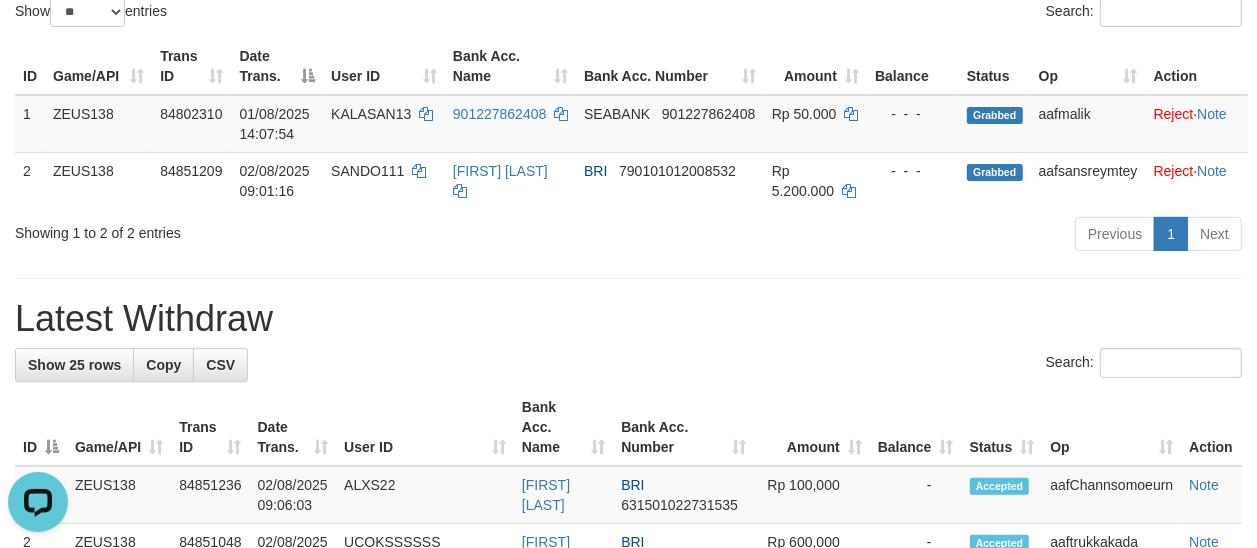 scroll, scrollTop: 0, scrollLeft: 0, axis: both 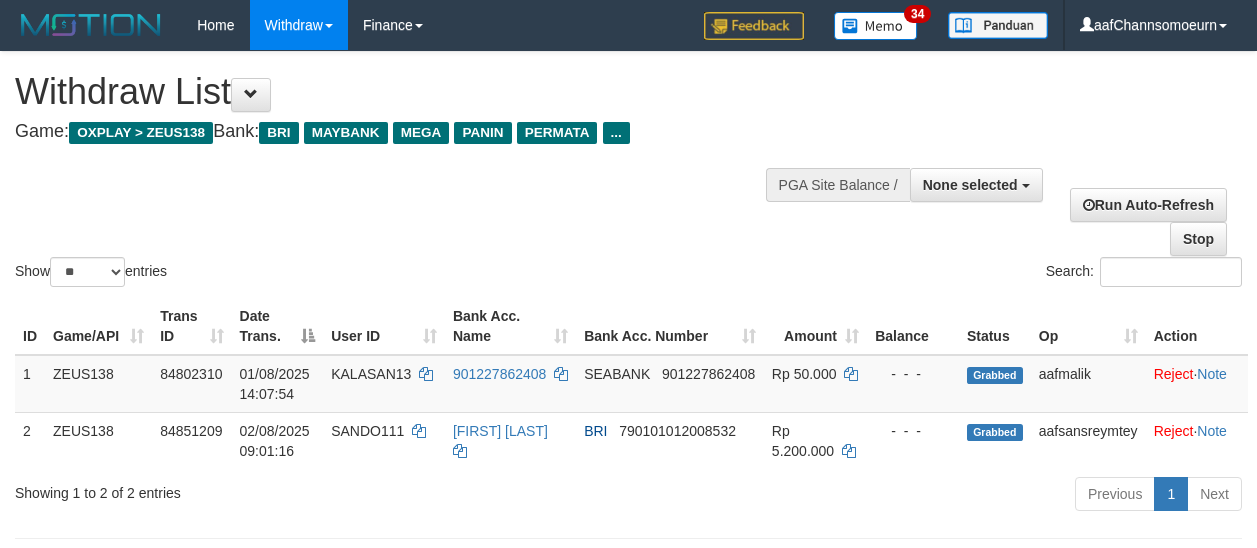select 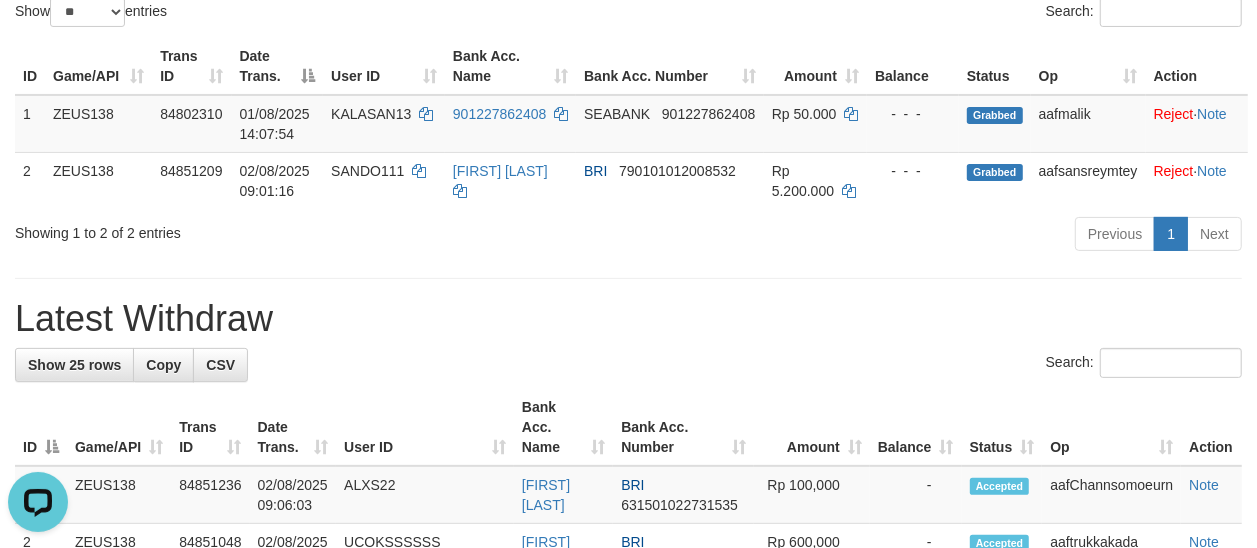 scroll, scrollTop: 0, scrollLeft: 0, axis: both 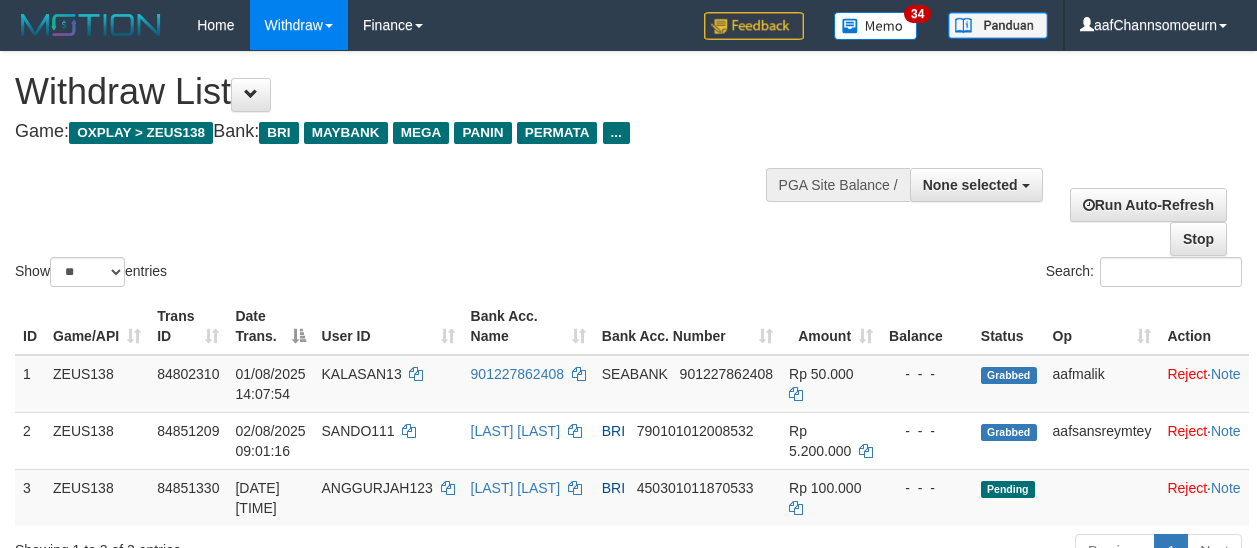 select 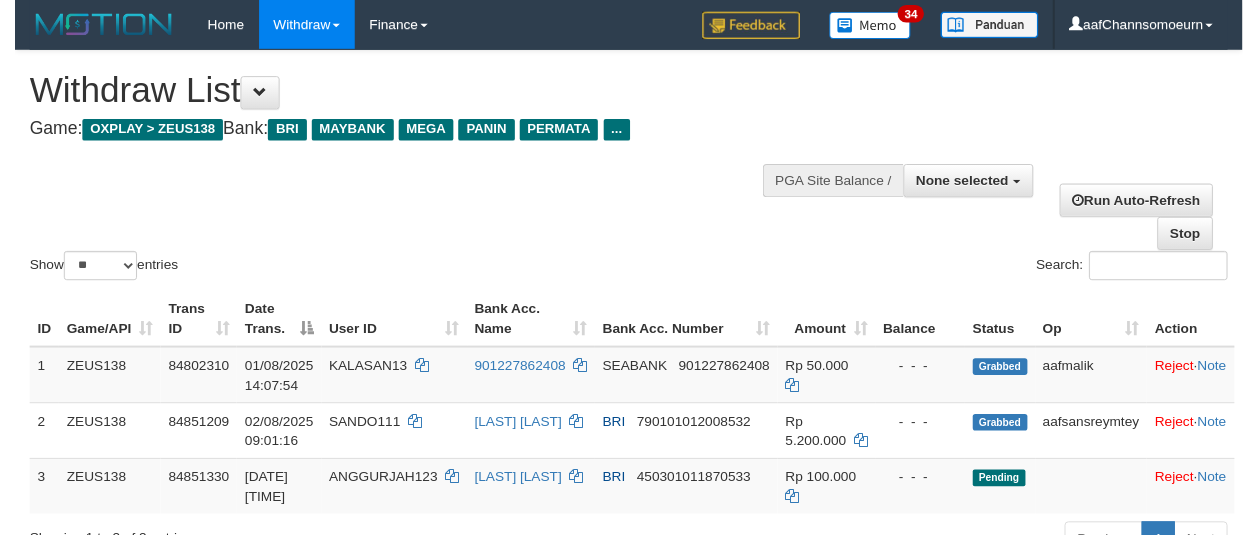 scroll, scrollTop: 260, scrollLeft: 0, axis: vertical 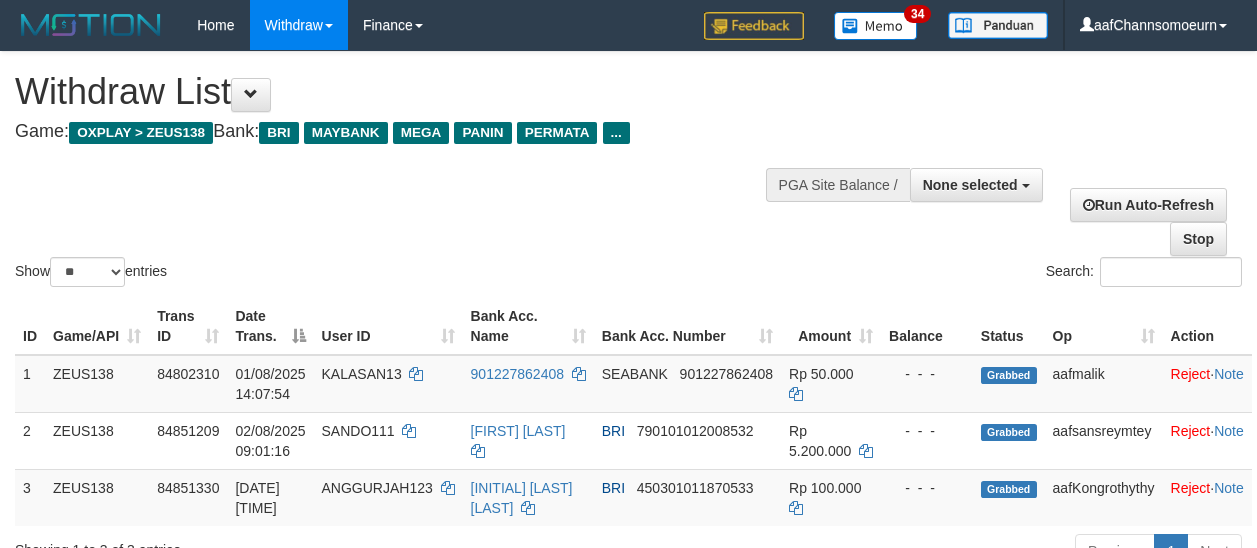 select 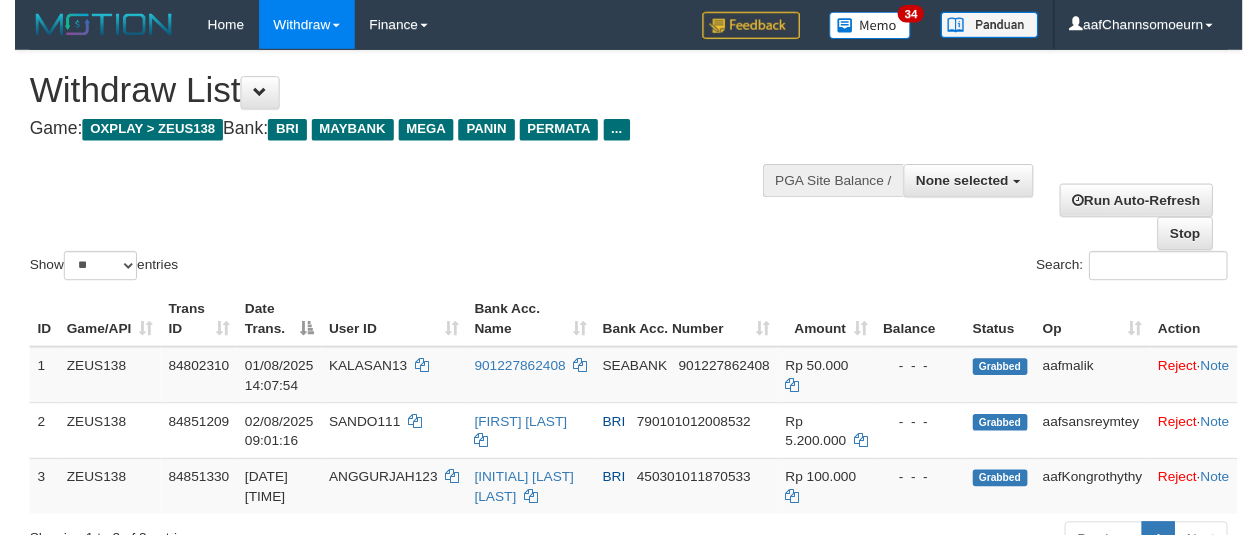 scroll, scrollTop: 260, scrollLeft: 0, axis: vertical 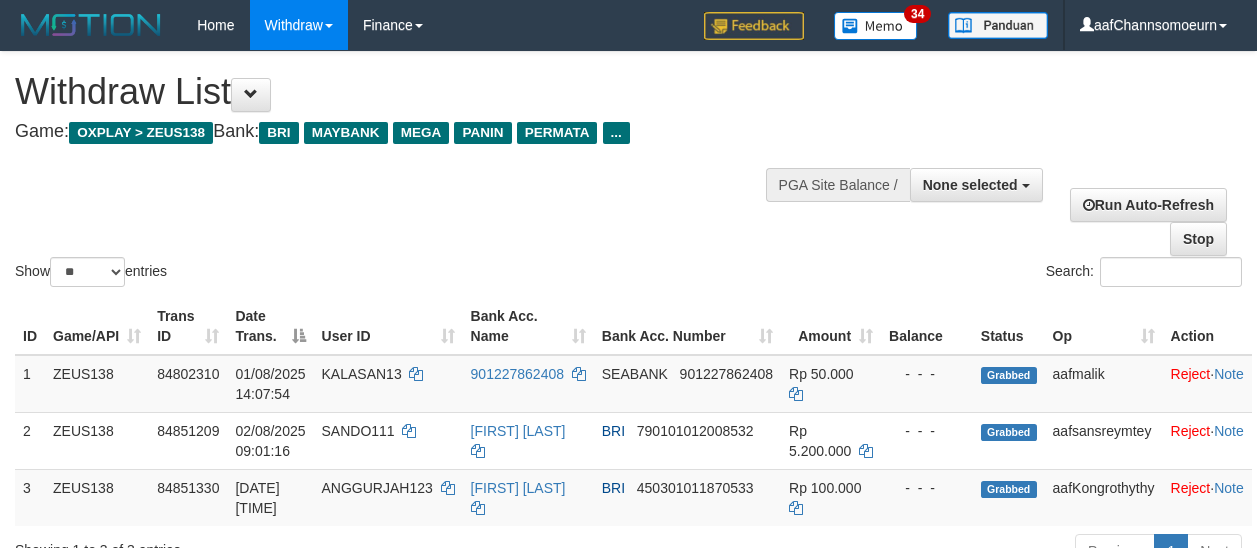 select 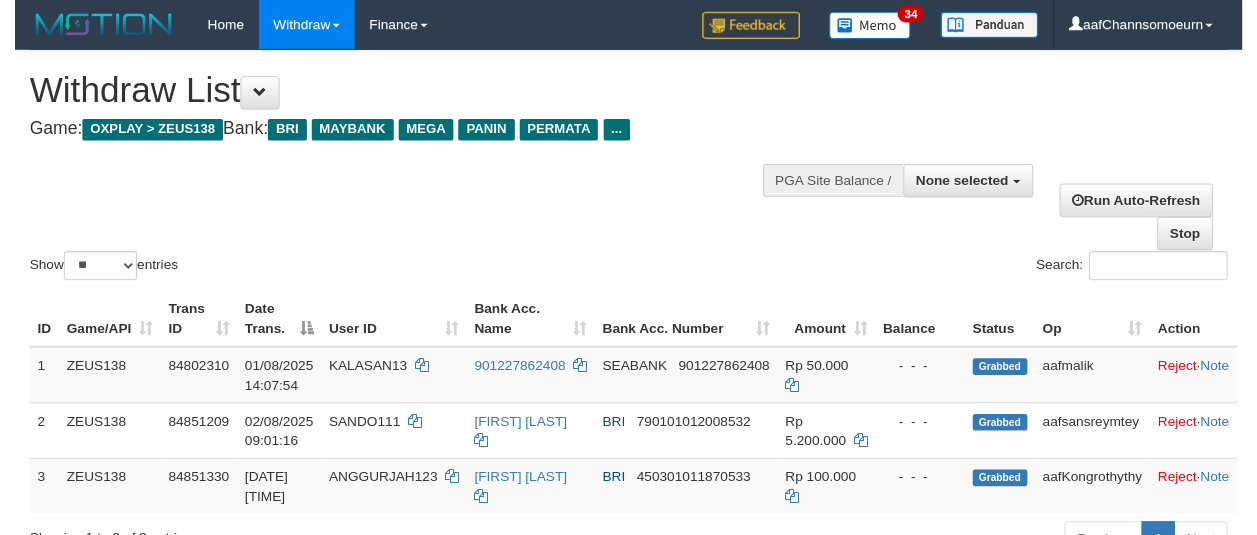 scroll, scrollTop: 260, scrollLeft: 0, axis: vertical 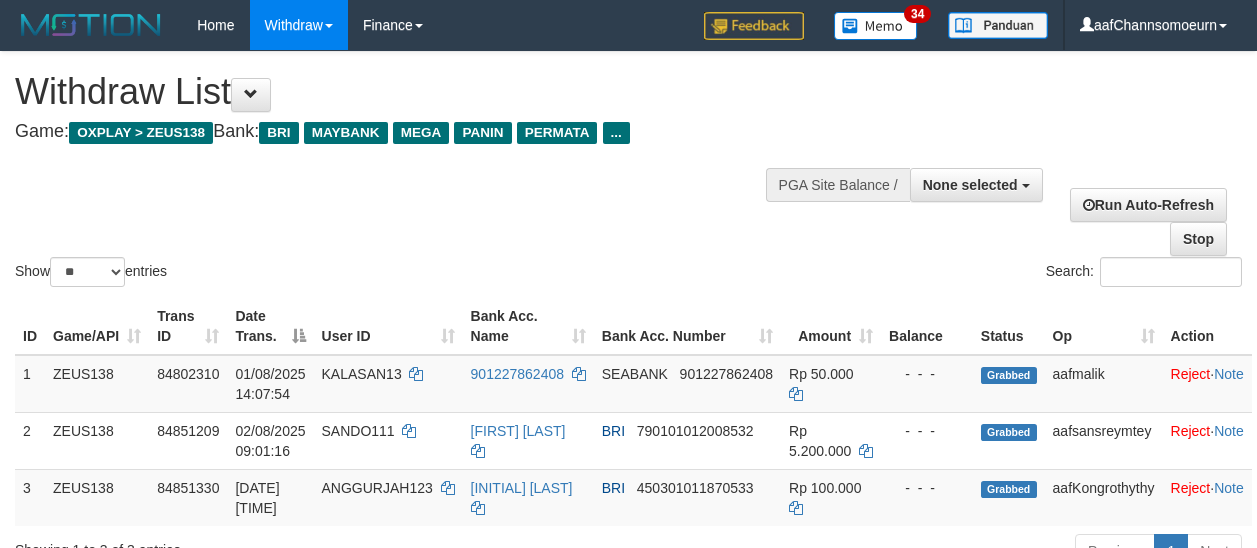 select 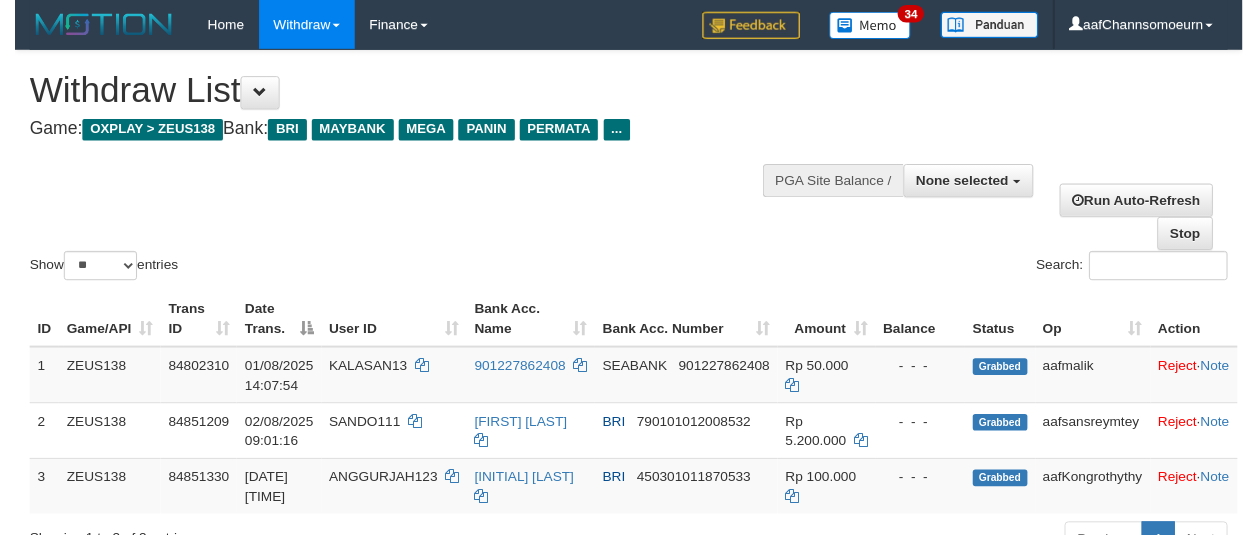 scroll, scrollTop: 260, scrollLeft: 0, axis: vertical 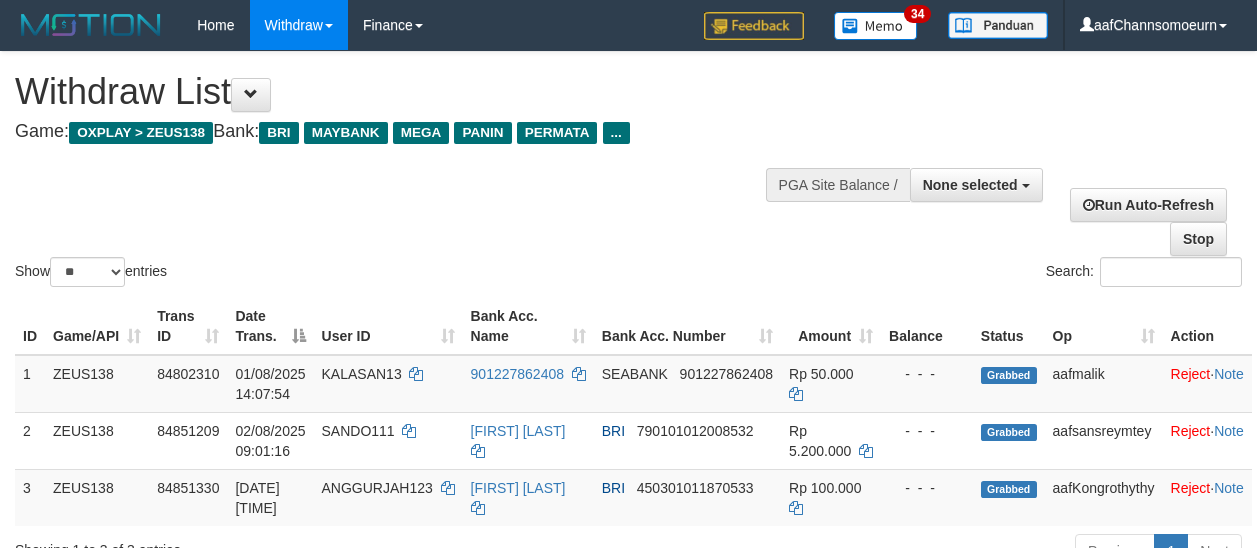 select 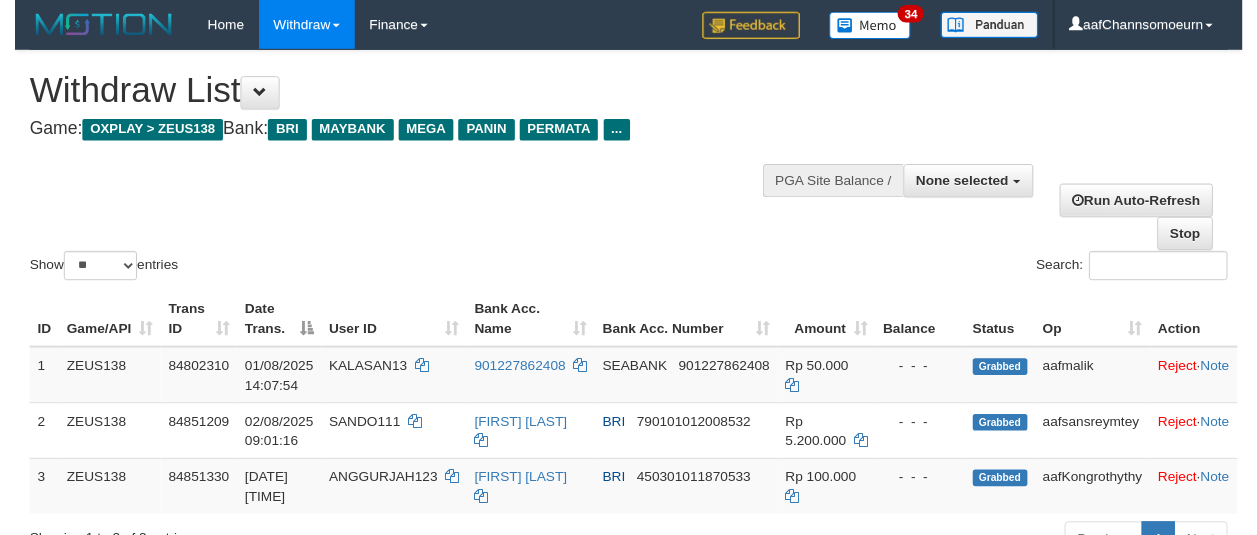 scroll, scrollTop: 260, scrollLeft: 0, axis: vertical 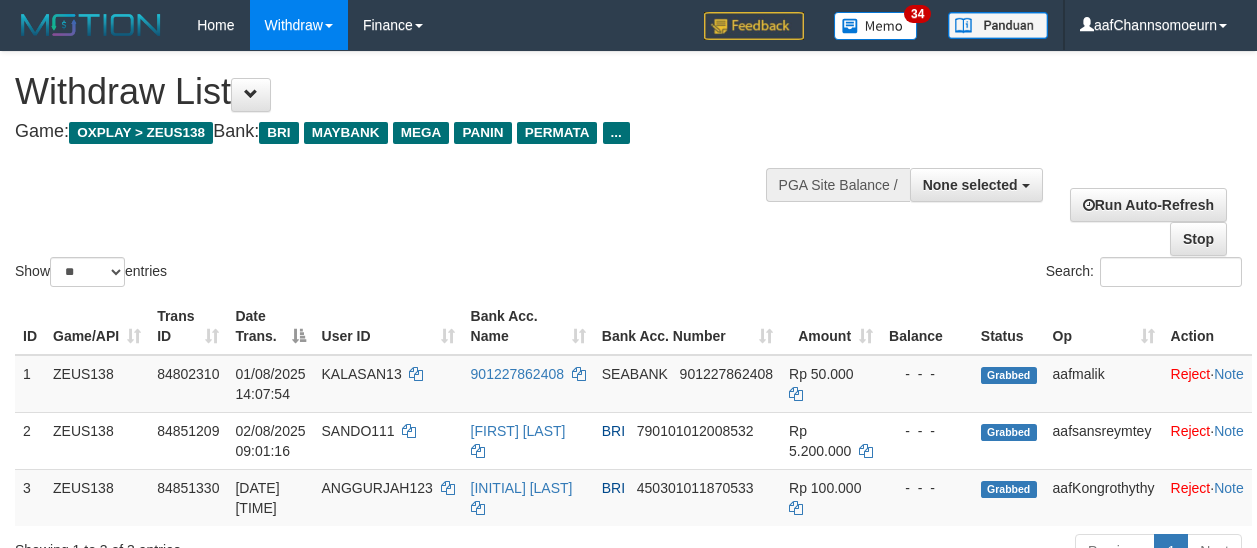 select 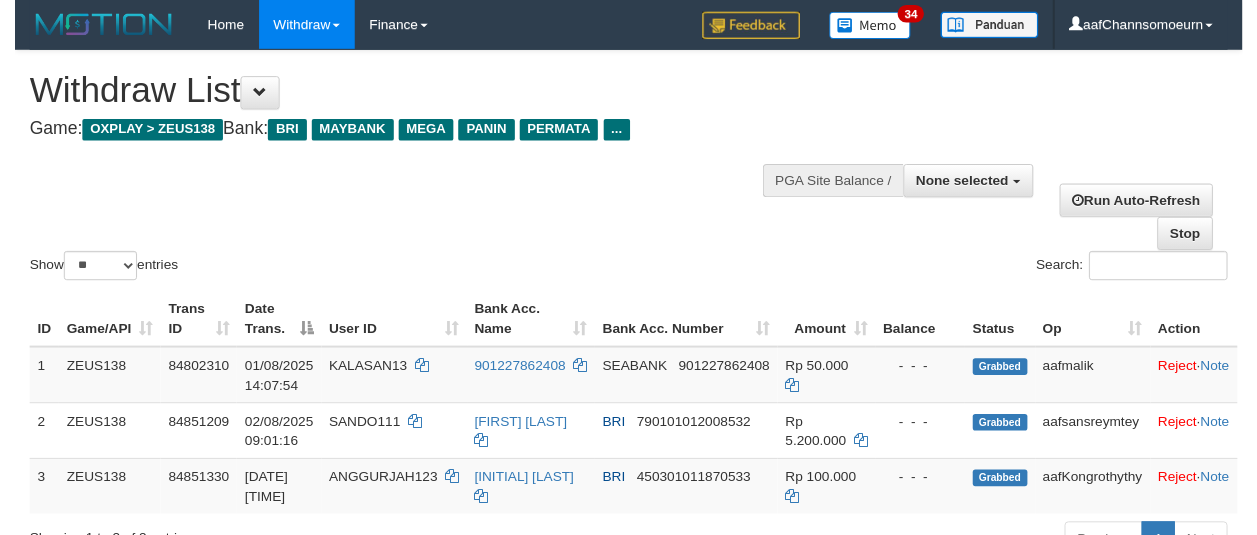 scroll, scrollTop: 260, scrollLeft: 0, axis: vertical 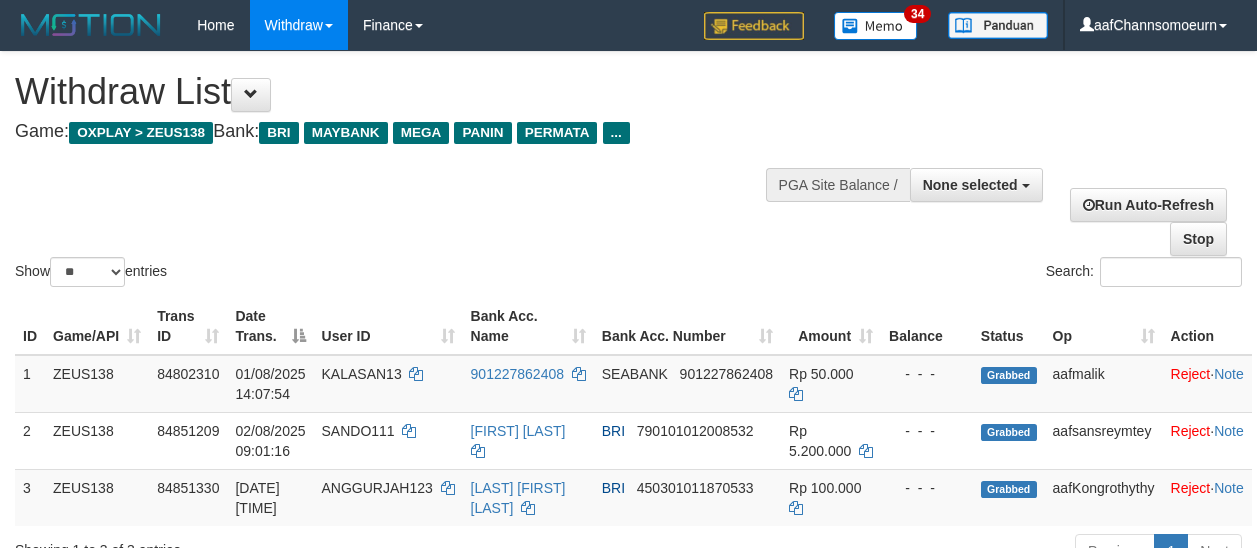 select 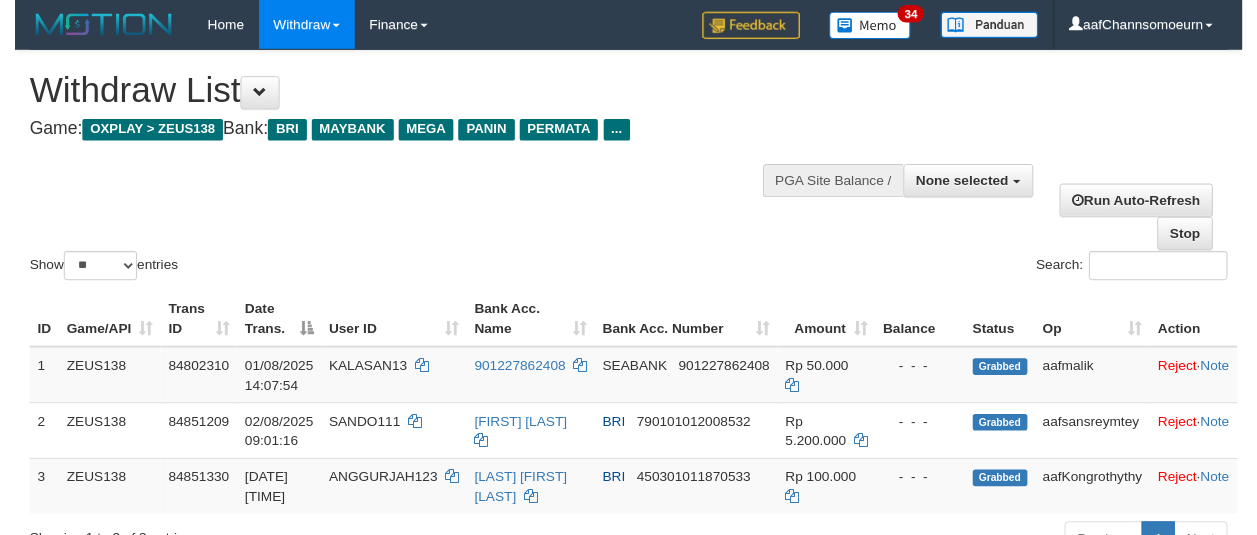 scroll, scrollTop: 260, scrollLeft: 0, axis: vertical 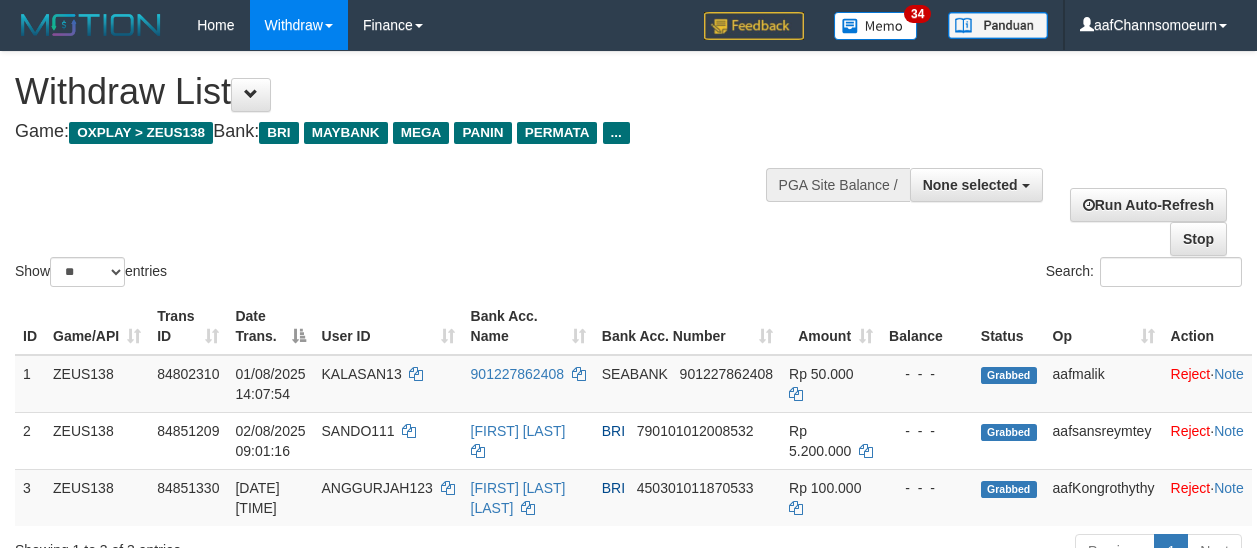 select 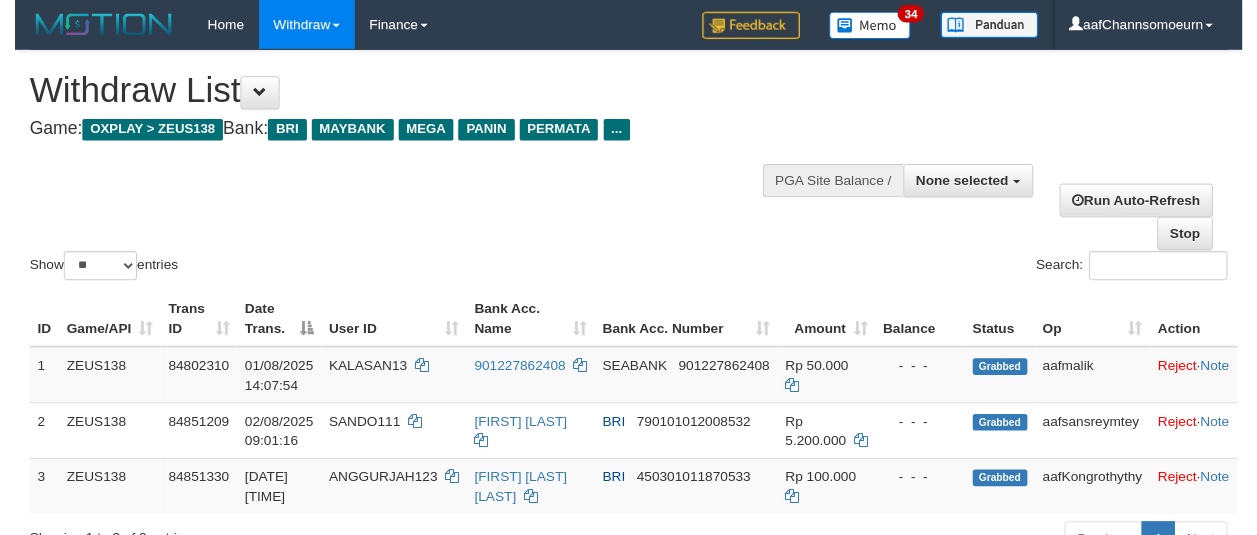 scroll, scrollTop: 260, scrollLeft: 0, axis: vertical 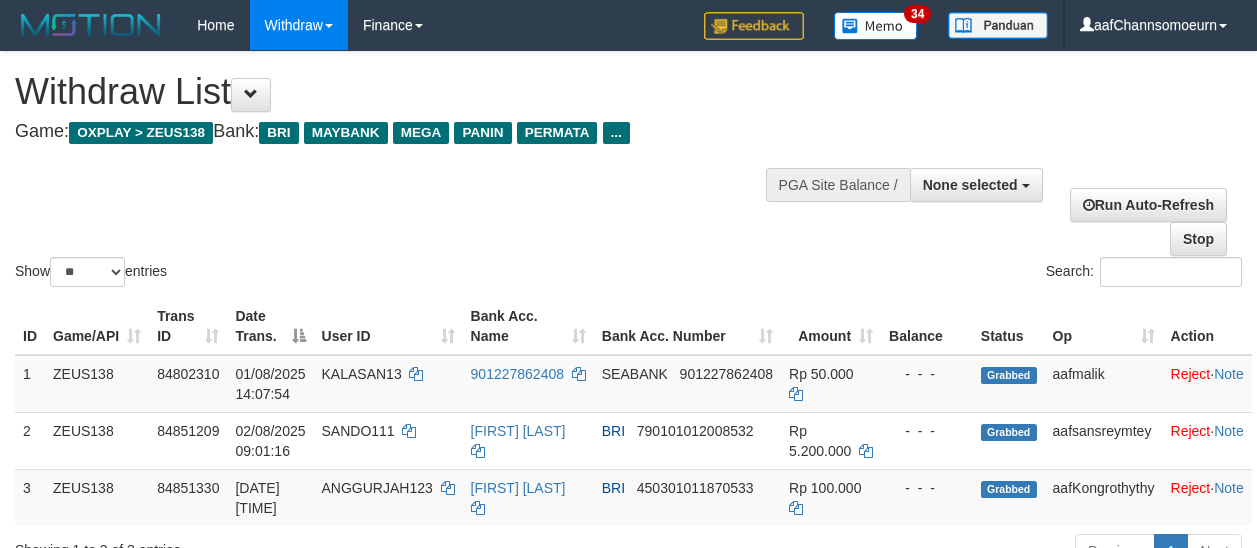 select 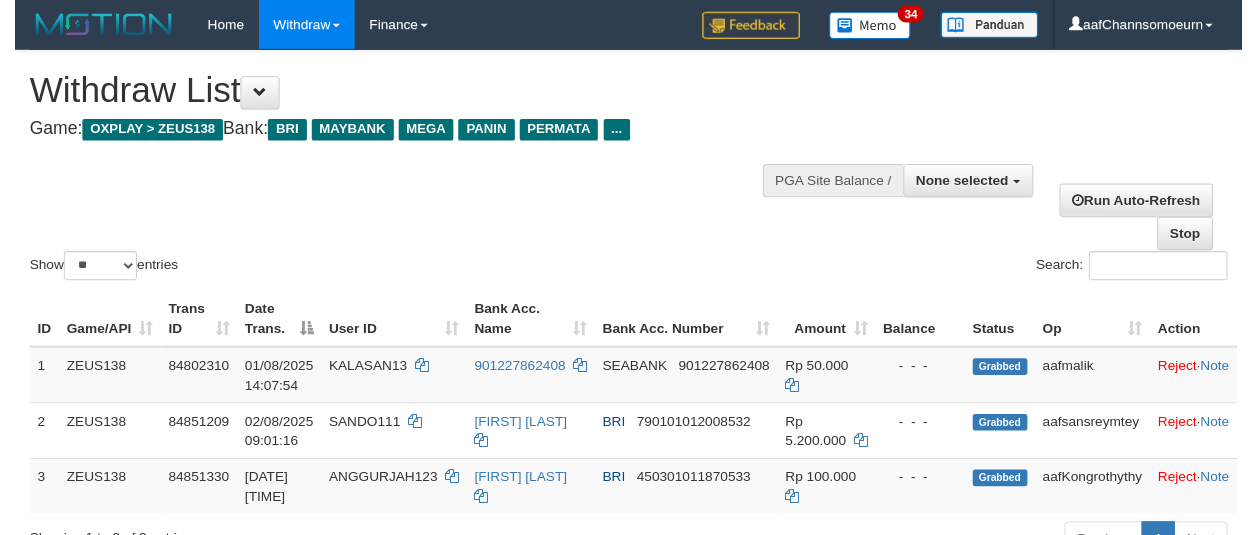 scroll, scrollTop: 260, scrollLeft: 0, axis: vertical 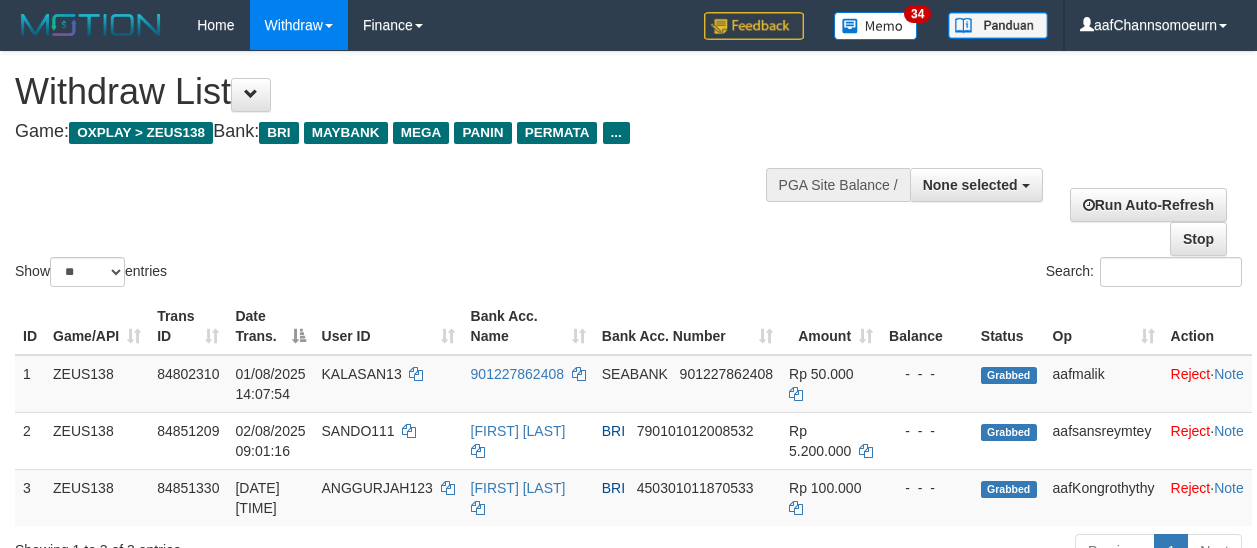 select 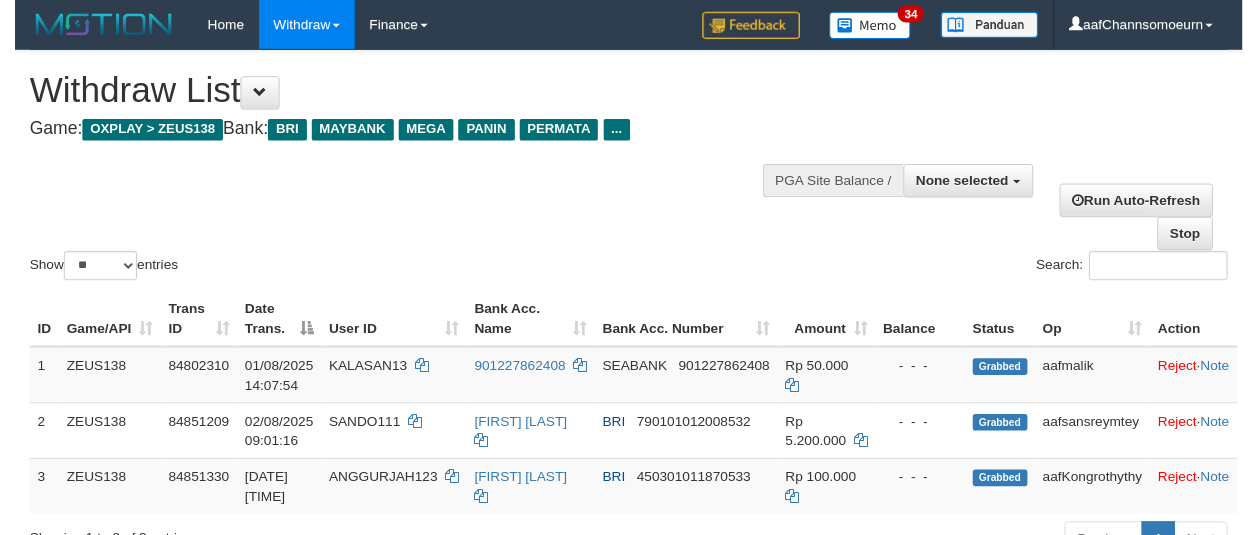 scroll, scrollTop: 260, scrollLeft: 0, axis: vertical 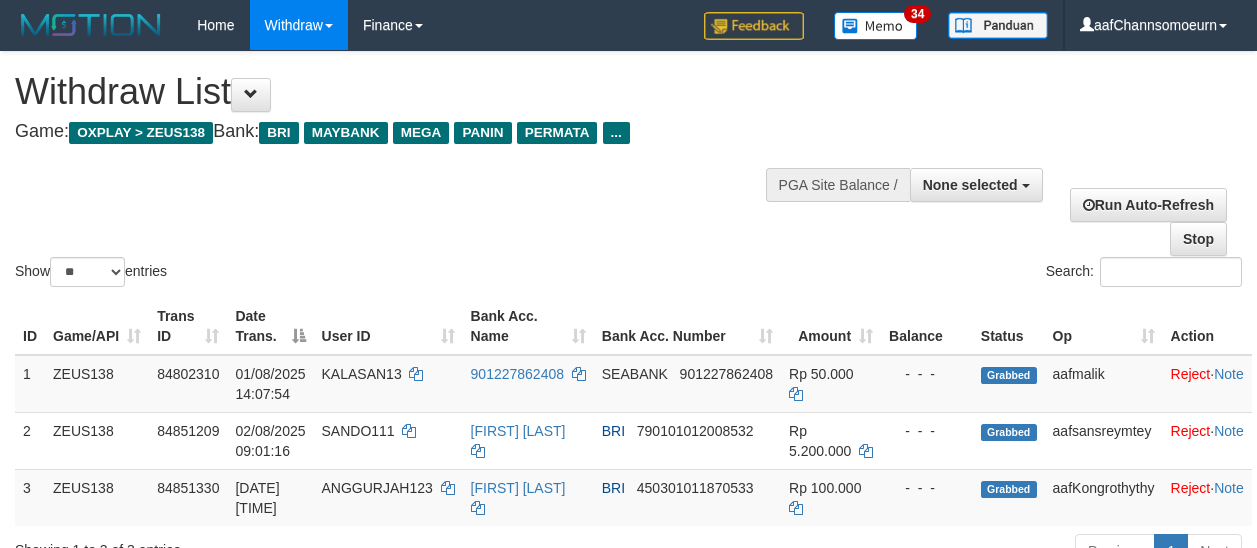 select 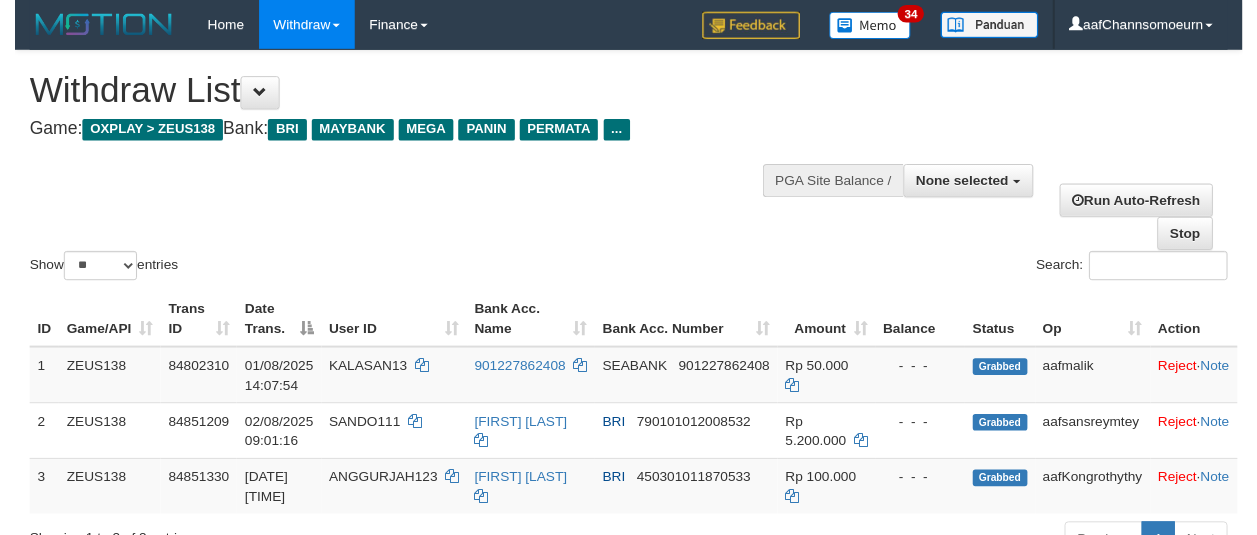 scroll, scrollTop: 260, scrollLeft: 0, axis: vertical 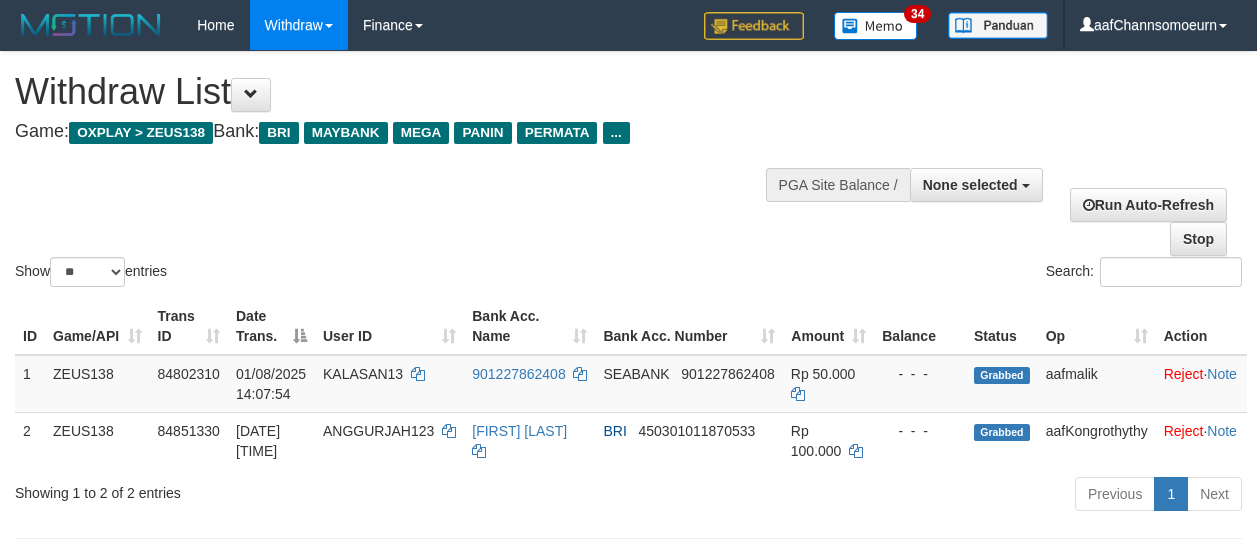 select 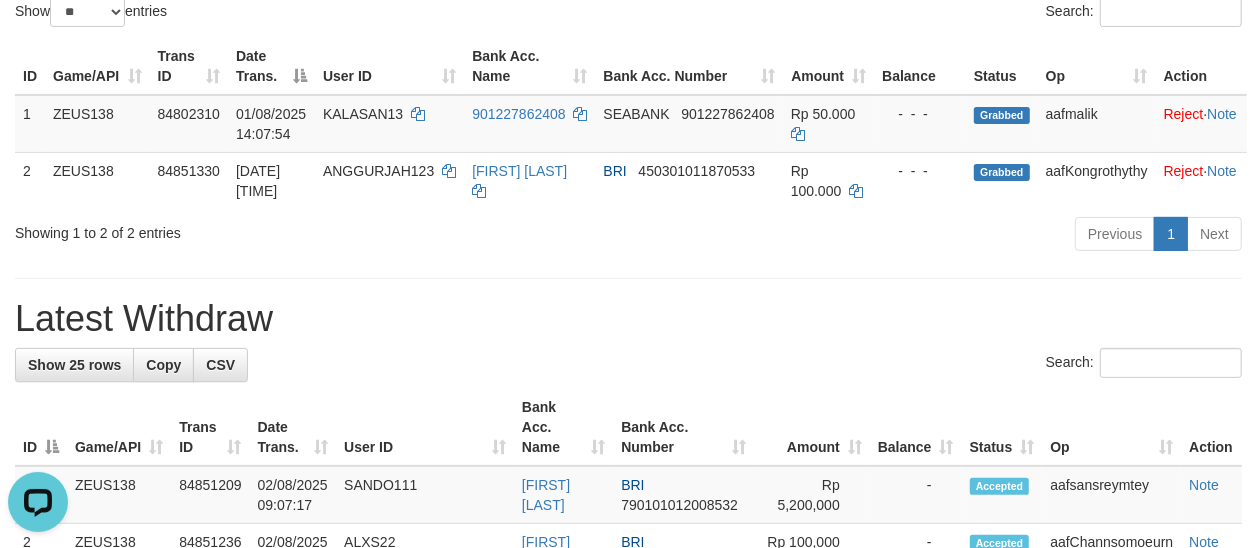 scroll, scrollTop: 0, scrollLeft: 0, axis: both 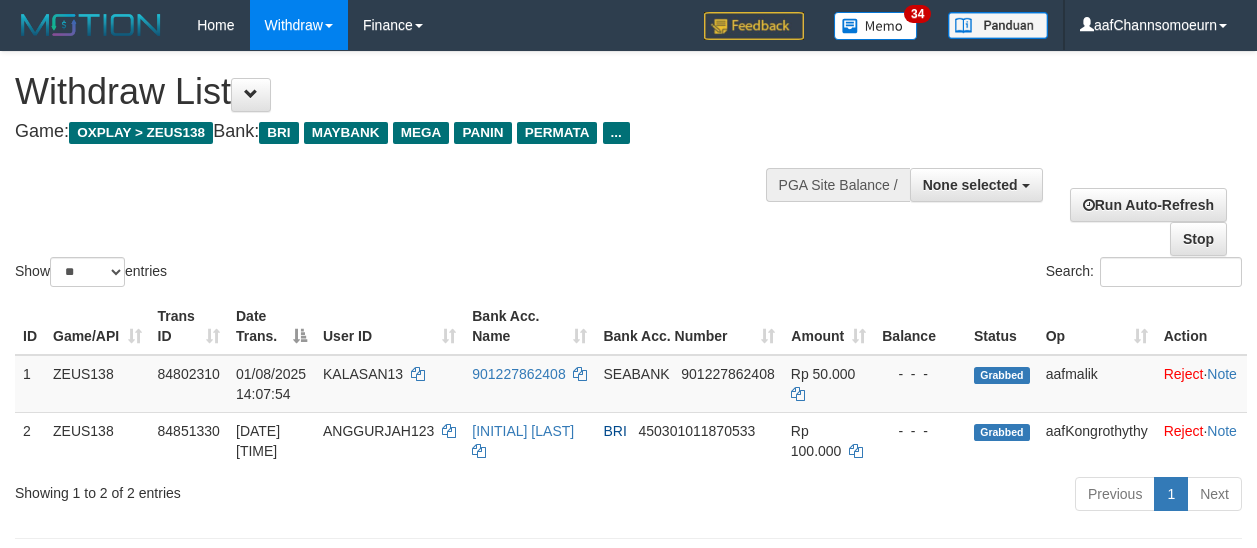 select 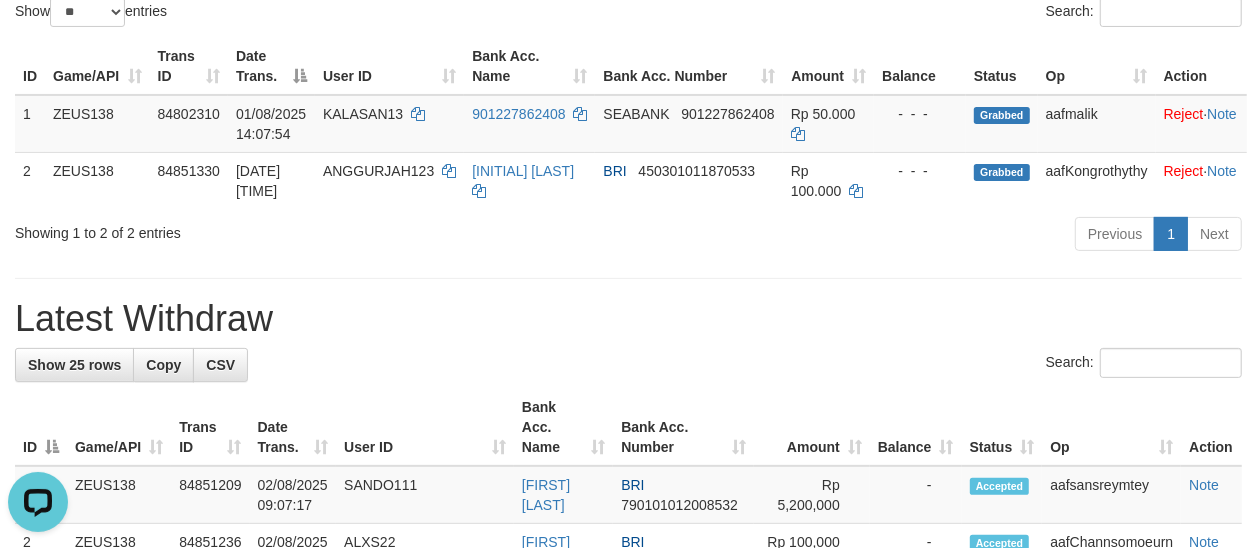 scroll, scrollTop: 0, scrollLeft: 0, axis: both 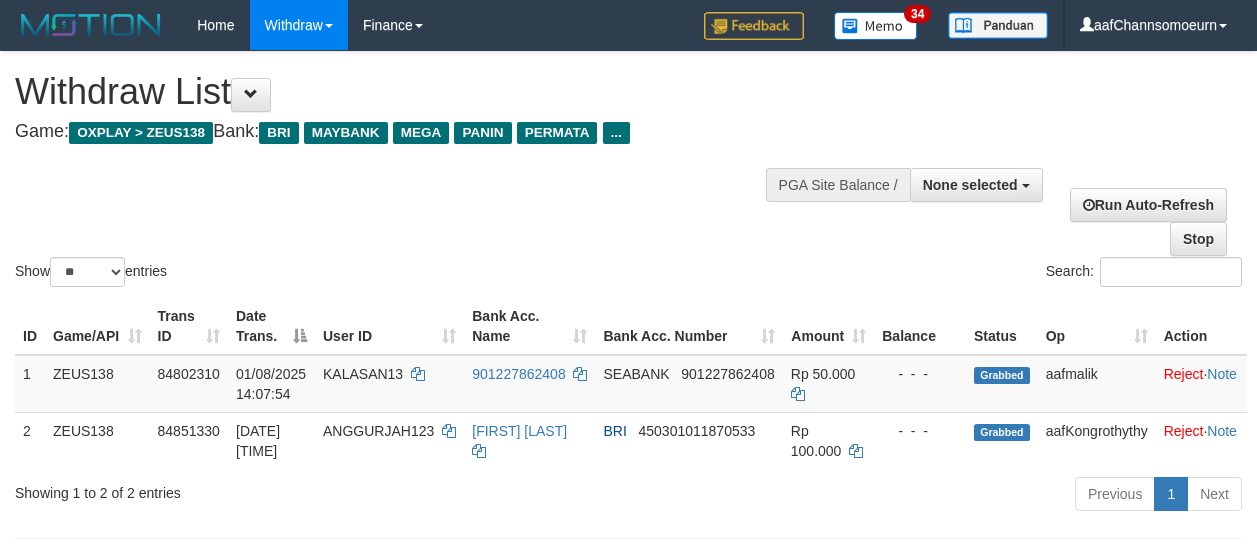 select 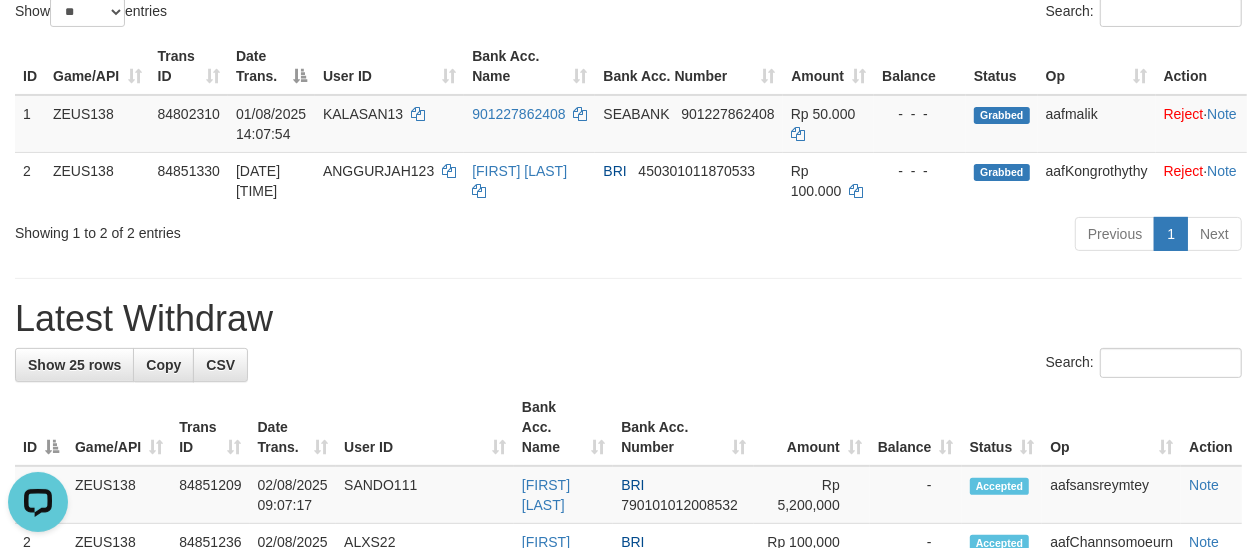 scroll, scrollTop: 0, scrollLeft: 0, axis: both 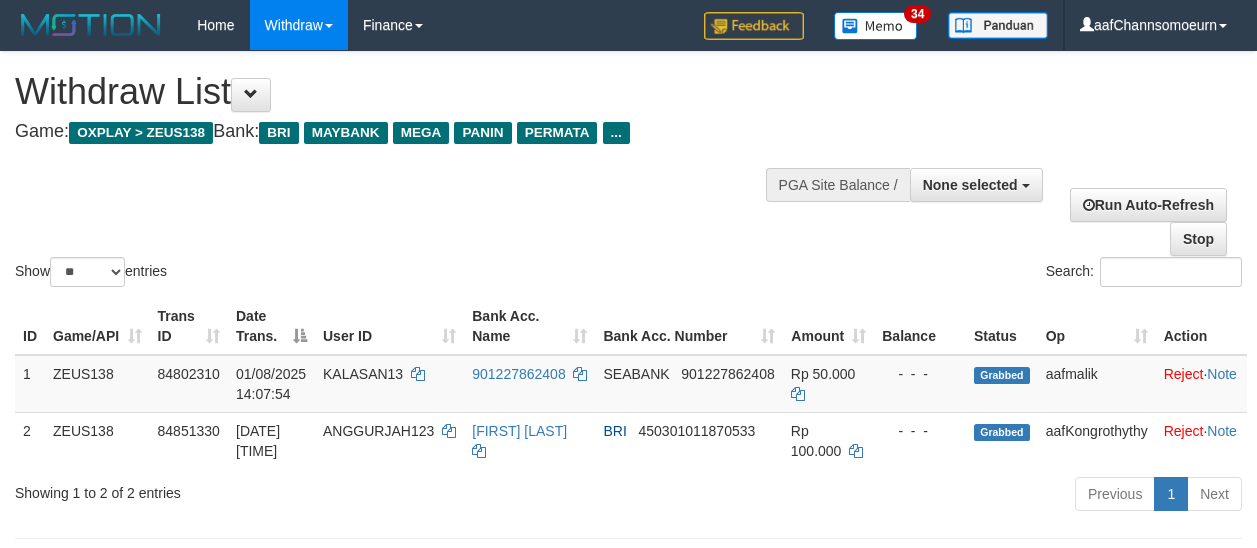 select 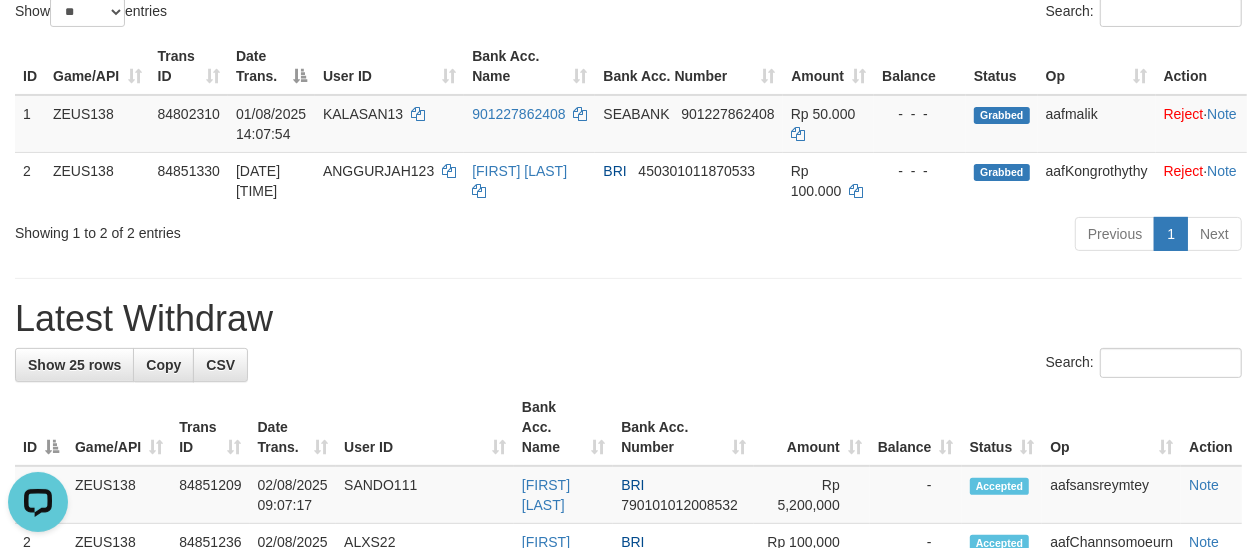 scroll, scrollTop: 0, scrollLeft: 0, axis: both 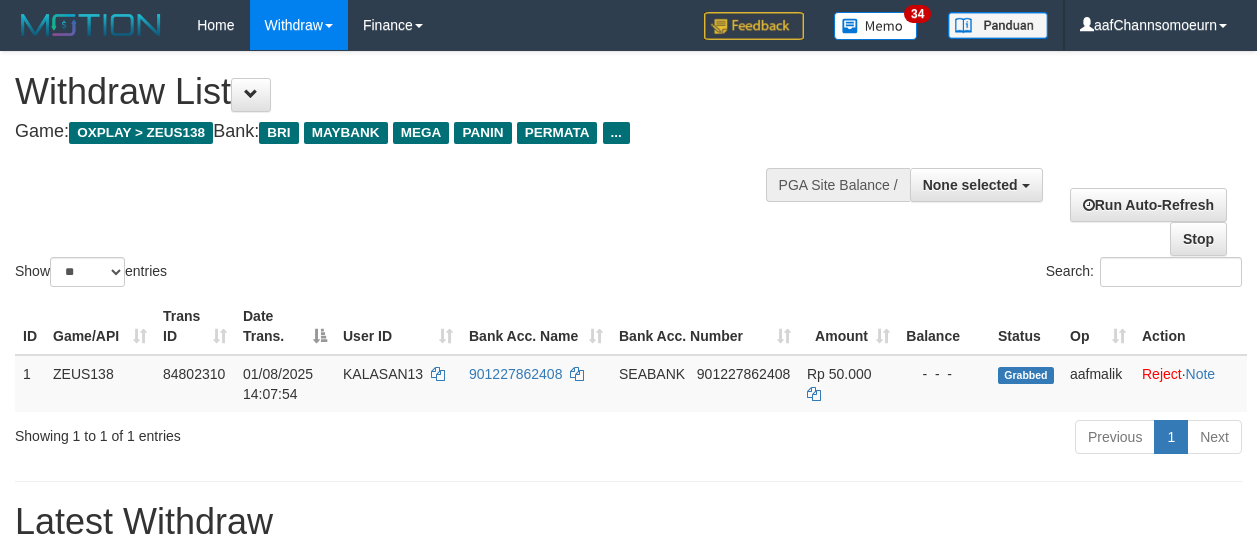 select 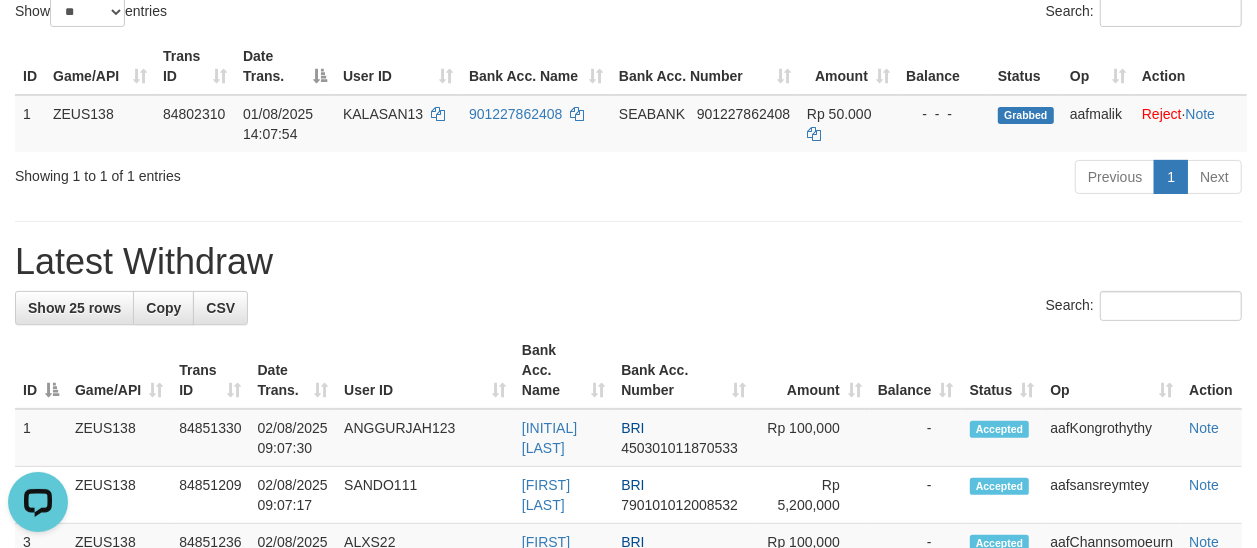 scroll, scrollTop: 0, scrollLeft: 0, axis: both 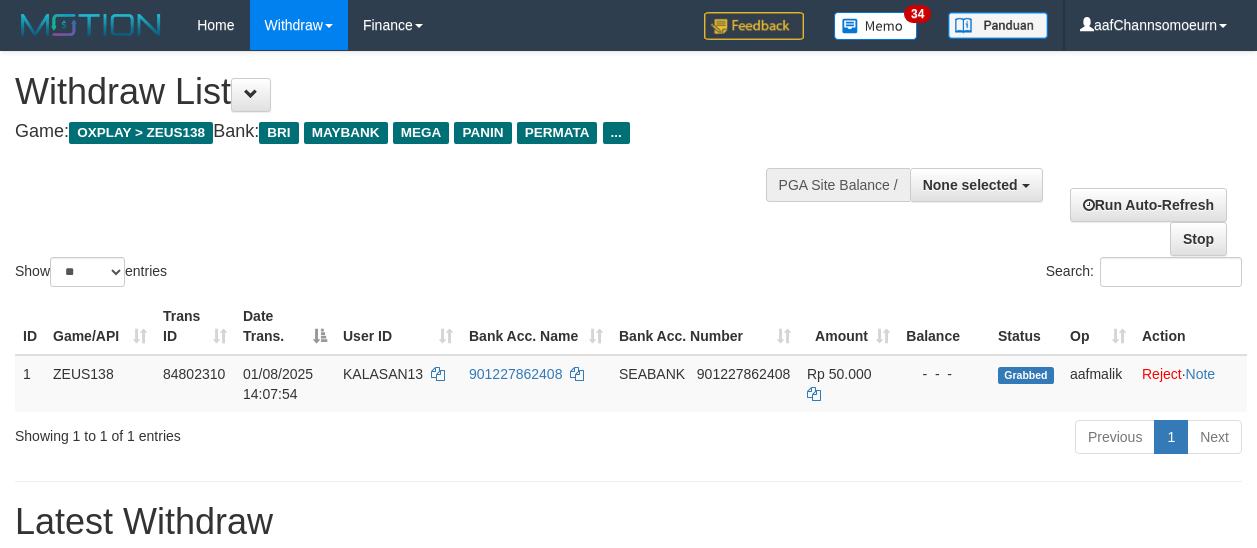 select 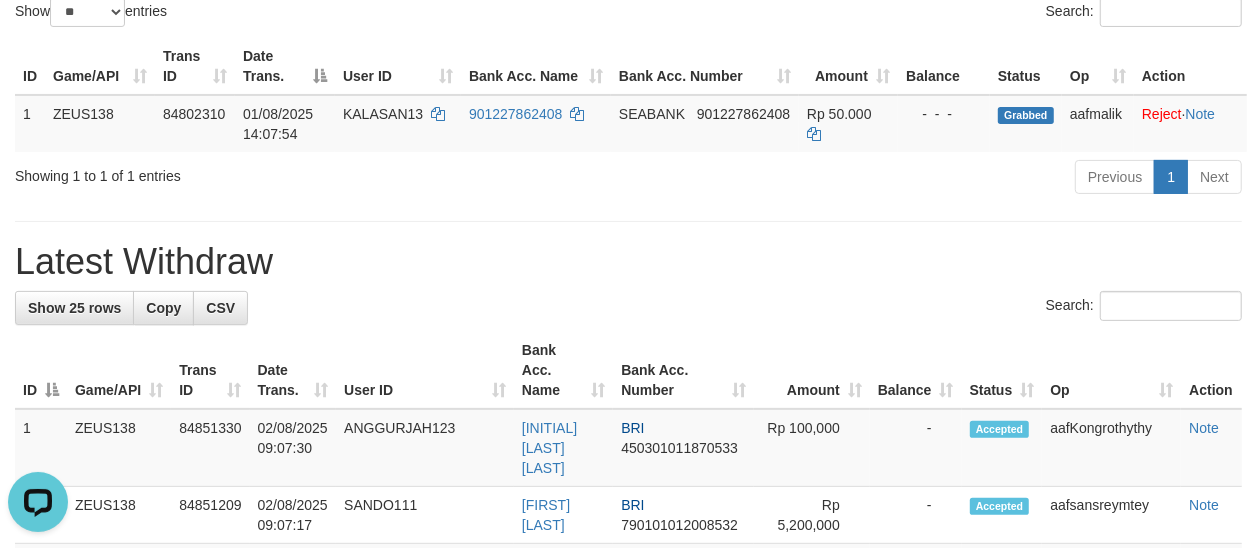 scroll, scrollTop: 0, scrollLeft: 0, axis: both 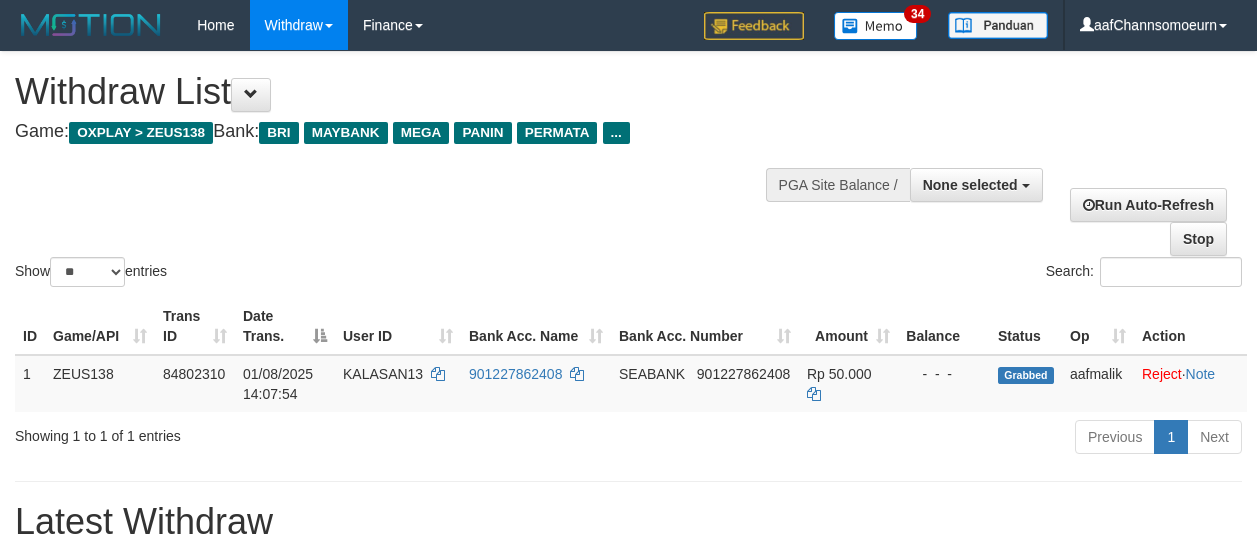 select 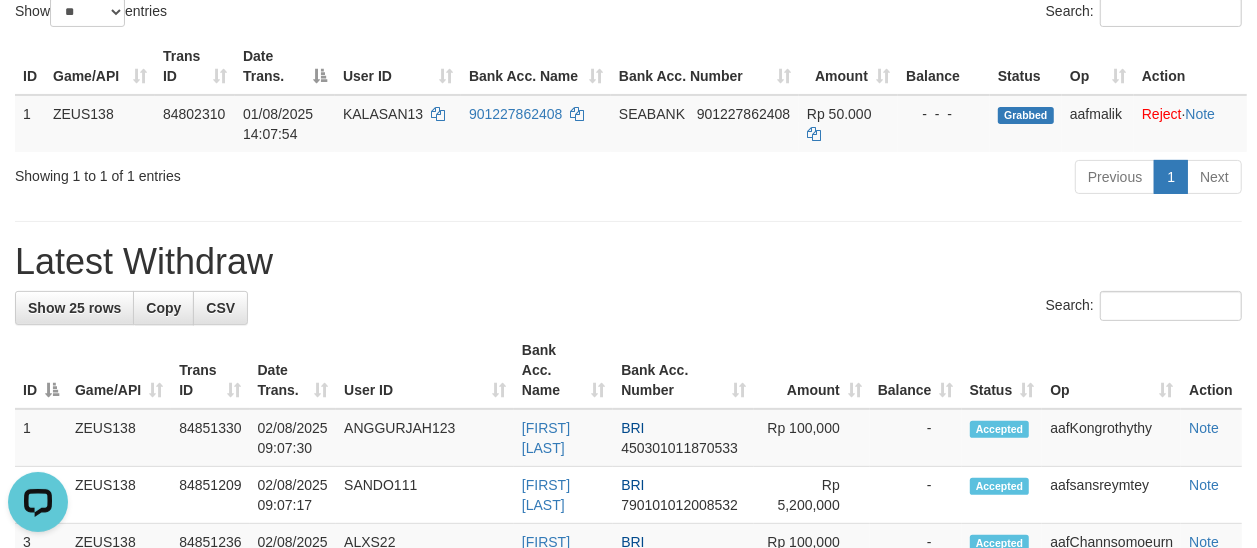scroll, scrollTop: 0, scrollLeft: 0, axis: both 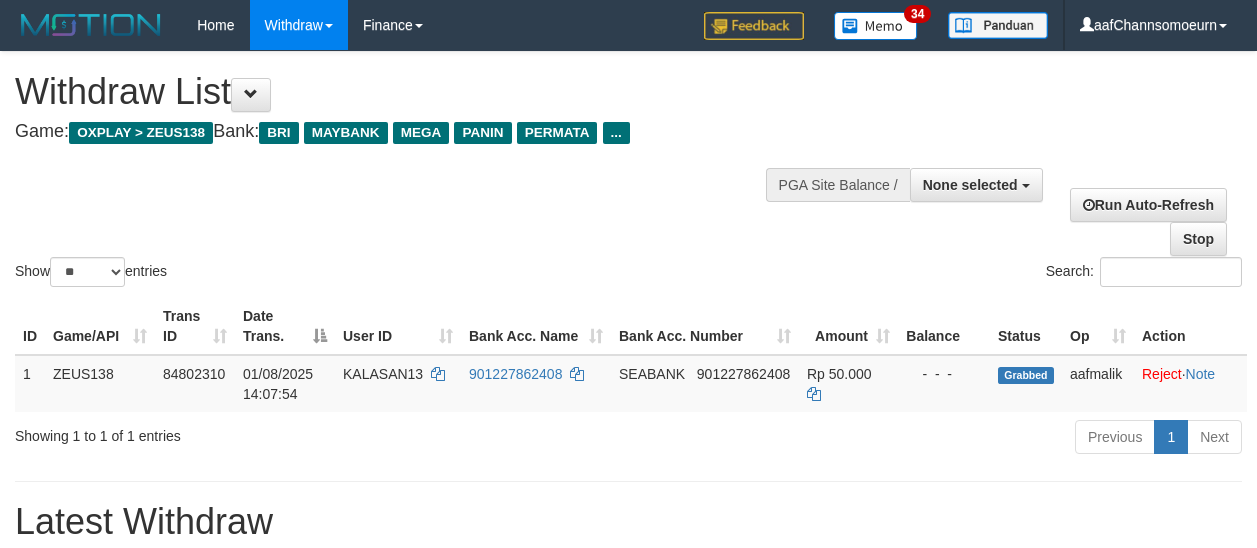 select 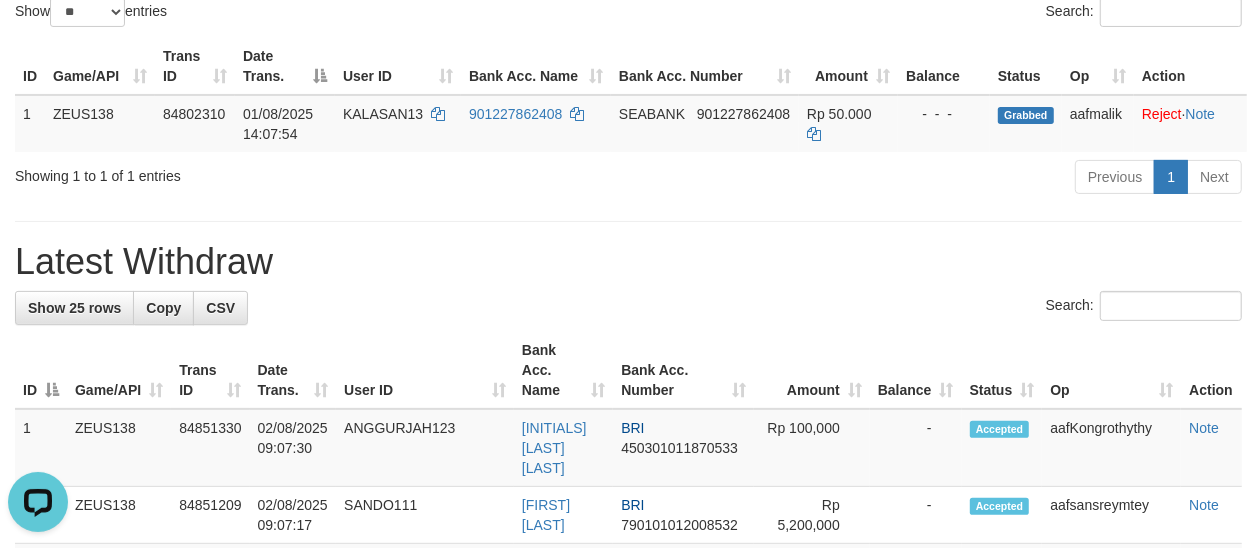 scroll, scrollTop: 0, scrollLeft: 0, axis: both 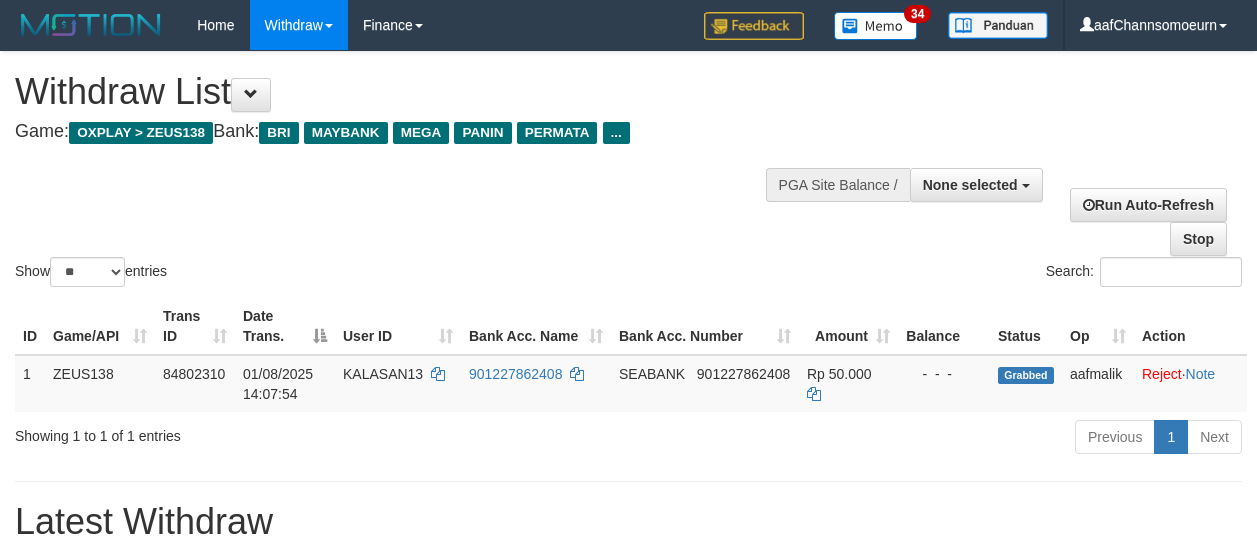 select 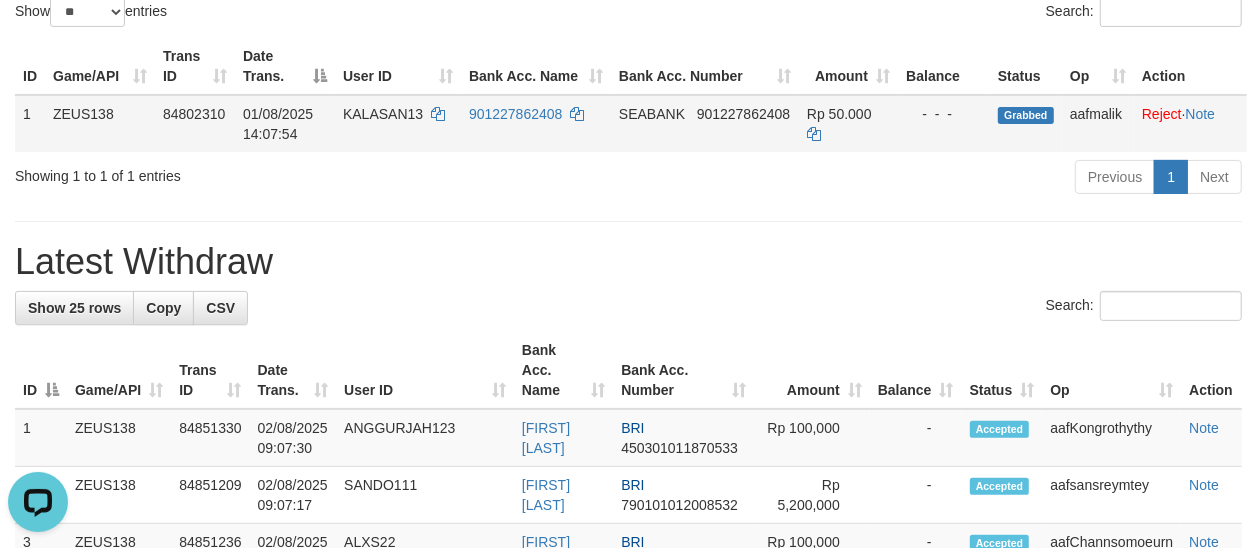 scroll, scrollTop: 0, scrollLeft: 0, axis: both 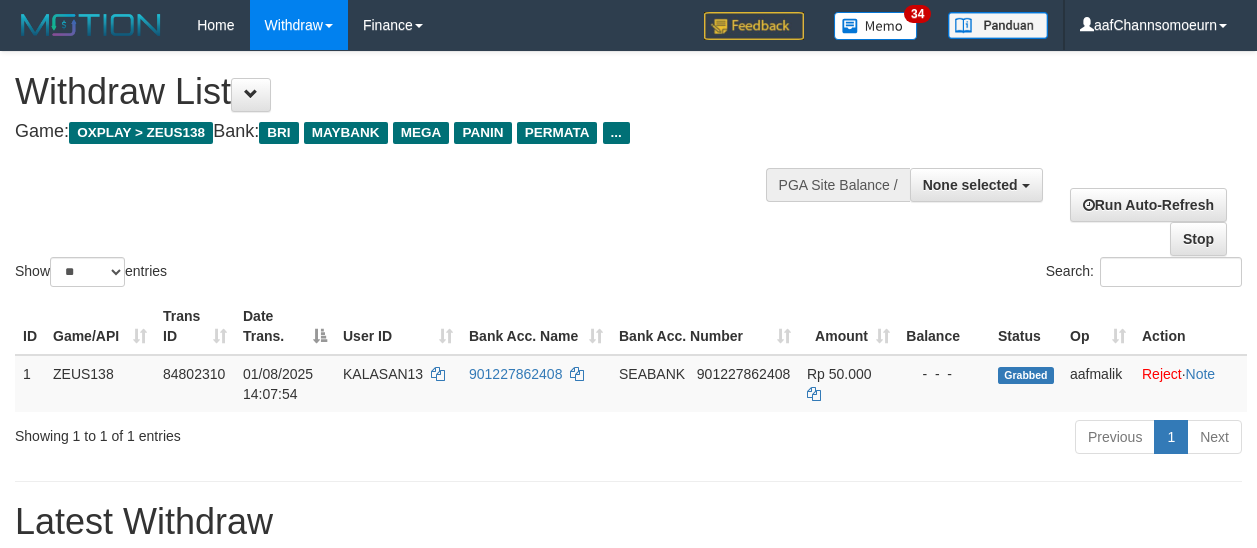 select 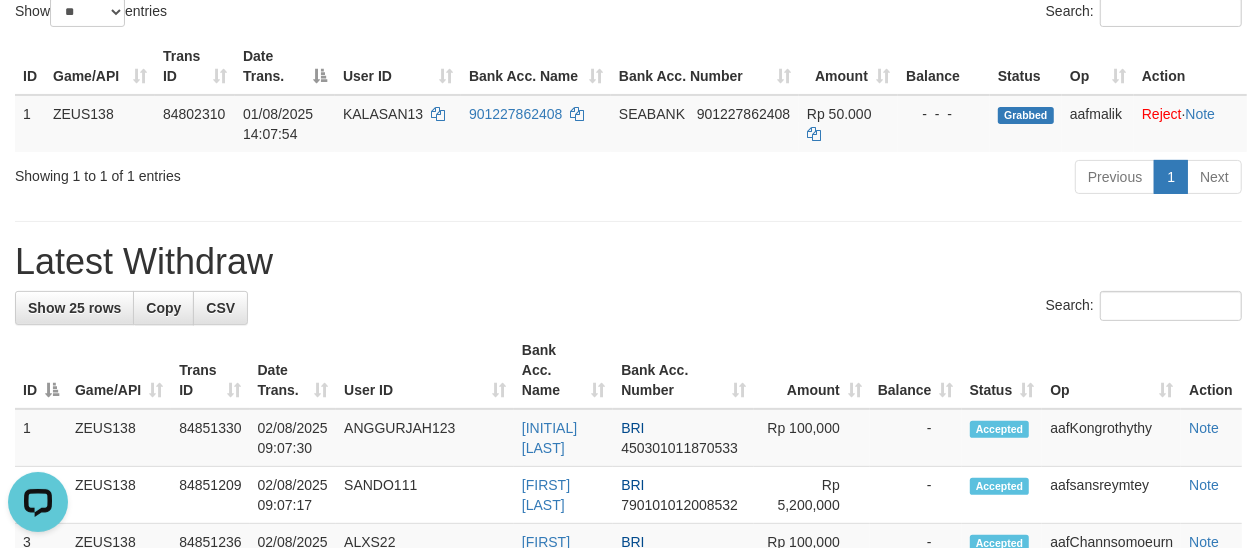 scroll, scrollTop: 0, scrollLeft: 0, axis: both 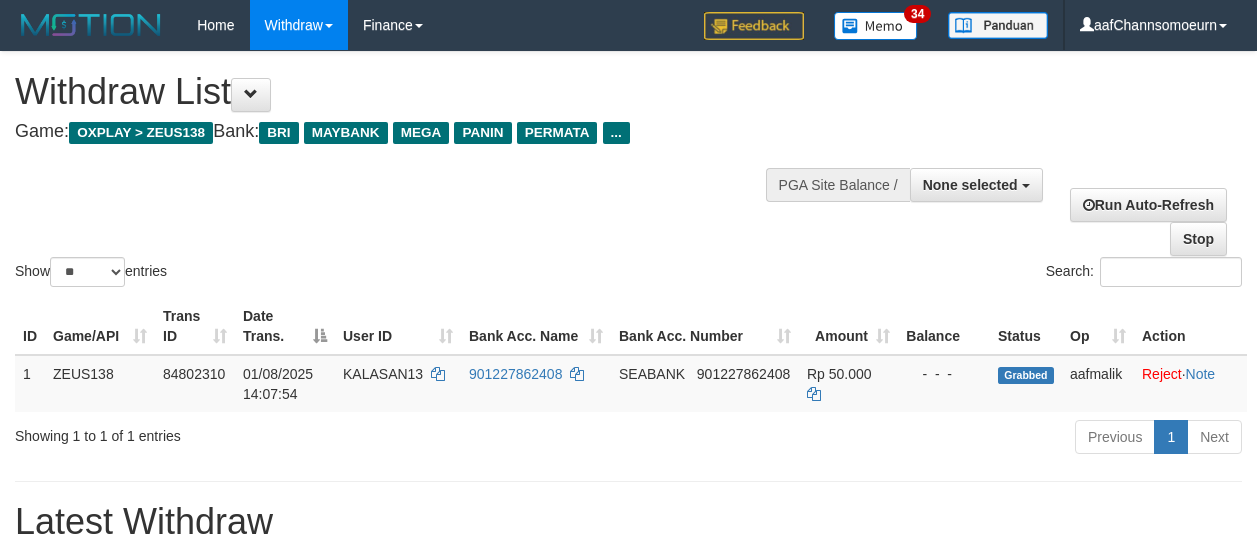 select 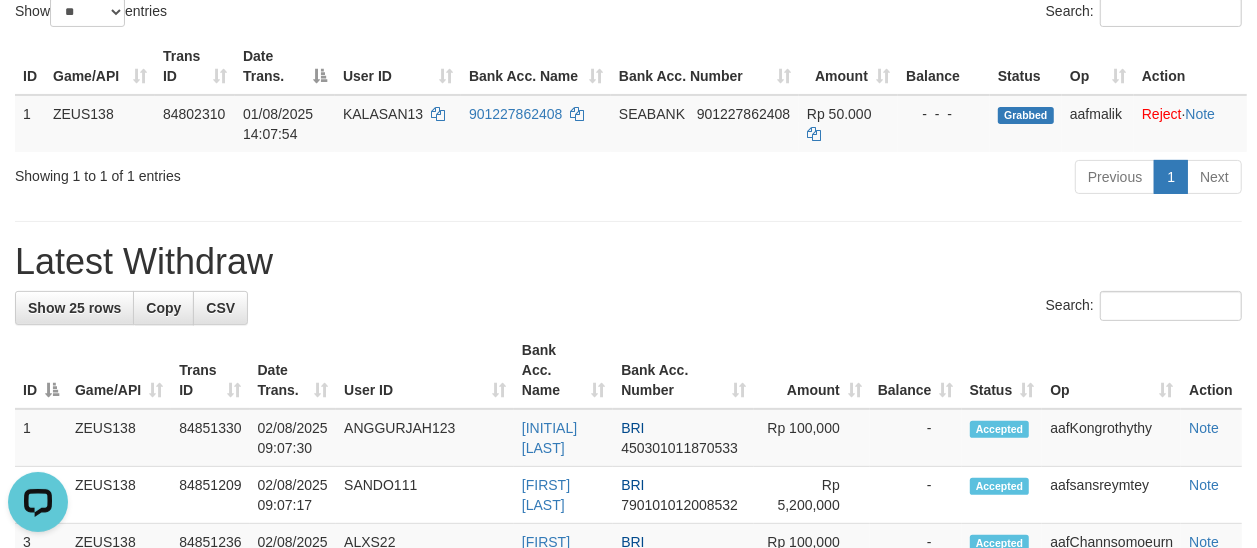 scroll, scrollTop: 0, scrollLeft: 0, axis: both 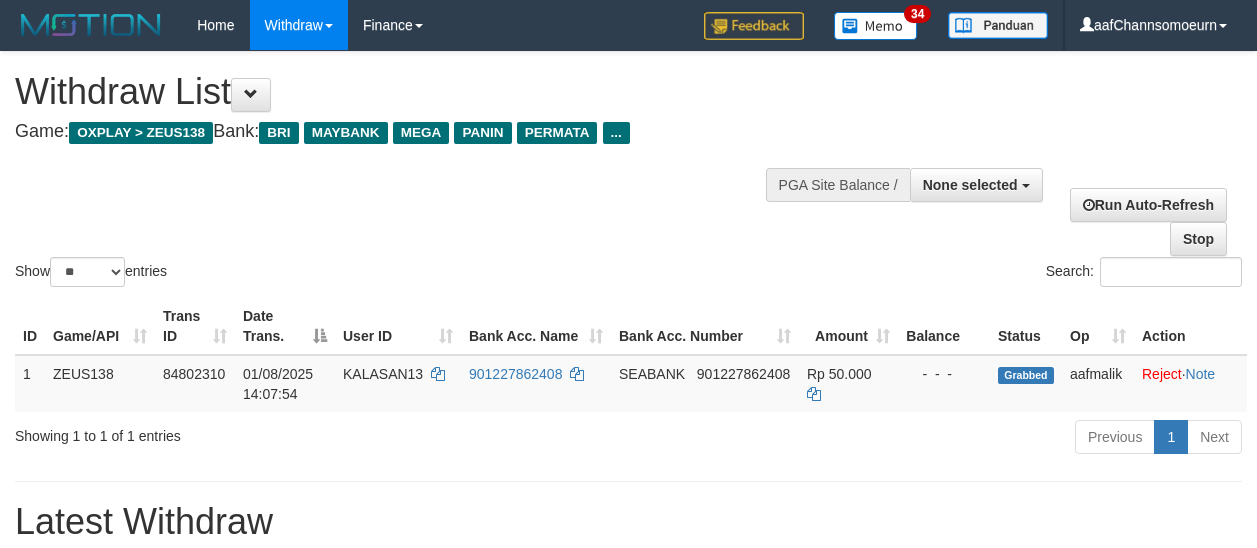 select 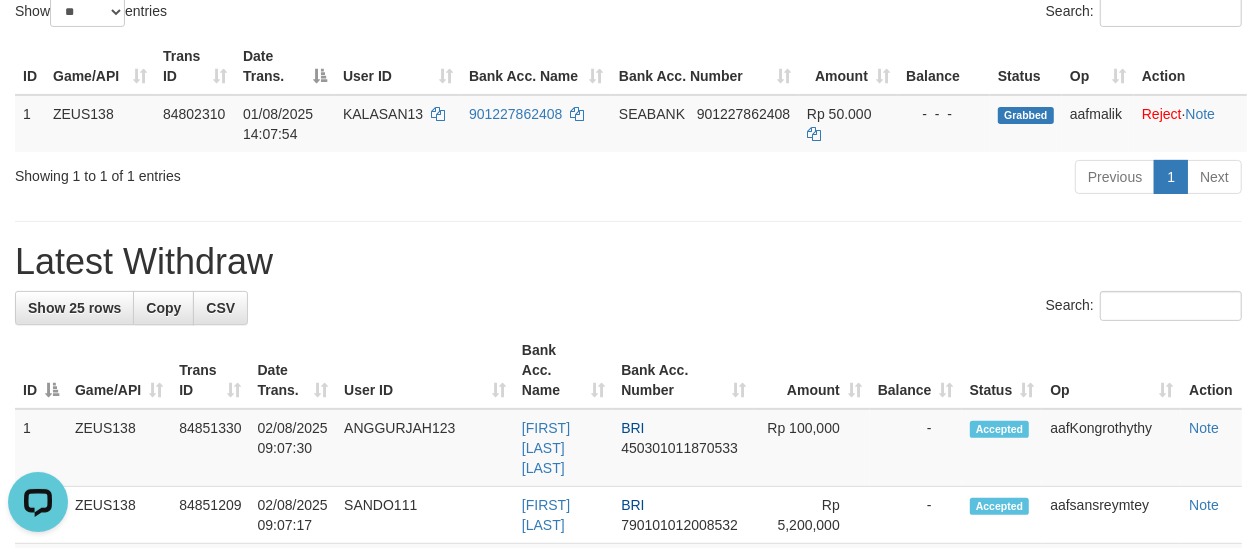 scroll, scrollTop: 0, scrollLeft: 0, axis: both 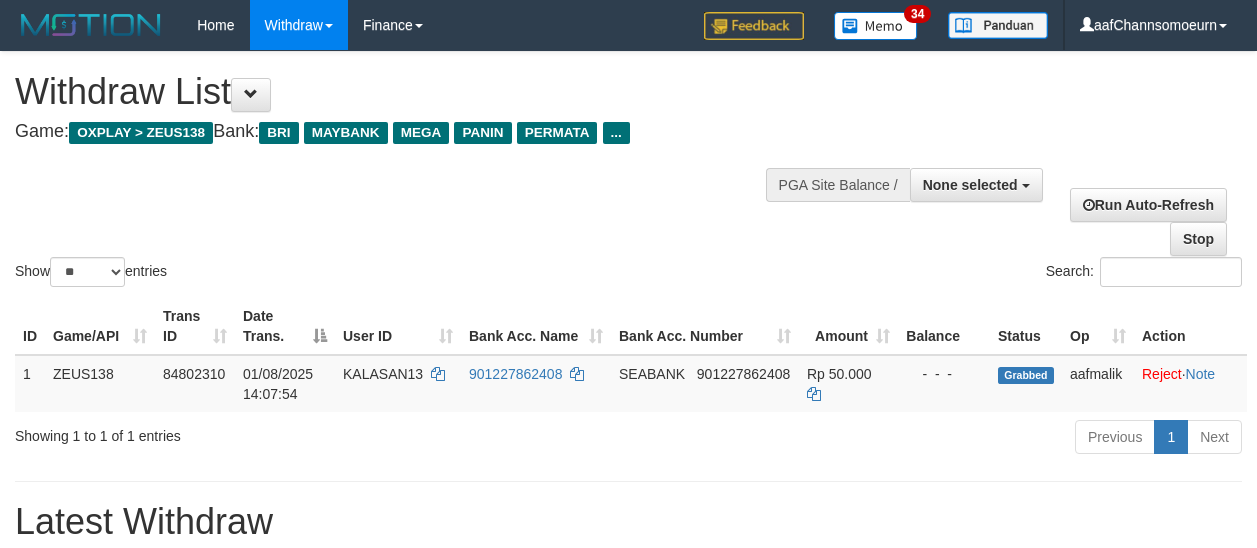 select 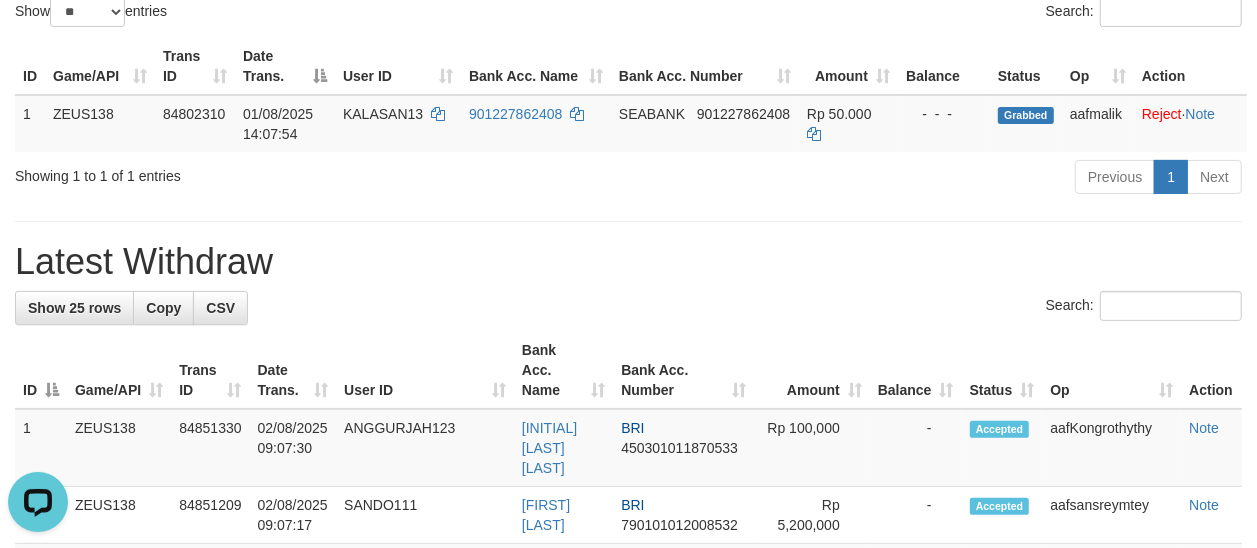 scroll, scrollTop: 0, scrollLeft: 0, axis: both 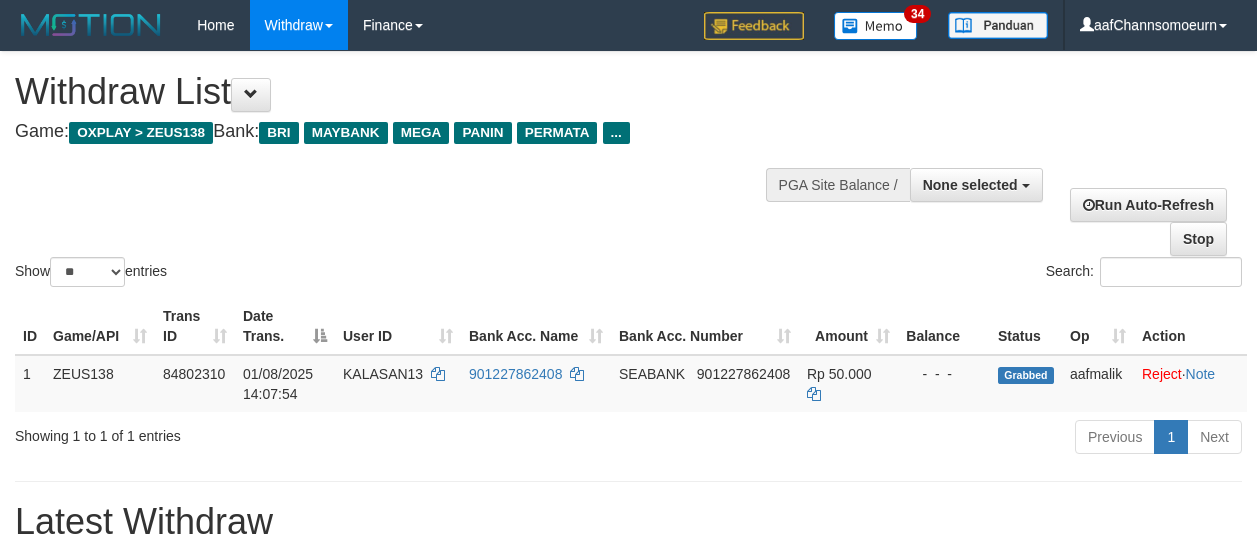 select 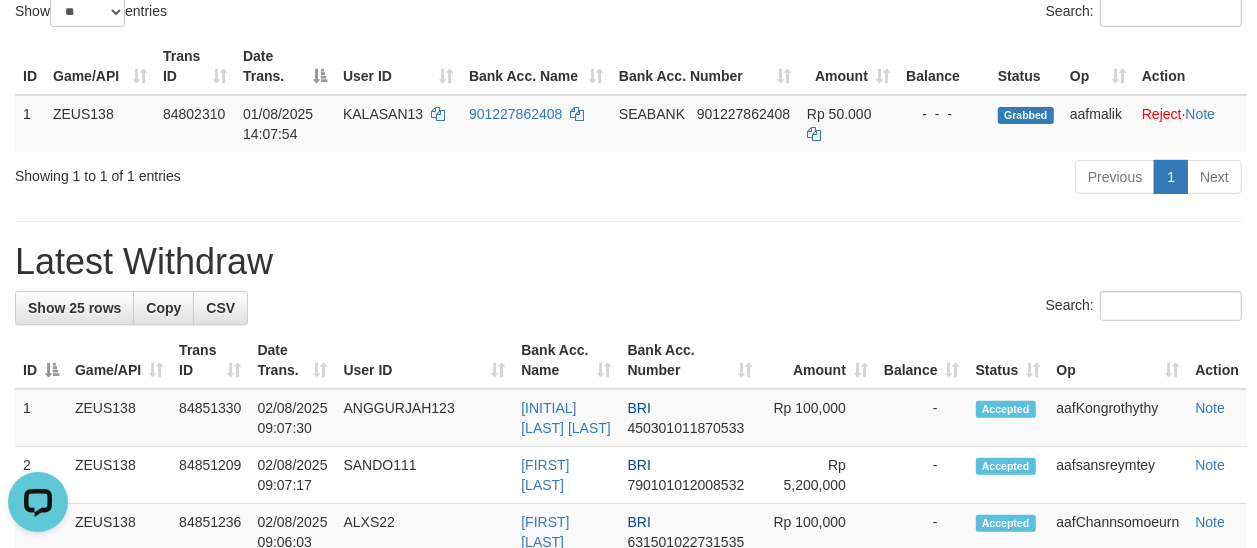 scroll, scrollTop: 0, scrollLeft: 0, axis: both 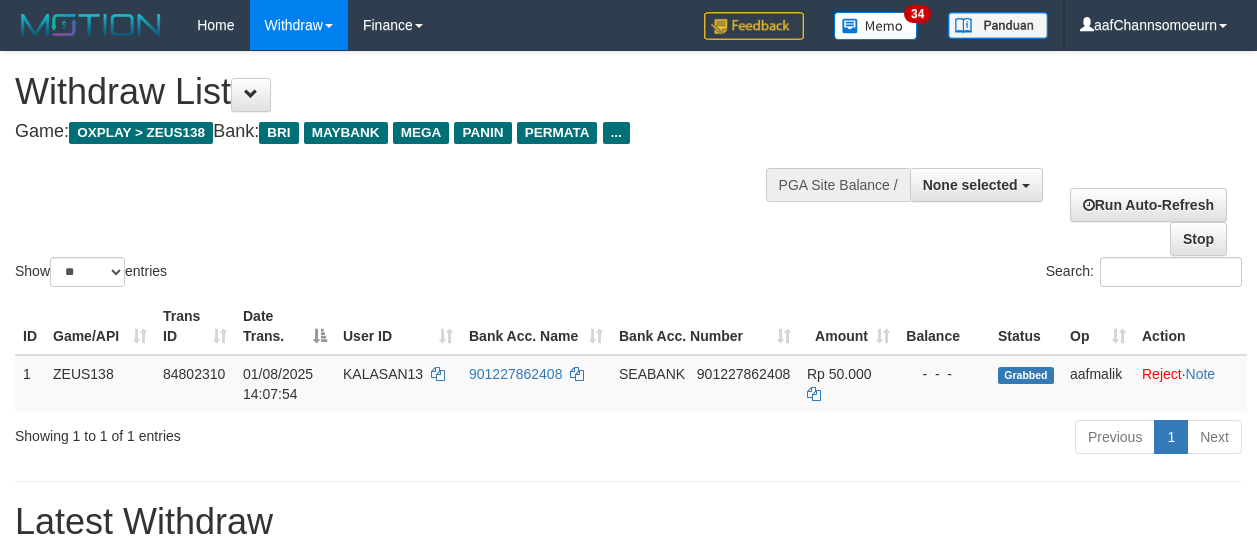 select 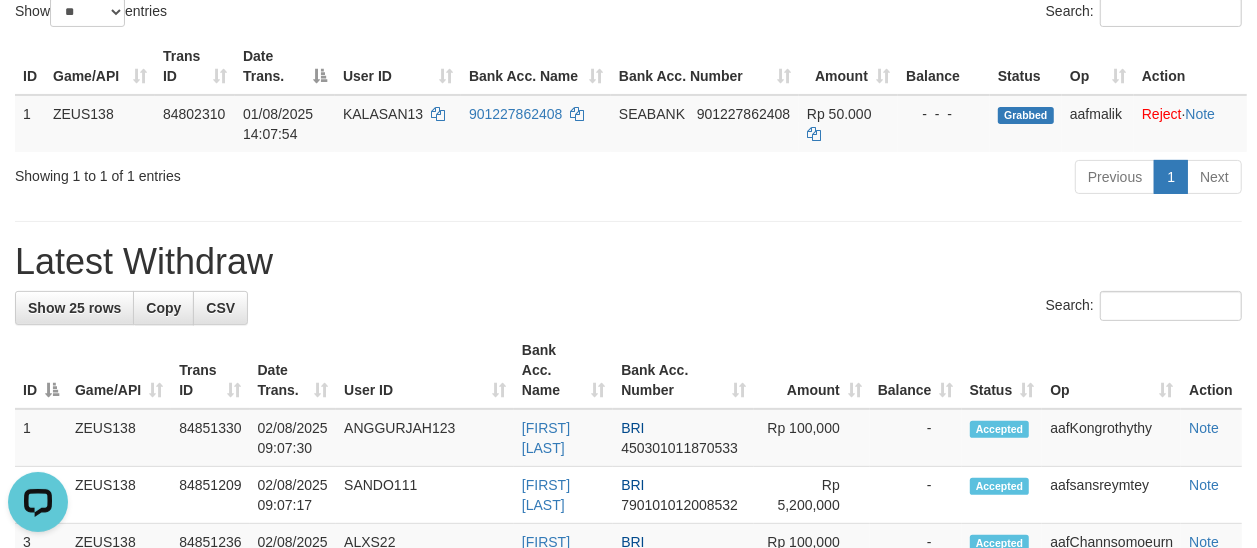 scroll, scrollTop: 0, scrollLeft: 0, axis: both 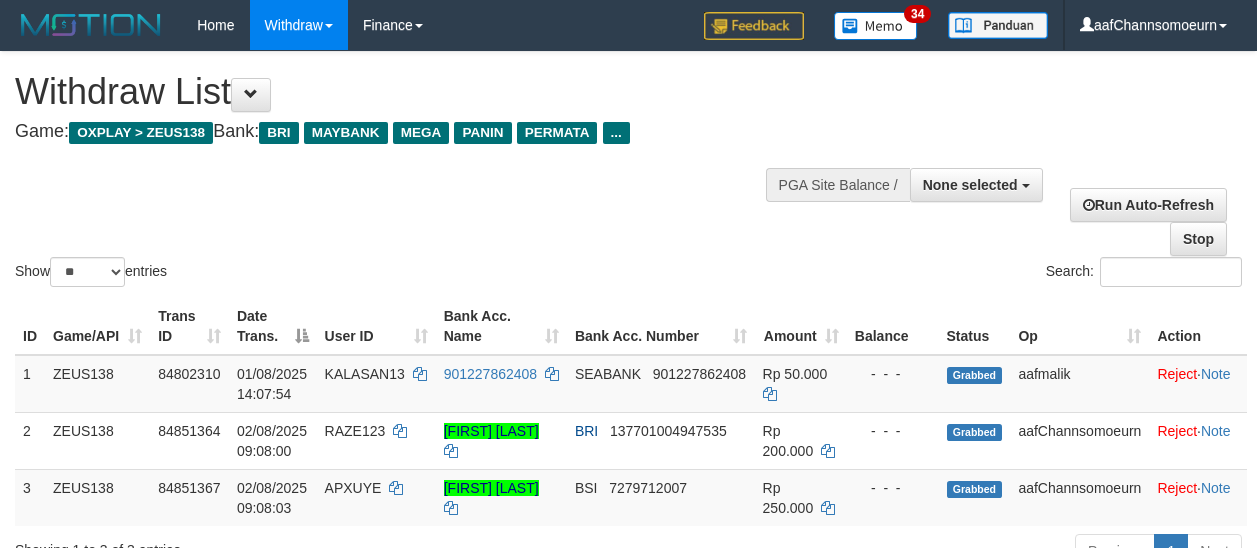 select 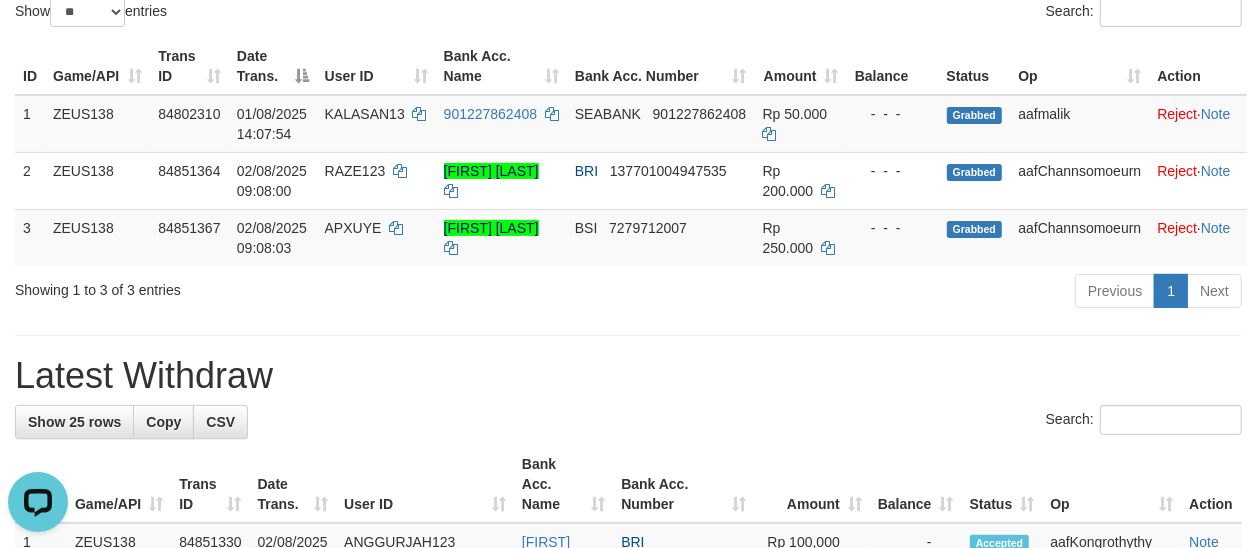 scroll, scrollTop: 0, scrollLeft: 0, axis: both 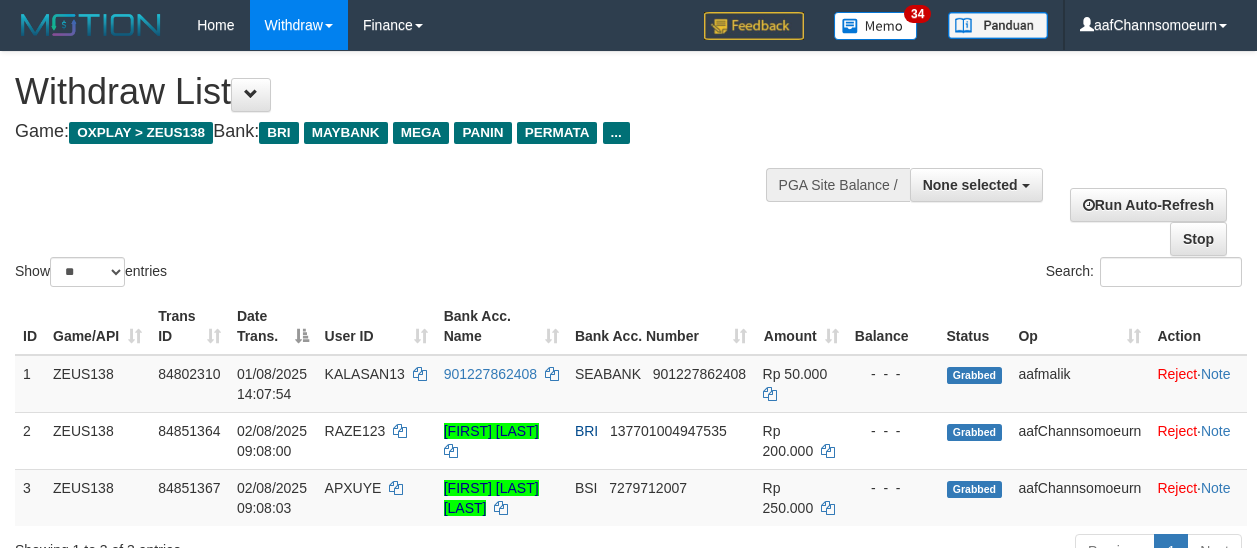 select 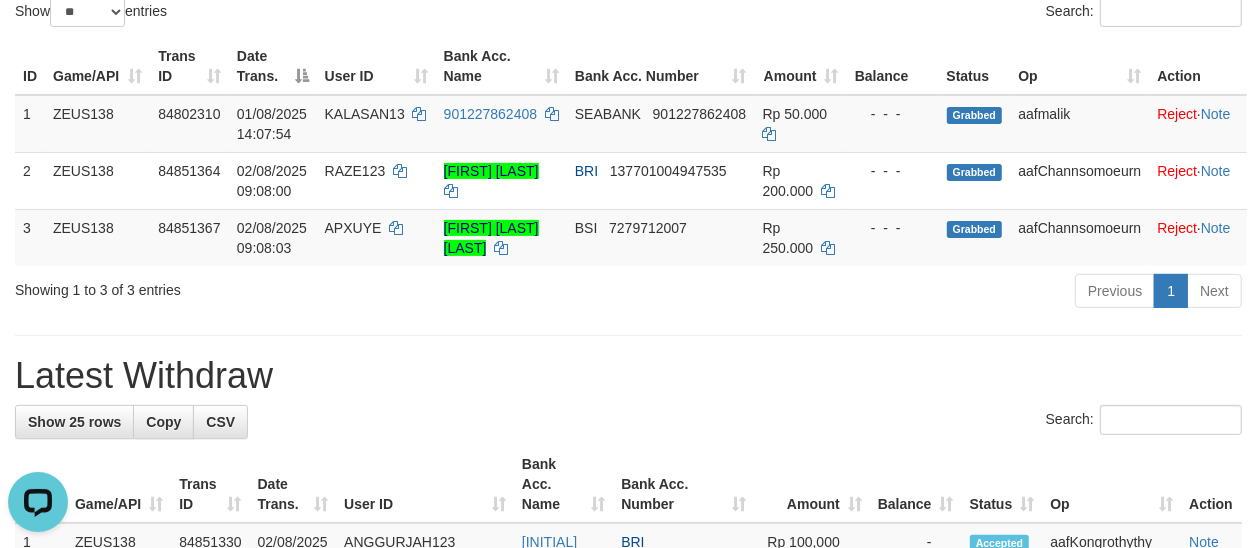 scroll, scrollTop: 0, scrollLeft: 0, axis: both 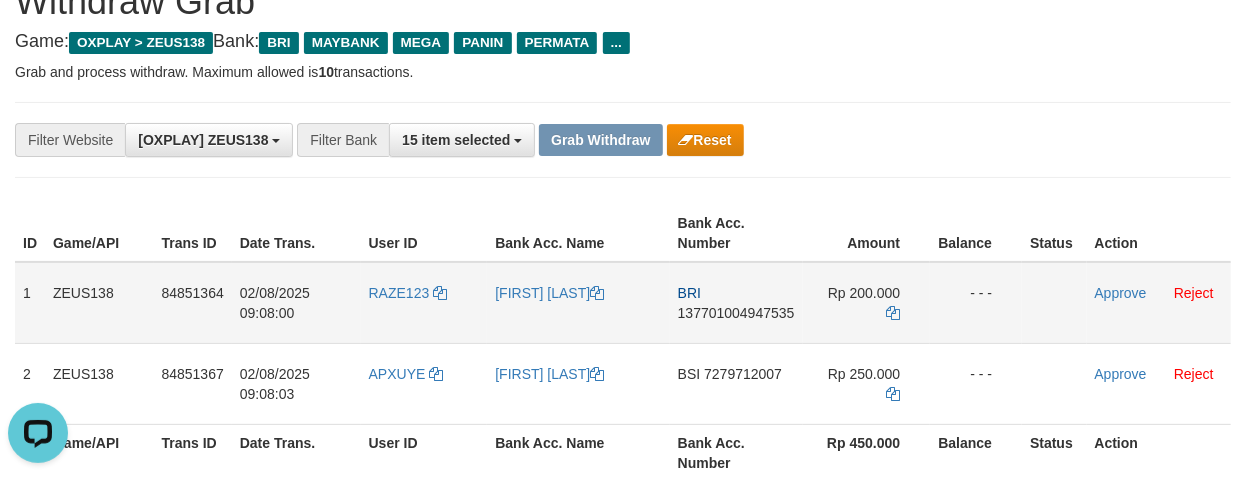 click on "RAZE123" at bounding box center (424, 303) 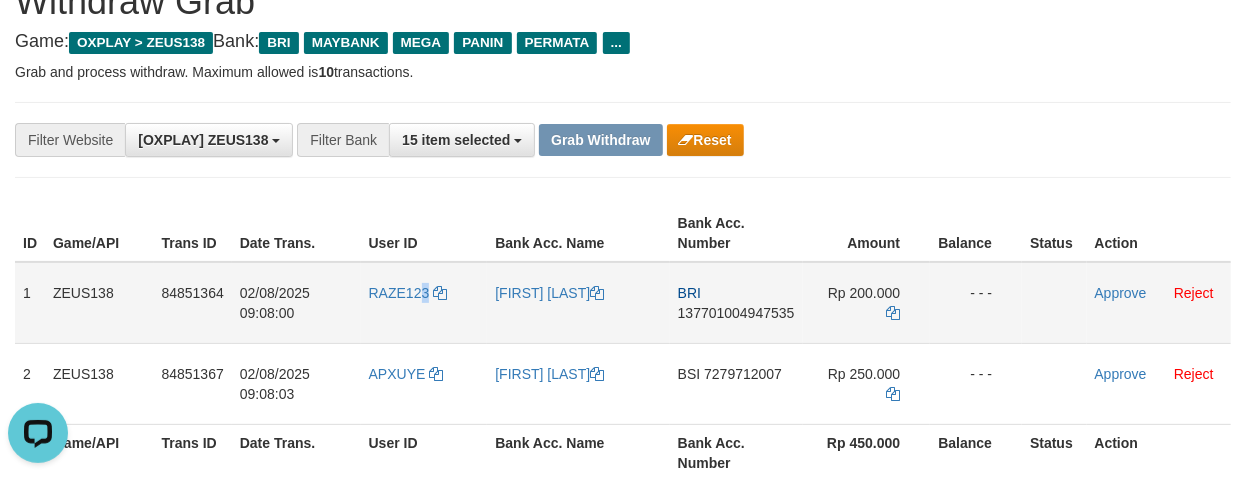 click on "RAZE123" at bounding box center (424, 303) 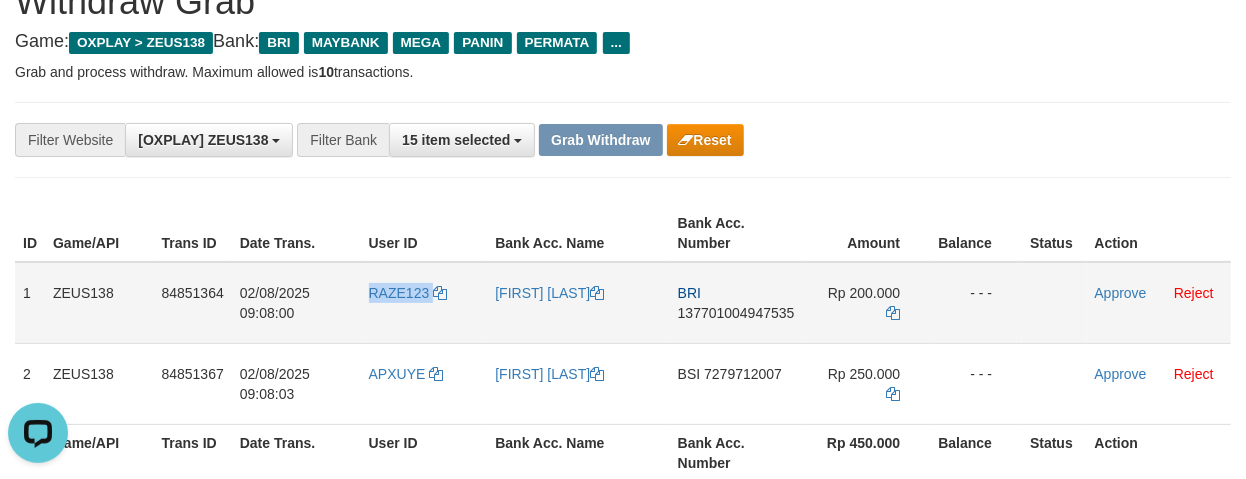 click on "RAZE123" at bounding box center (424, 303) 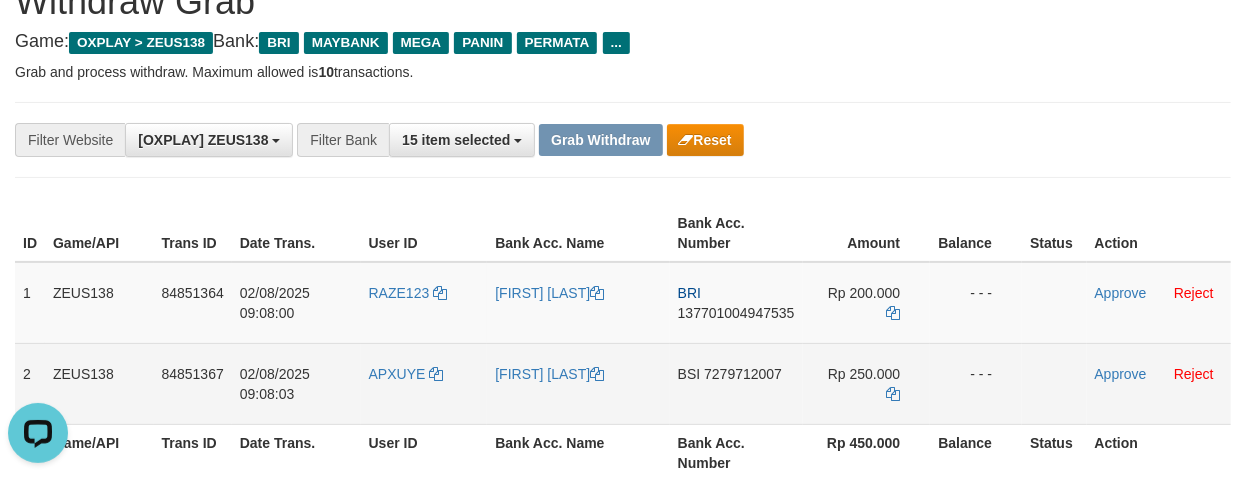 click on "APXUYE" at bounding box center (424, 383) 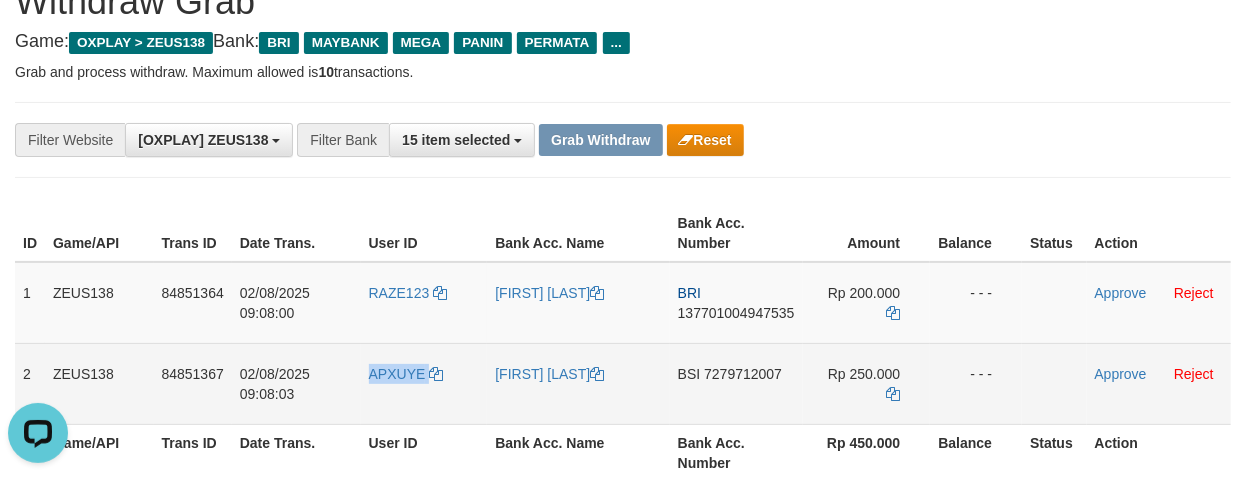 click on "APXUYE" at bounding box center [424, 383] 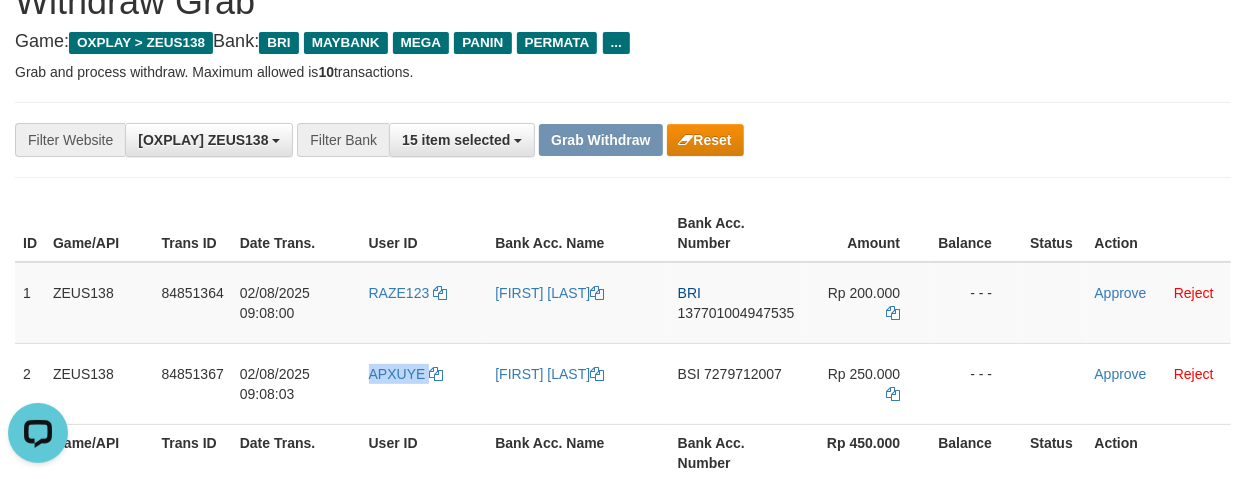 copy on "APXUYE" 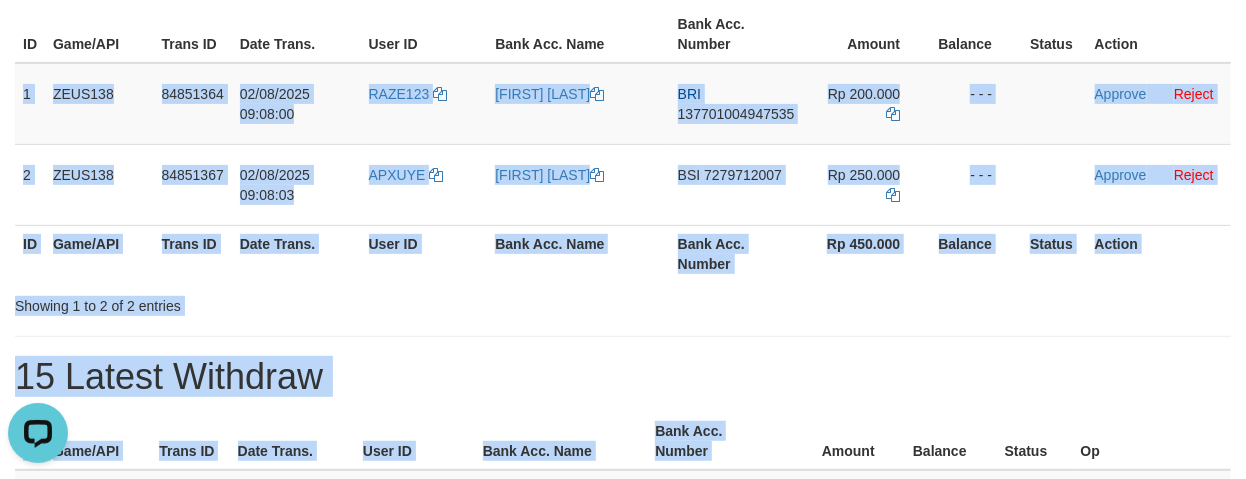 scroll, scrollTop: 538, scrollLeft: 0, axis: vertical 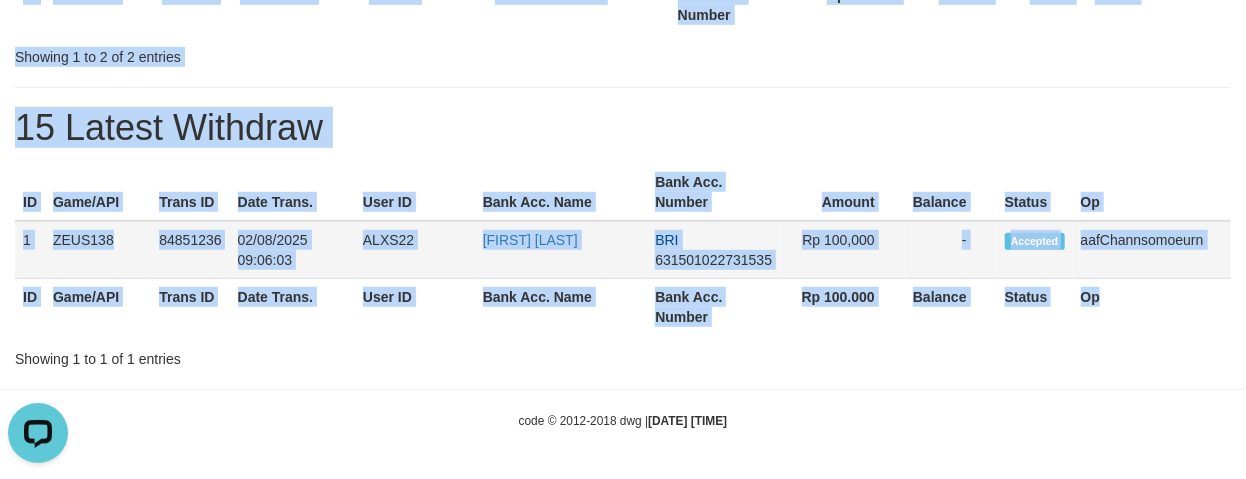 drag, startPoint x: 24, startPoint y: 280, endPoint x: 1136, endPoint y: 256, distance: 1112.2589 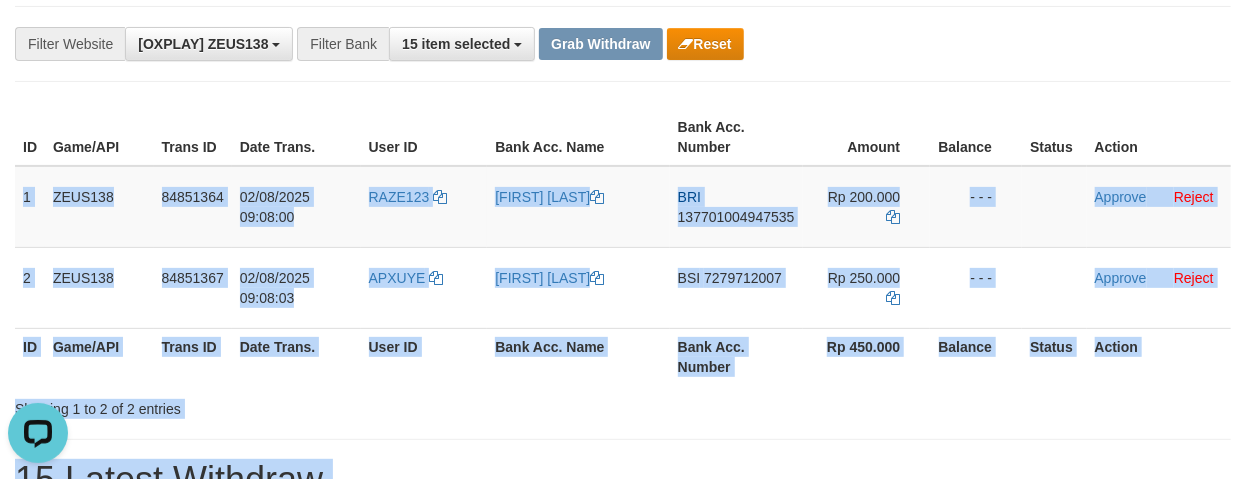 scroll, scrollTop: 171, scrollLeft: 0, axis: vertical 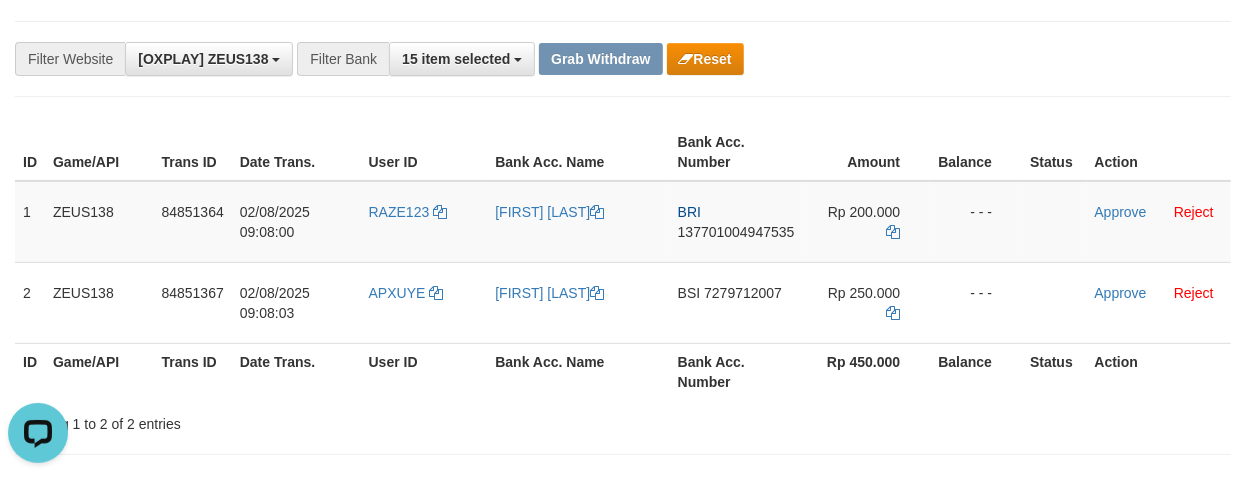 click on "**********" at bounding box center (623, 59) 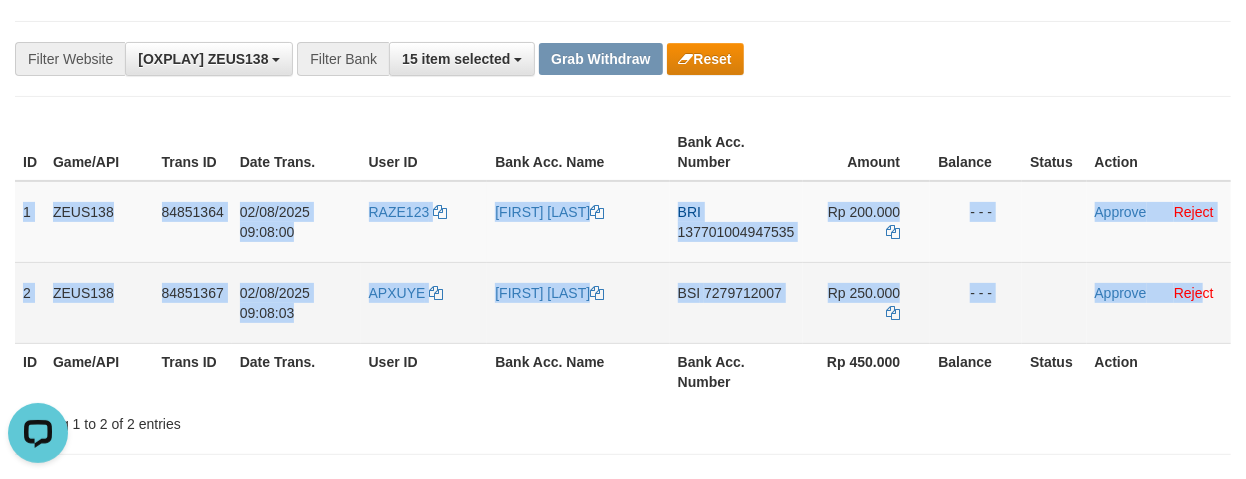 drag, startPoint x: 22, startPoint y: 200, endPoint x: 1201, endPoint y: 306, distance: 1183.7555 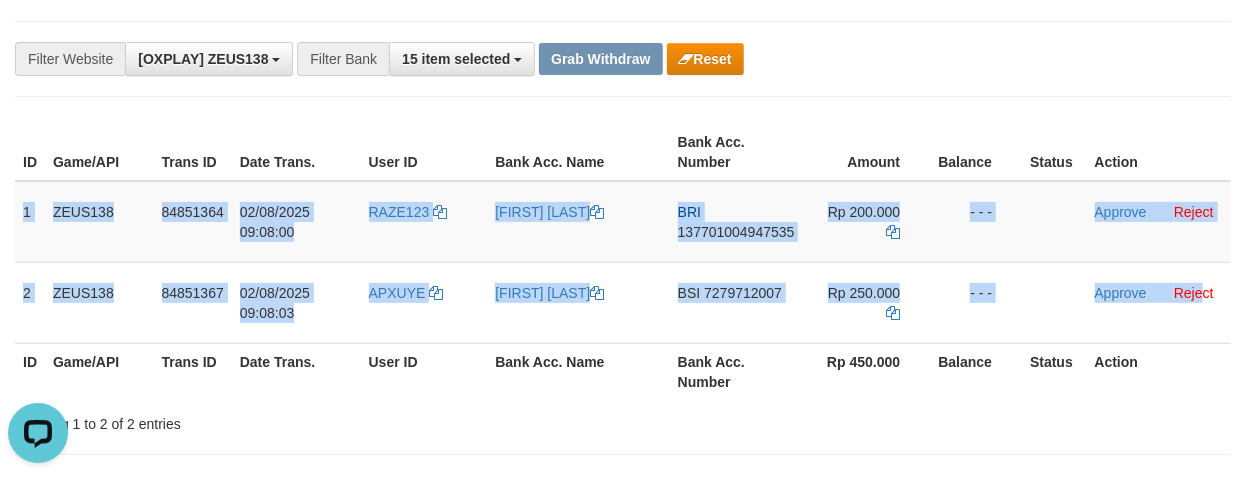copy on "1
ZEUS138
84851364
02/08/2025 09:08:00
RAZE123
GERRY CHRISTIAN TAMBUNAN
BRI
137701004947535
Rp 200.000
- - -
Approve
Reject
2
ZEUS138
84851367
02/08/2025 09:08:03
APXUYE
ANGGA PRASTAWA SETIAWAN
BSI
7279712007
Rp 250.000
- - -
Approve
Reje" 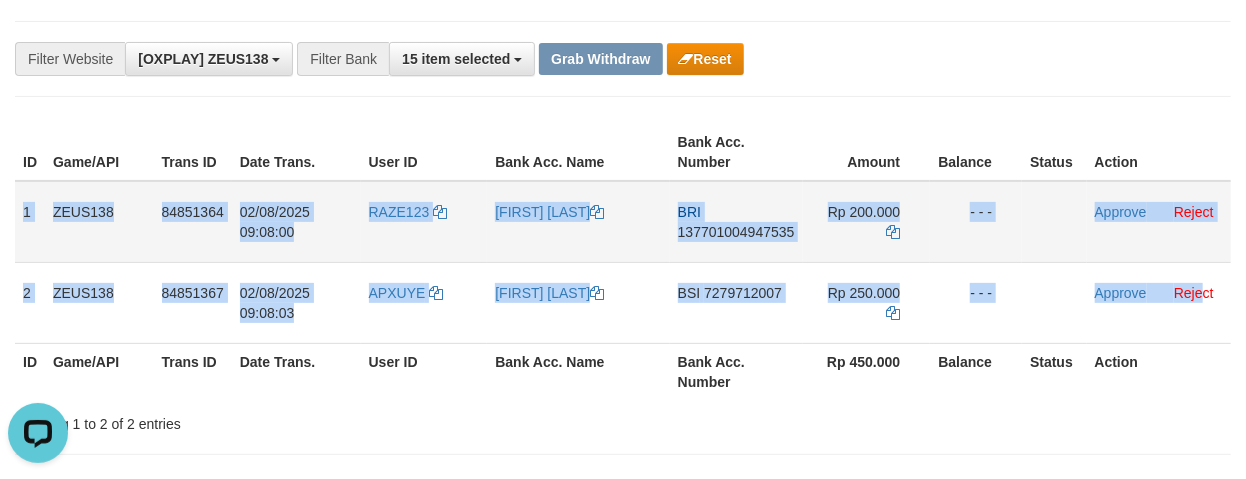click on "137701004947535" at bounding box center [736, 232] 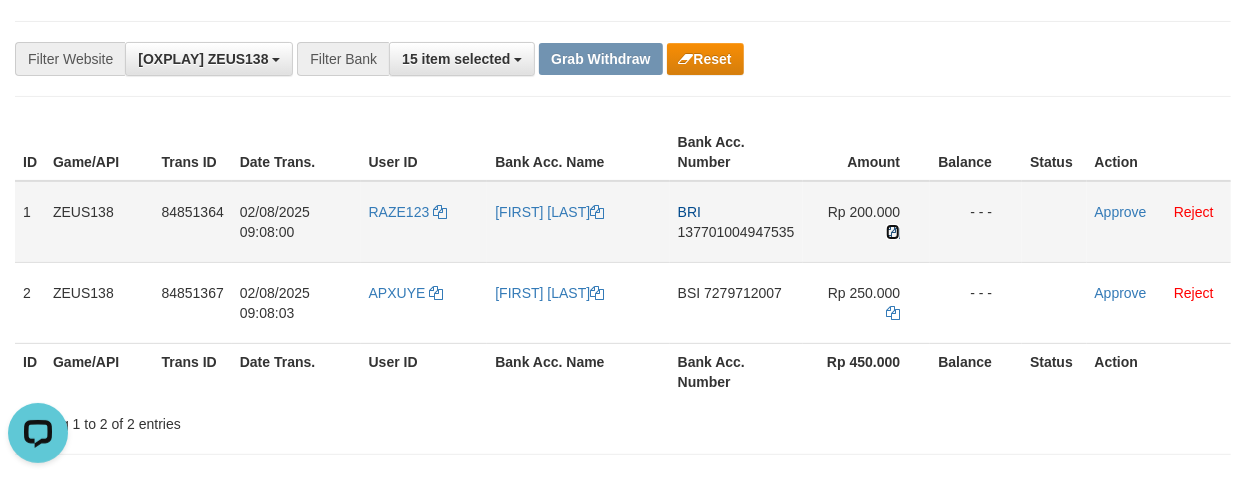click at bounding box center (893, 232) 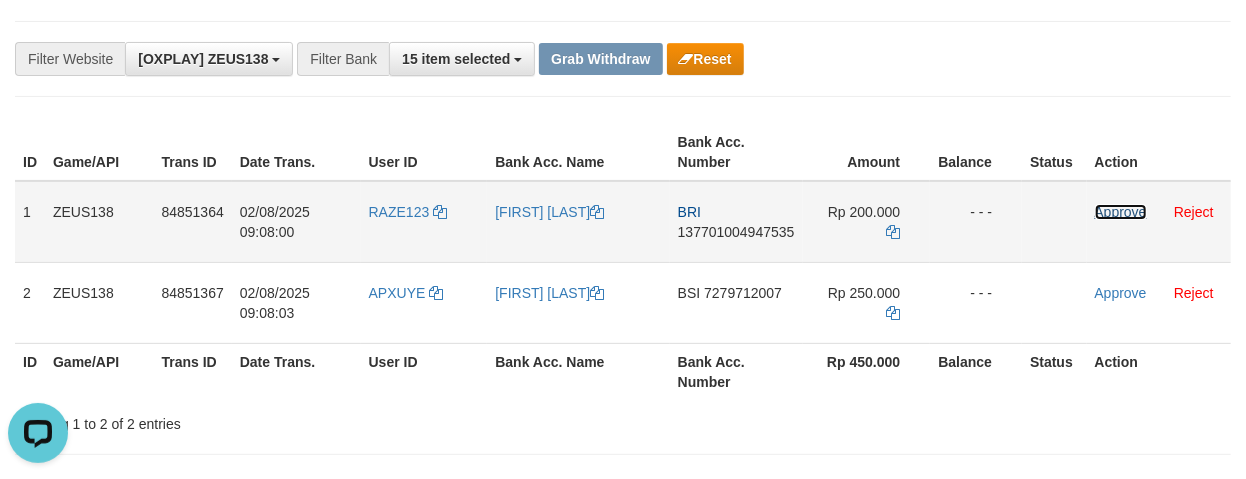 click on "Approve" at bounding box center [1121, 212] 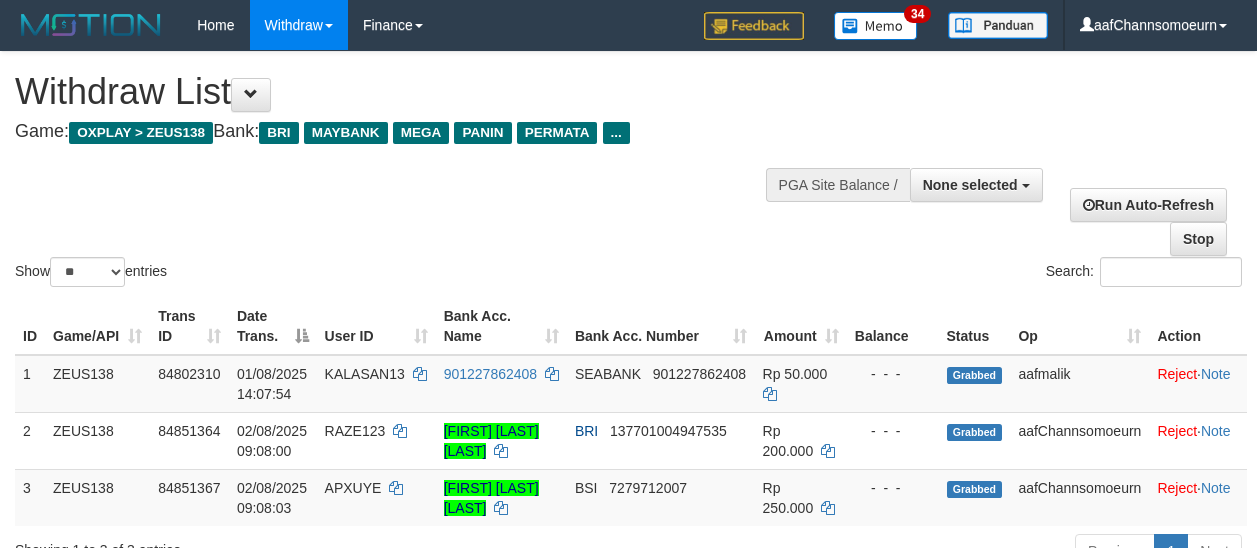 select 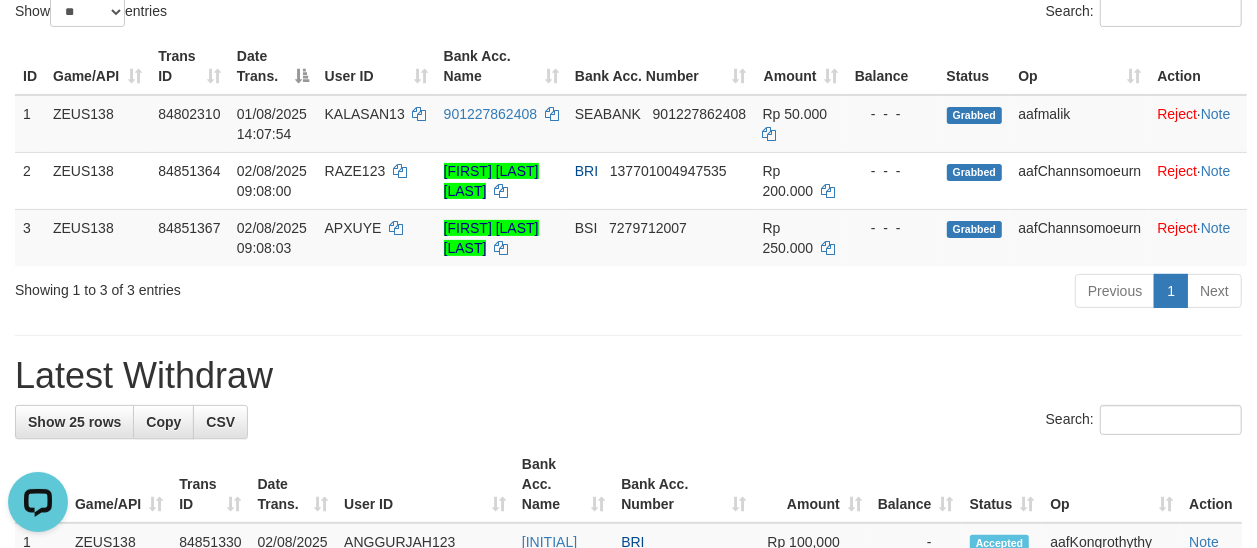 scroll, scrollTop: 0, scrollLeft: 0, axis: both 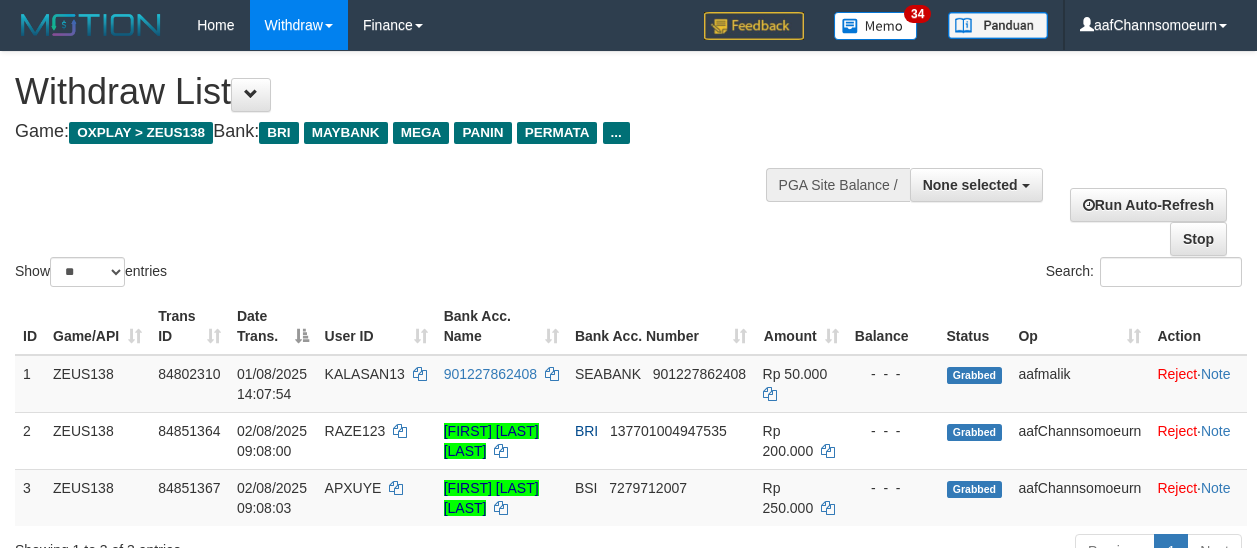 select 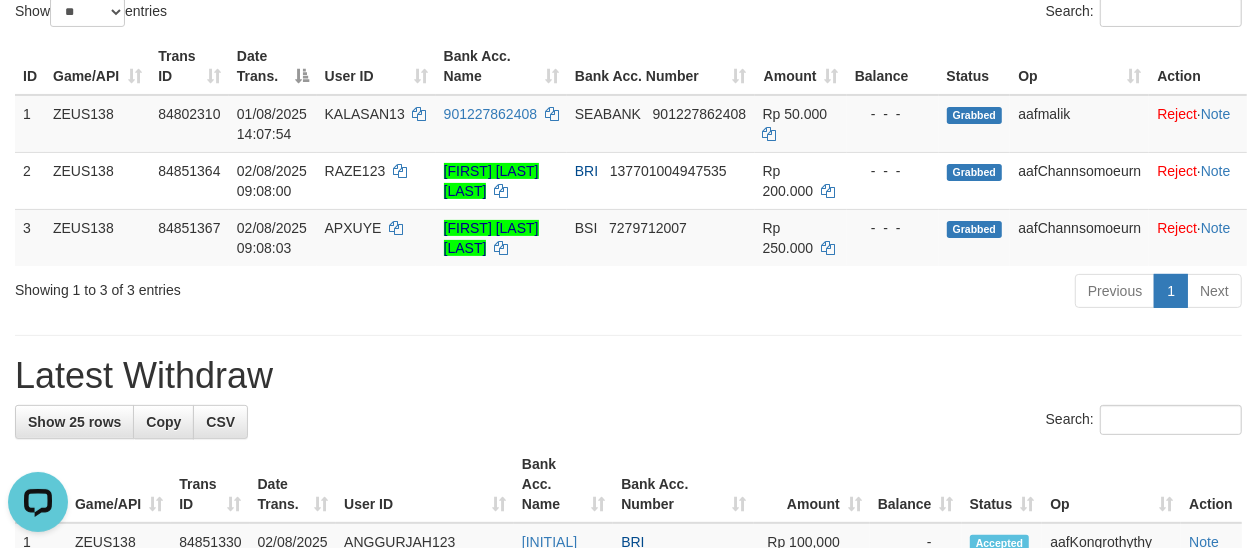 scroll, scrollTop: 0, scrollLeft: 0, axis: both 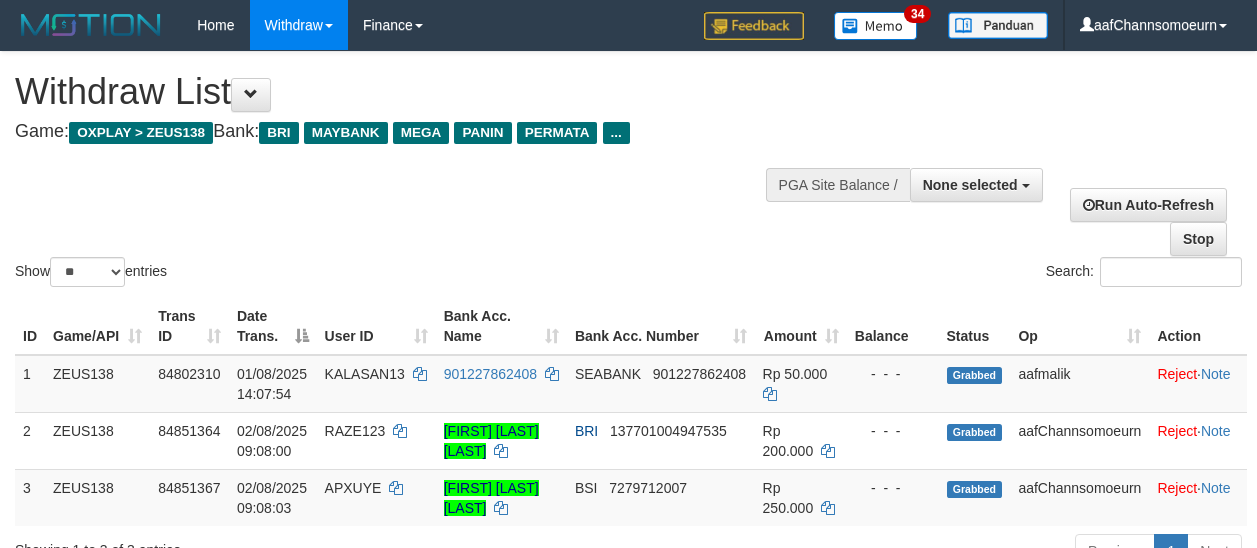 select 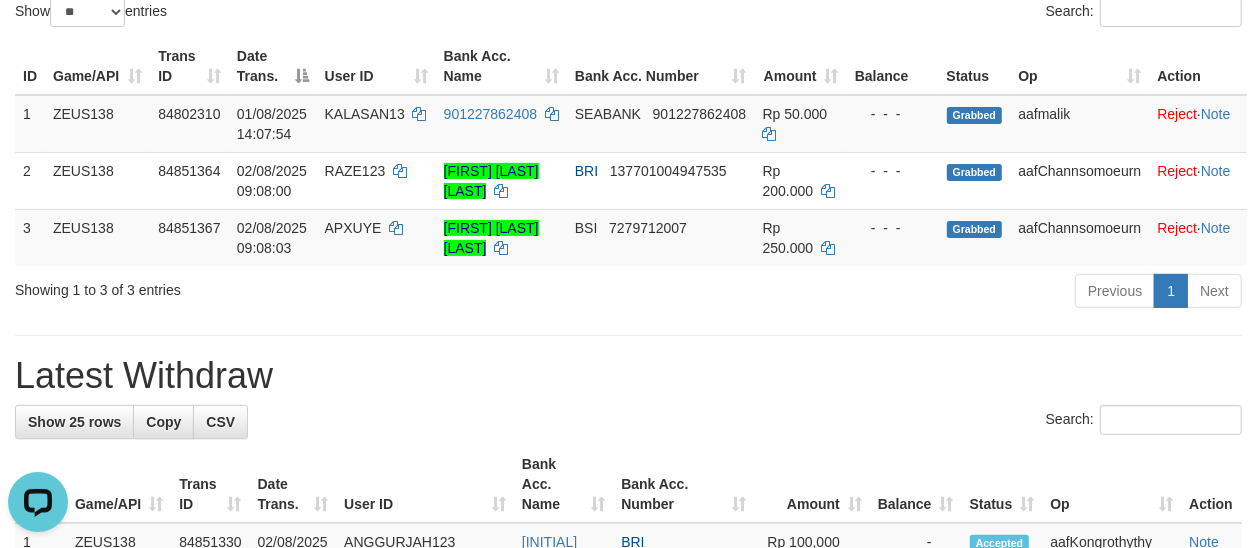 scroll, scrollTop: 0, scrollLeft: 0, axis: both 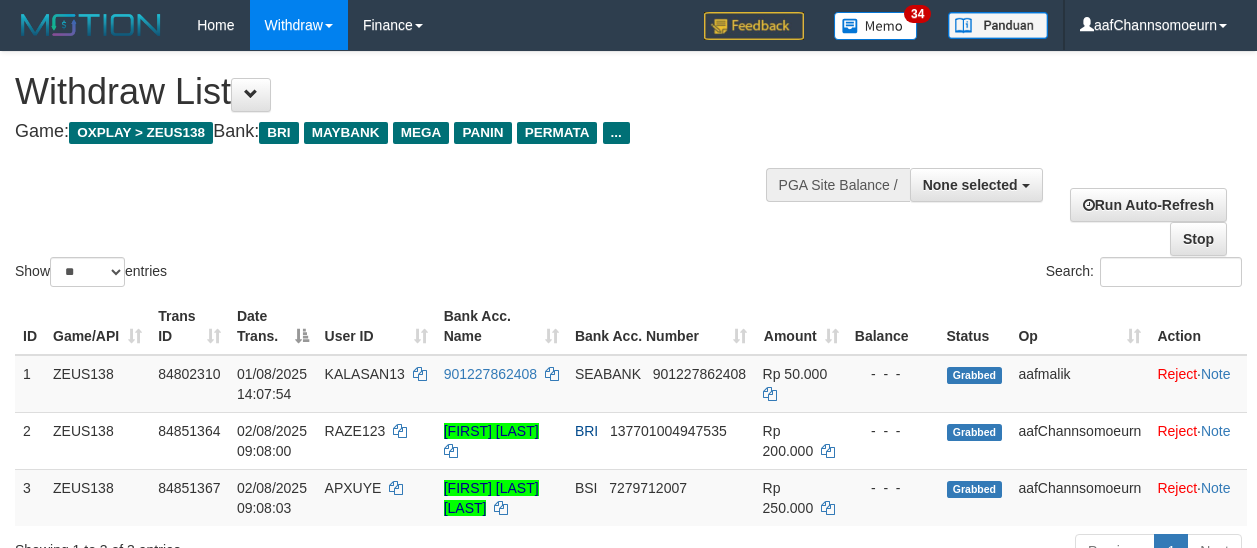 select 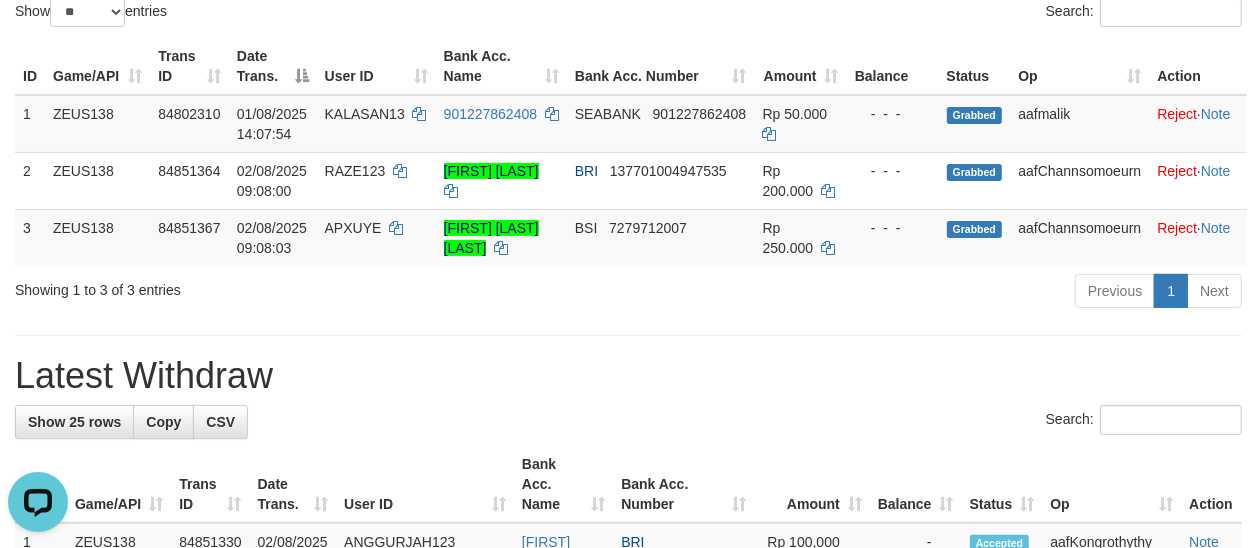 scroll, scrollTop: 0, scrollLeft: 0, axis: both 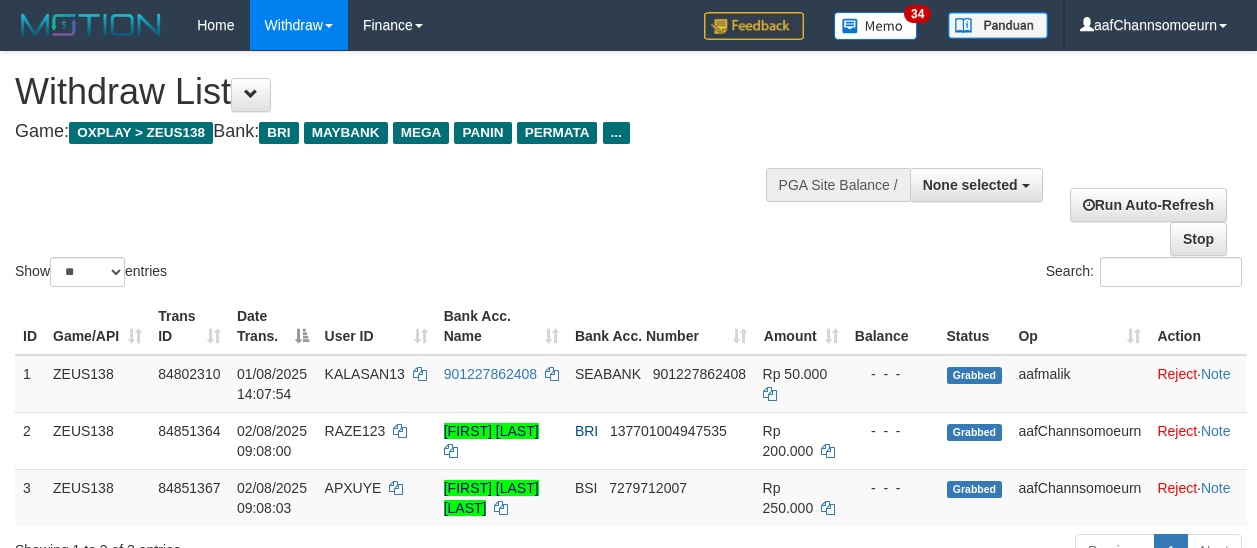 select 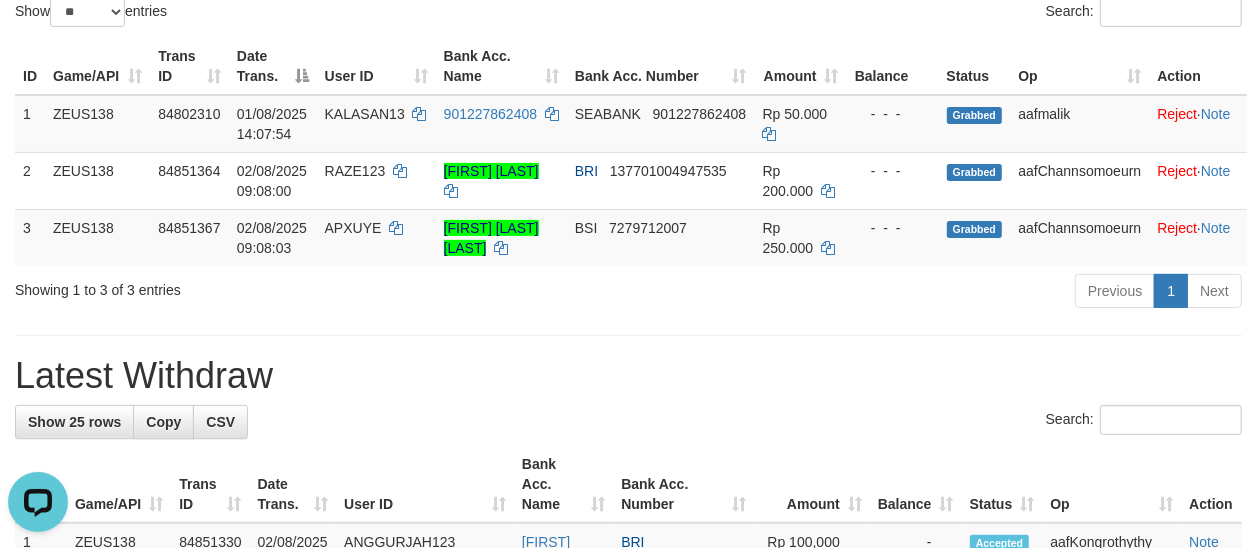 scroll, scrollTop: 0, scrollLeft: 0, axis: both 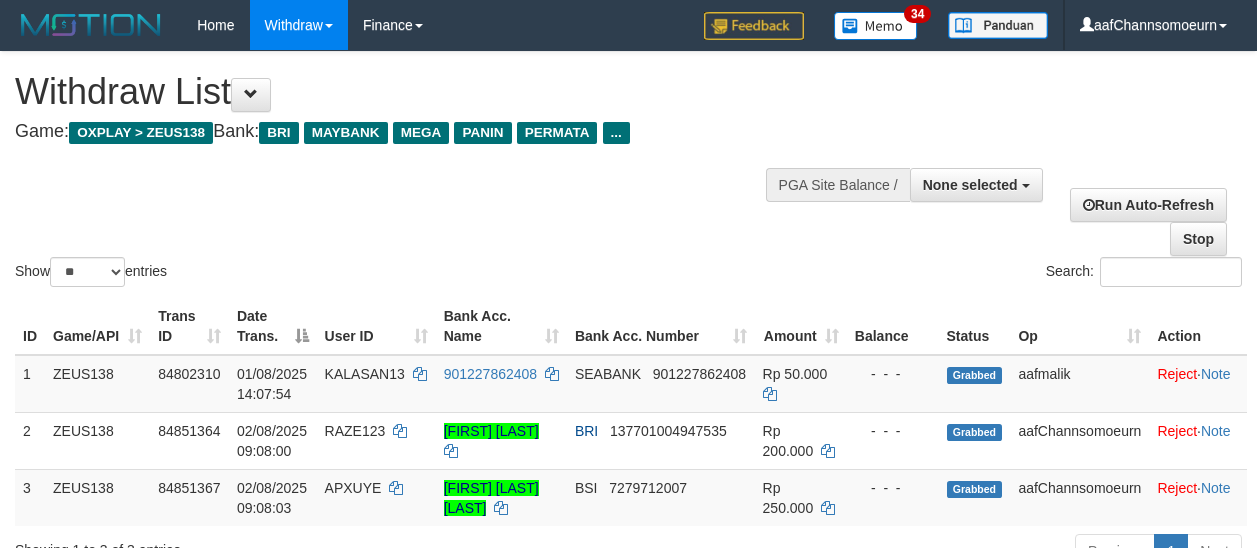 select 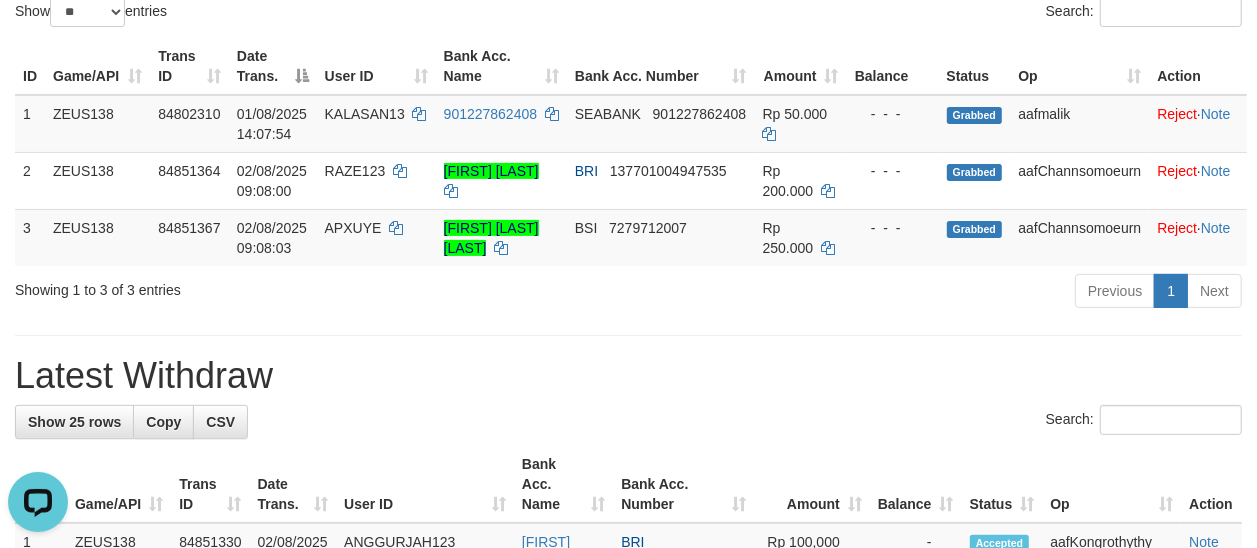 scroll, scrollTop: 0, scrollLeft: 0, axis: both 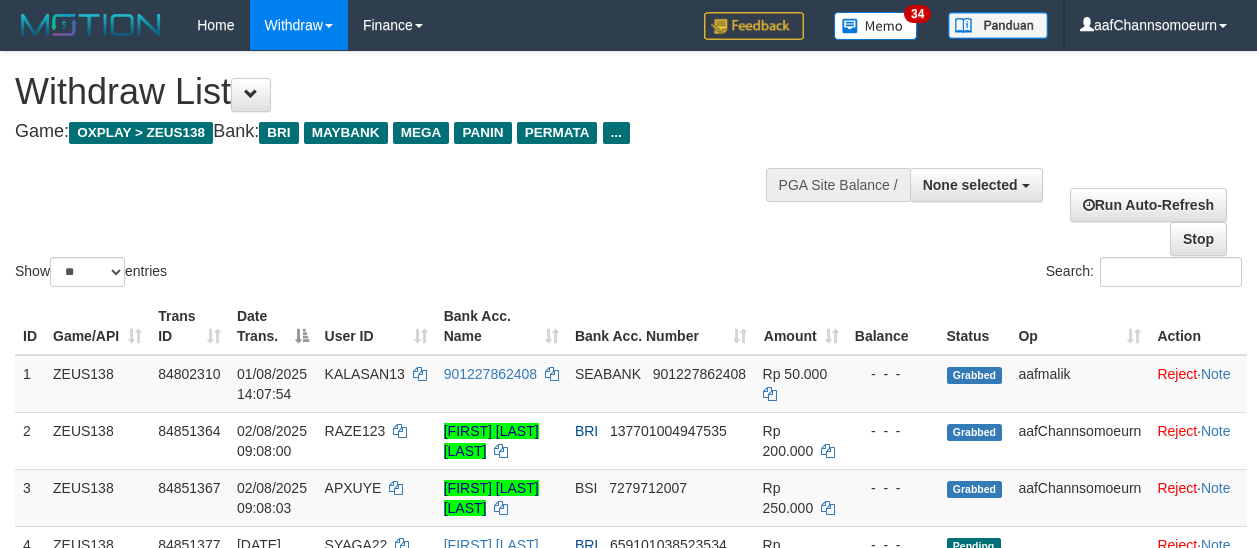 select 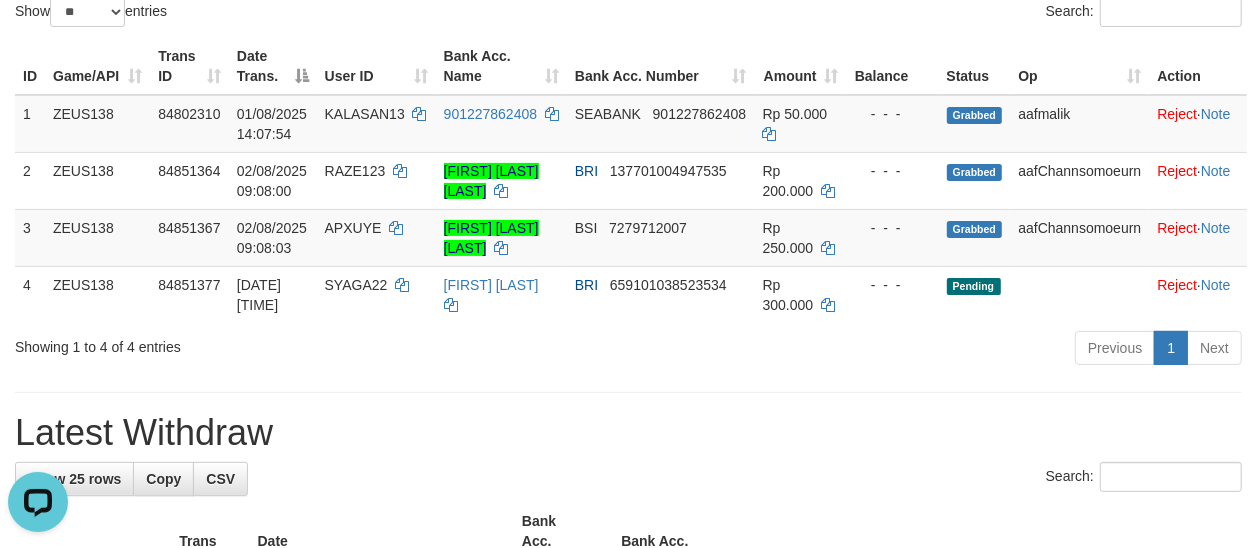 scroll, scrollTop: 0, scrollLeft: 0, axis: both 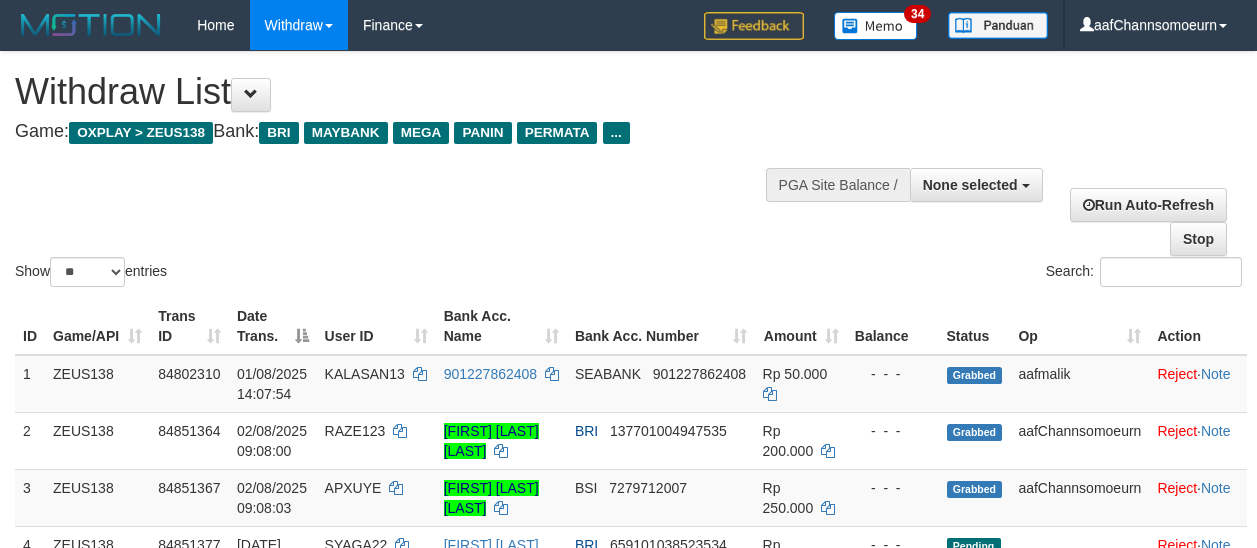select 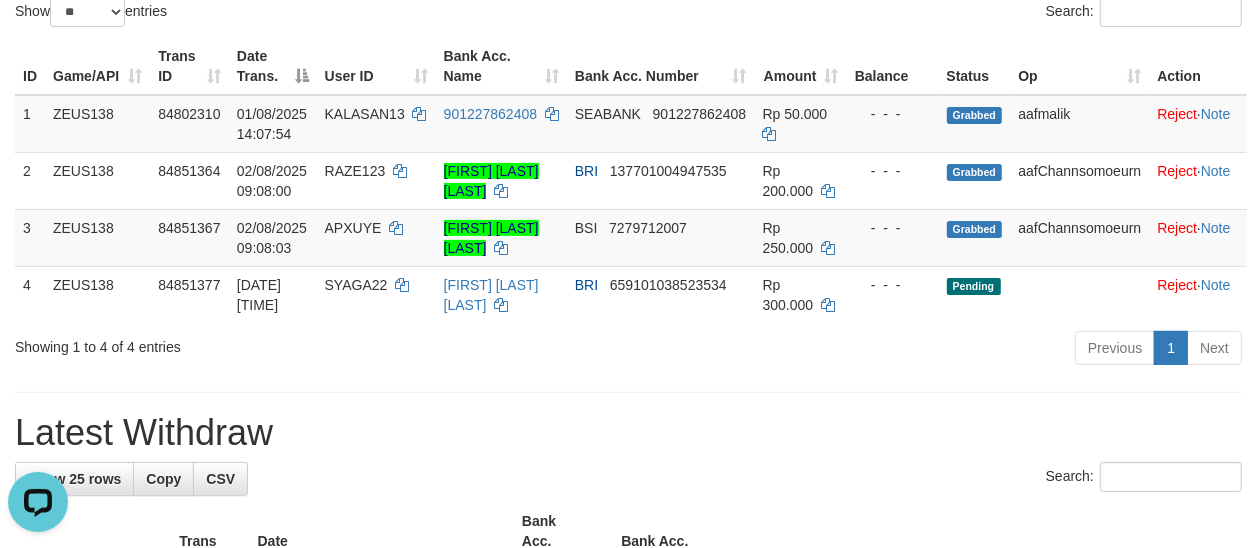 scroll, scrollTop: 0, scrollLeft: 0, axis: both 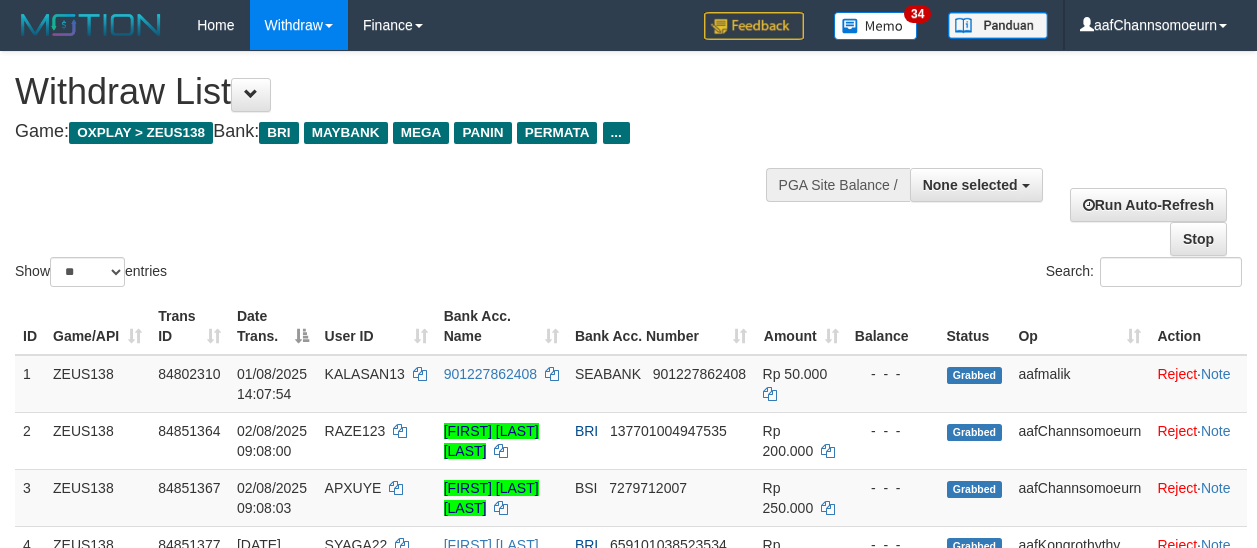 select 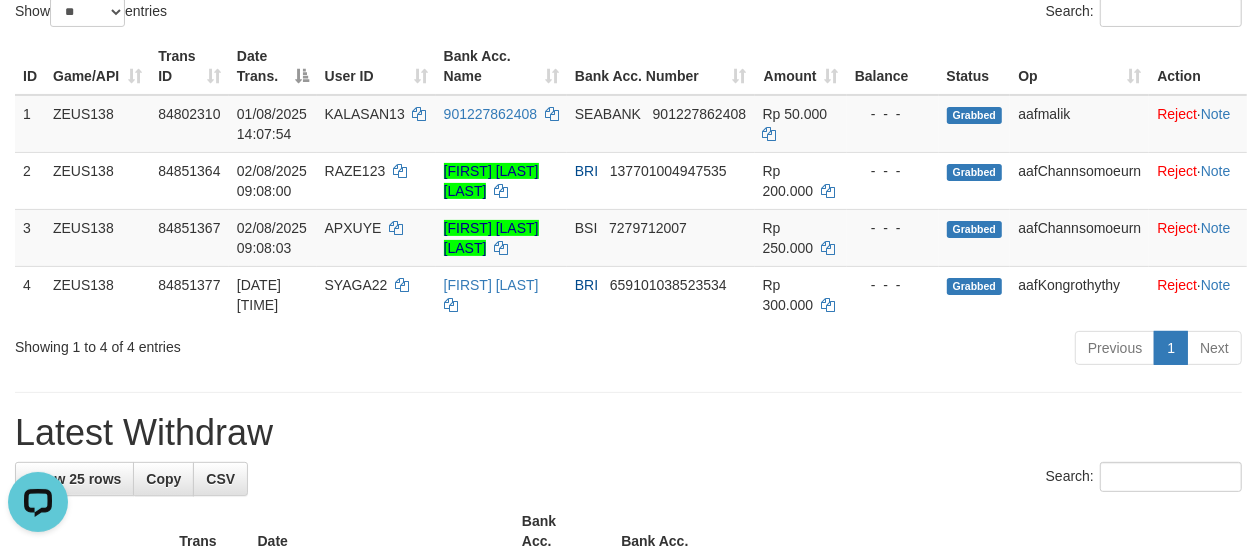 scroll, scrollTop: 0, scrollLeft: 0, axis: both 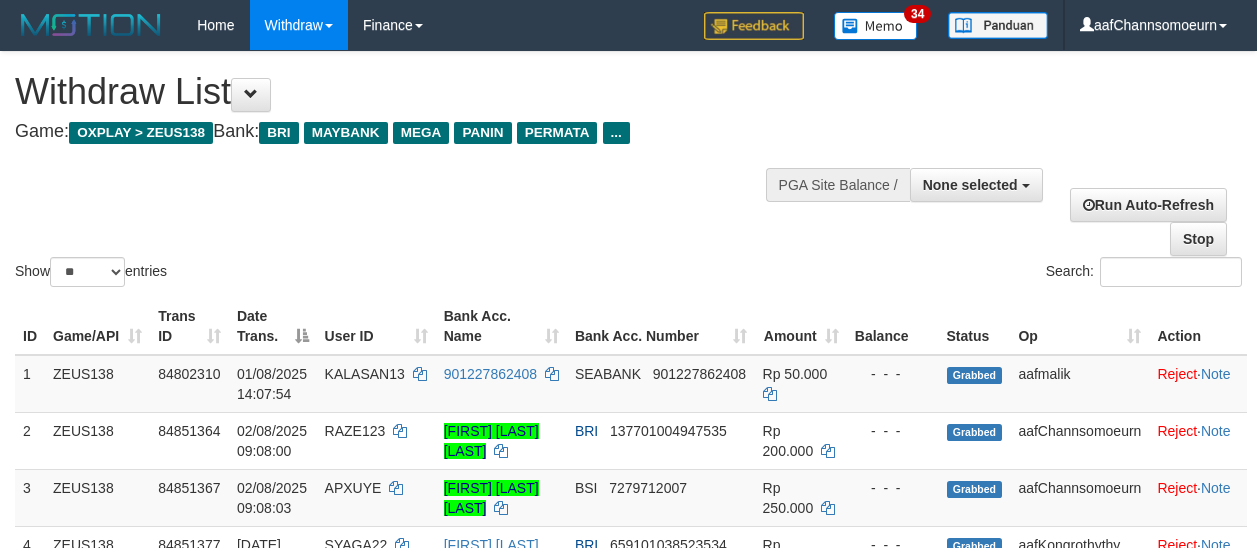 select 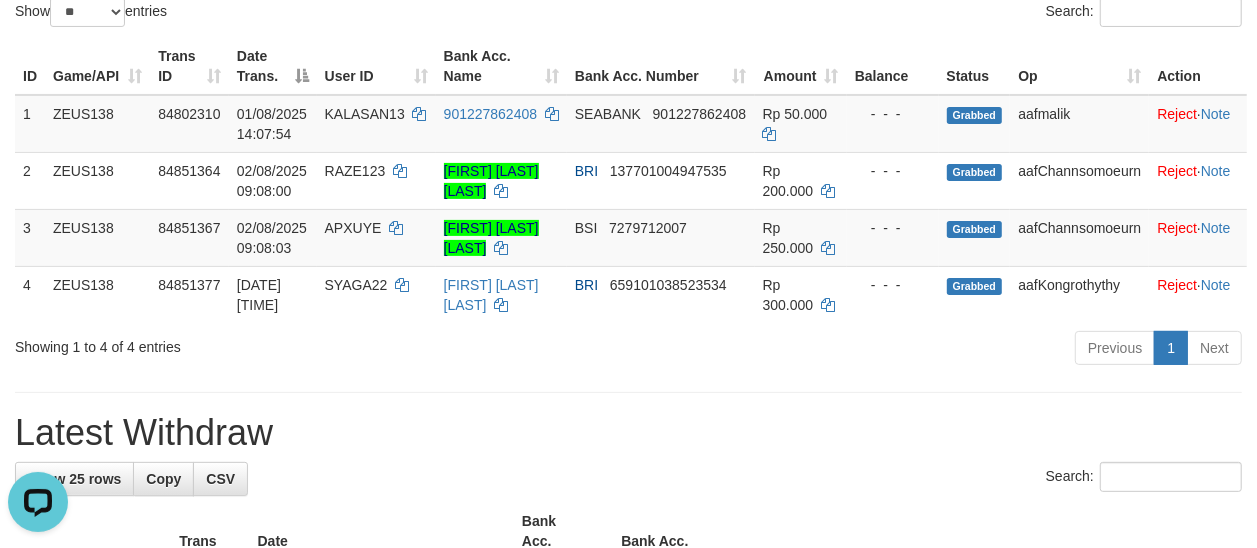 scroll, scrollTop: 0, scrollLeft: 0, axis: both 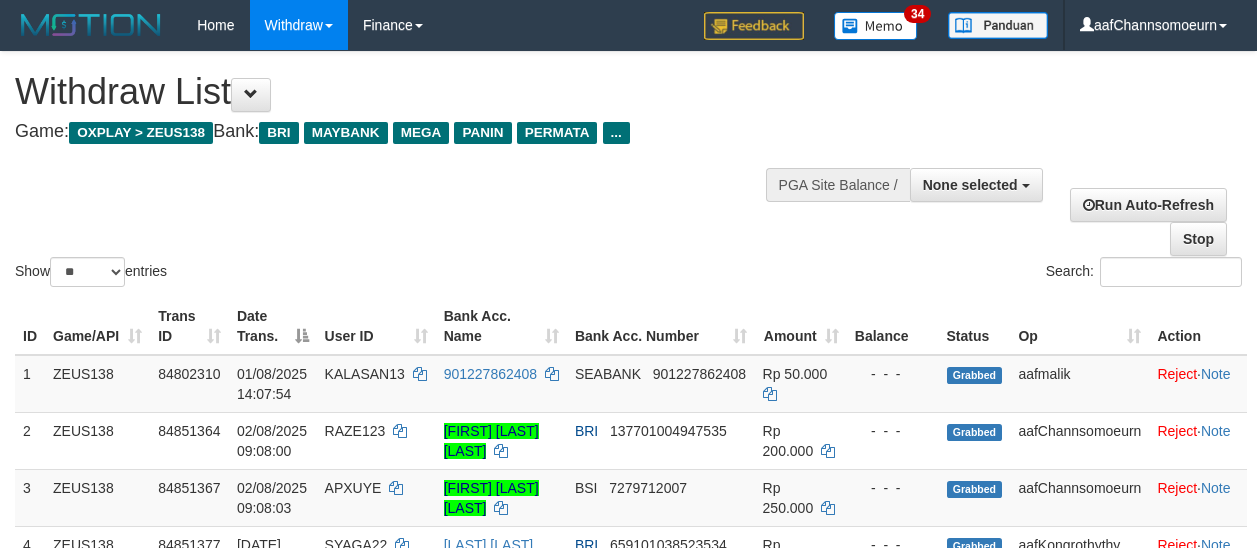 select 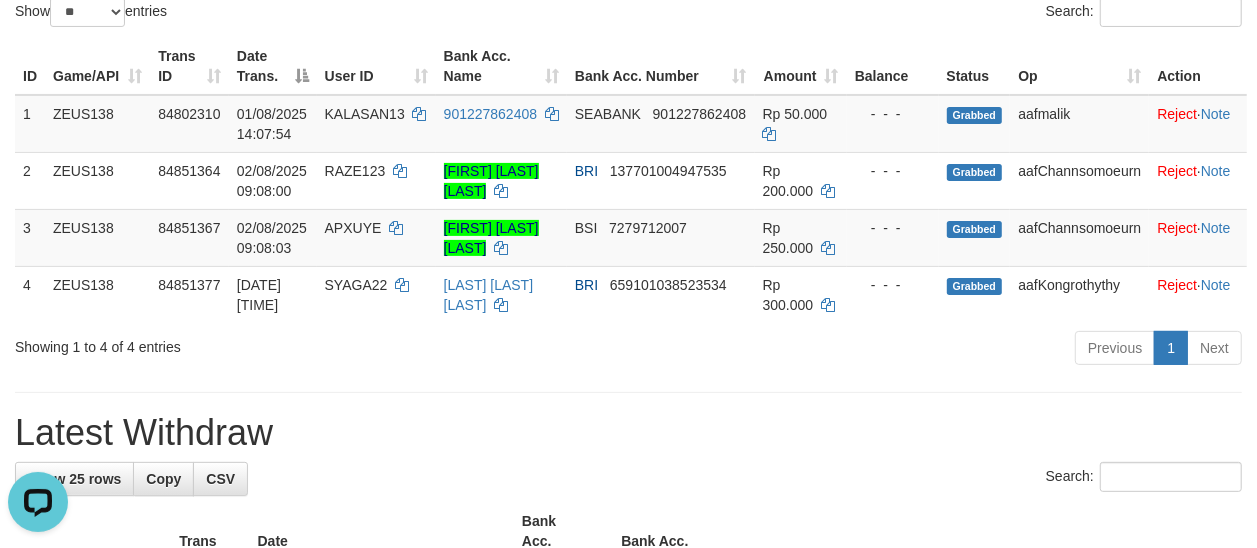 scroll, scrollTop: 0, scrollLeft: 0, axis: both 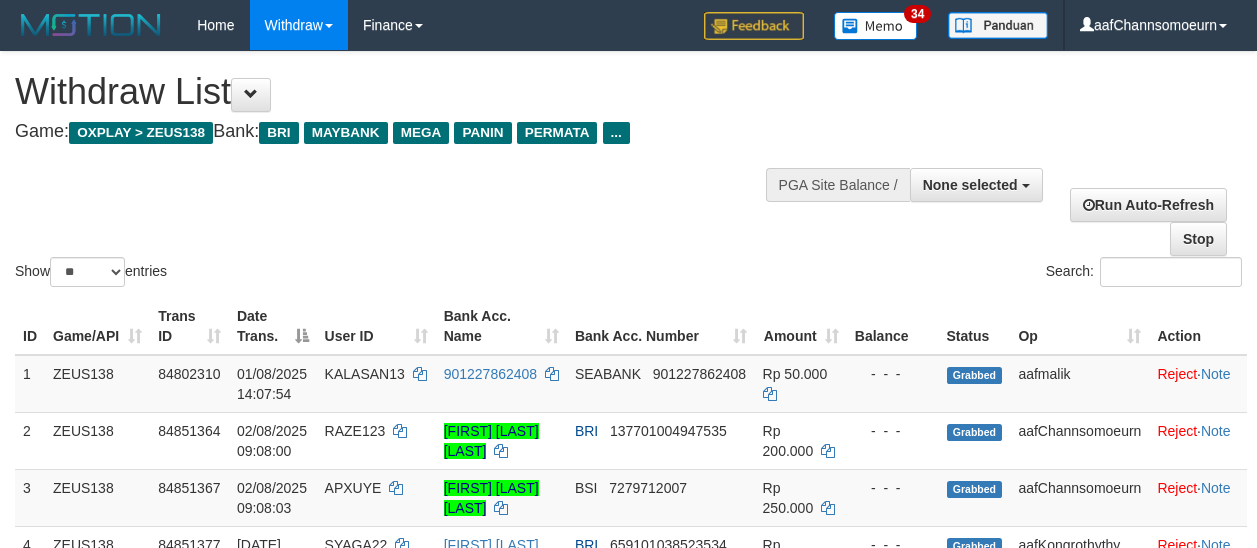 select 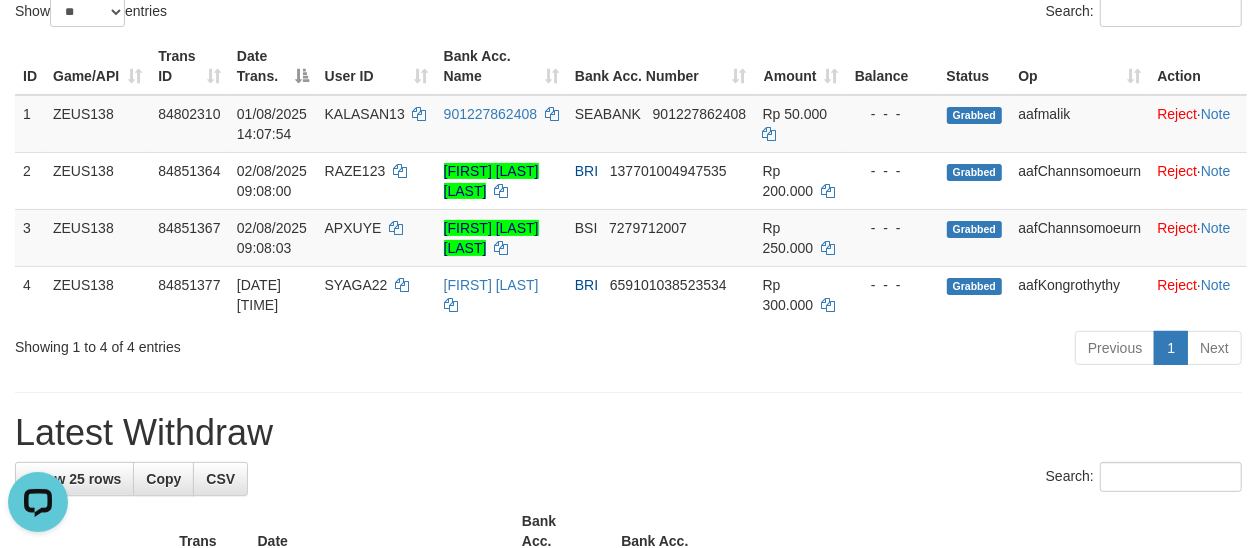 scroll, scrollTop: 0, scrollLeft: 0, axis: both 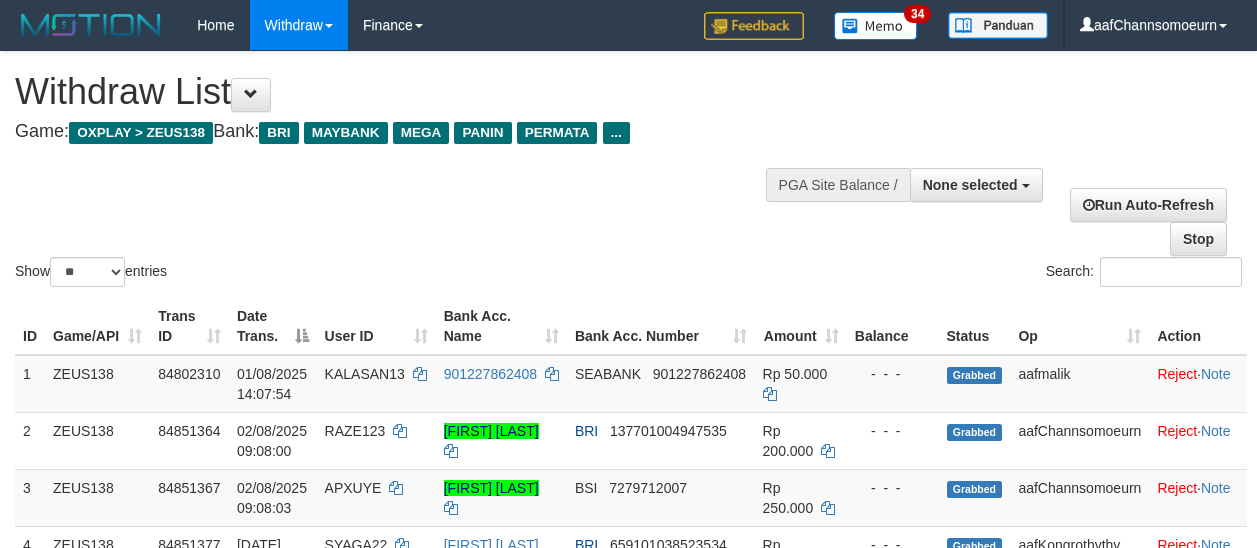 select 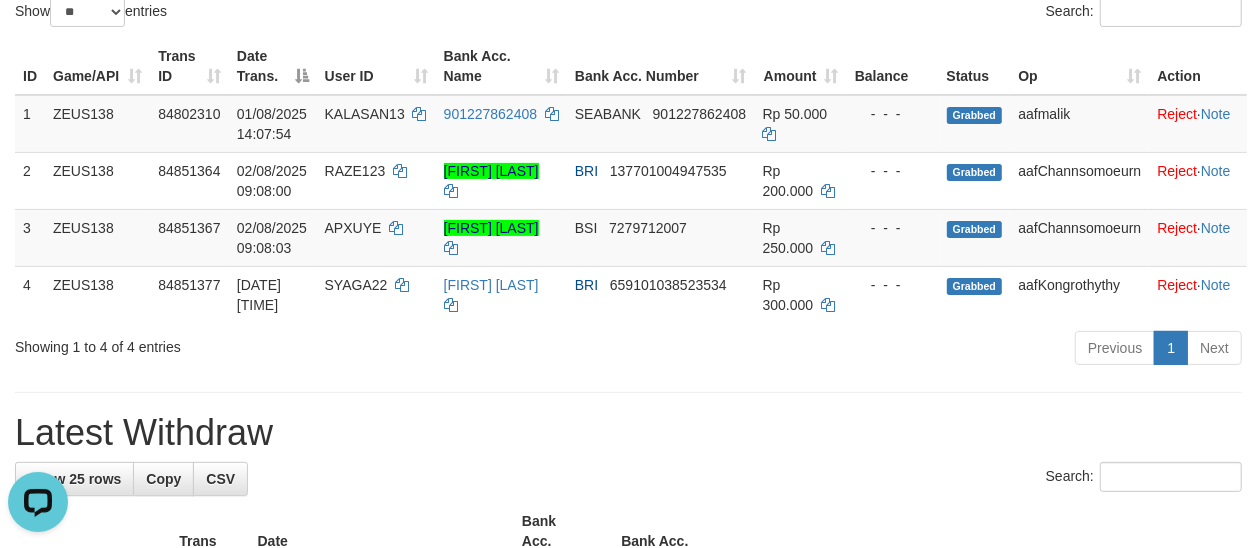 scroll, scrollTop: 0, scrollLeft: 0, axis: both 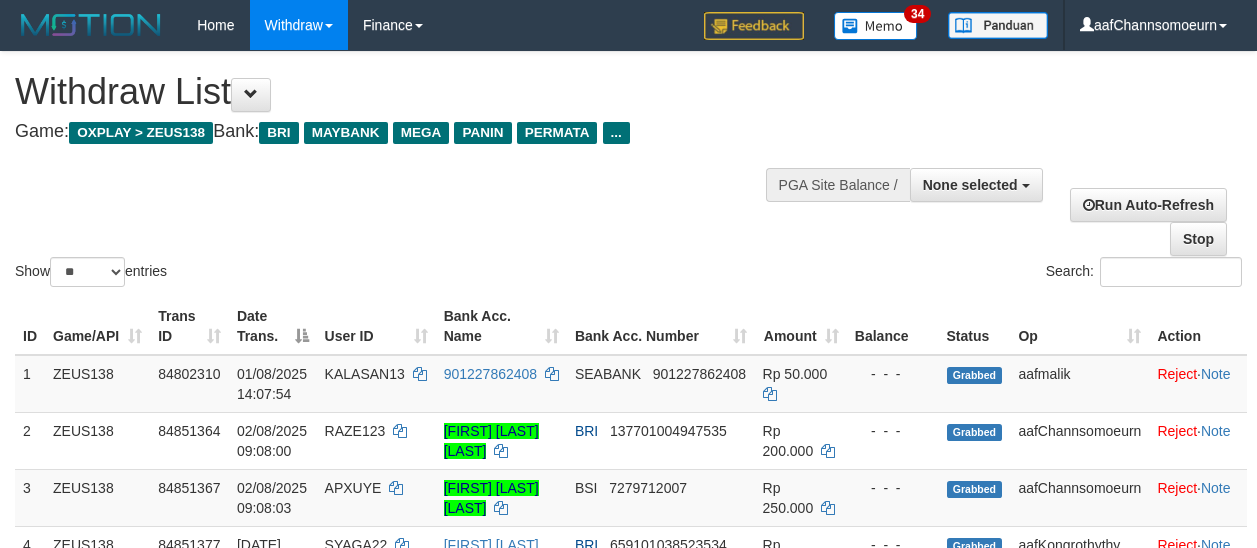 select 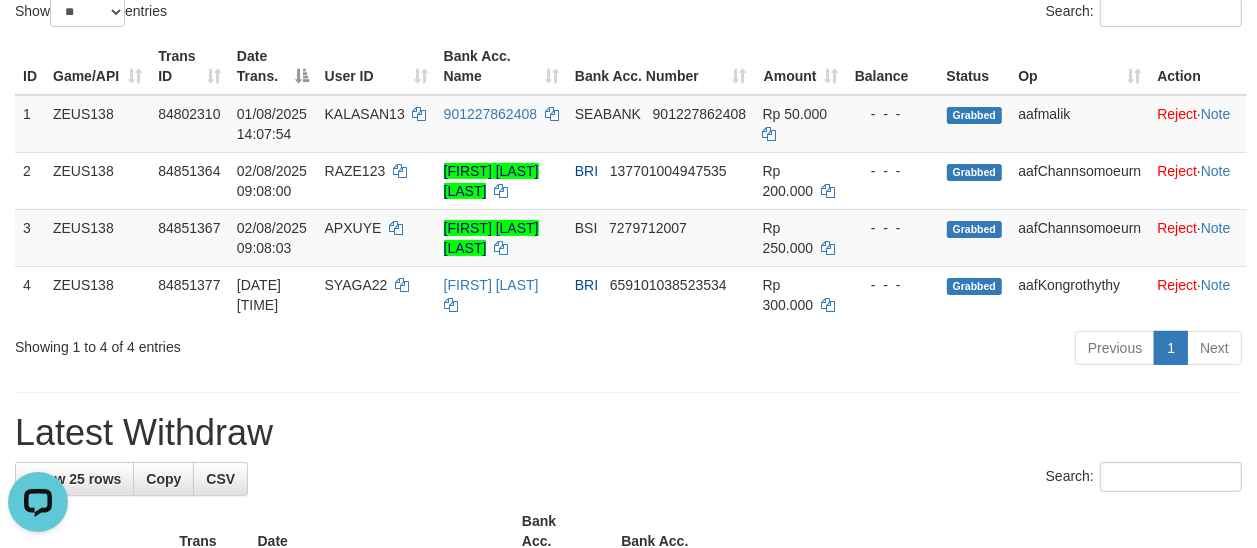 scroll, scrollTop: 0, scrollLeft: 0, axis: both 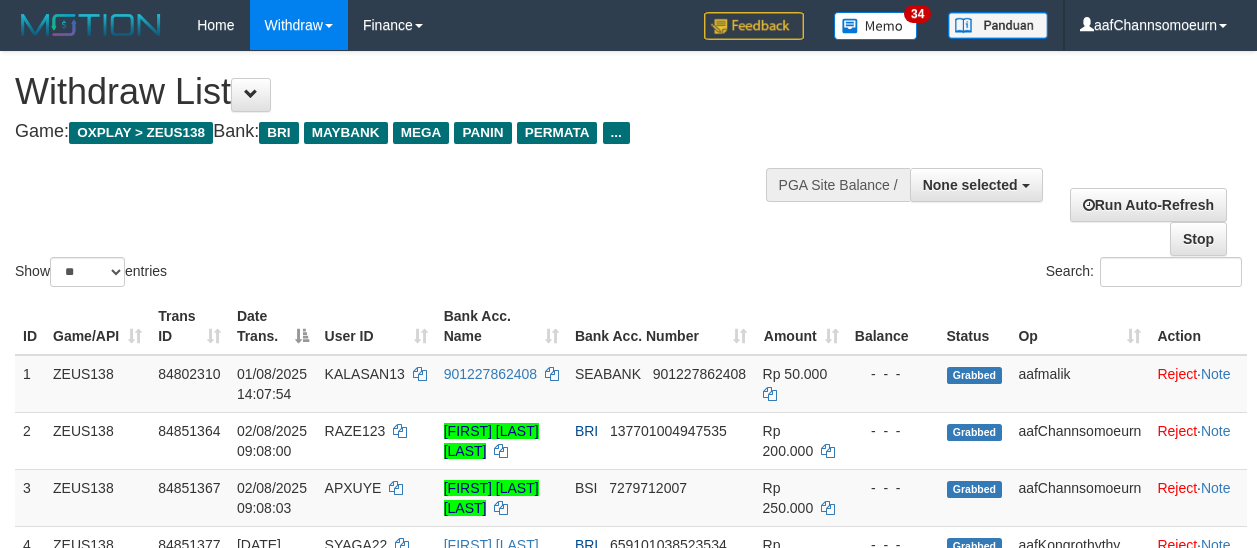 select 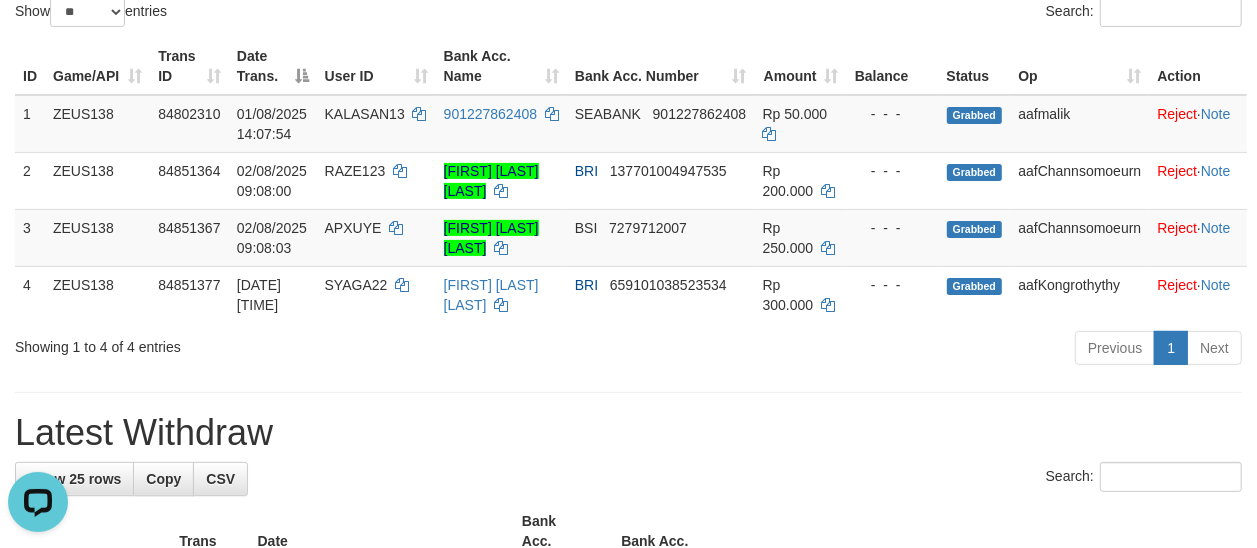 scroll, scrollTop: 0, scrollLeft: 0, axis: both 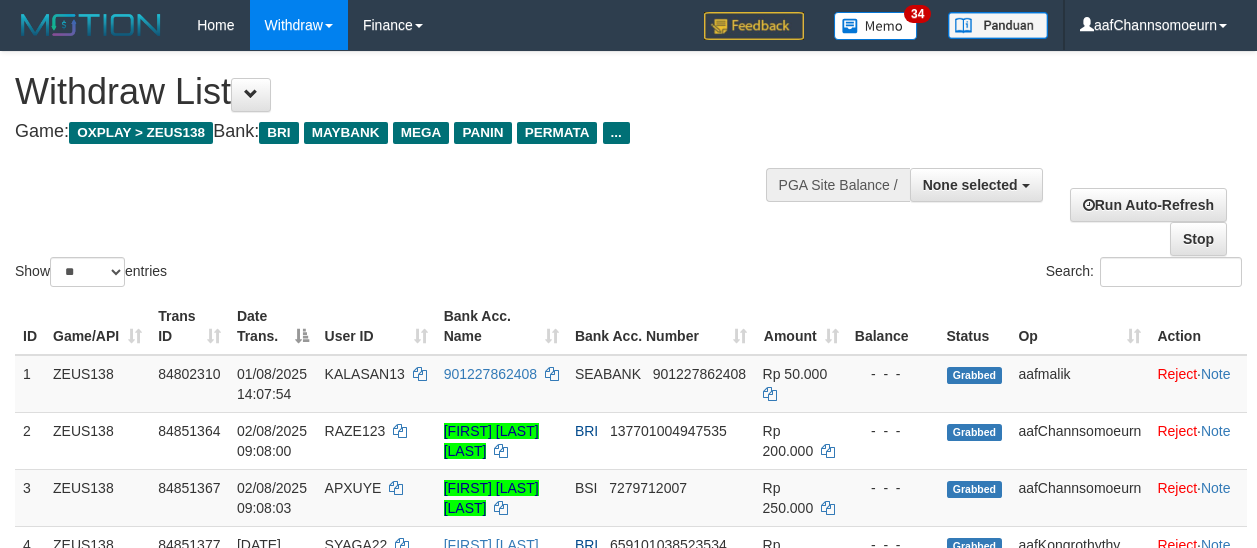 select 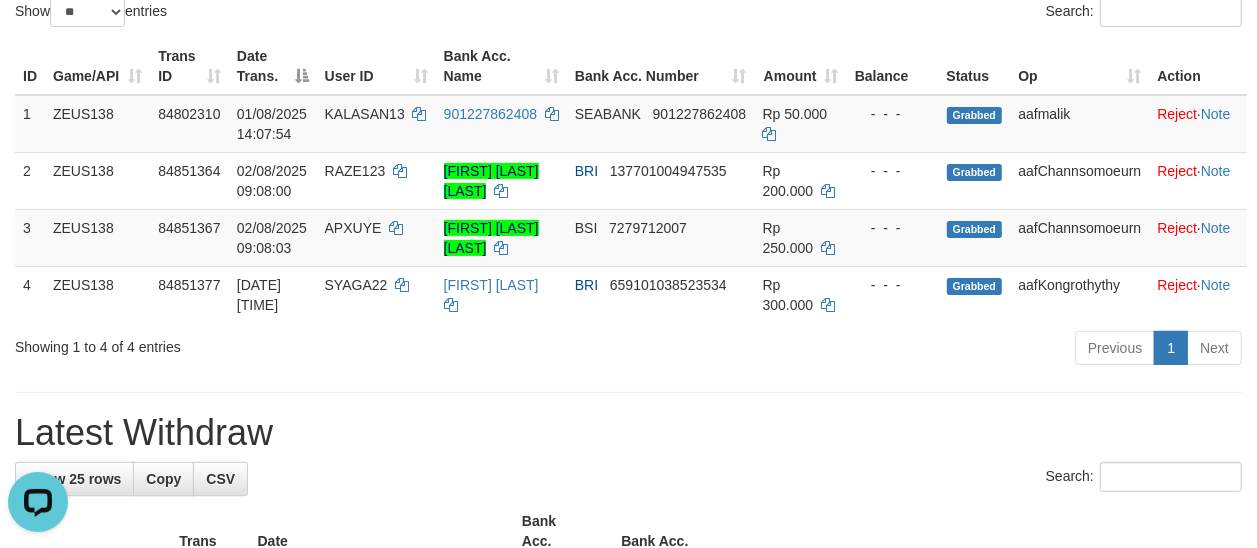 scroll, scrollTop: 0, scrollLeft: 0, axis: both 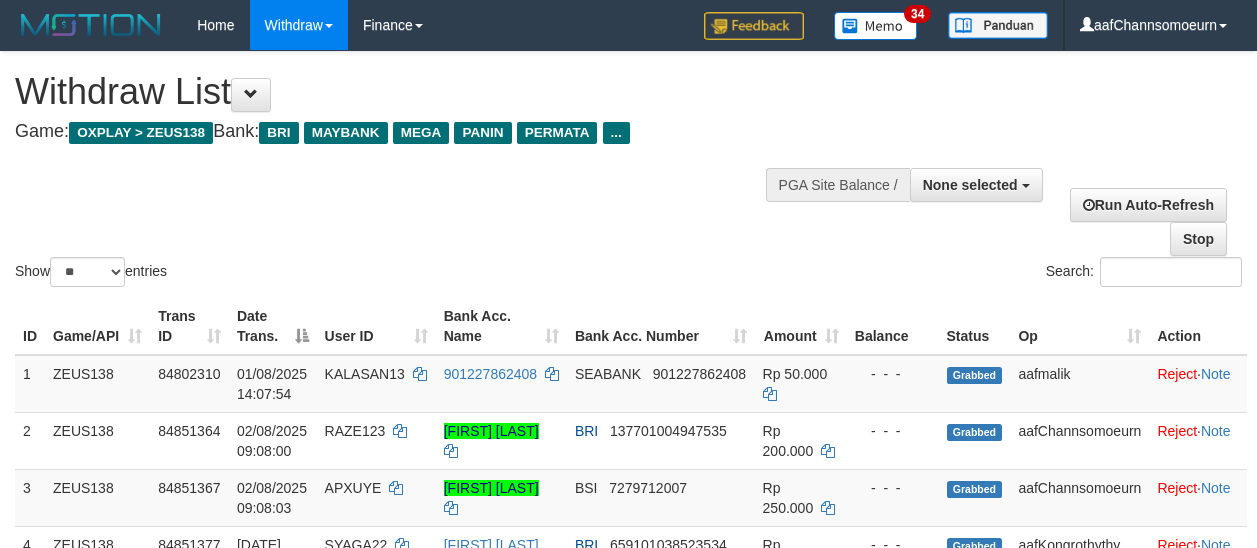 select 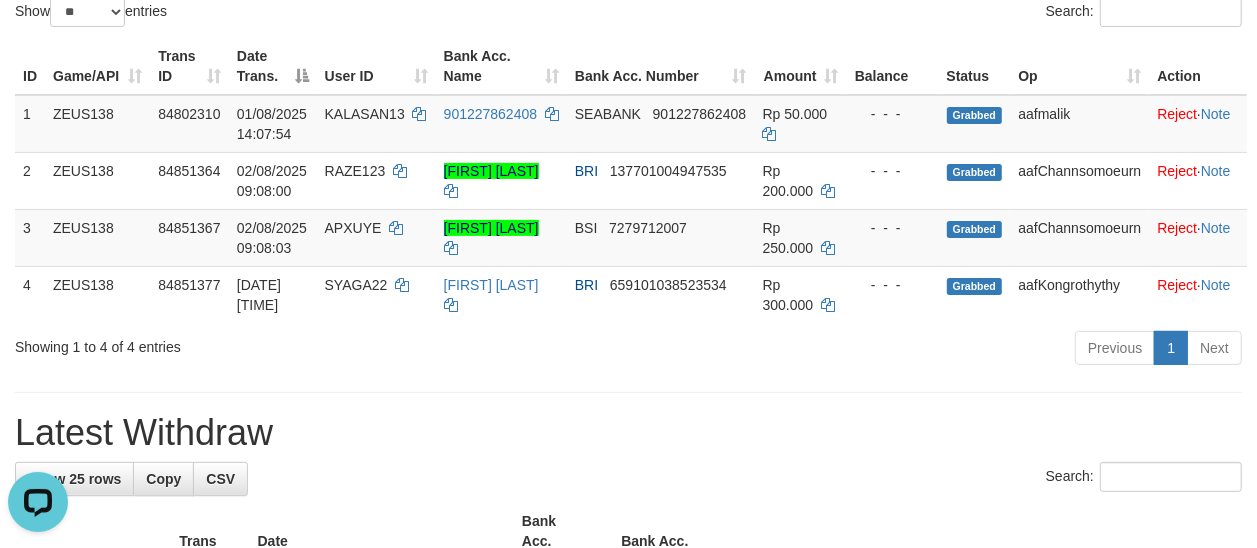 scroll, scrollTop: 0, scrollLeft: 0, axis: both 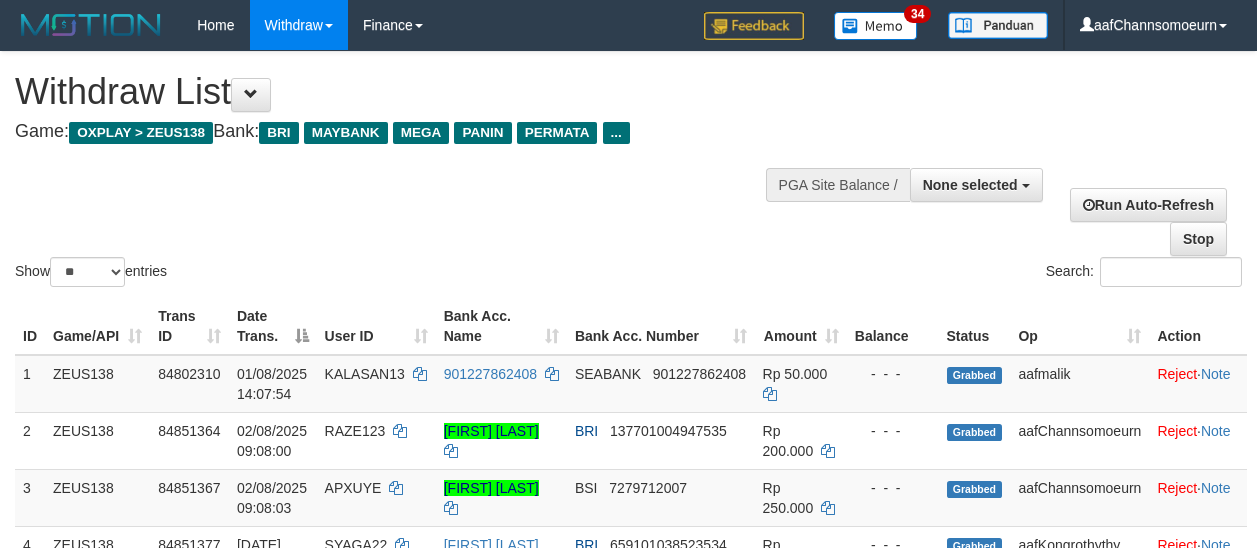 select 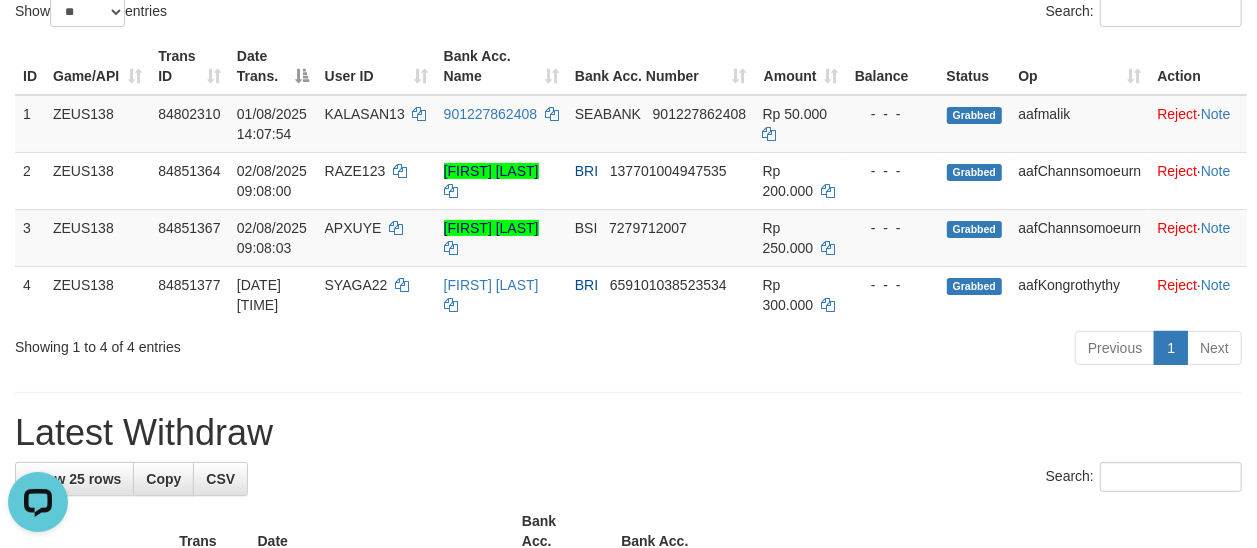 scroll, scrollTop: 0, scrollLeft: 0, axis: both 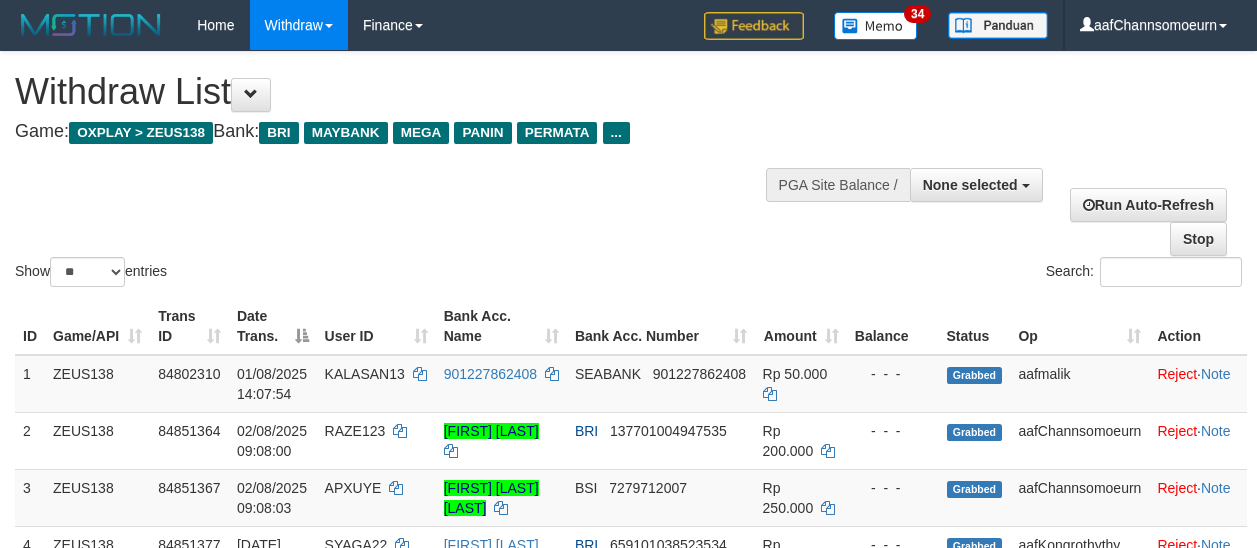 select 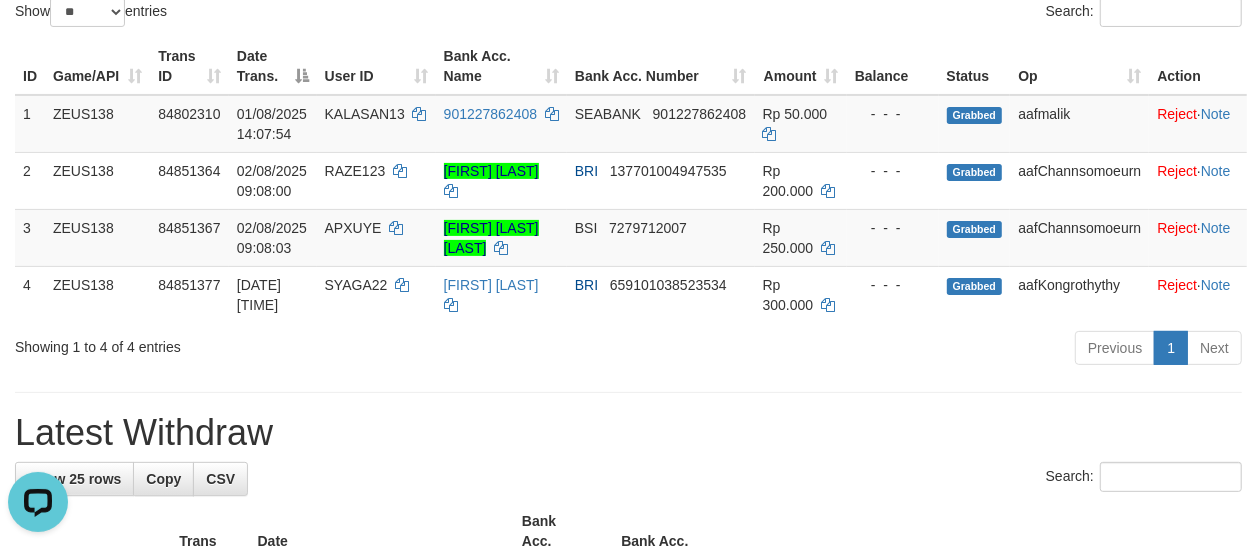 scroll, scrollTop: 0, scrollLeft: 0, axis: both 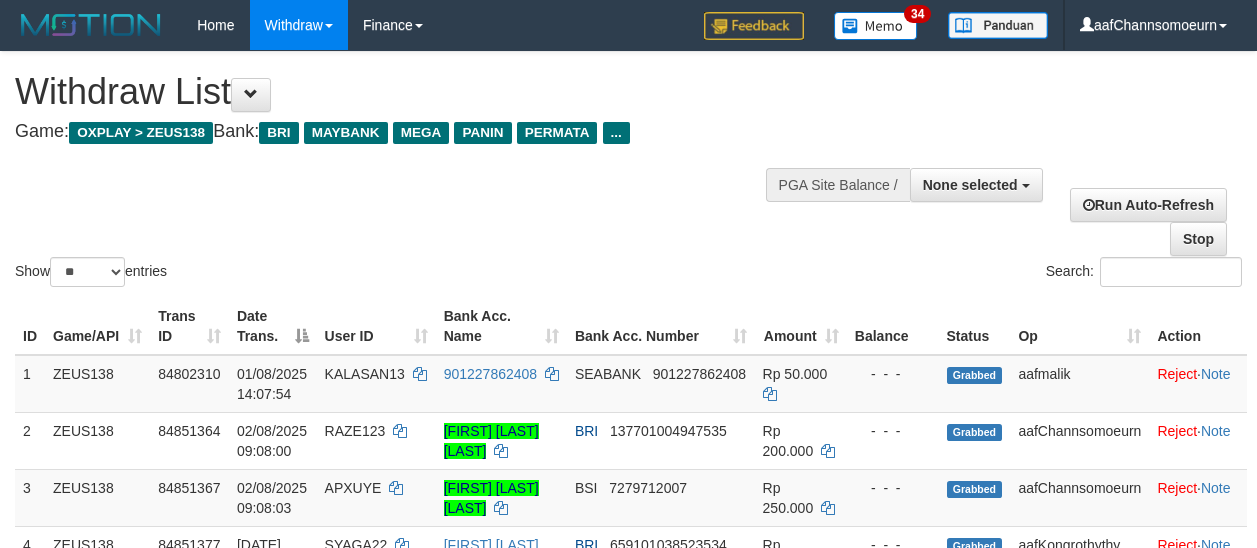 select 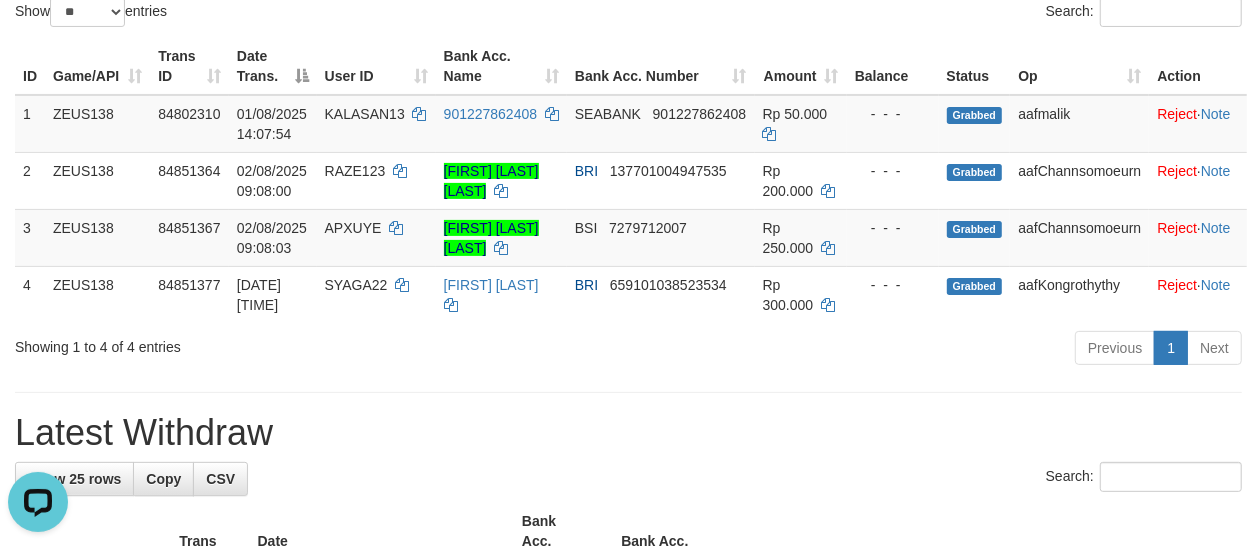 scroll, scrollTop: 0, scrollLeft: 0, axis: both 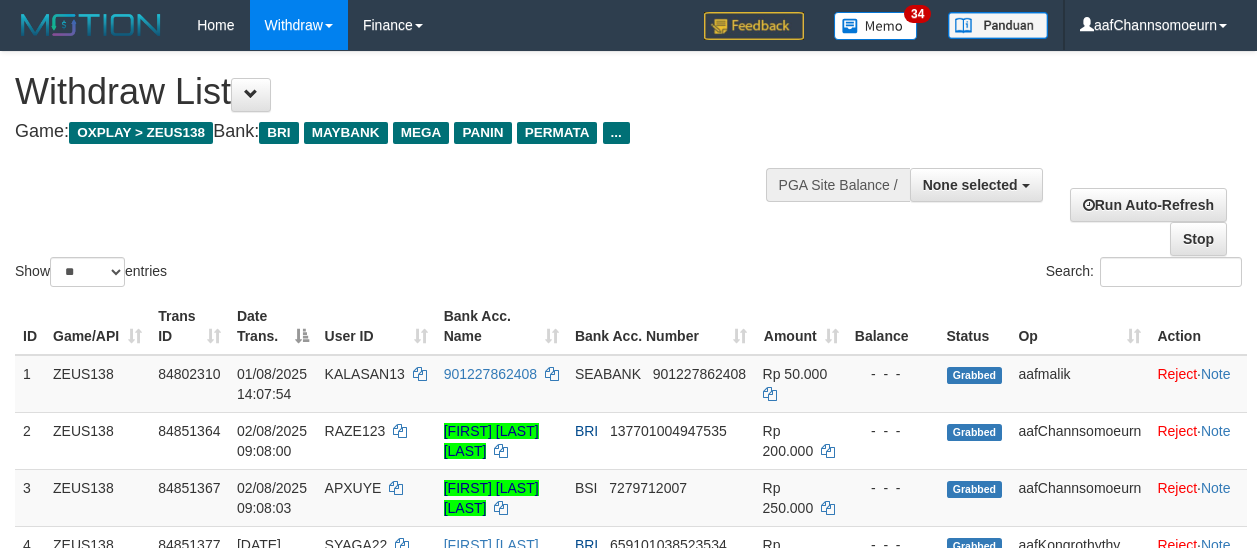 select 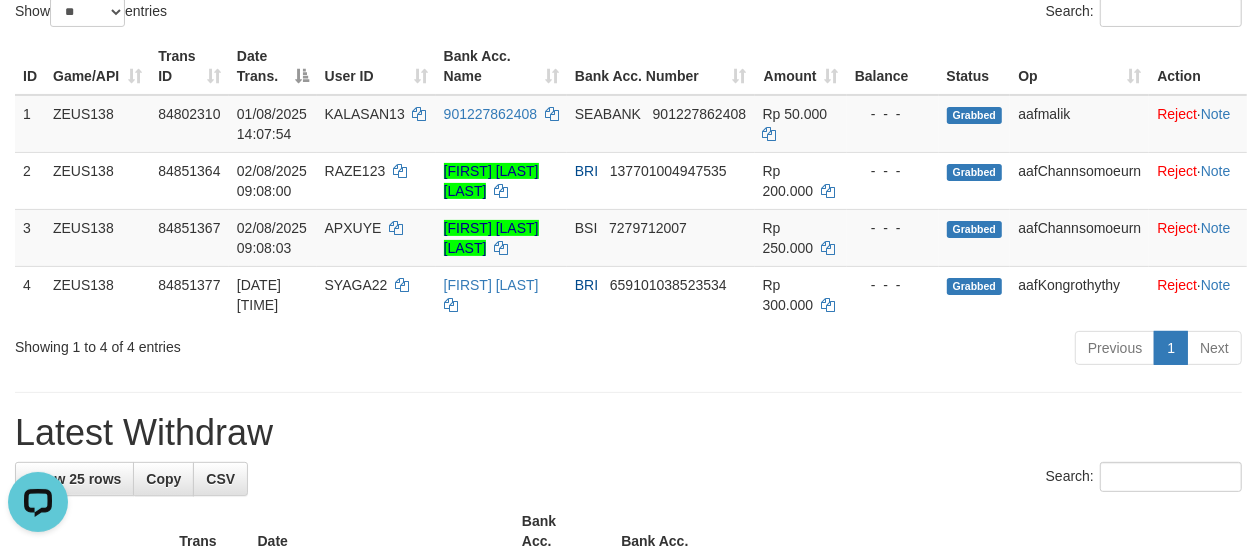 scroll, scrollTop: 0, scrollLeft: 0, axis: both 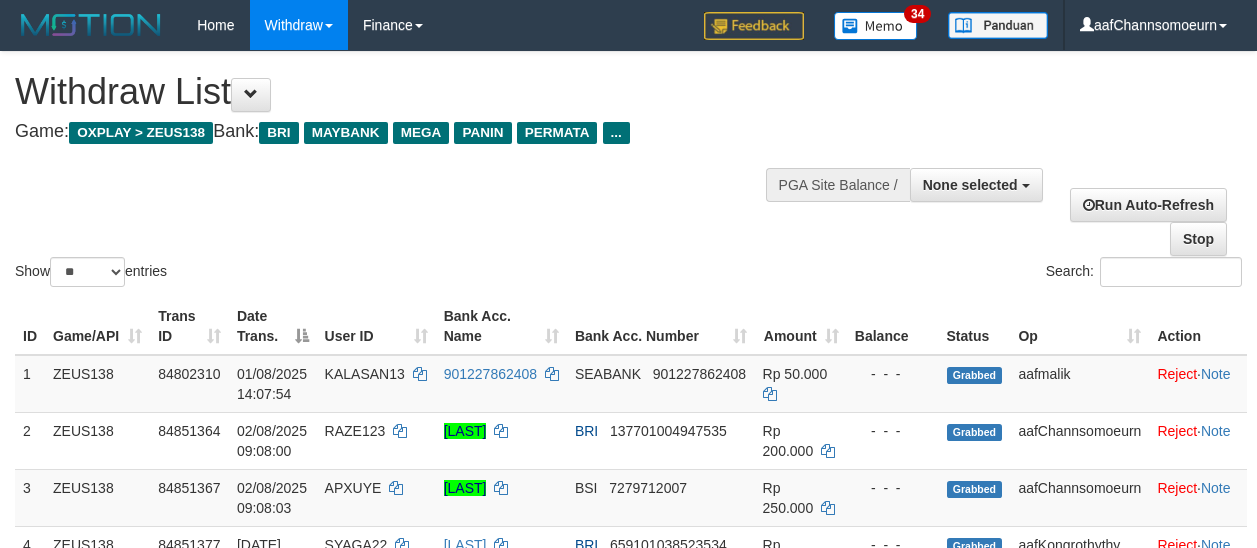 select 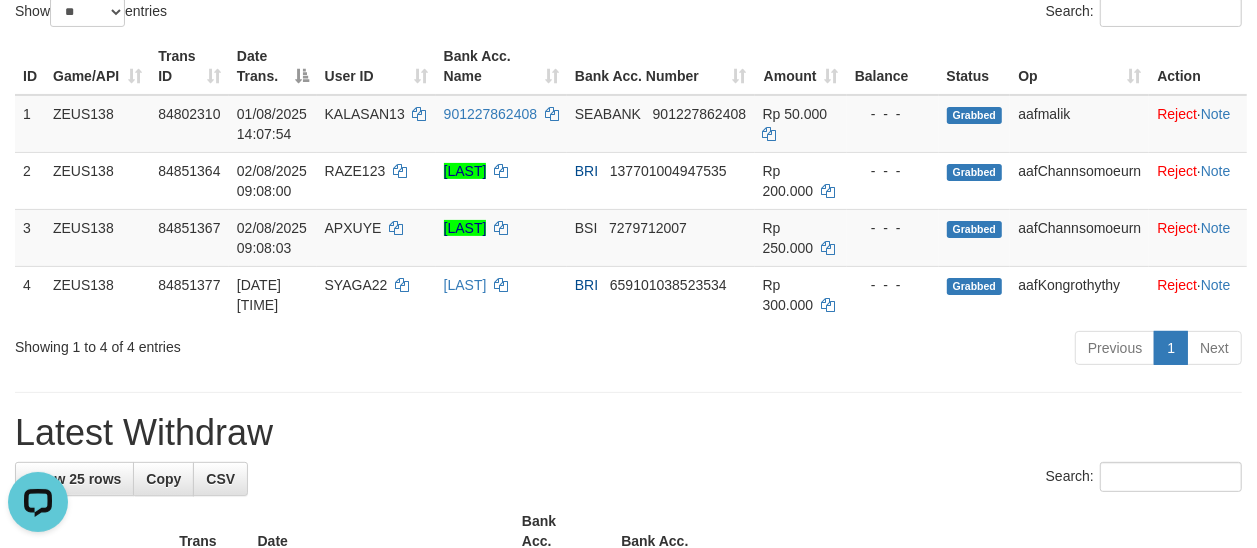 scroll, scrollTop: 0, scrollLeft: 0, axis: both 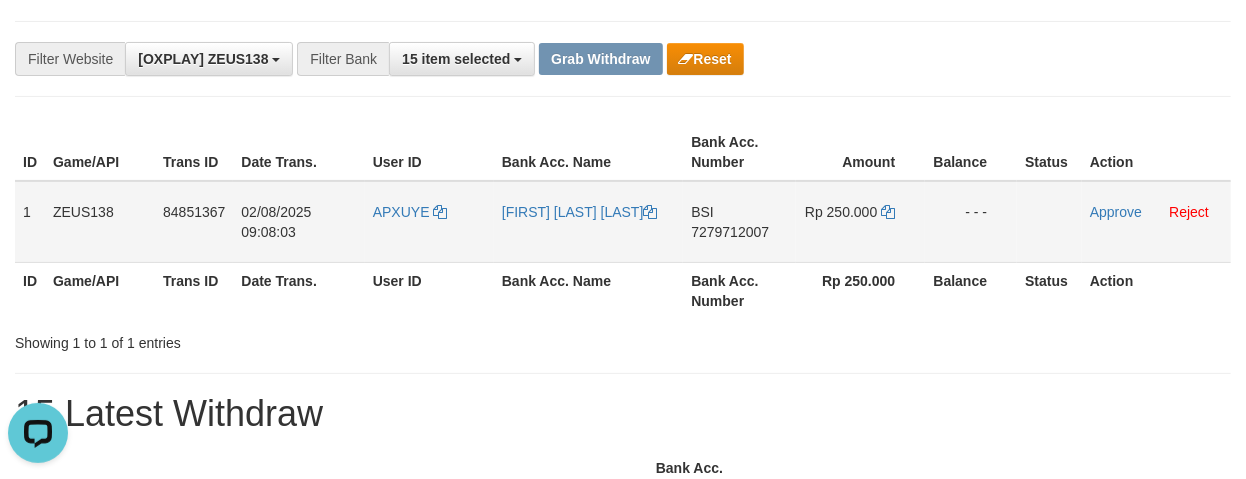 click on "BSI
7279712007" at bounding box center (739, 222) 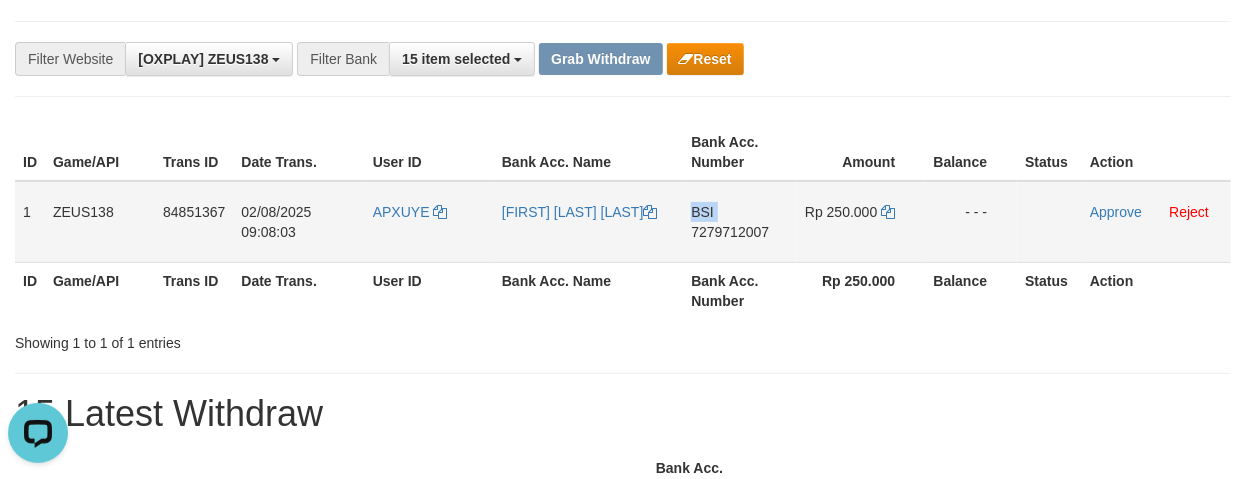 click on "BSI" at bounding box center [702, 212] 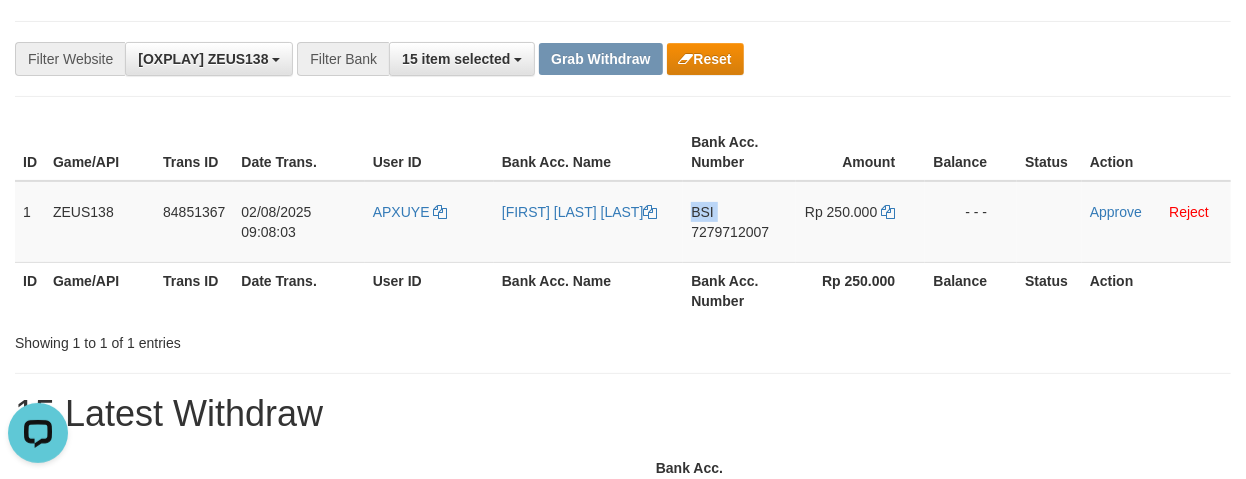 copy on "BSI" 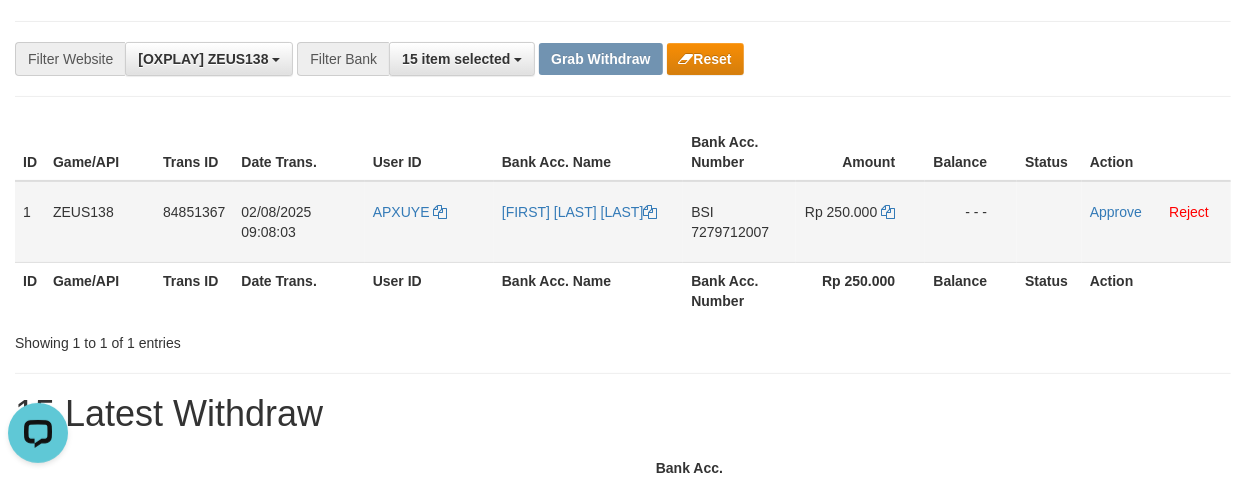 click on "7279712007" at bounding box center [730, 232] 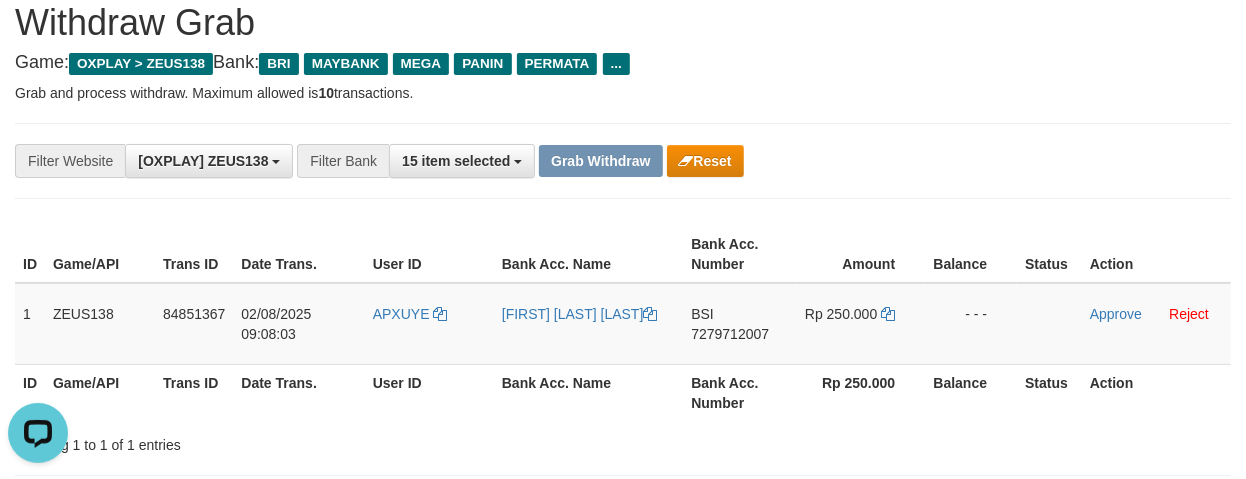 scroll, scrollTop: 0, scrollLeft: 0, axis: both 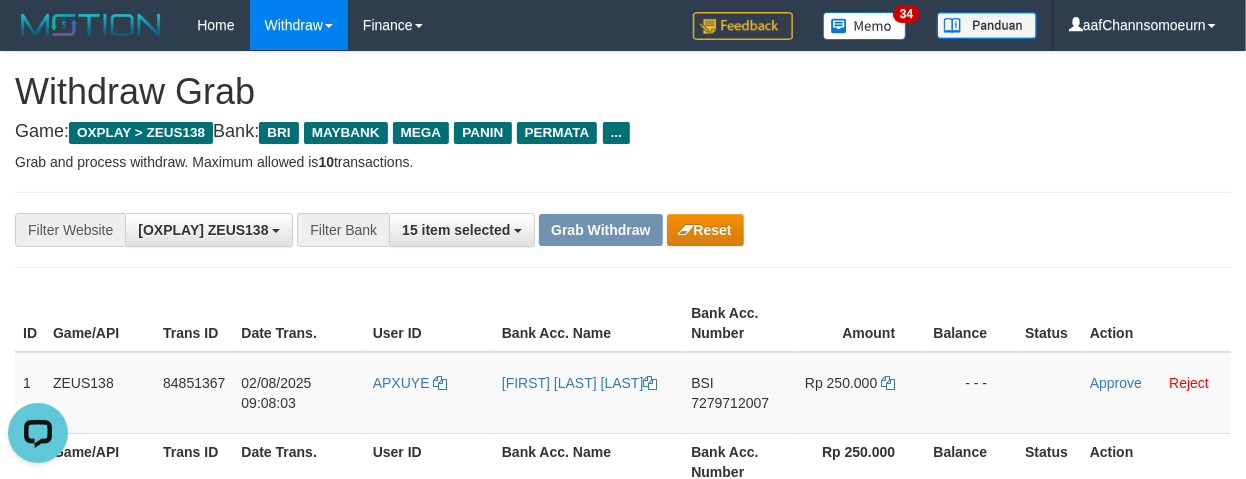 click on "Game:   OXPLAY > ZEUS138    		Bank:   BRI   MAYBANK   MEGA   PANIN   PERMATA   ..." at bounding box center [623, 132] 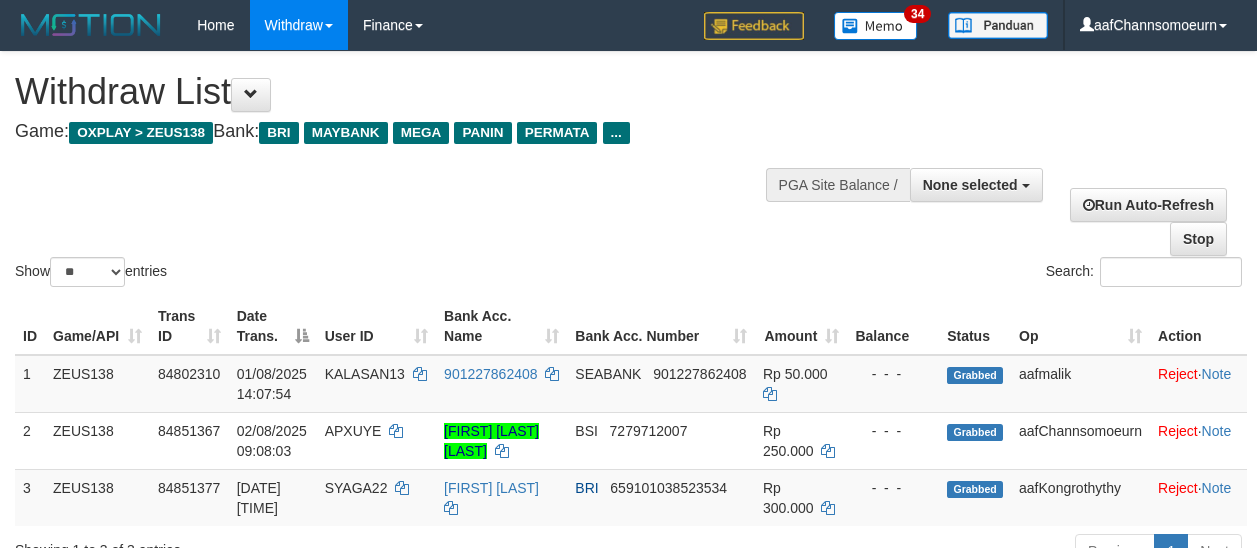 select 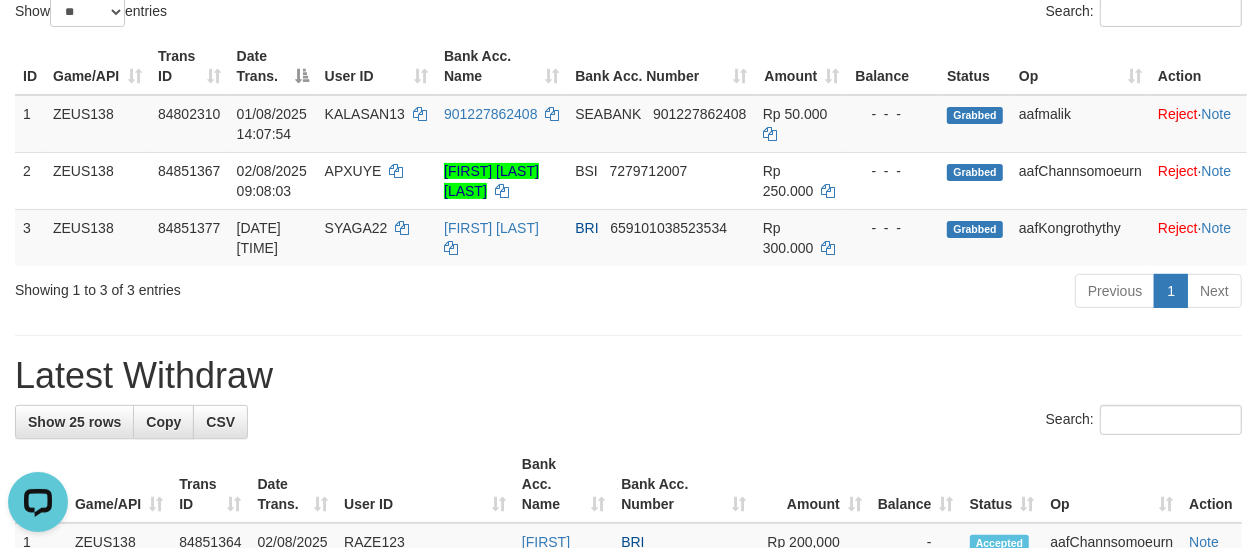 scroll, scrollTop: 0, scrollLeft: 0, axis: both 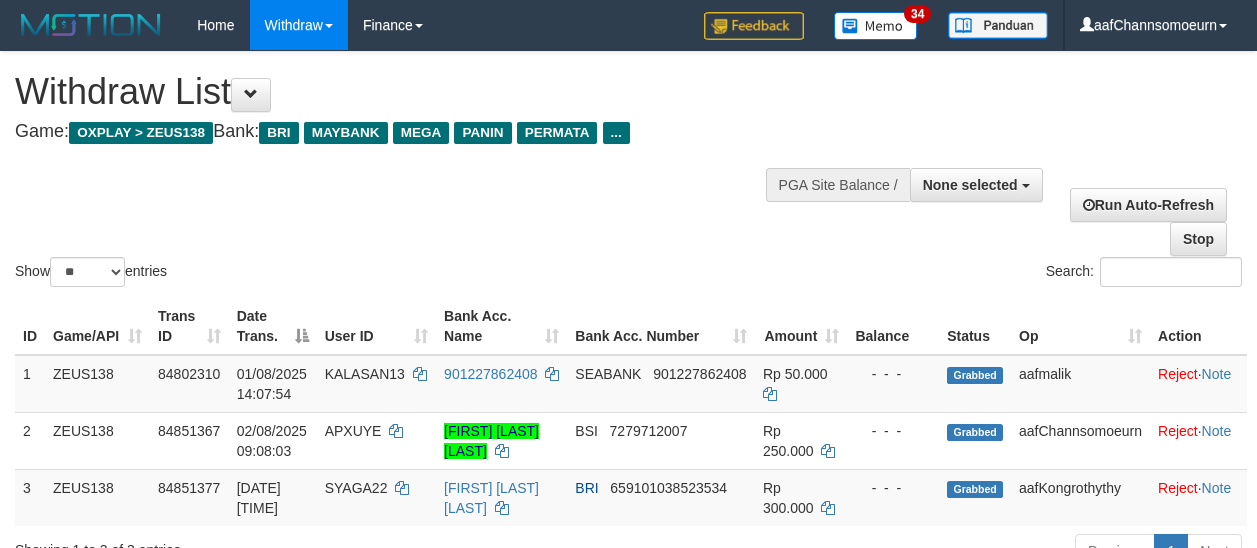 select 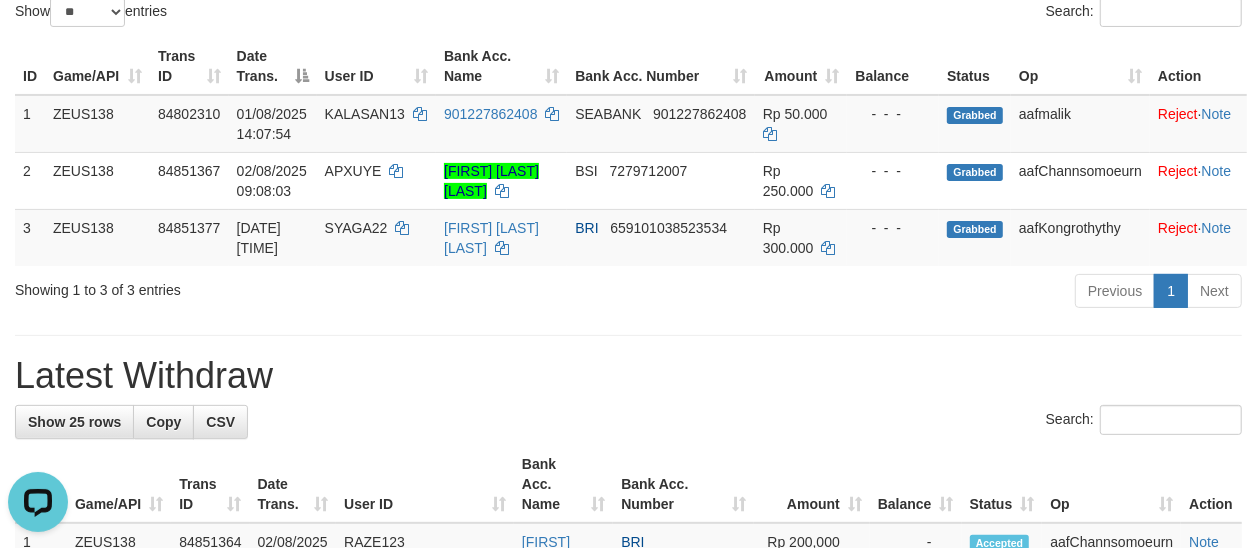 scroll, scrollTop: 0, scrollLeft: 0, axis: both 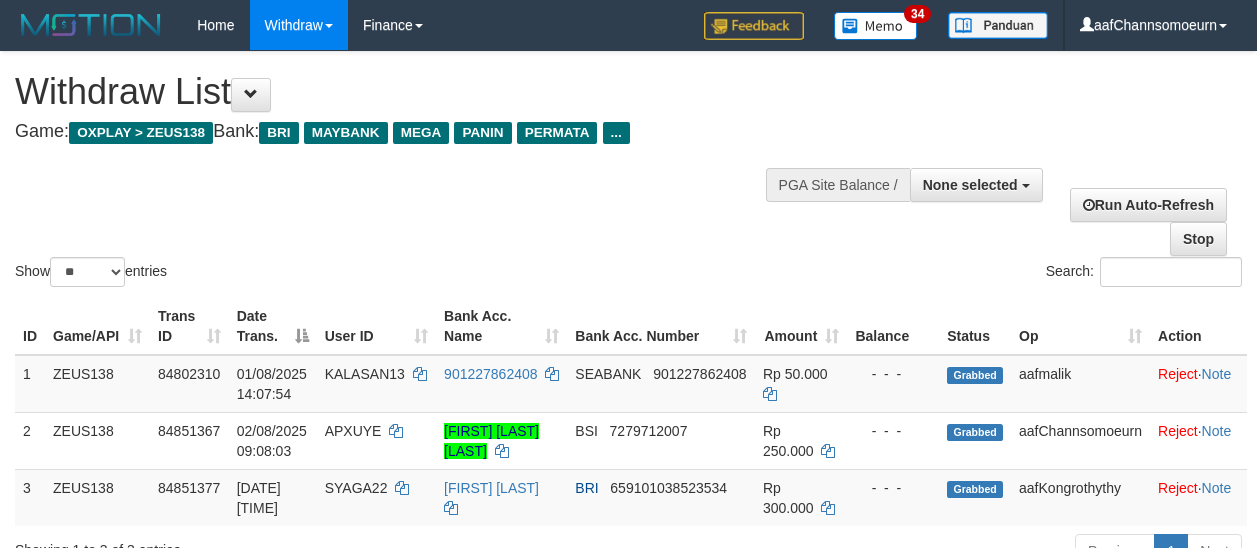 select 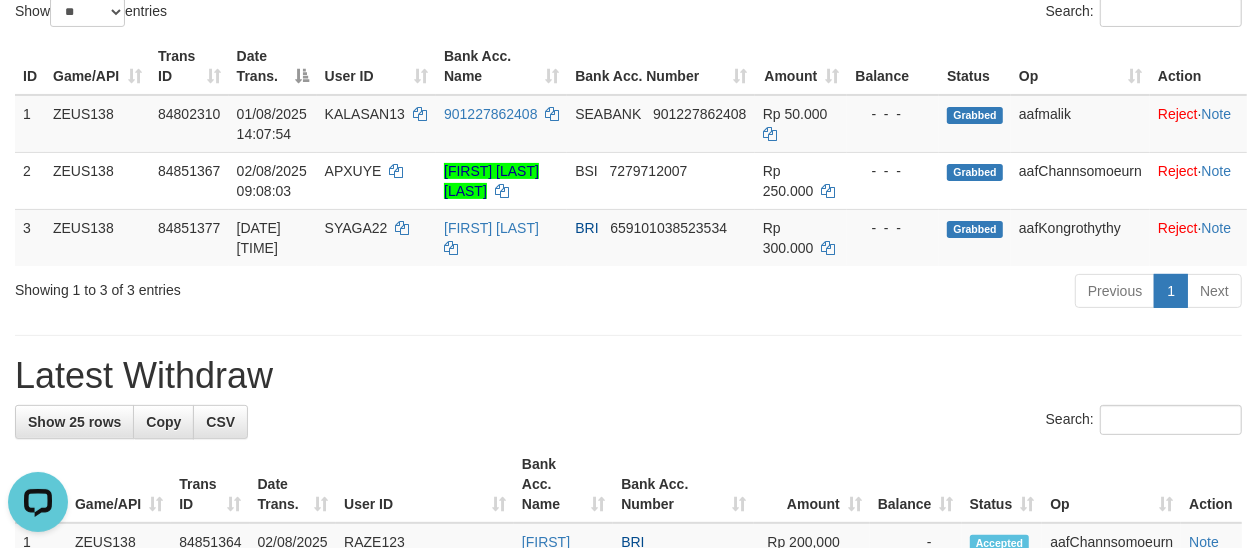 scroll, scrollTop: 0, scrollLeft: 0, axis: both 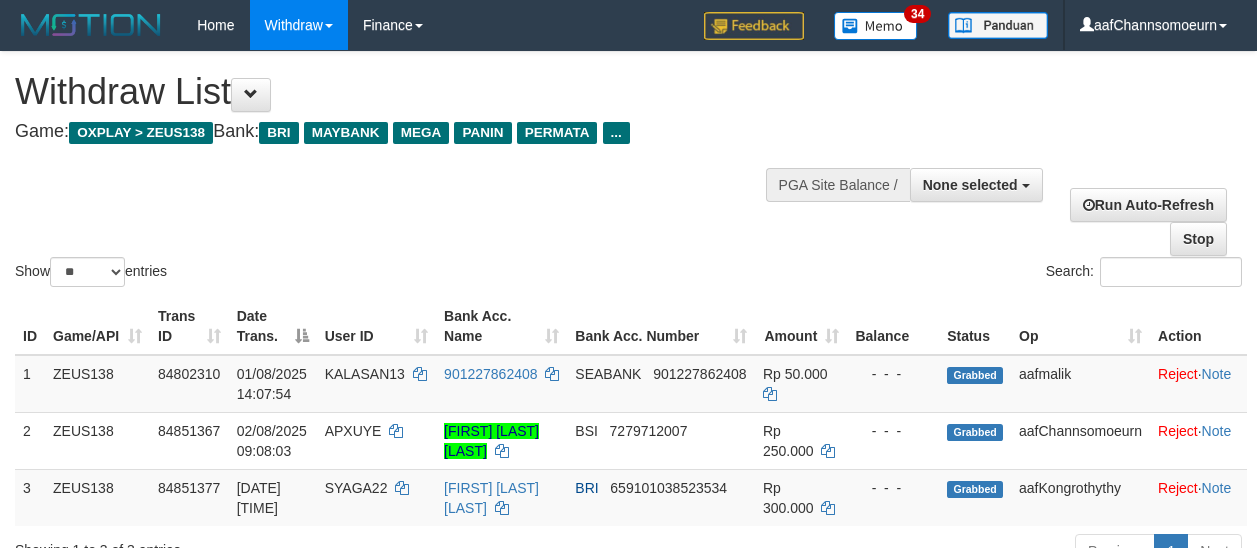 select 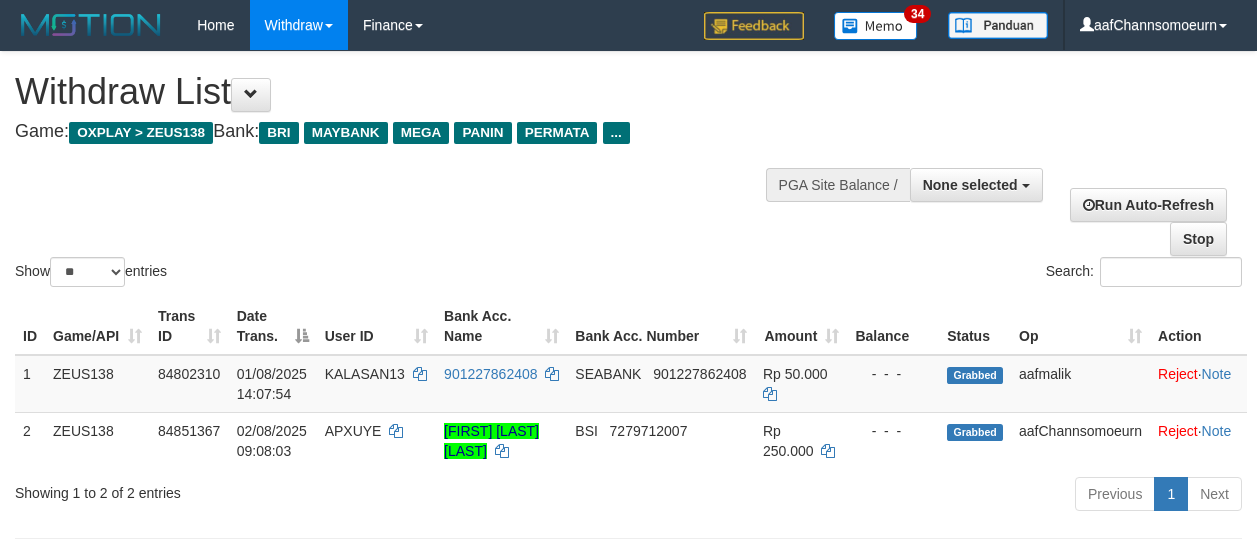select 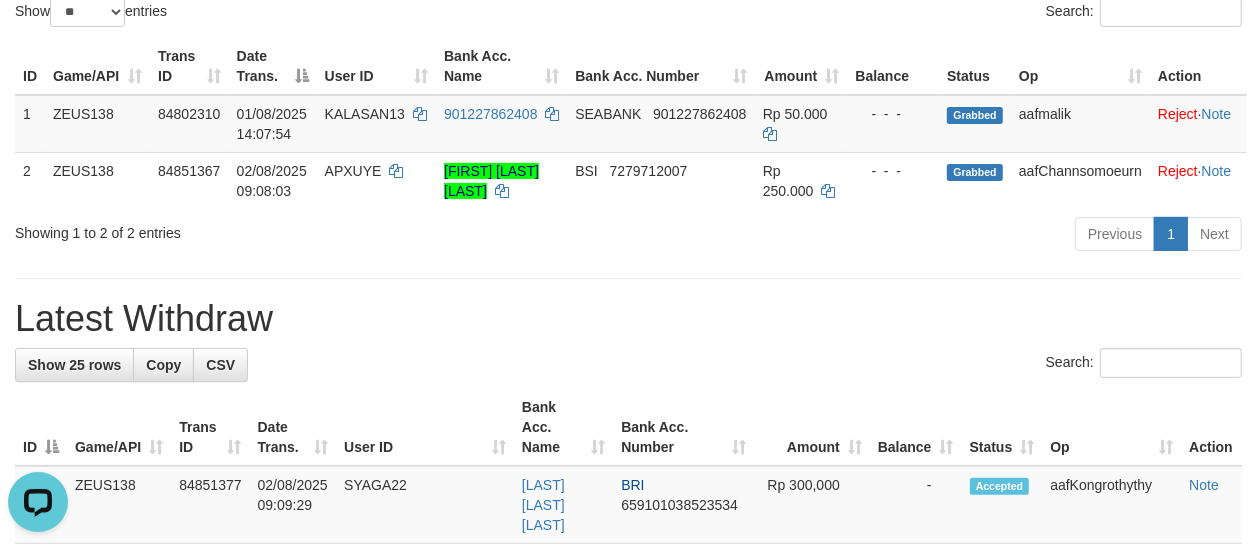 scroll, scrollTop: 0, scrollLeft: 0, axis: both 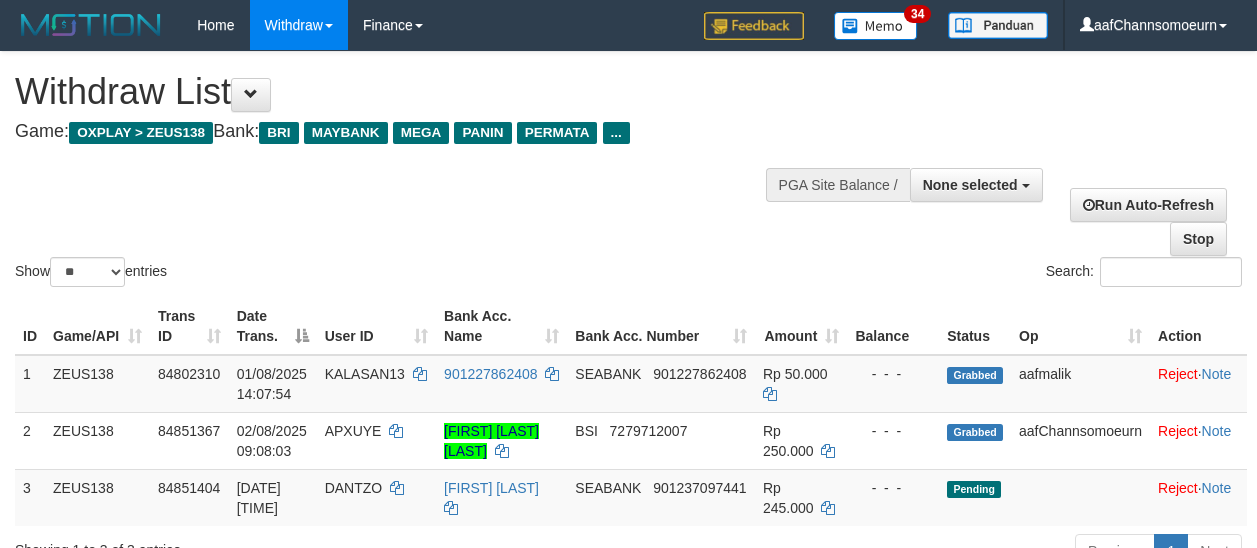 select 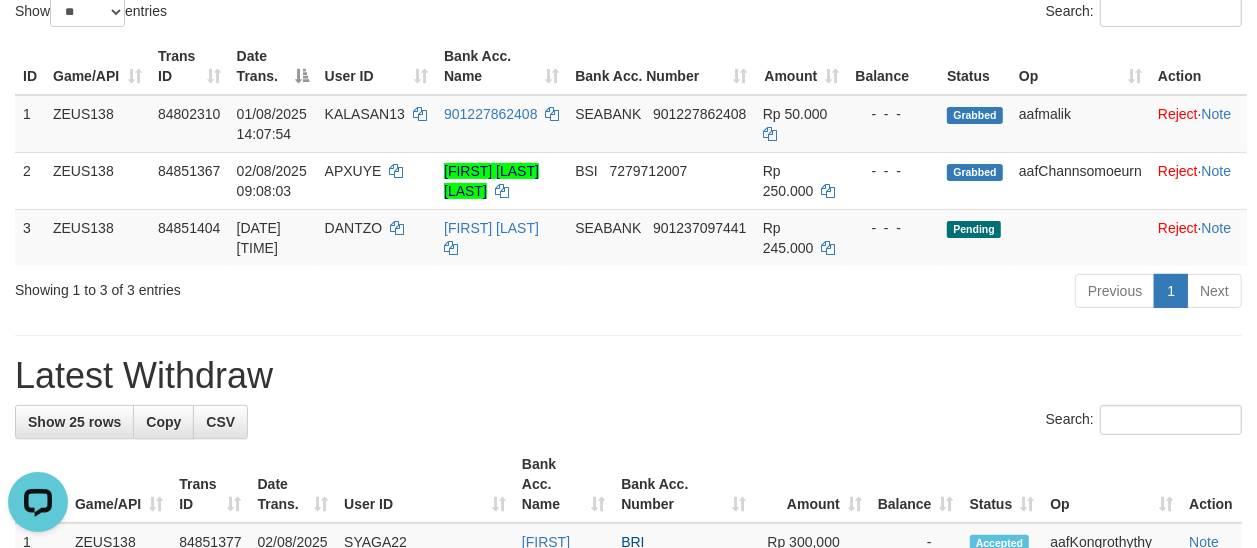scroll, scrollTop: 0, scrollLeft: 0, axis: both 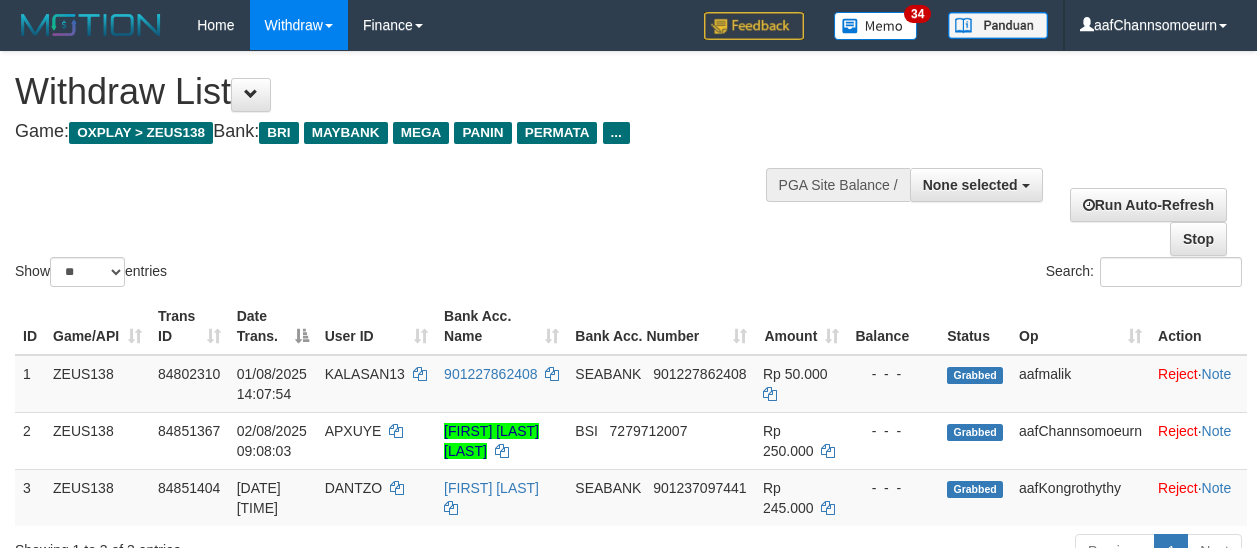 select 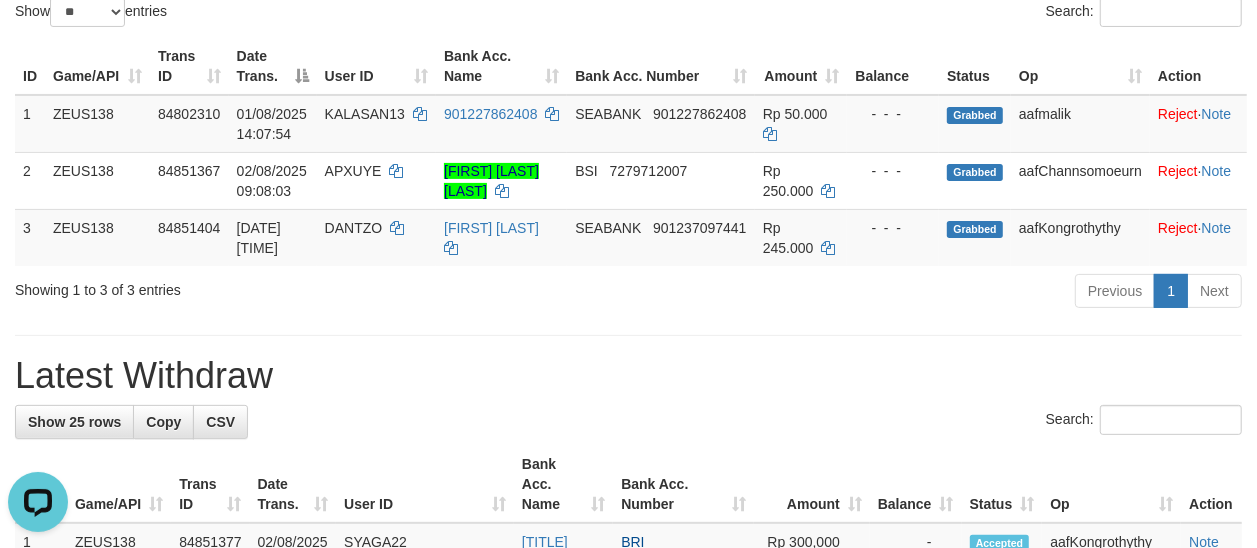scroll, scrollTop: 0, scrollLeft: 0, axis: both 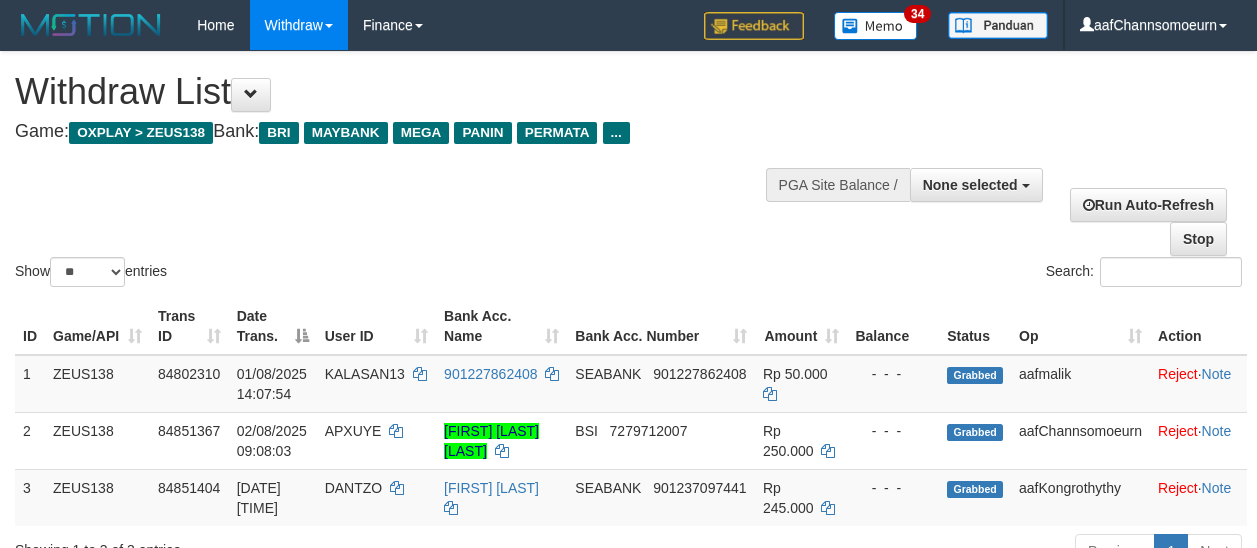 select 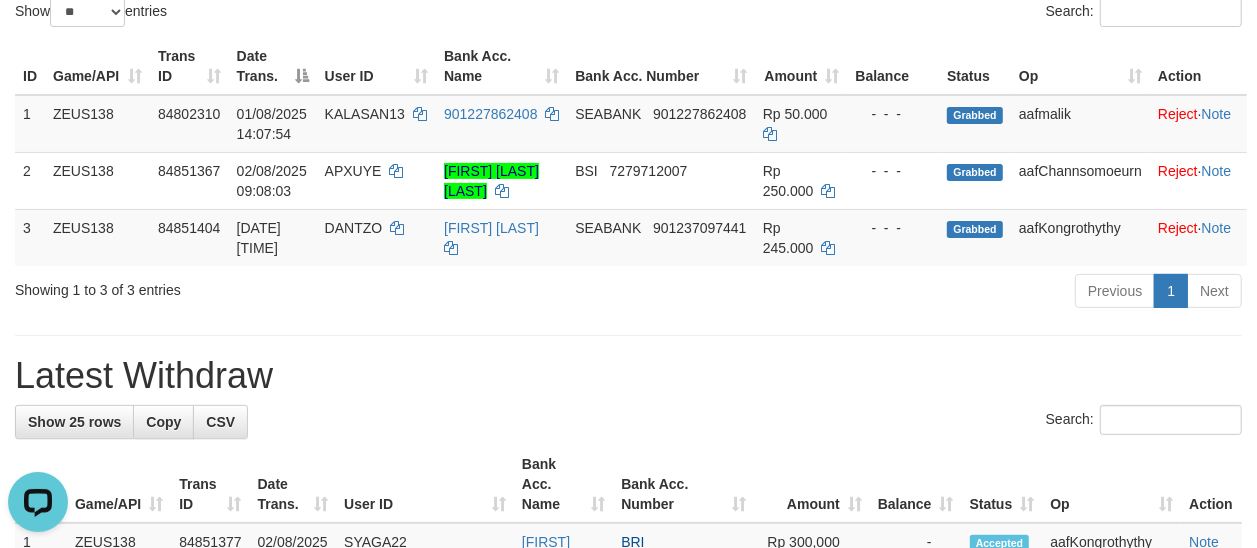 scroll, scrollTop: 0, scrollLeft: 0, axis: both 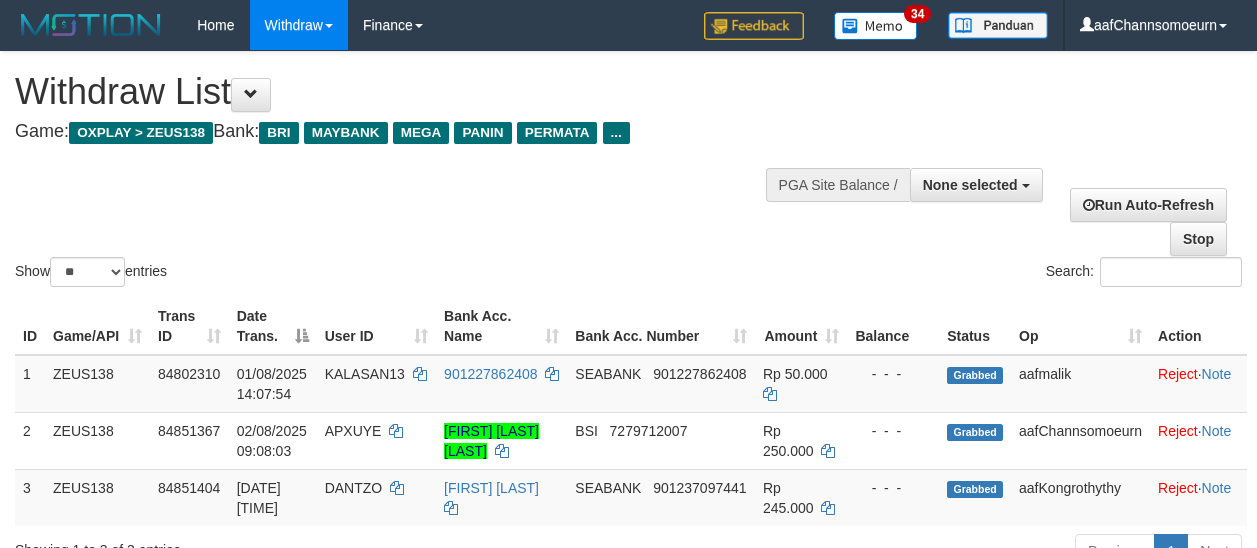 select 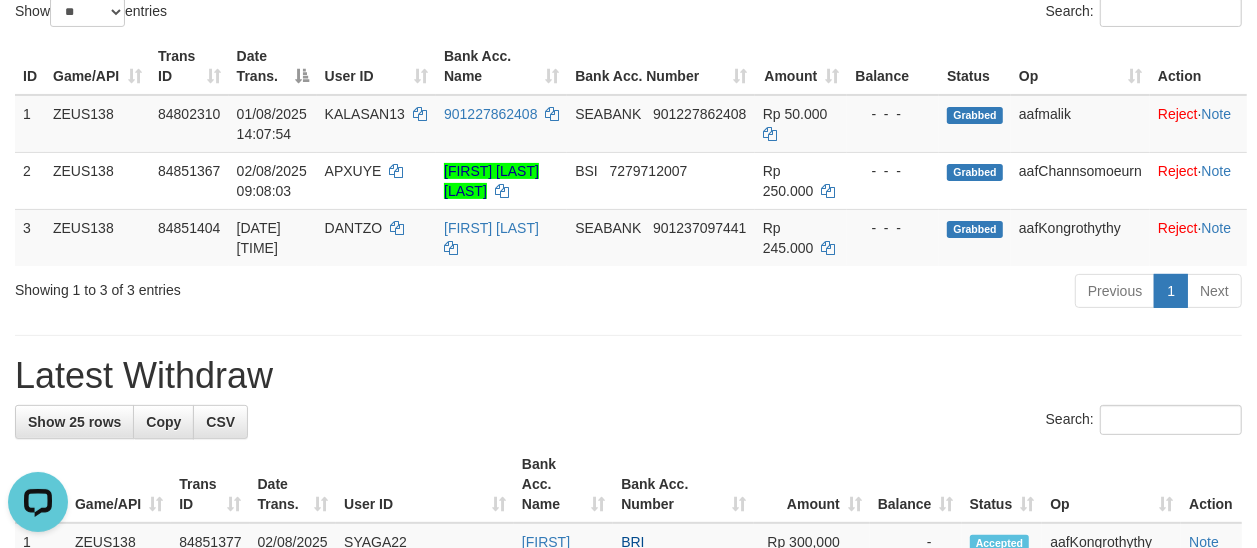 scroll, scrollTop: 0, scrollLeft: 0, axis: both 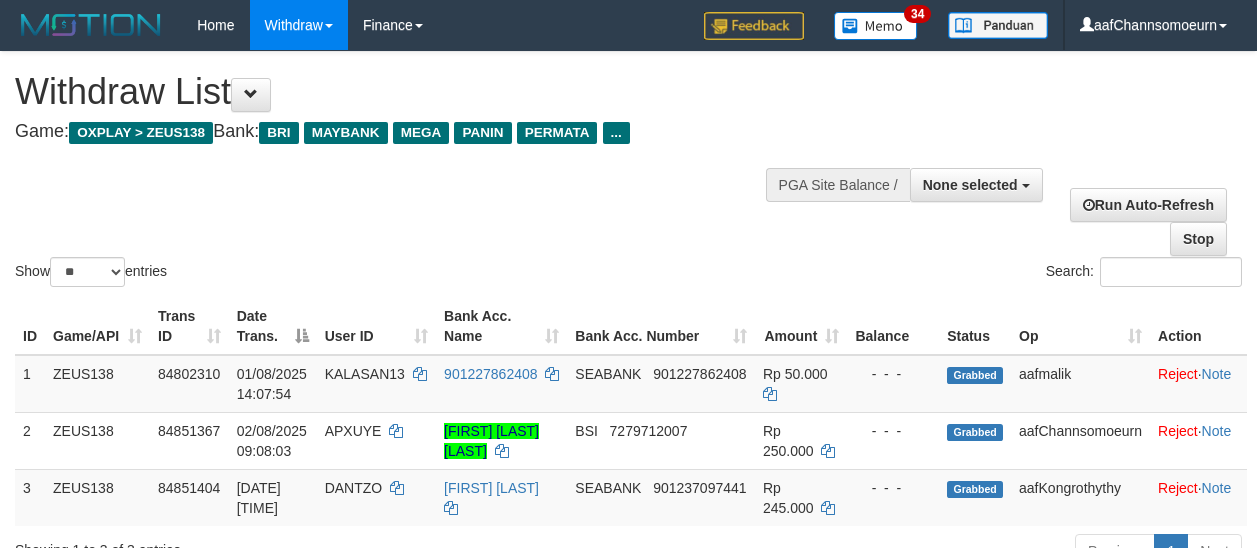select 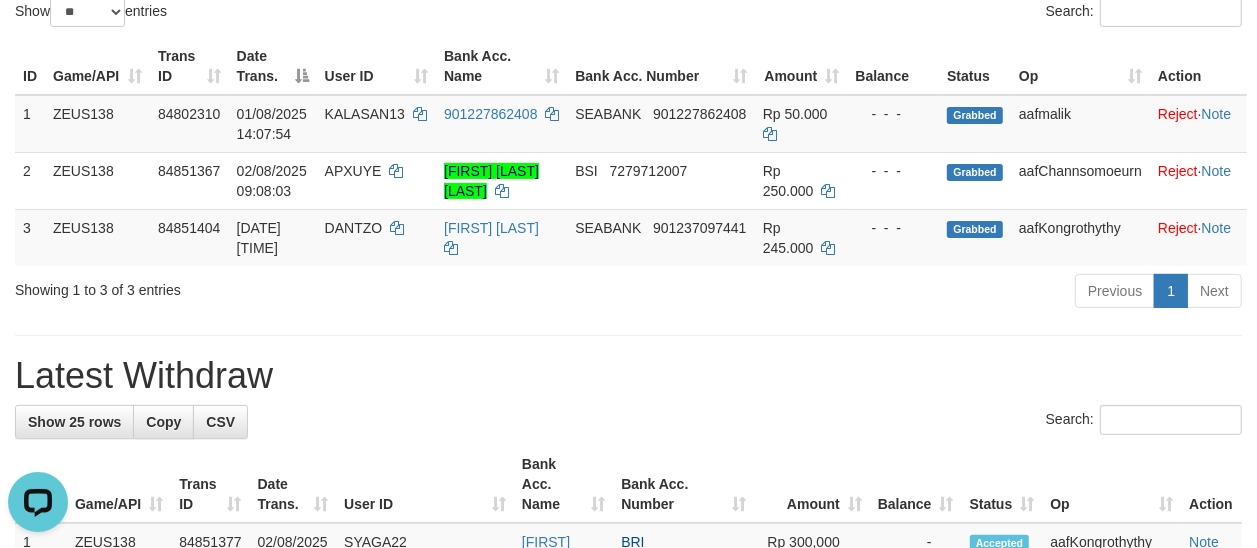 scroll, scrollTop: 0, scrollLeft: 0, axis: both 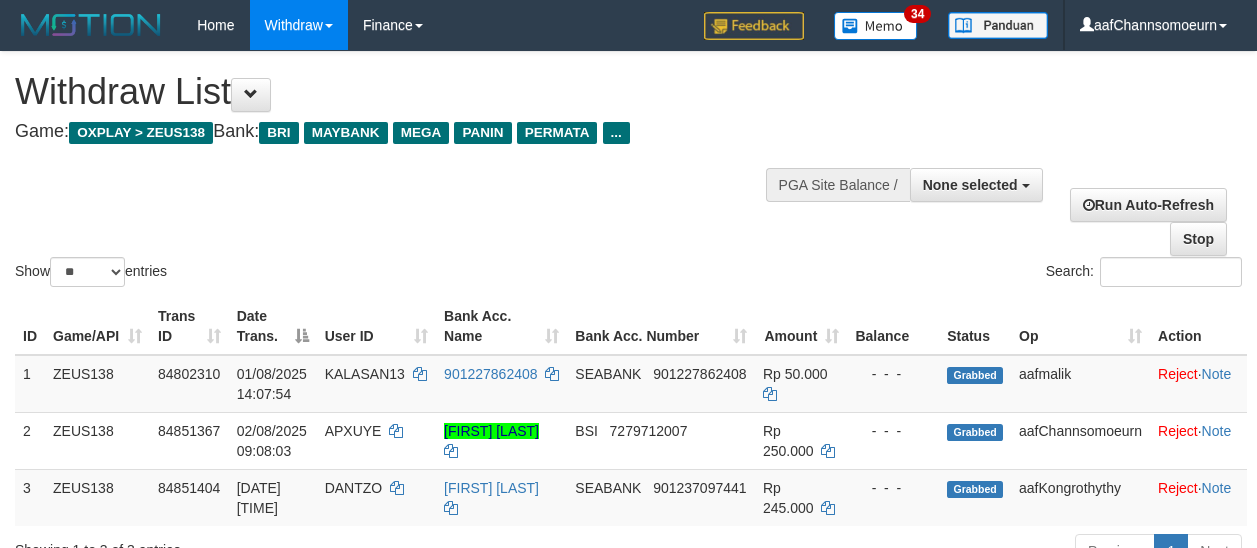 select 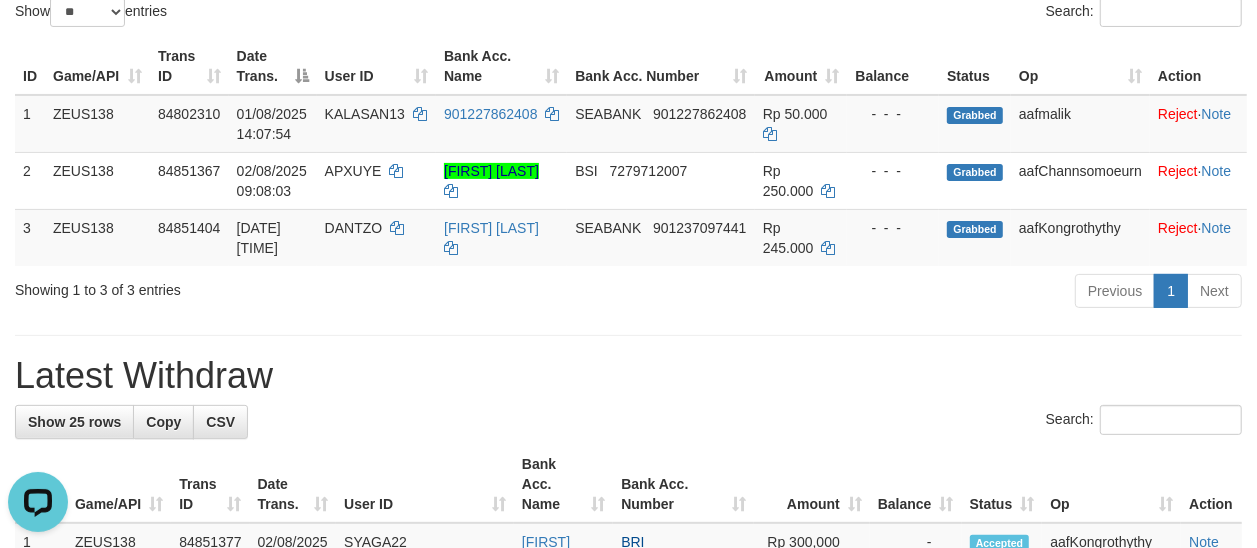 scroll, scrollTop: 0, scrollLeft: 0, axis: both 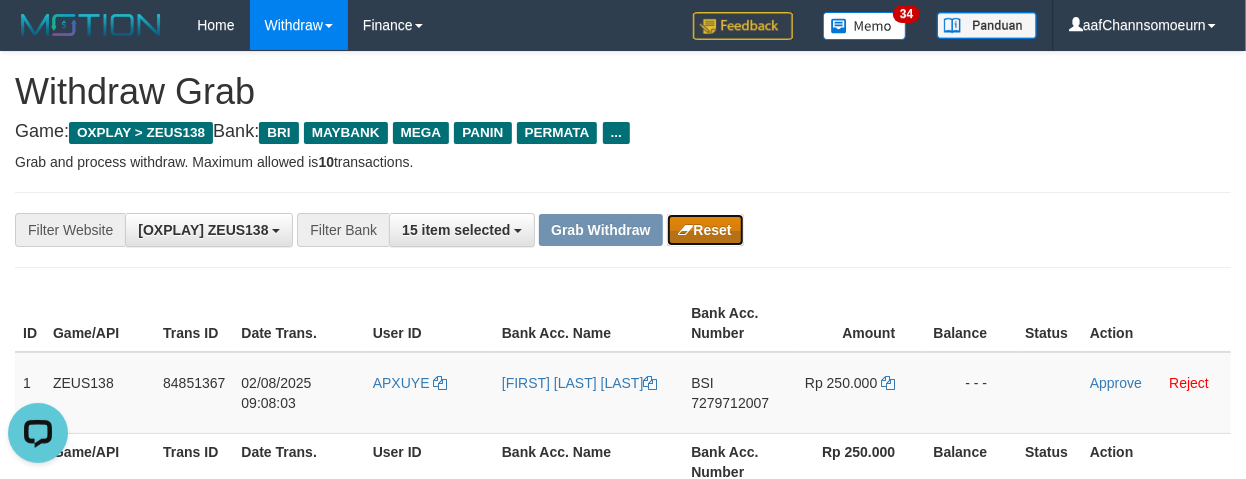 click on "Reset" at bounding box center [705, 230] 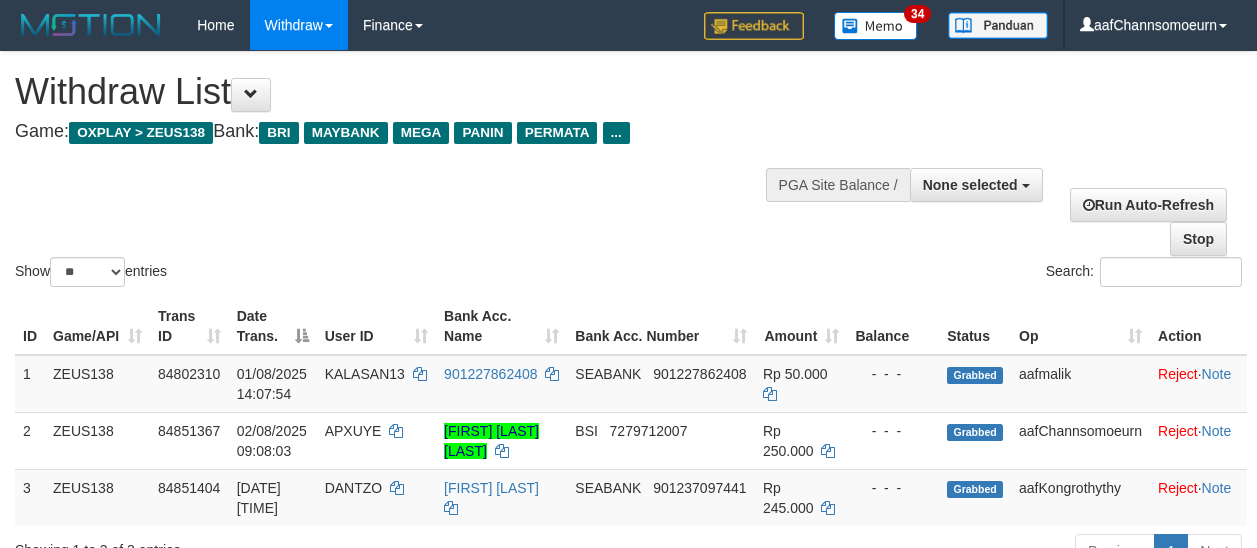 select 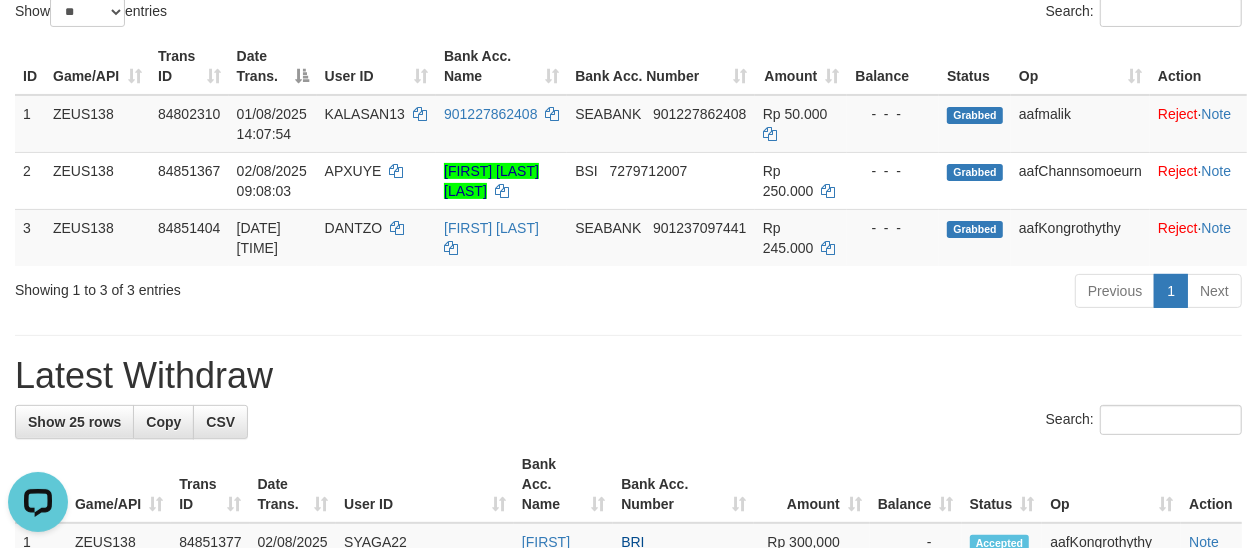 scroll, scrollTop: 0, scrollLeft: 0, axis: both 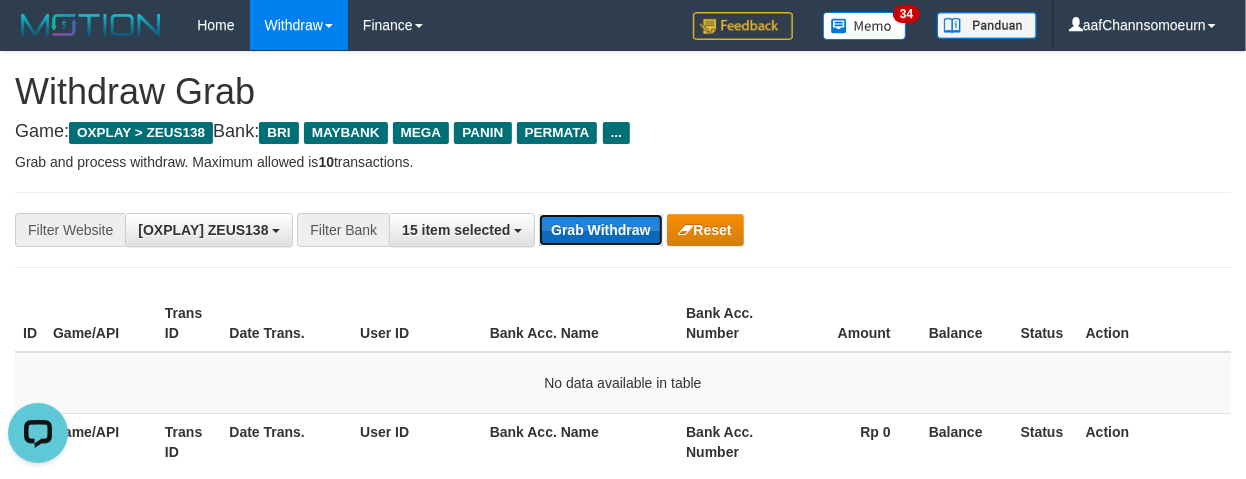 click on "Grab Withdraw" at bounding box center [600, 230] 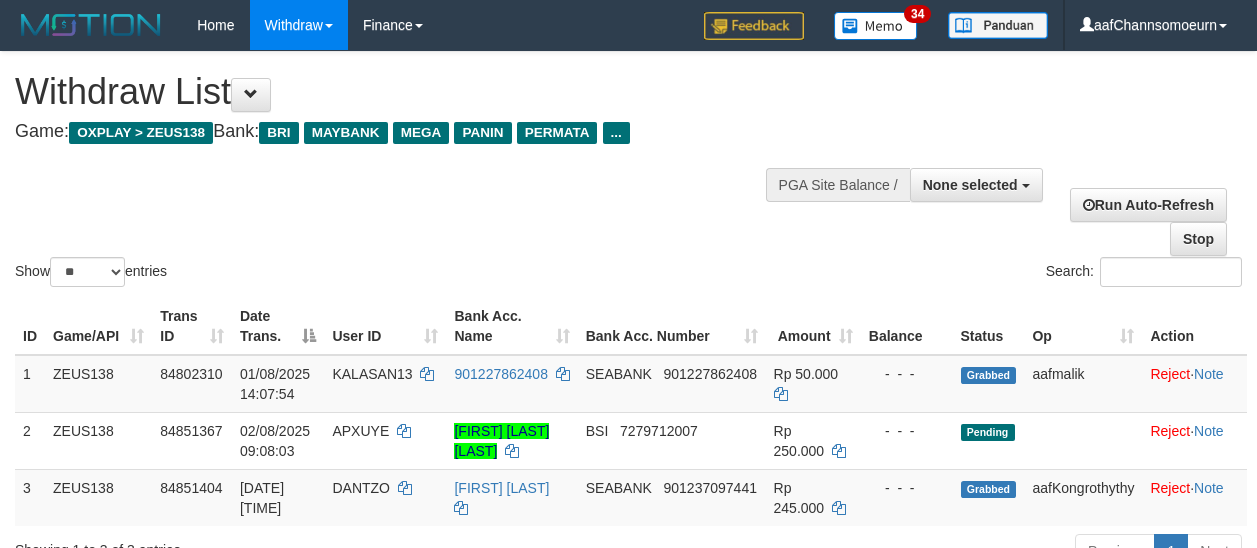 select 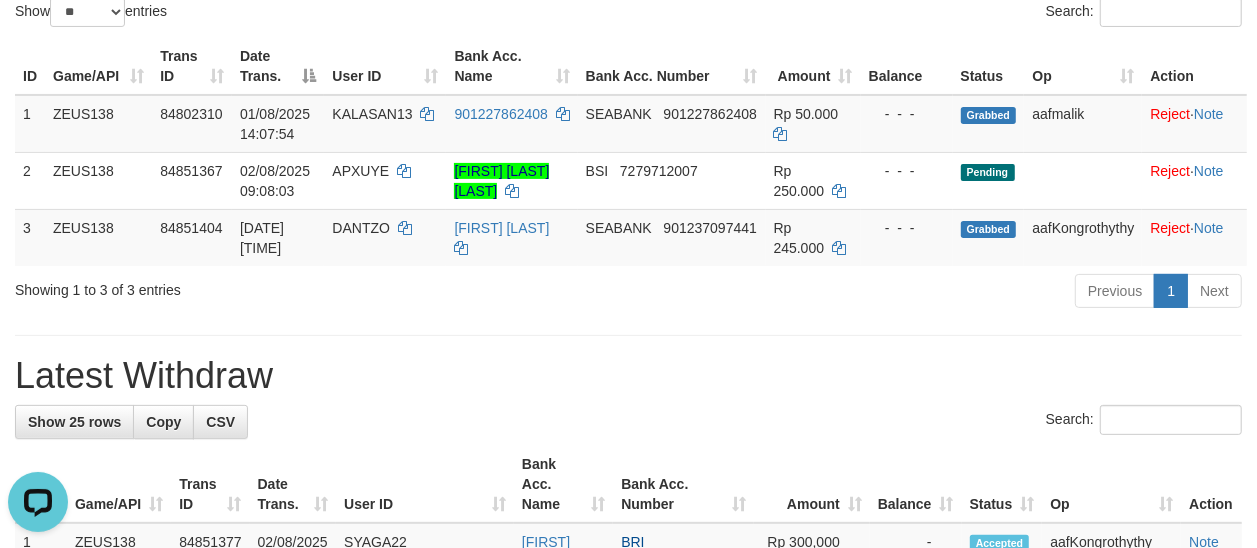 scroll, scrollTop: 0, scrollLeft: 0, axis: both 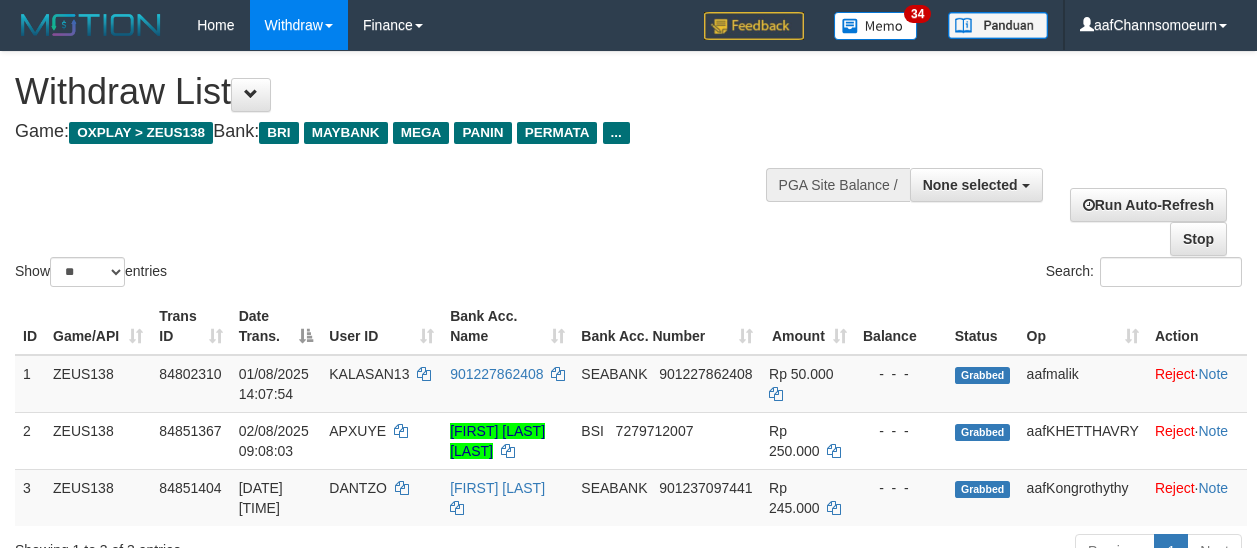 select 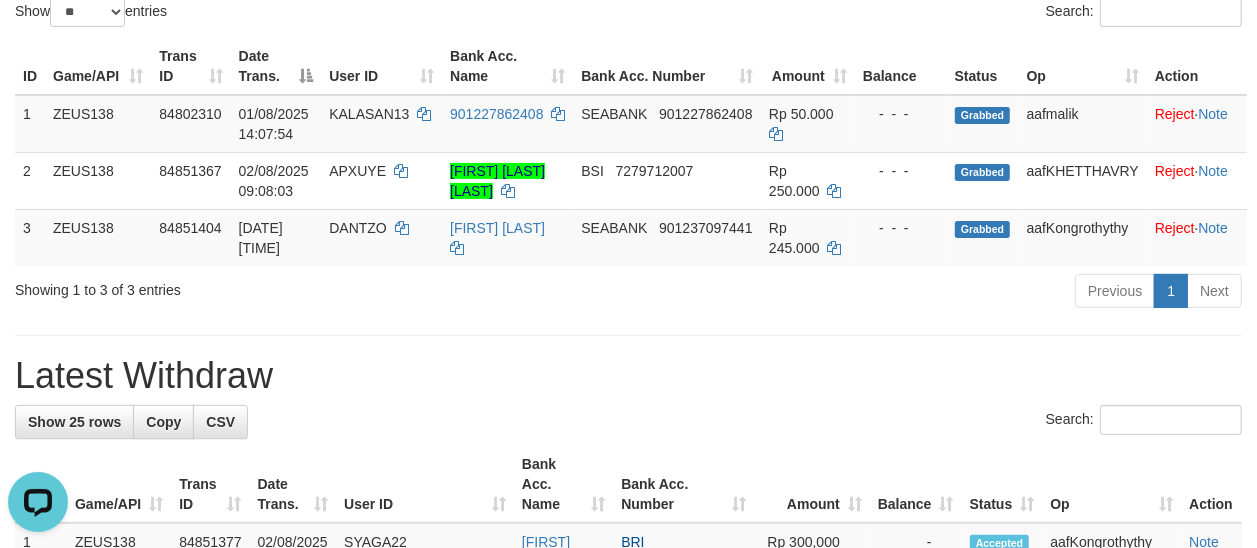 scroll, scrollTop: 0, scrollLeft: 0, axis: both 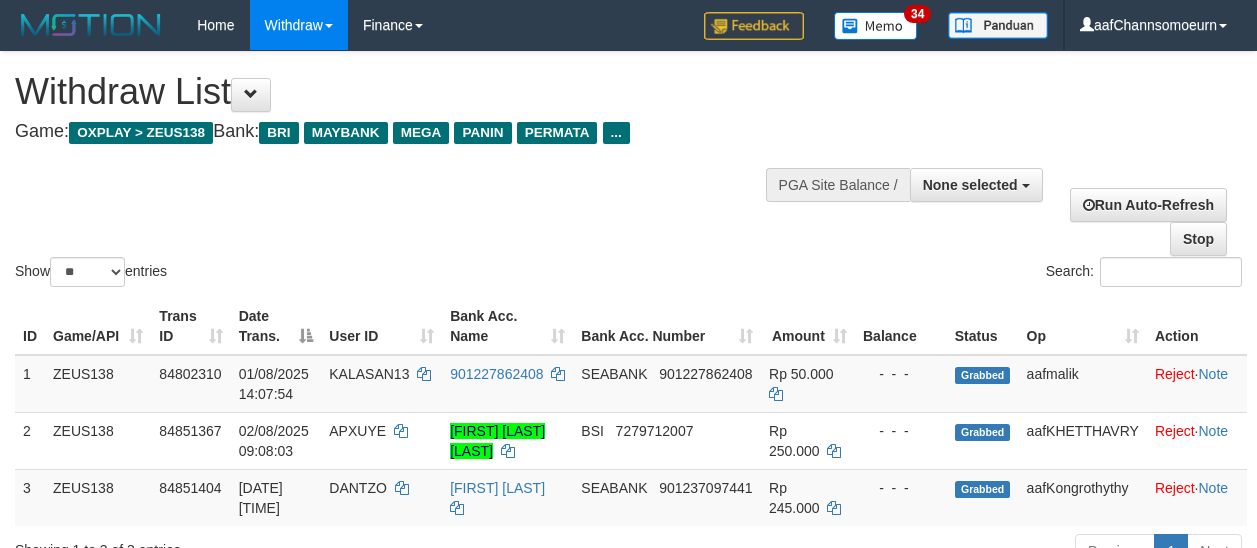 select 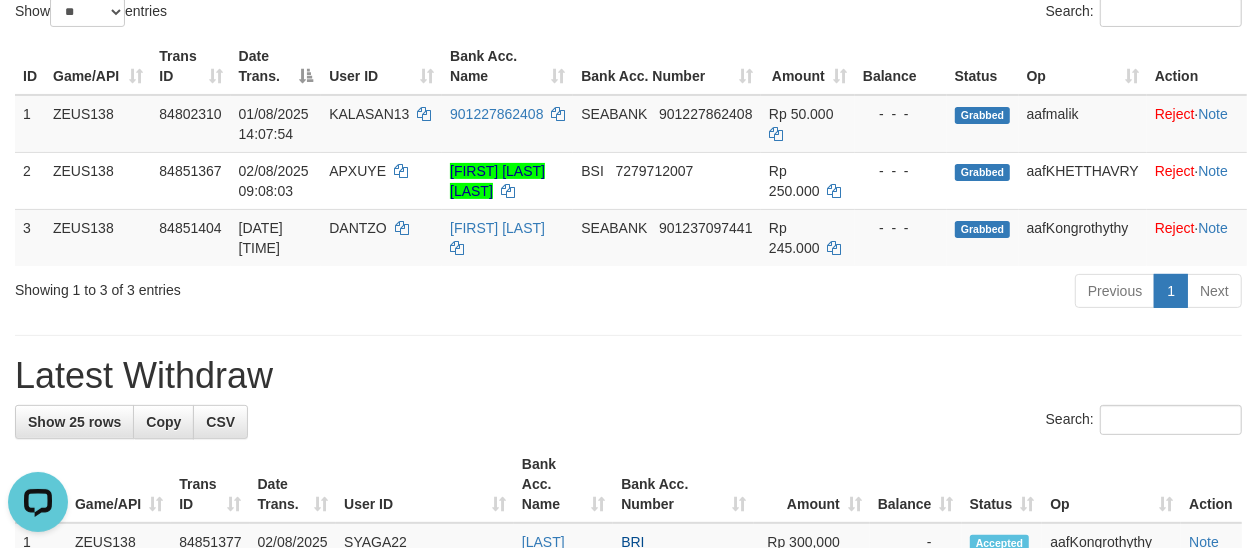 scroll, scrollTop: 0, scrollLeft: 0, axis: both 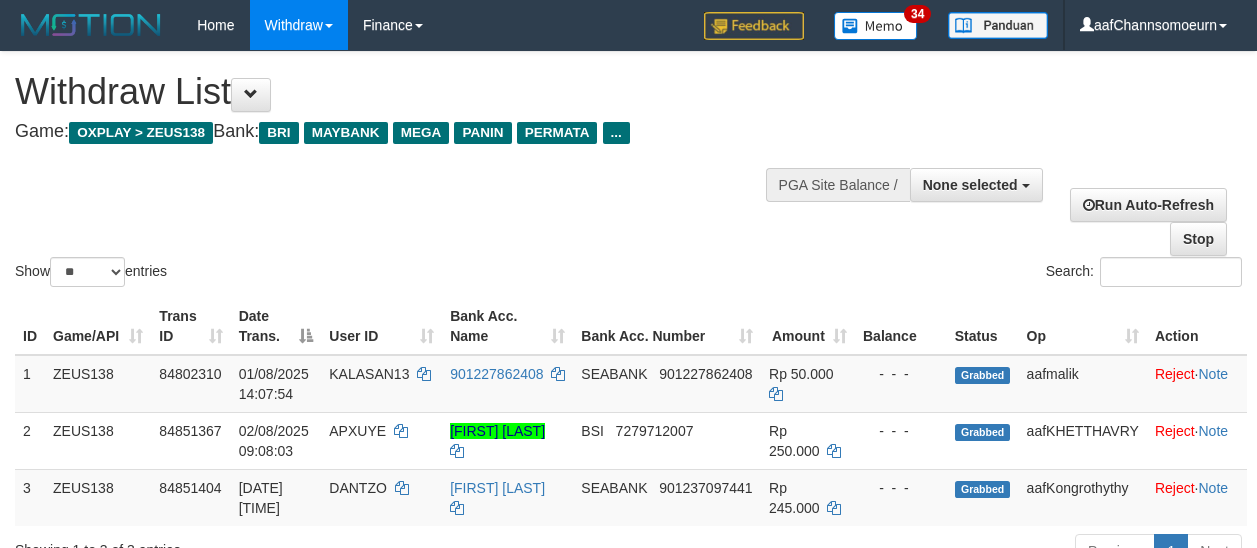 select 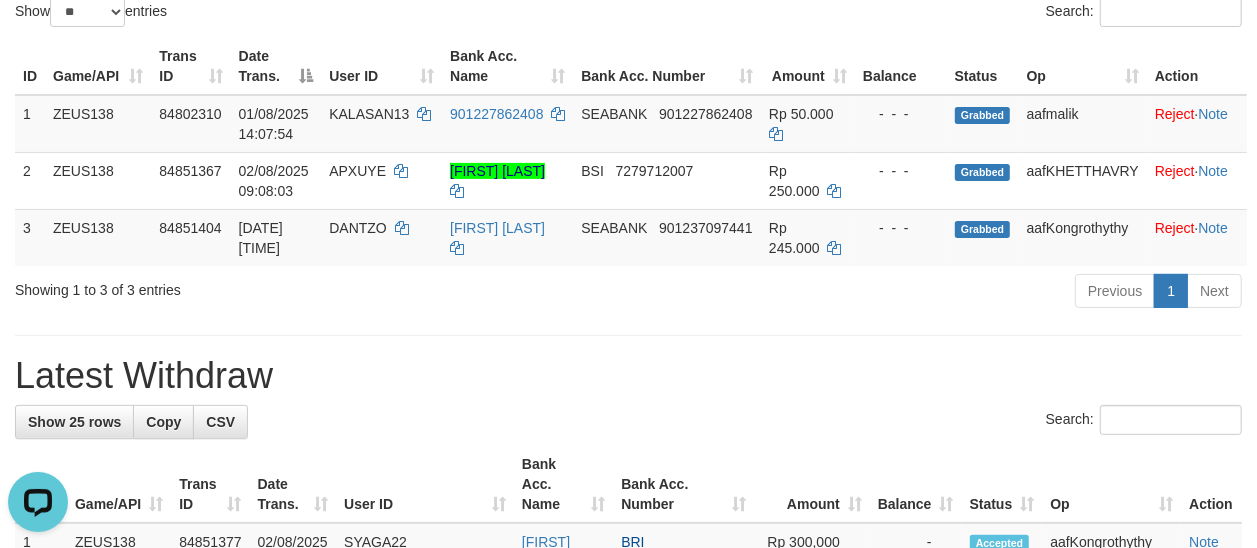 scroll, scrollTop: 0, scrollLeft: 0, axis: both 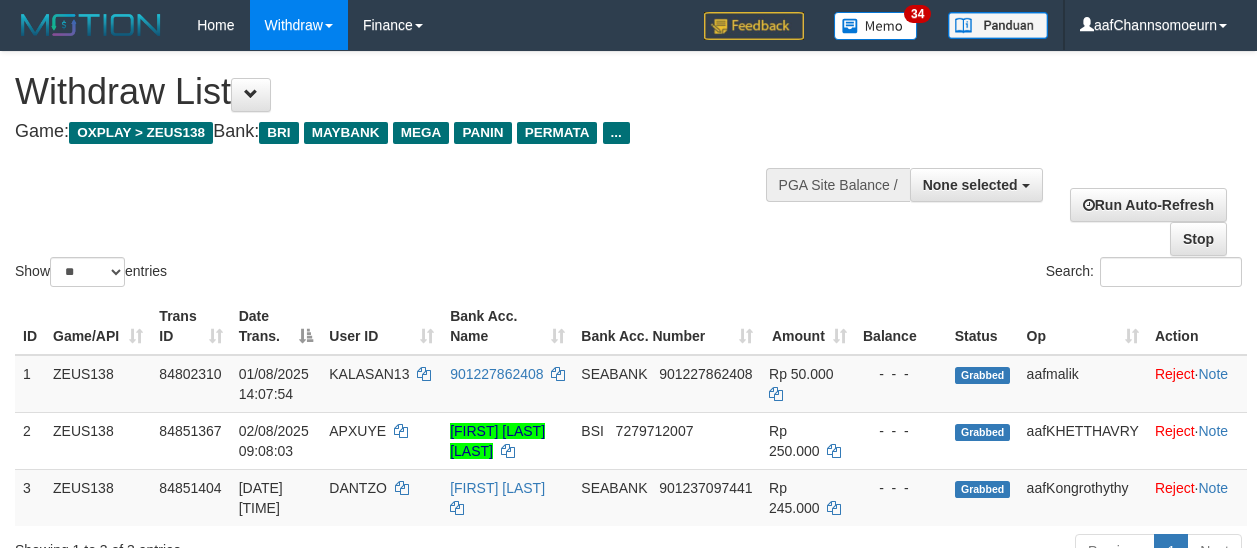 select 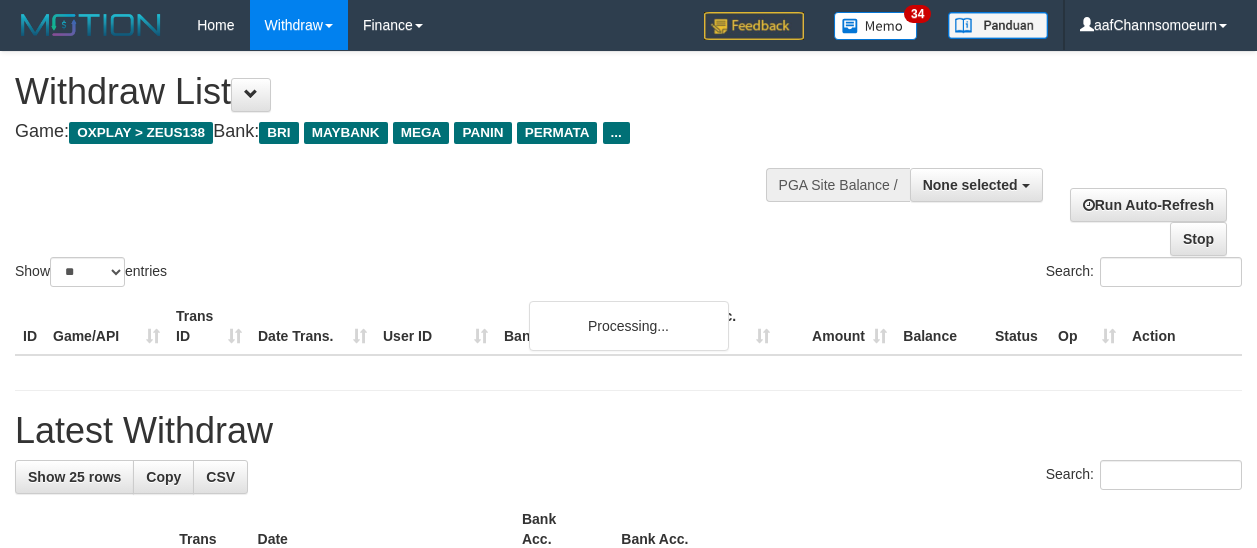 select 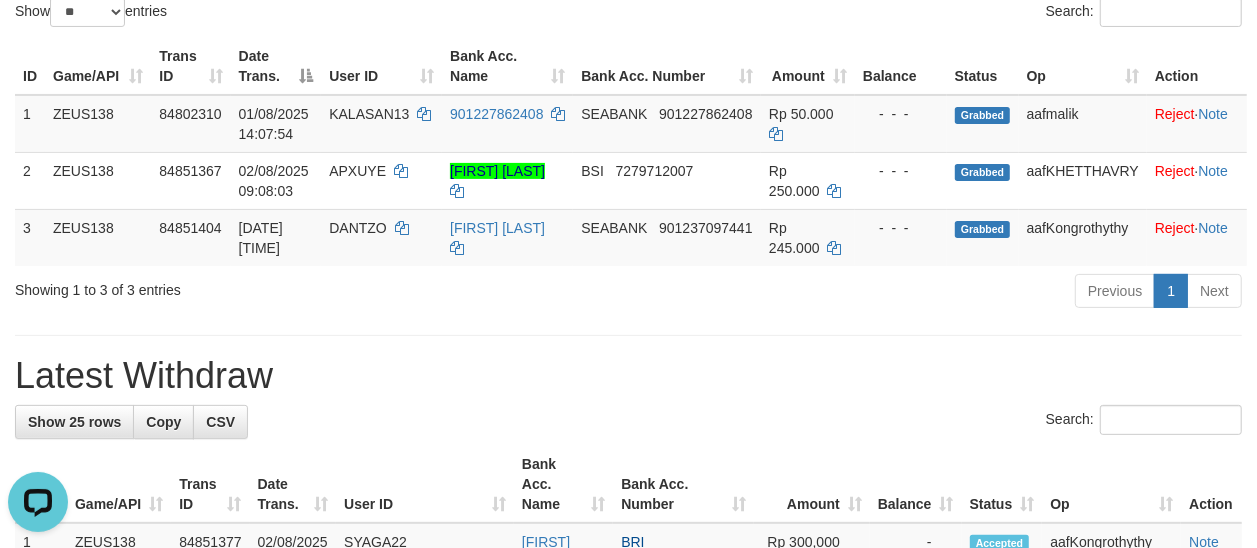 scroll, scrollTop: 0, scrollLeft: 0, axis: both 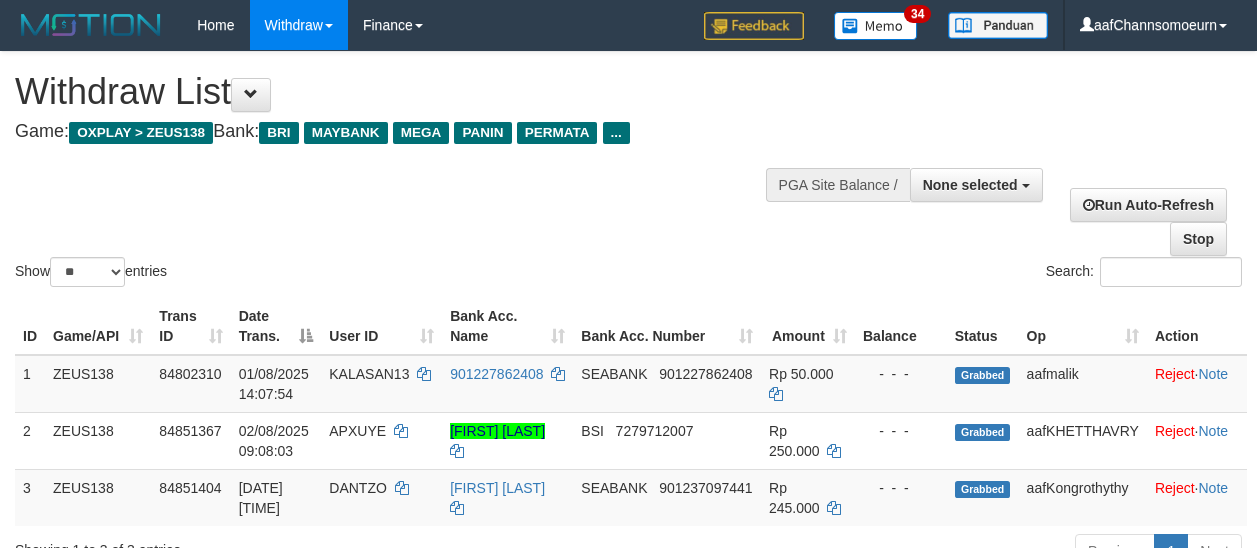 select 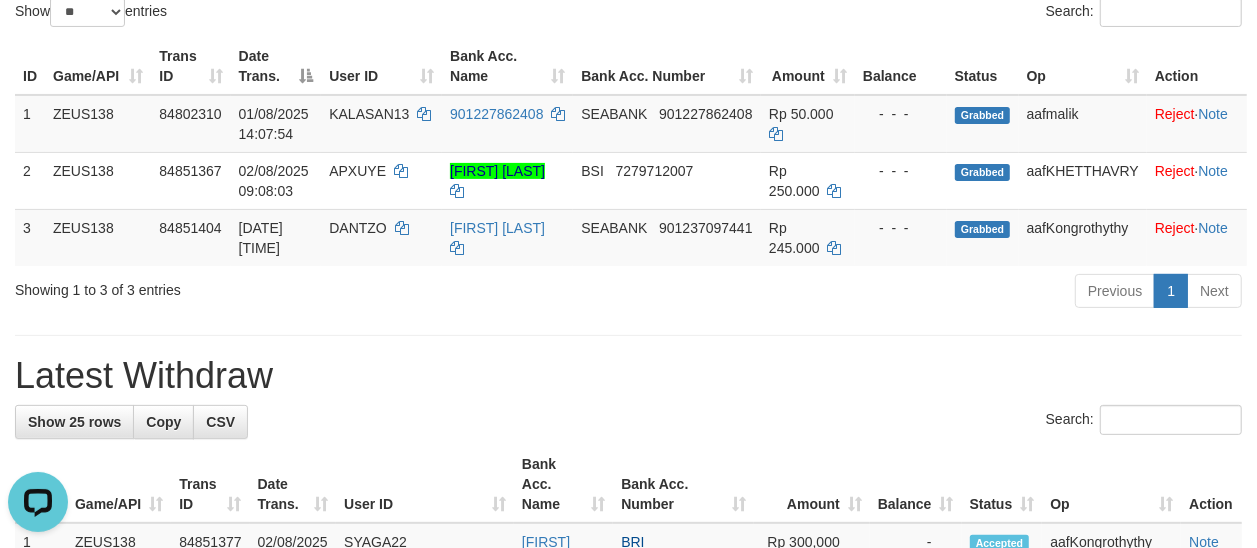 scroll, scrollTop: 0, scrollLeft: 0, axis: both 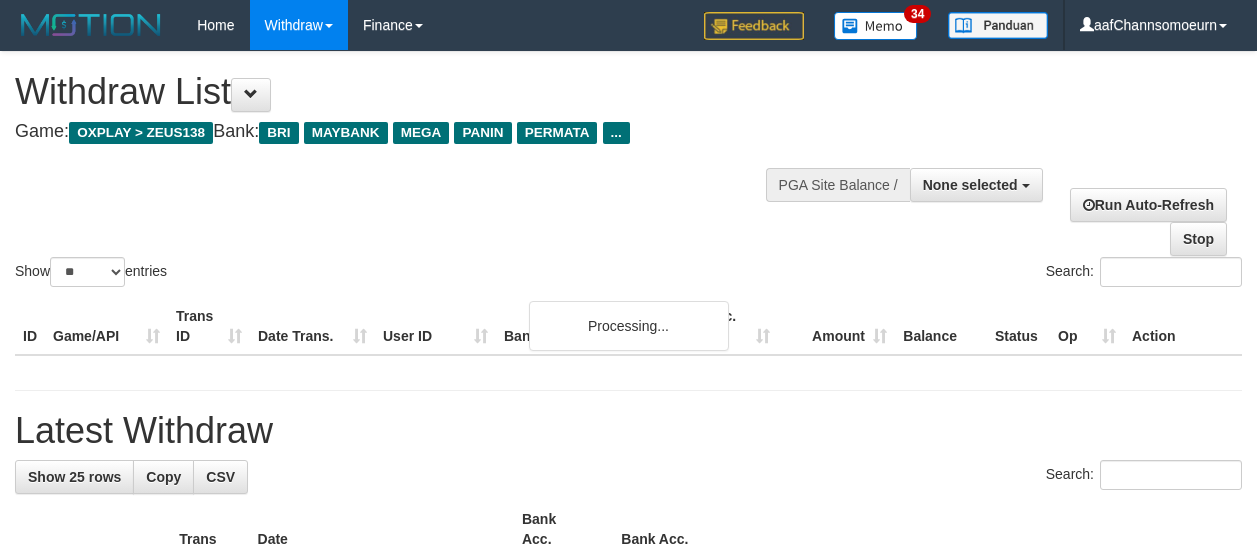 select 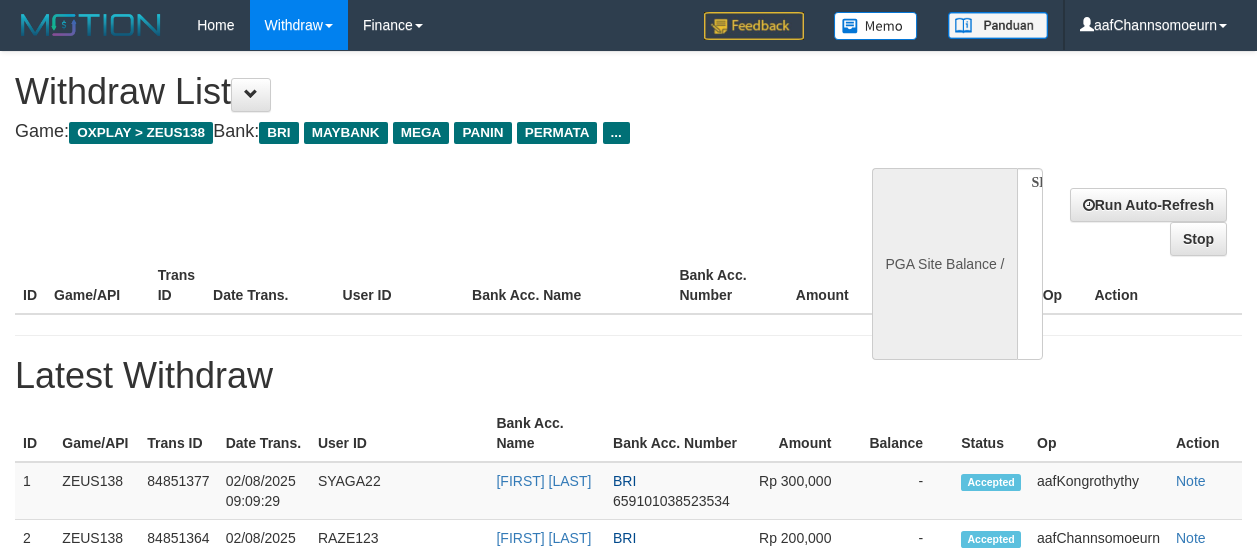 select 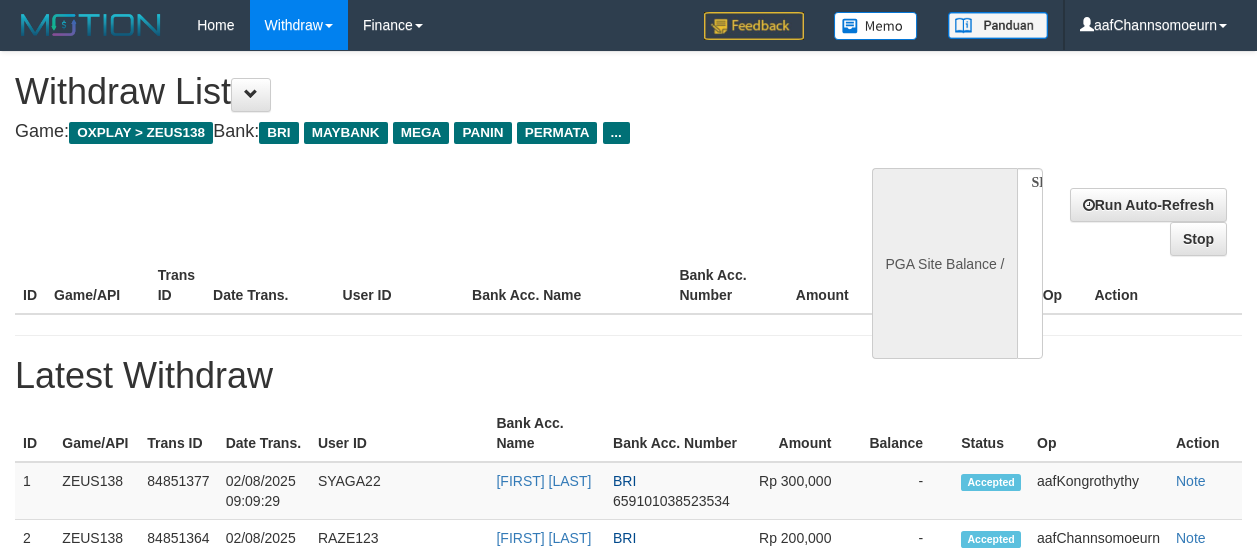scroll, scrollTop: 260, scrollLeft: 0, axis: vertical 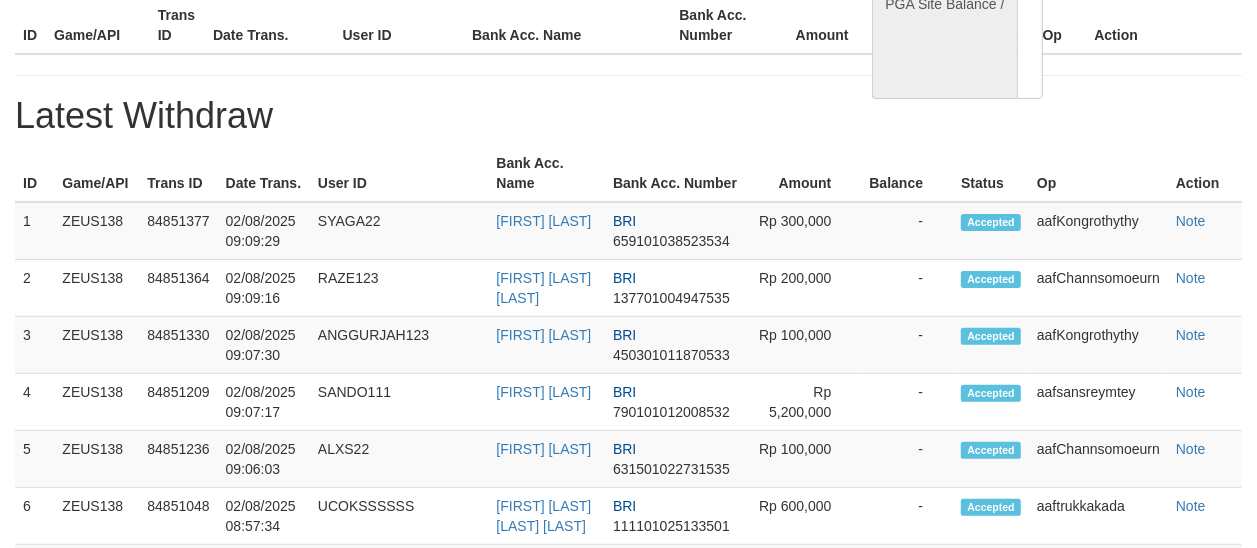 select on "**" 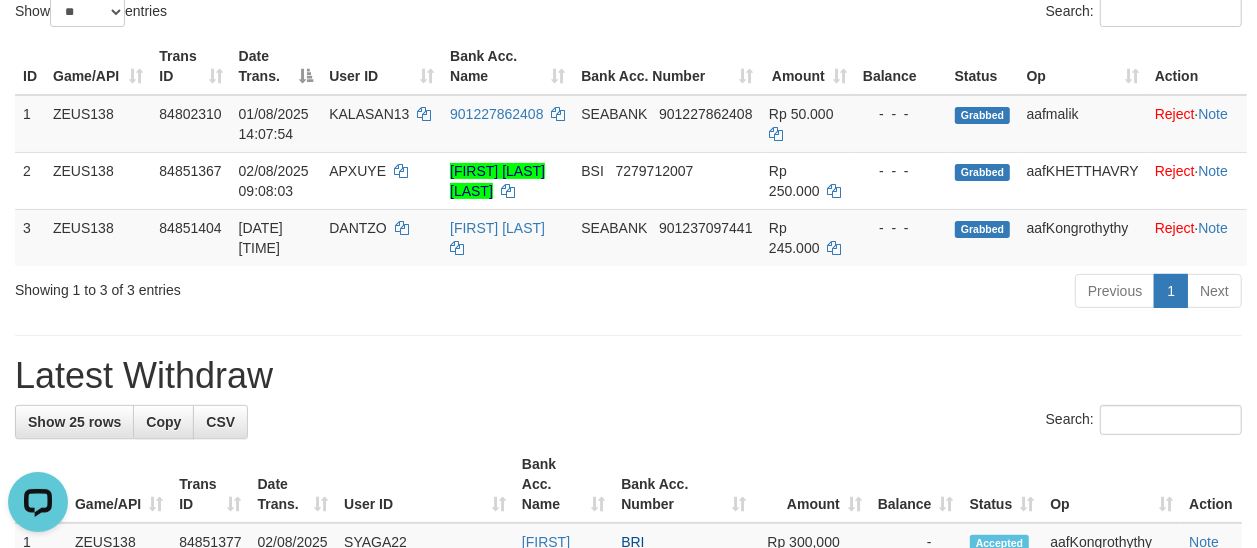 scroll, scrollTop: 0, scrollLeft: 0, axis: both 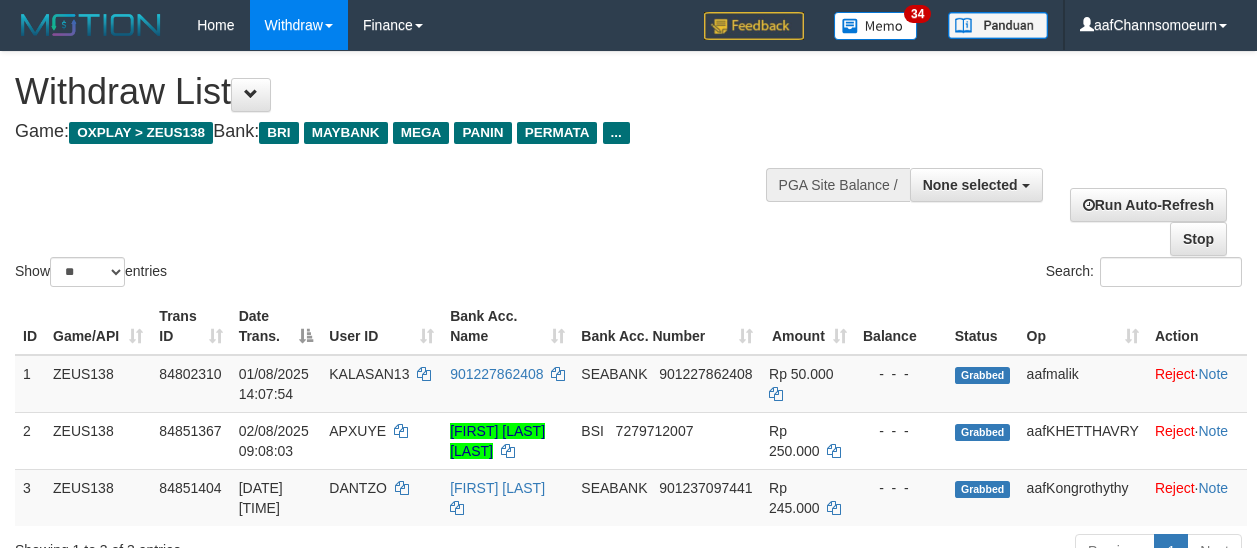 select 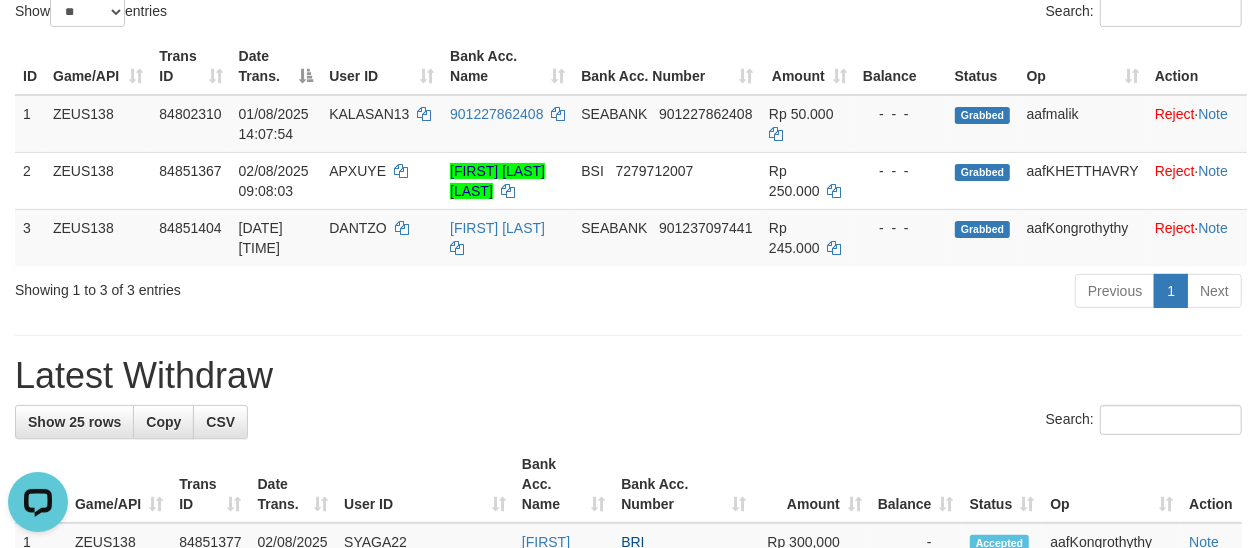 scroll, scrollTop: 0, scrollLeft: 0, axis: both 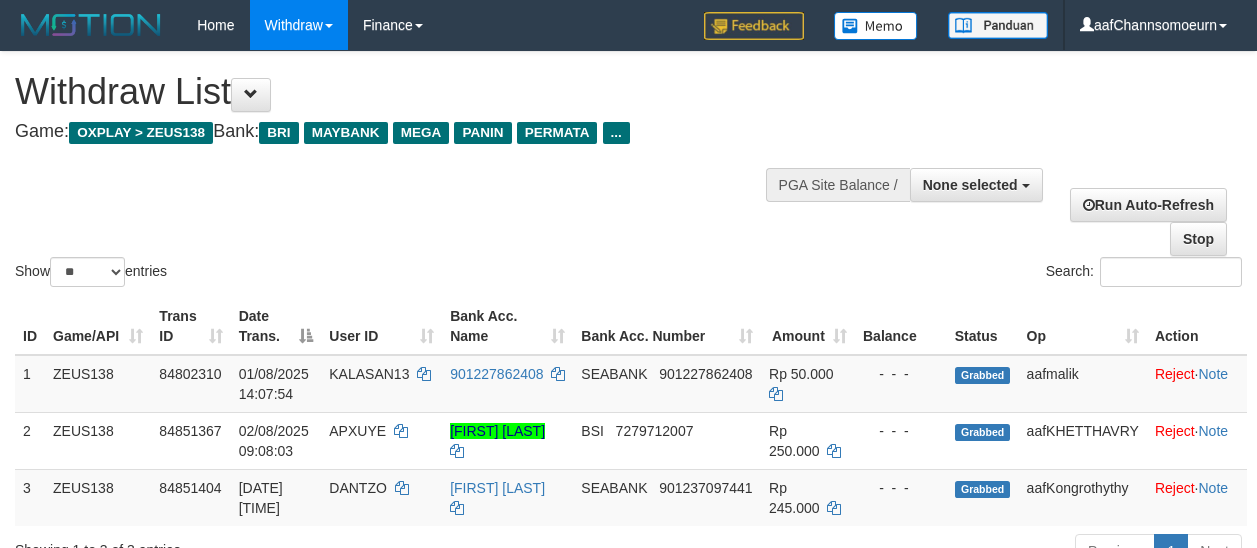 select 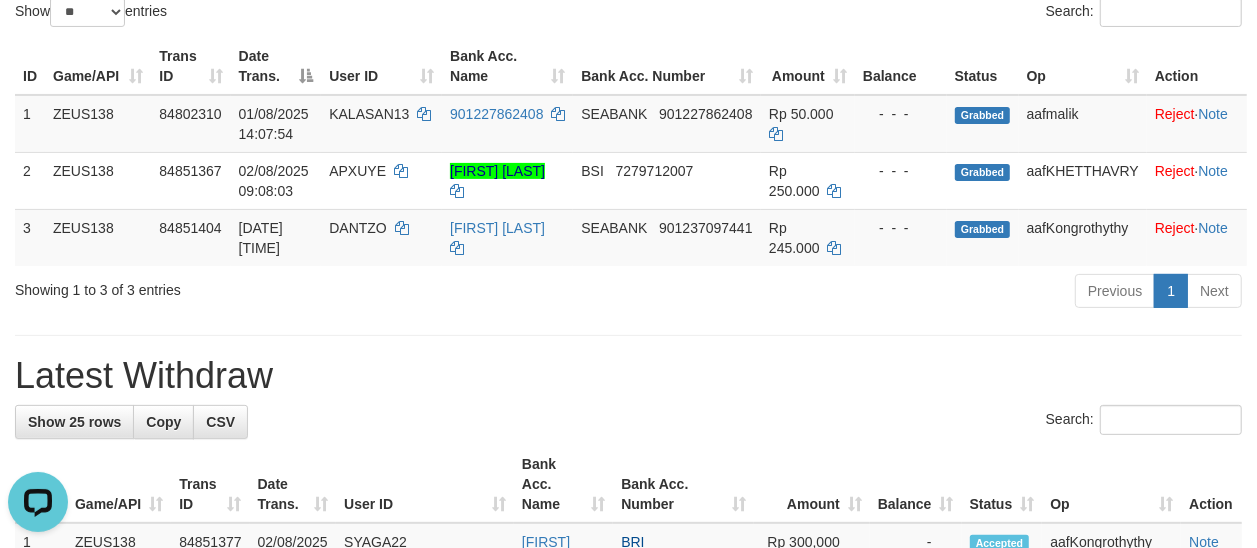 scroll, scrollTop: 0, scrollLeft: 0, axis: both 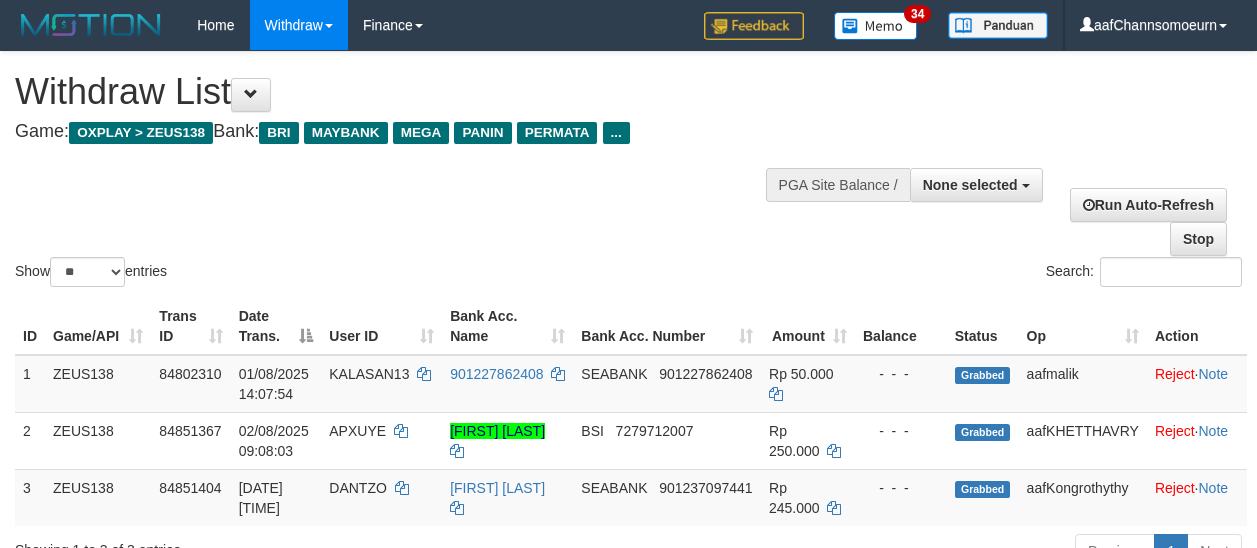 select 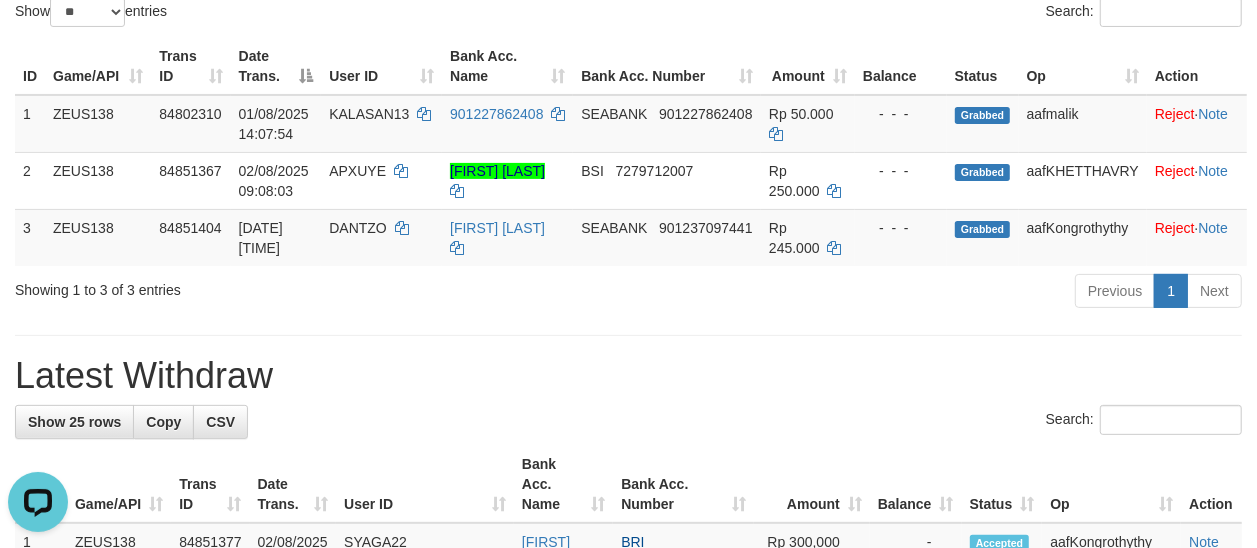 scroll, scrollTop: 0, scrollLeft: 0, axis: both 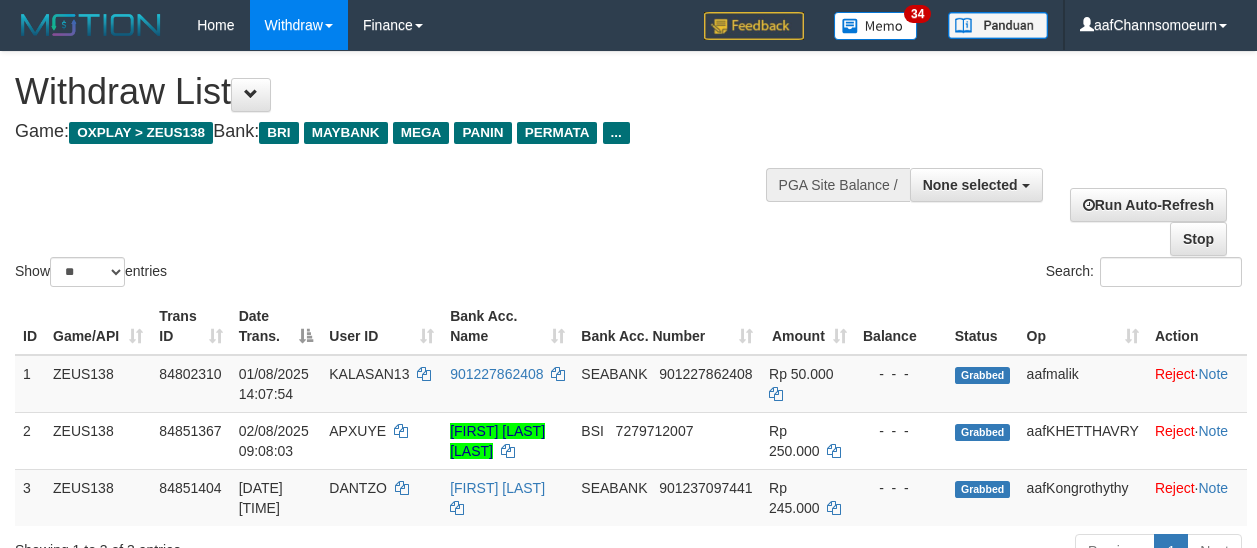 select 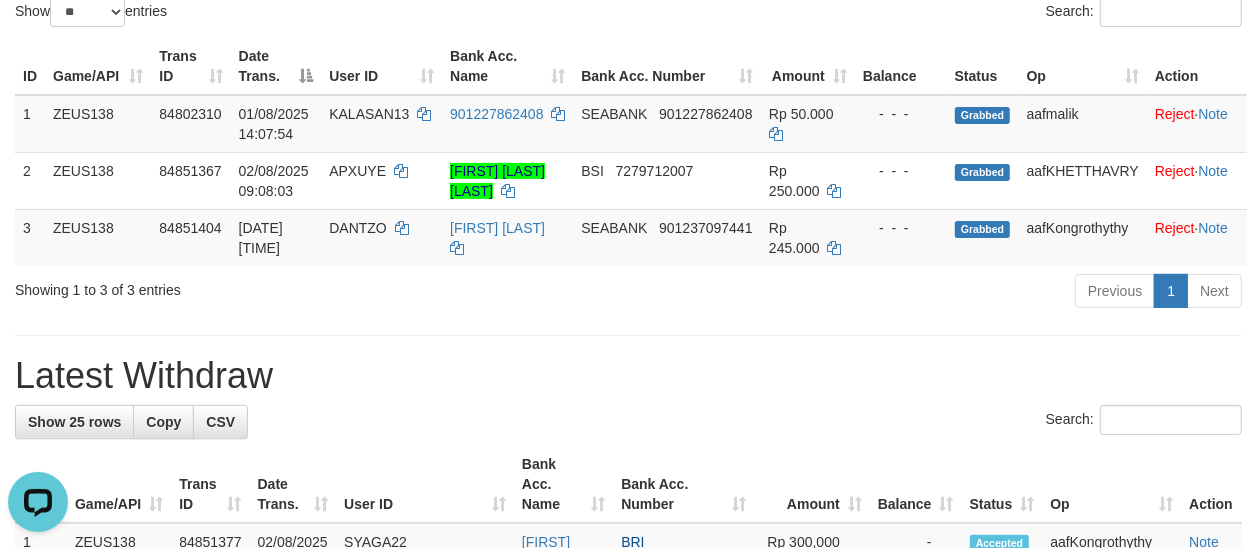 scroll, scrollTop: 0, scrollLeft: 0, axis: both 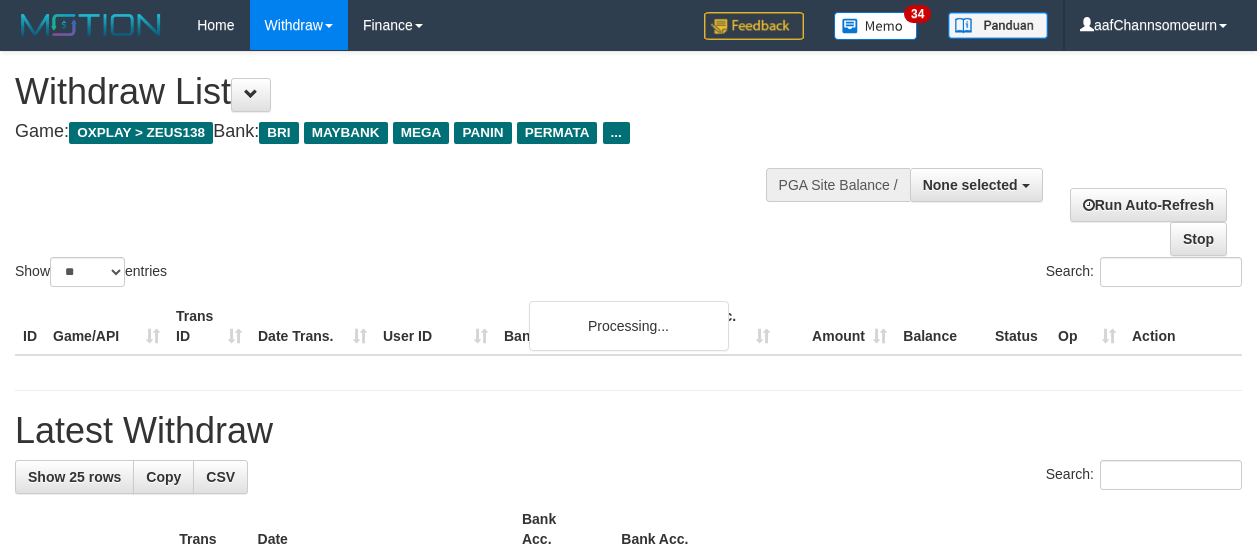 select 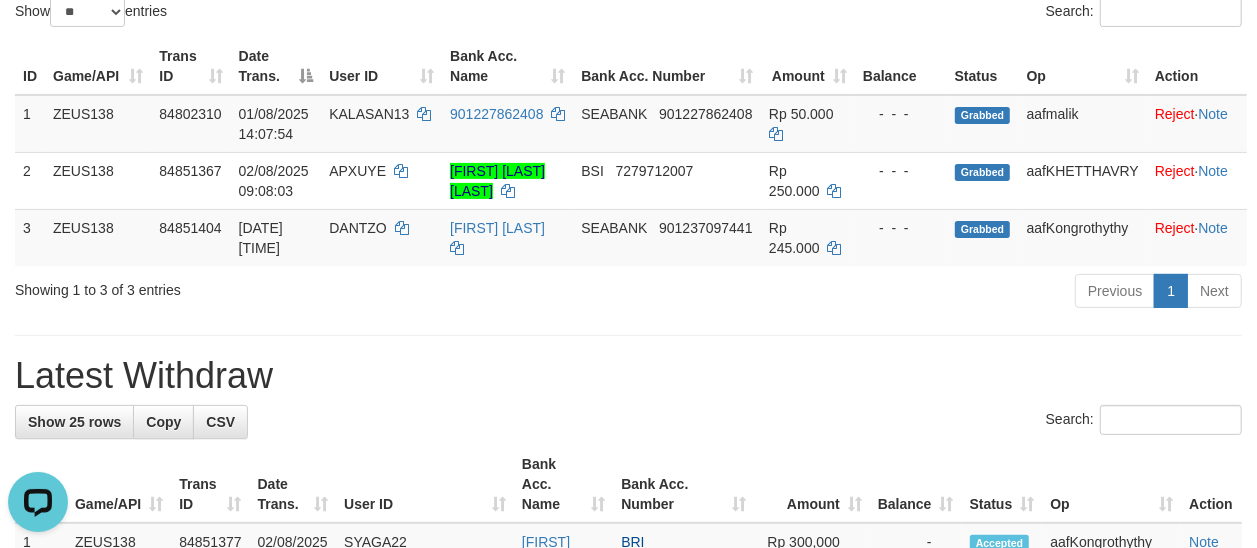 scroll, scrollTop: 0, scrollLeft: 0, axis: both 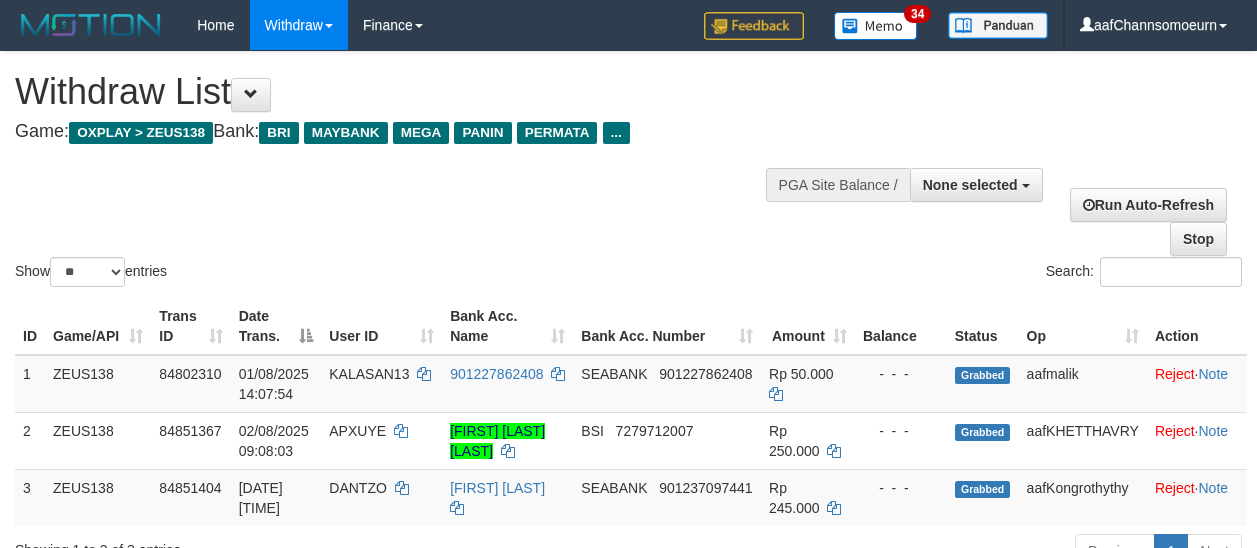 select 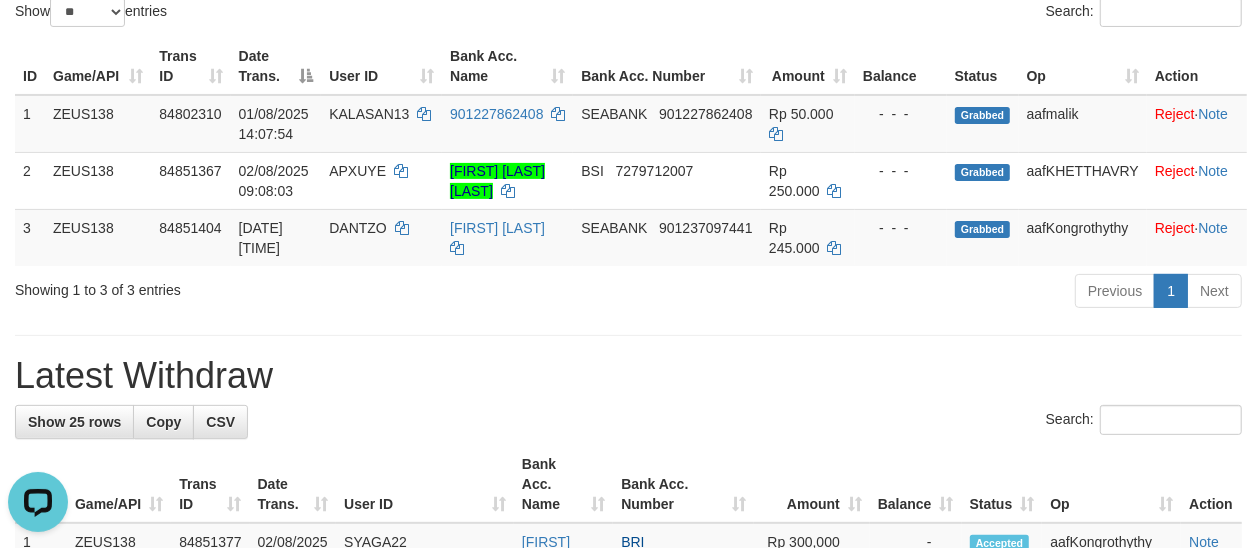scroll, scrollTop: 0, scrollLeft: 0, axis: both 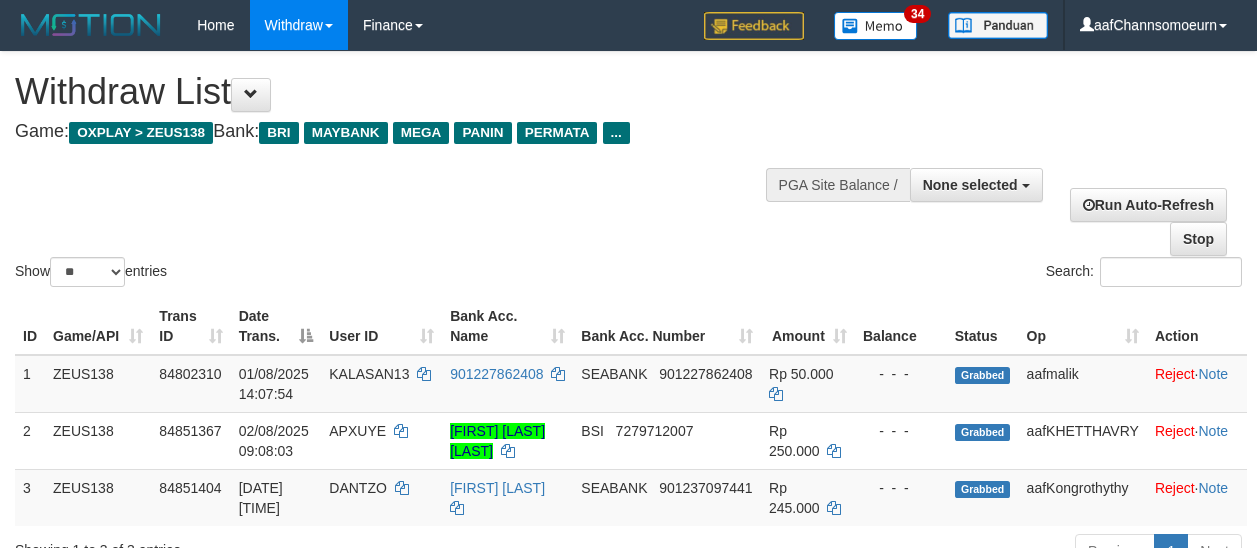 select 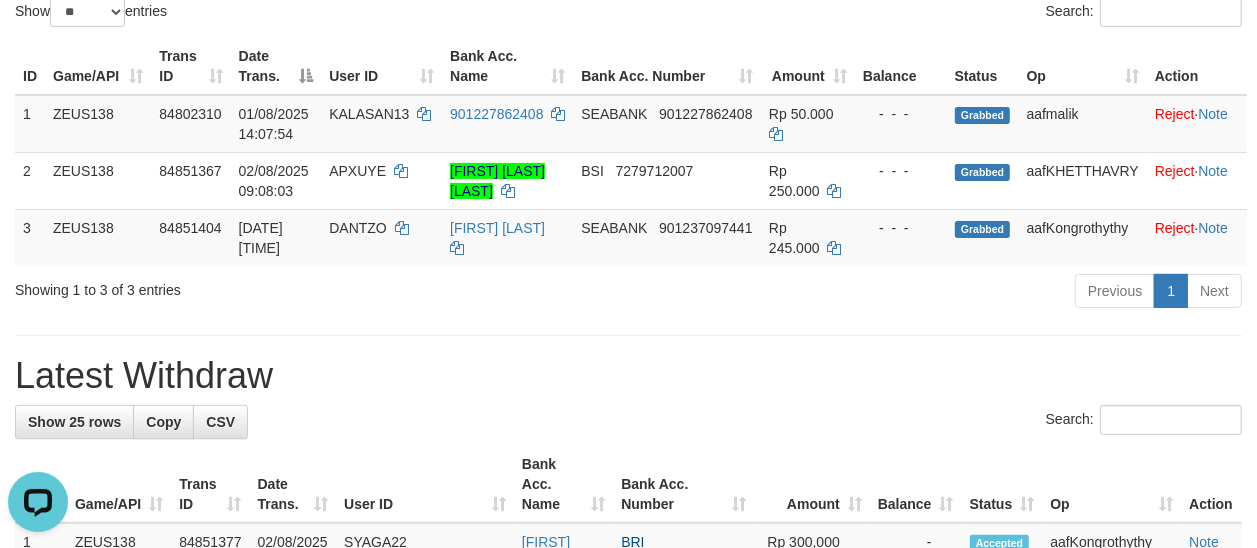 scroll, scrollTop: 0, scrollLeft: 0, axis: both 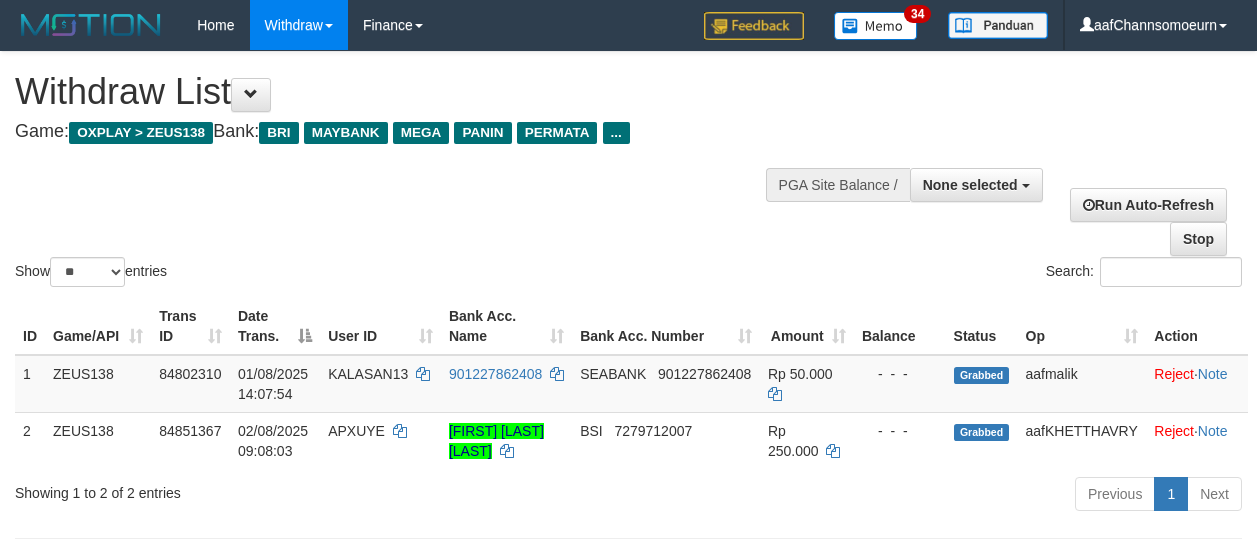 select 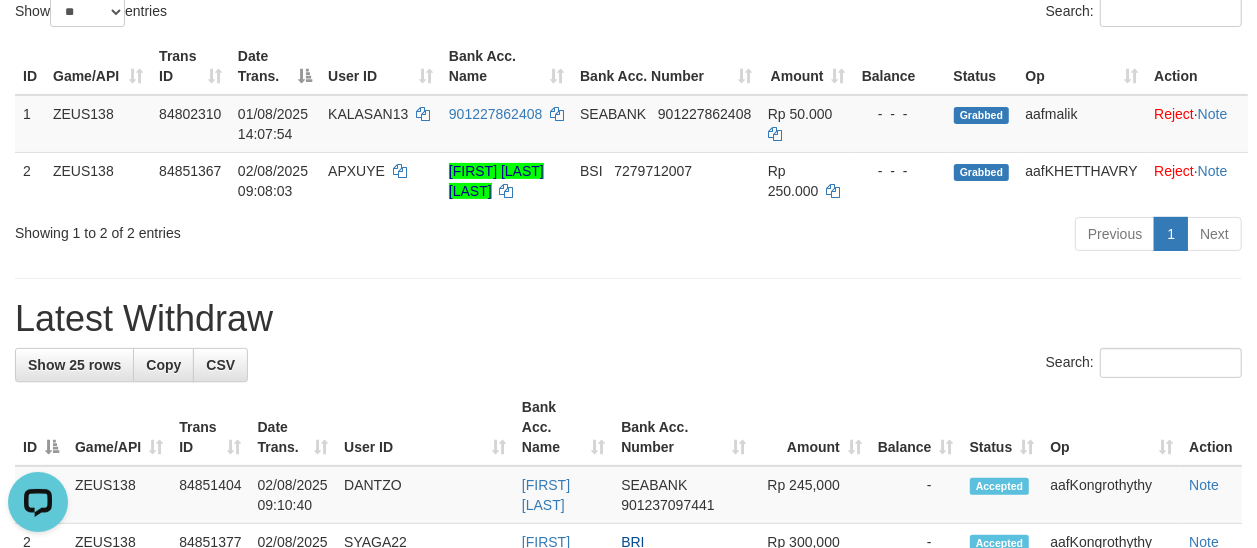 scroll, scrollTop: 0, scrollLeft: 0, axis: both 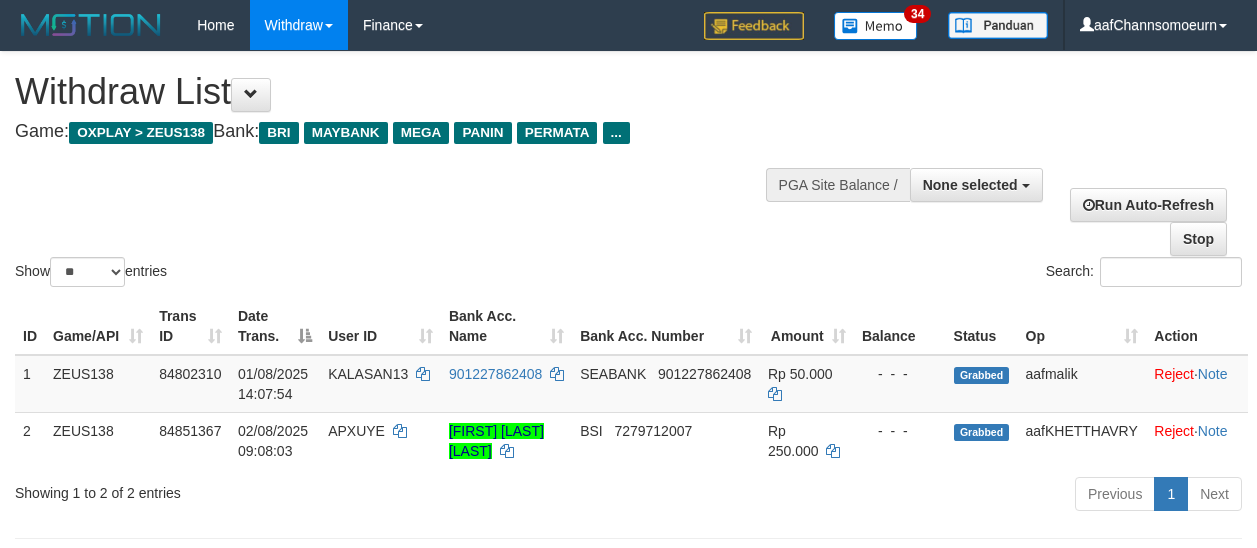 select 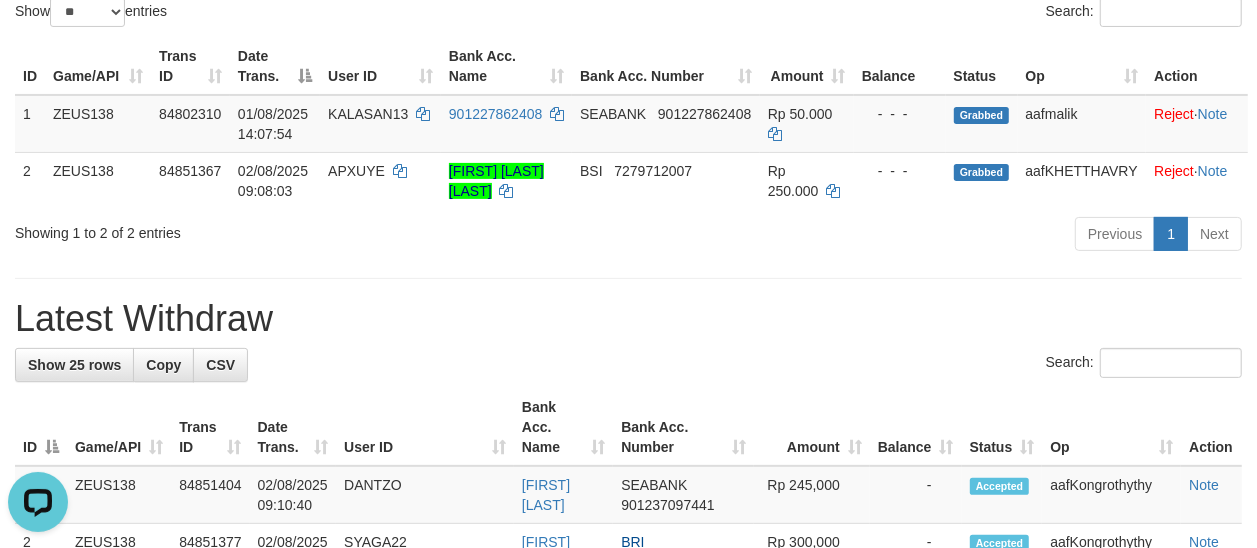 scroll, scrollTop: 0, scrollLeft: 0, axis: both 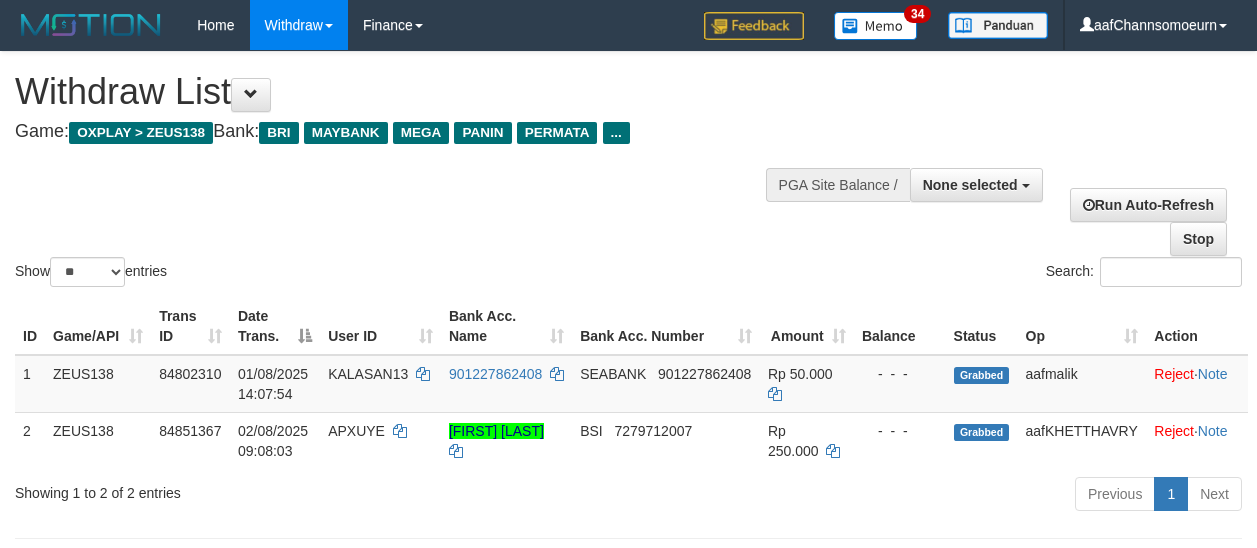 select 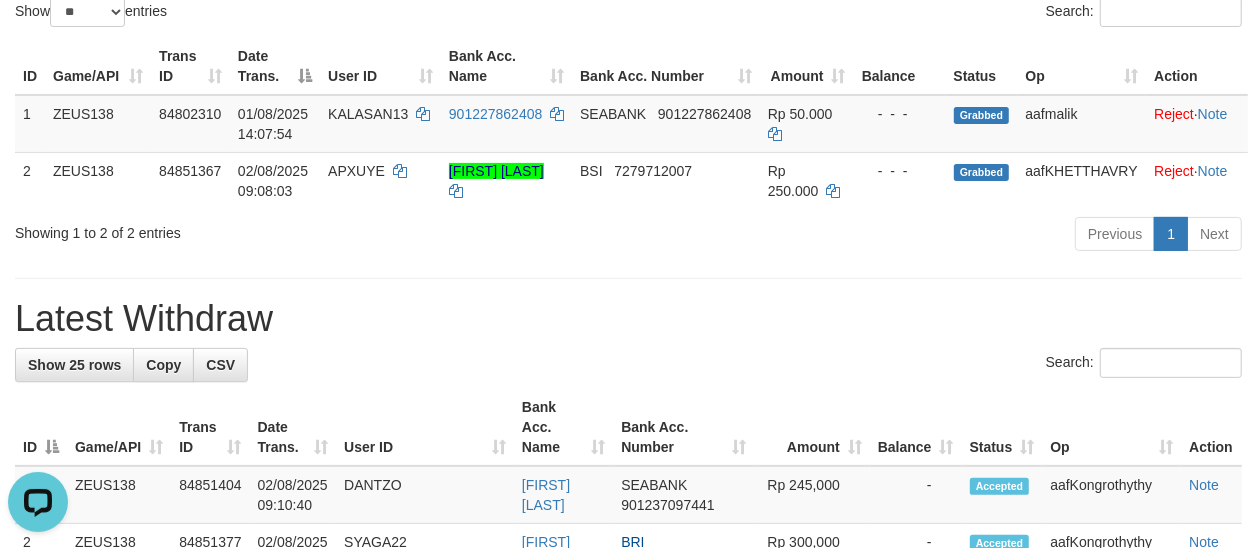 scroll, scrollTop: 0, scrollLeft: 0, axis: both 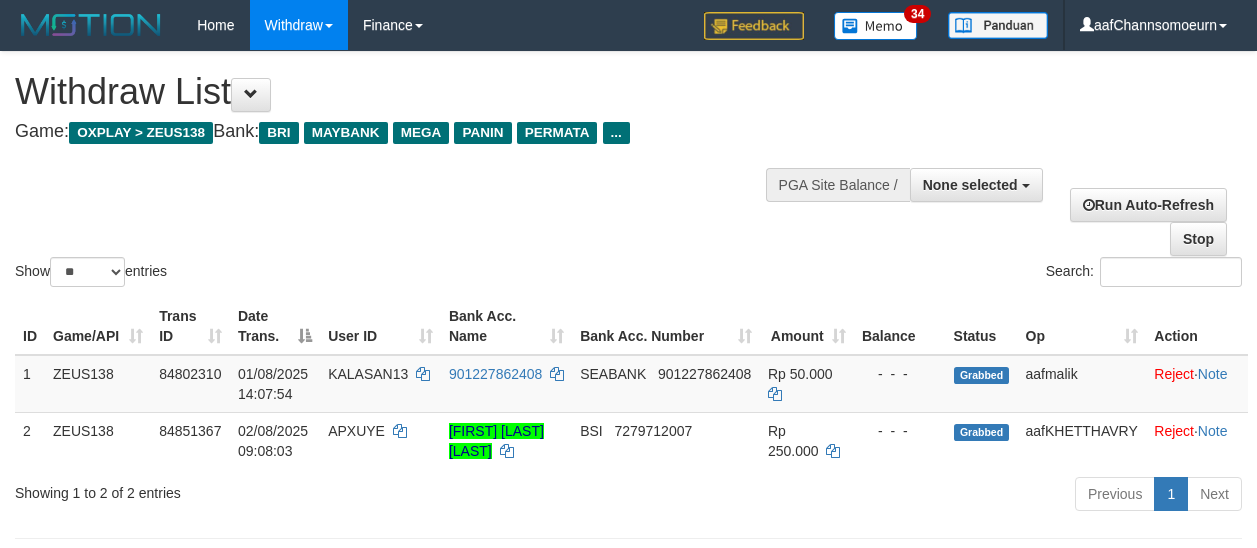 select 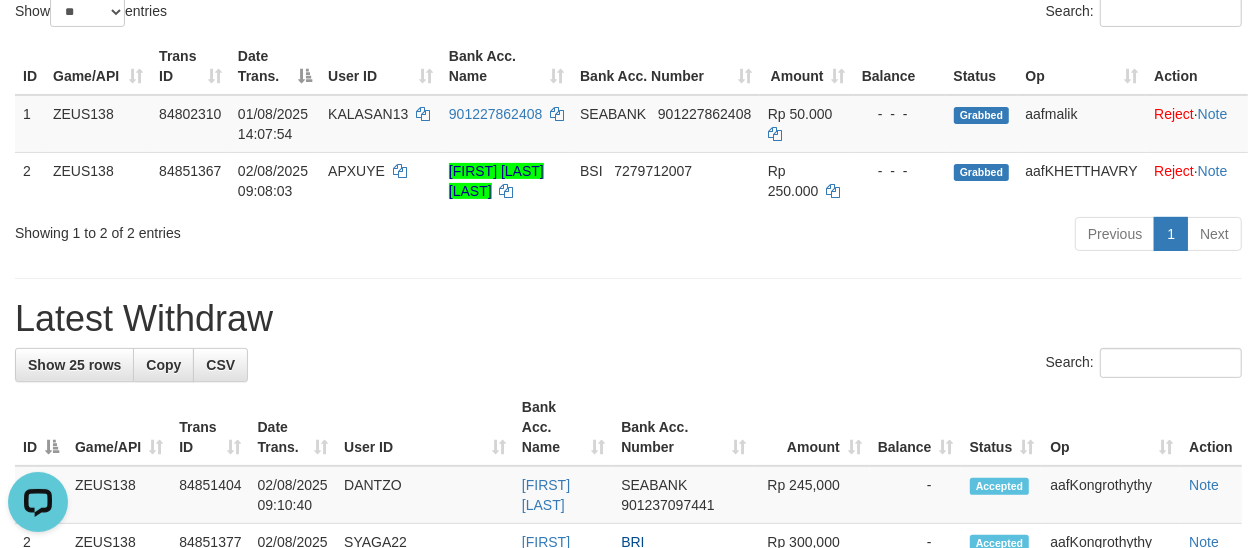 scroll, scrollTop: 0, scrollLeft: 0, axis: both 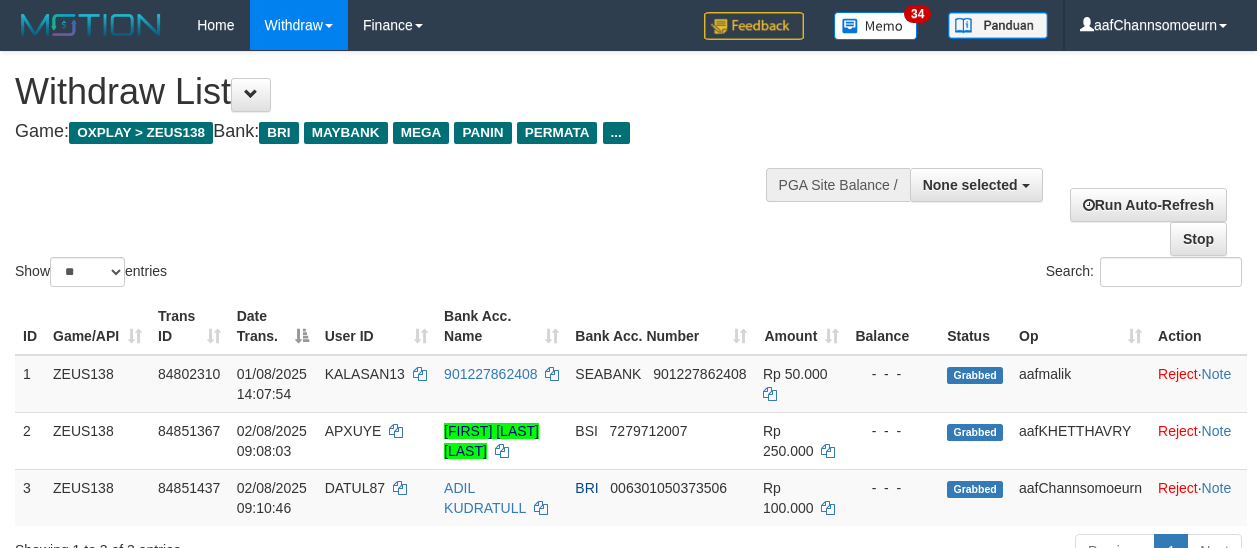 select 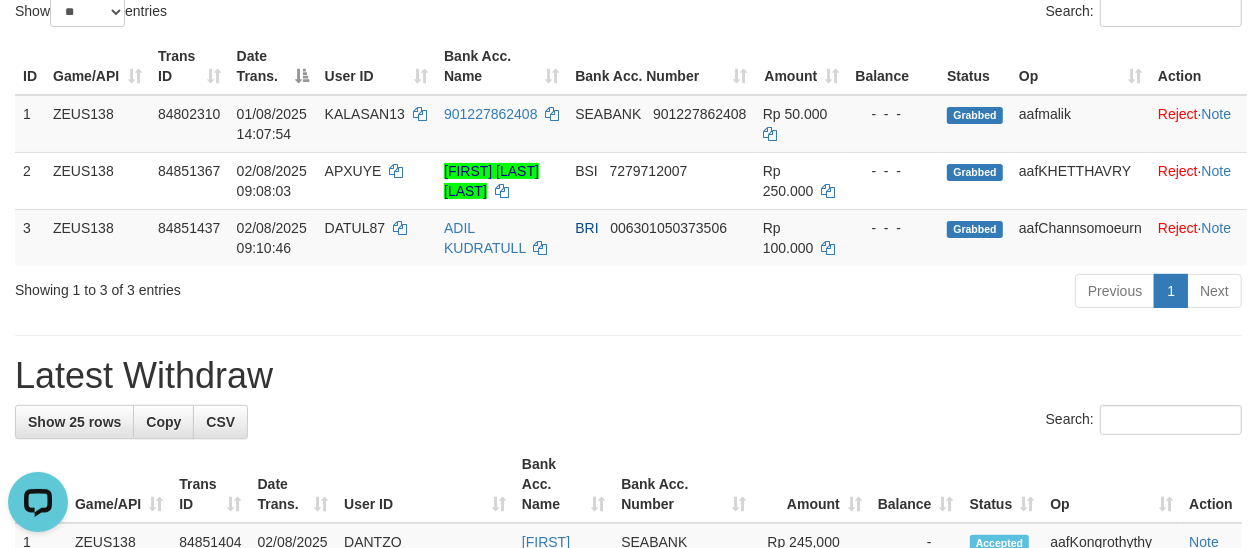 scroll, scrollTop: 0, scrollLeft: 0, axis: both 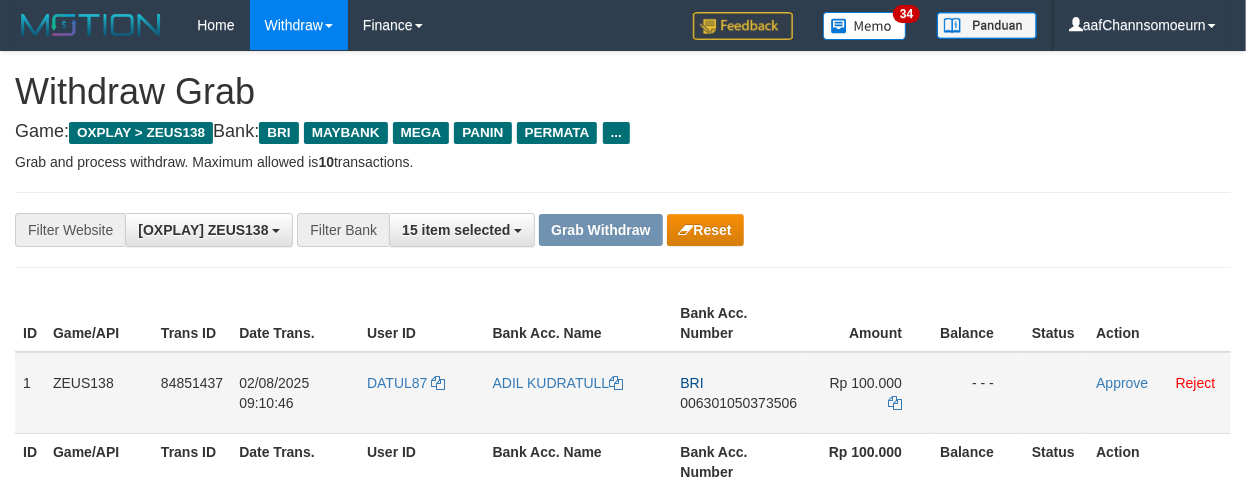 click on "DATUL87" at bounding box center [422, 393] 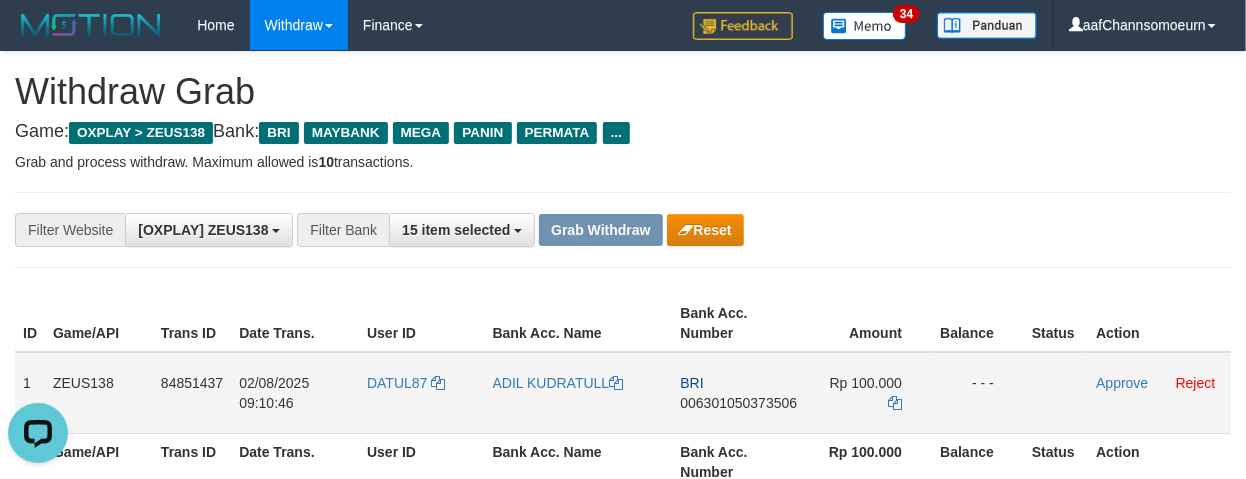 scroll, scrollTop: 0, scrollLeft: 0, axis: both 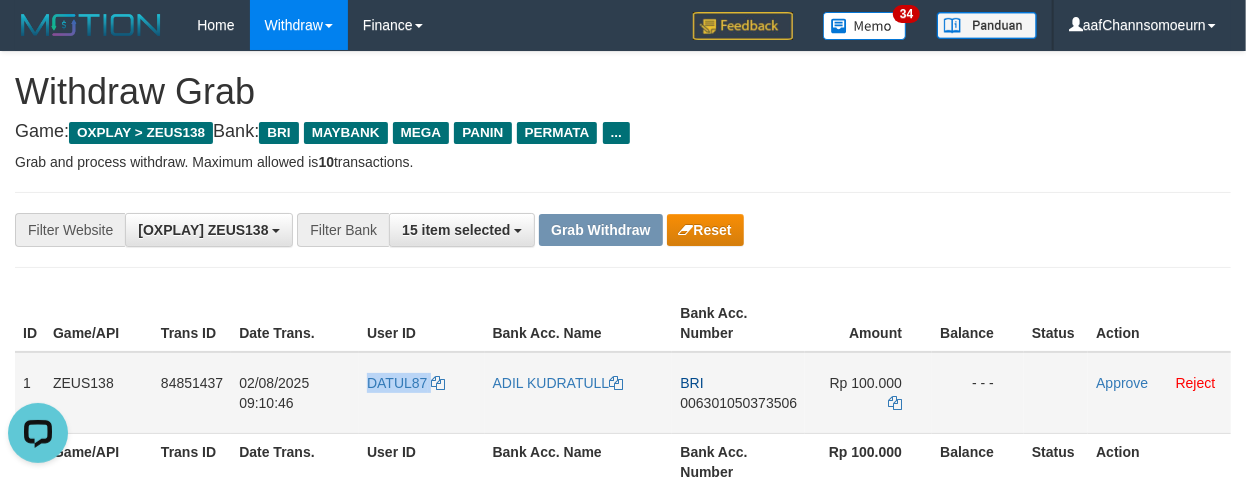 click on "DATUL87" at bounding box center [422, 393] 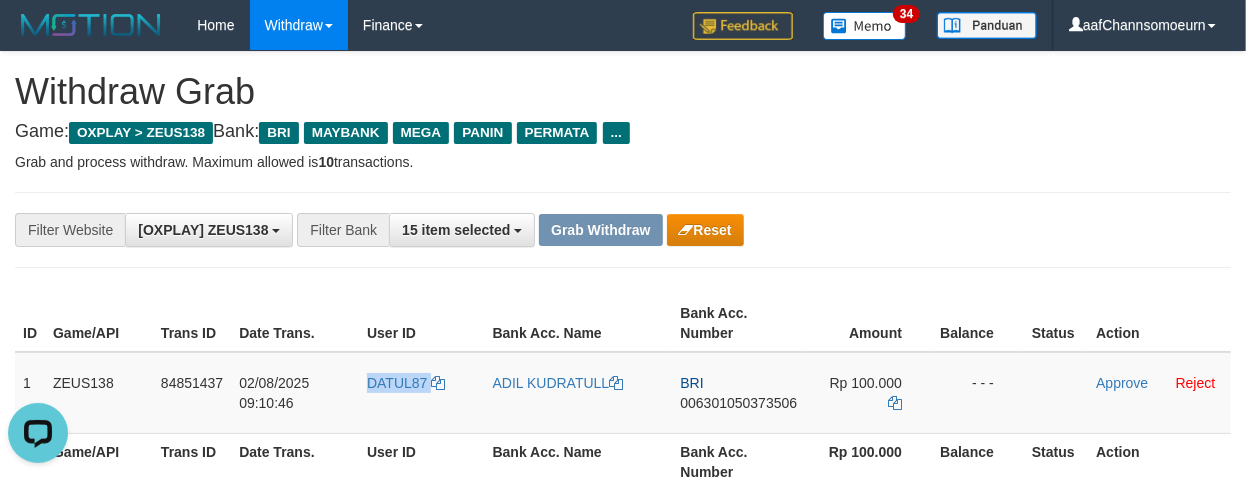 copy on "DATUL87" 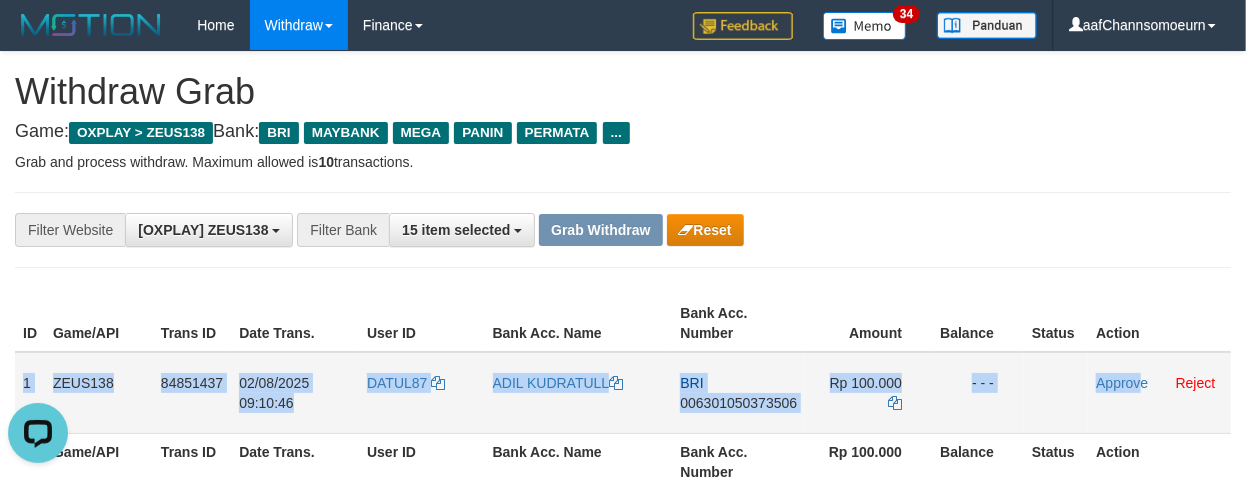 drag, startPoint x: 23, startPoint y: 370, endPoint x: 1141, endPoint y: 398, distance: 1118.3506 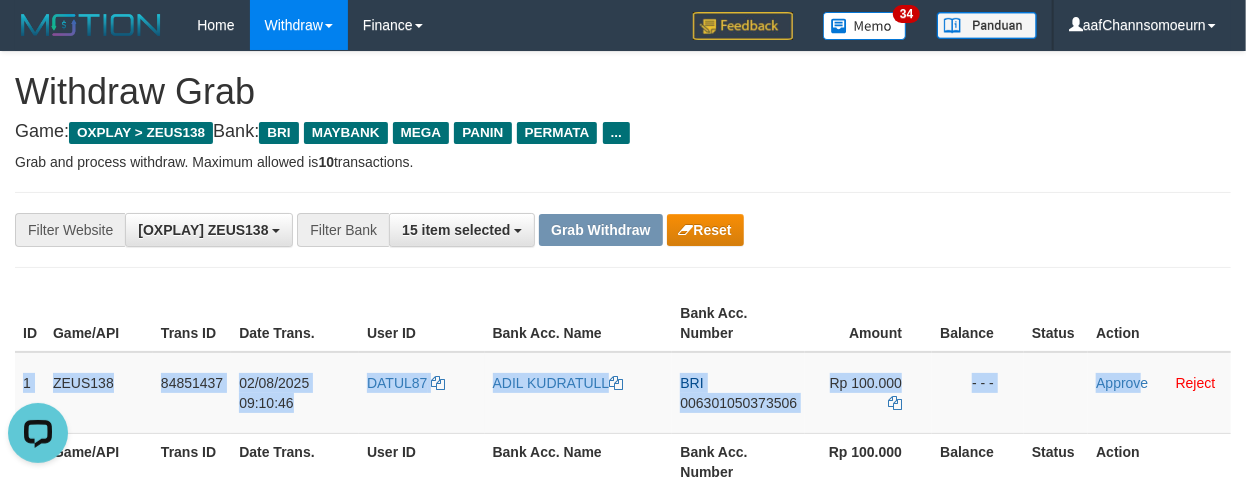 copy on "1
ZEUS138
84851437
[DATE] [TIME]
DATUL87
[NAME] [LAST]
BRI
006301050373506
Rp 100.000
- - -
Approv" 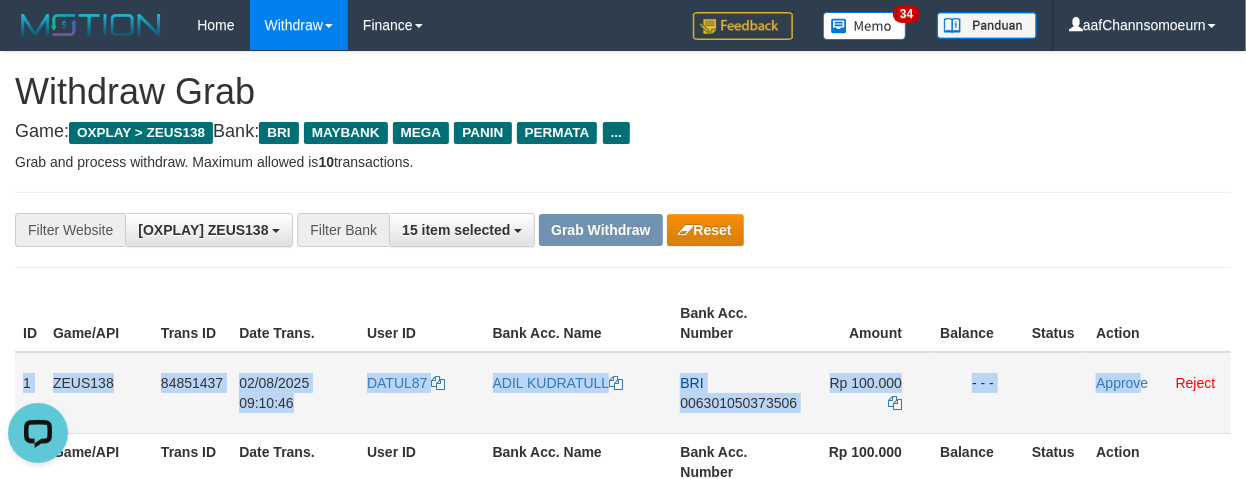 click on "006301050373506" at bounding box center (738, 403) 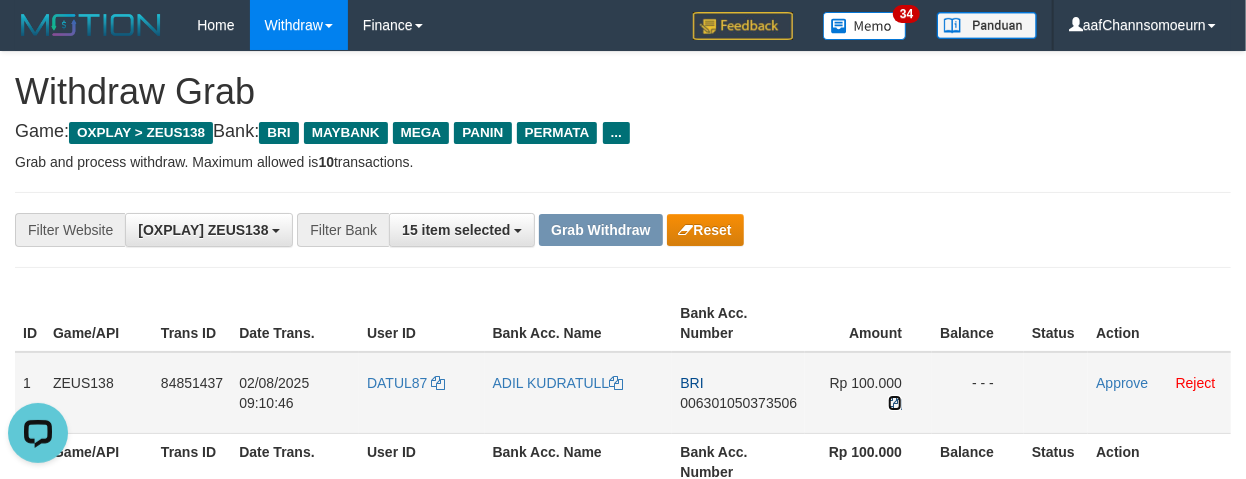 click at bounding box center (895, 403) 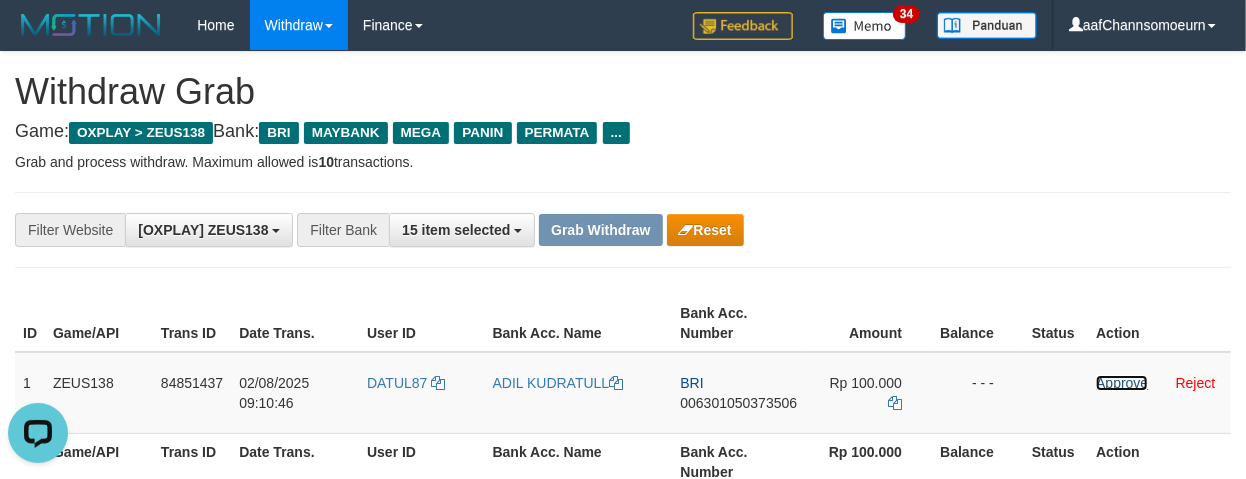 drag, startPoint x: 1112, startPoint y: 378, endPoint x: 722, endPoint y: 189, distance: 433.3832 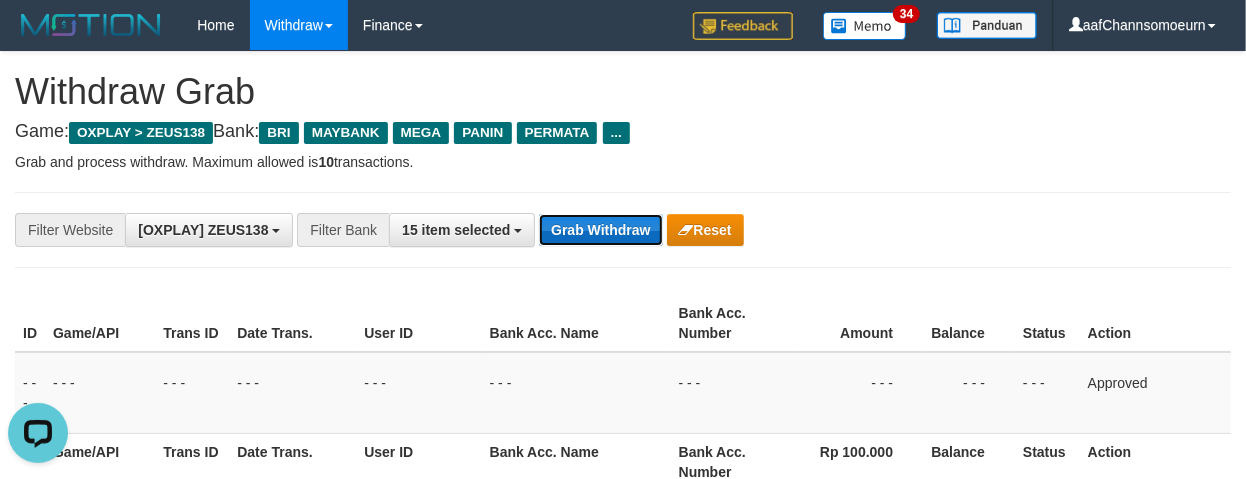click on "Grab Withdraw" at bounding box center [600, 230] 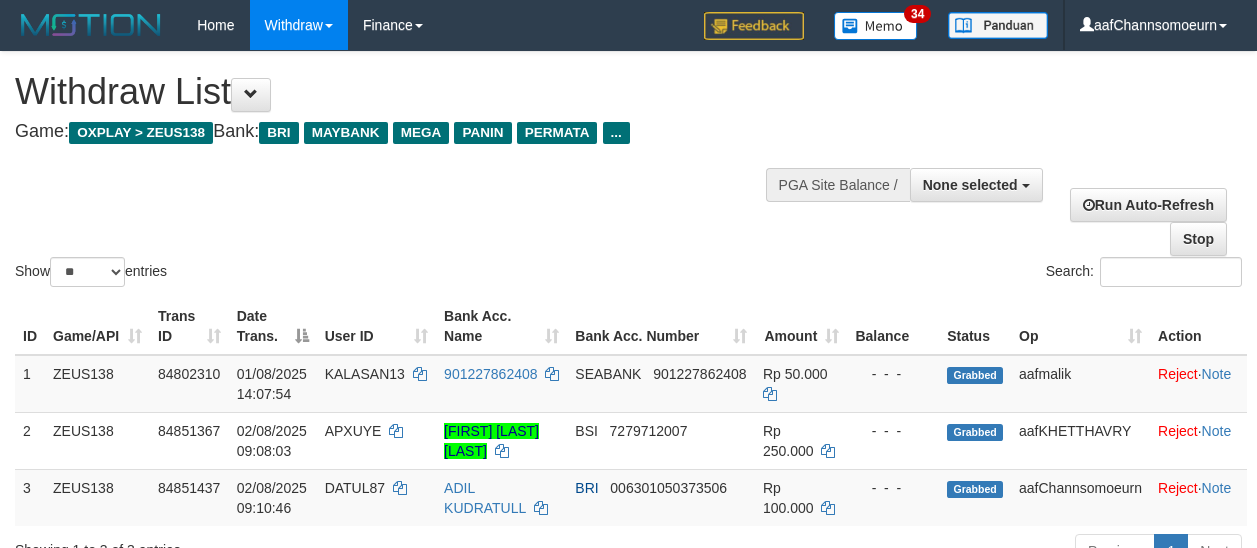 select 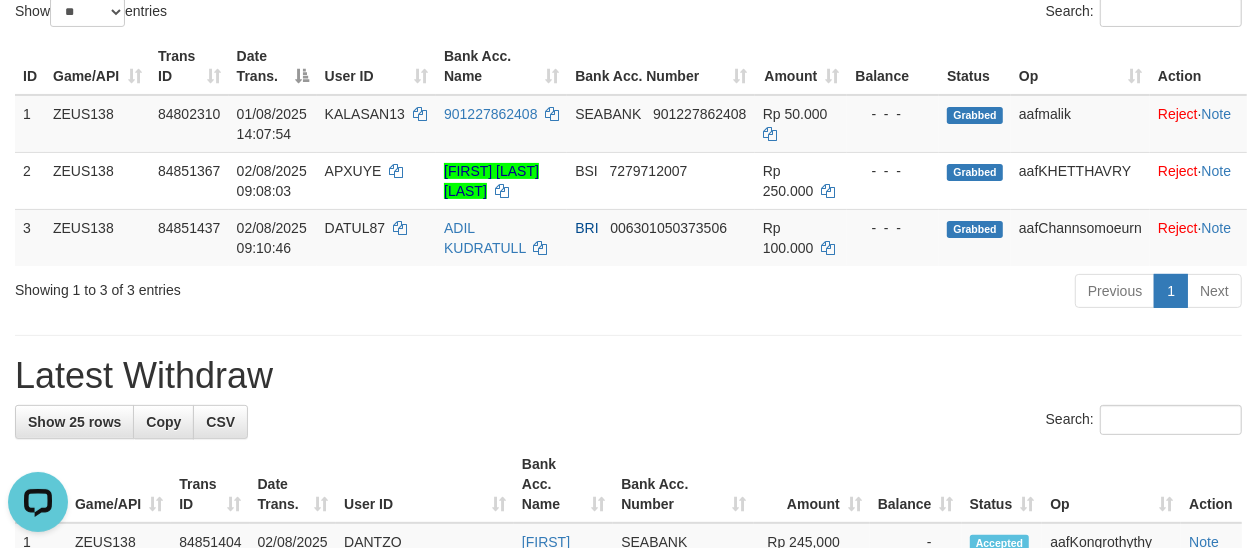 scroll, scrollTop: 0, scrollLeft: 0, axis: both 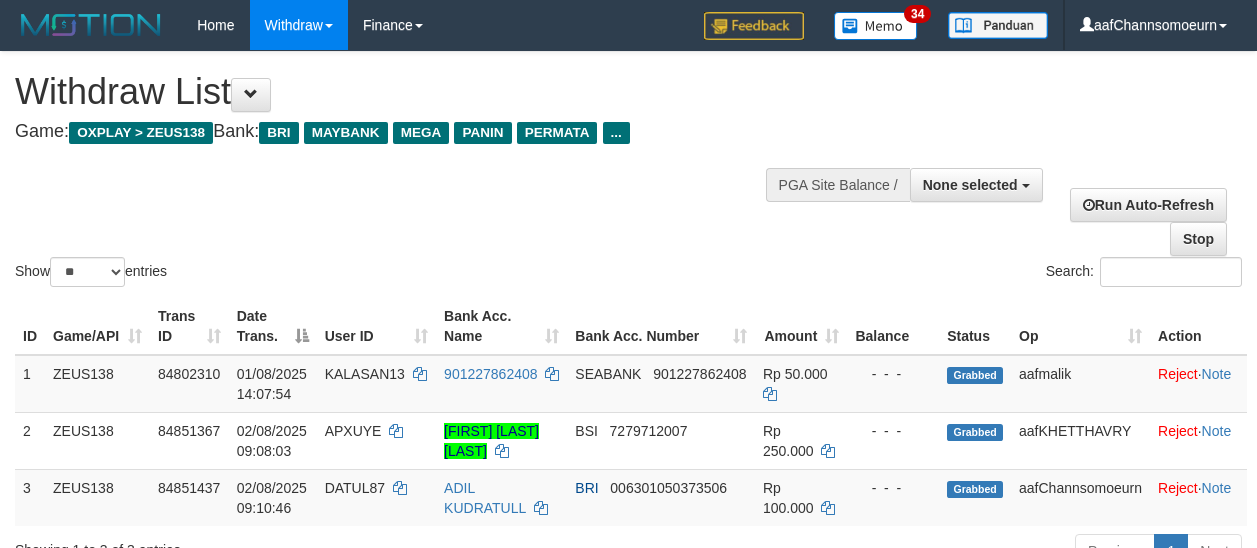 select 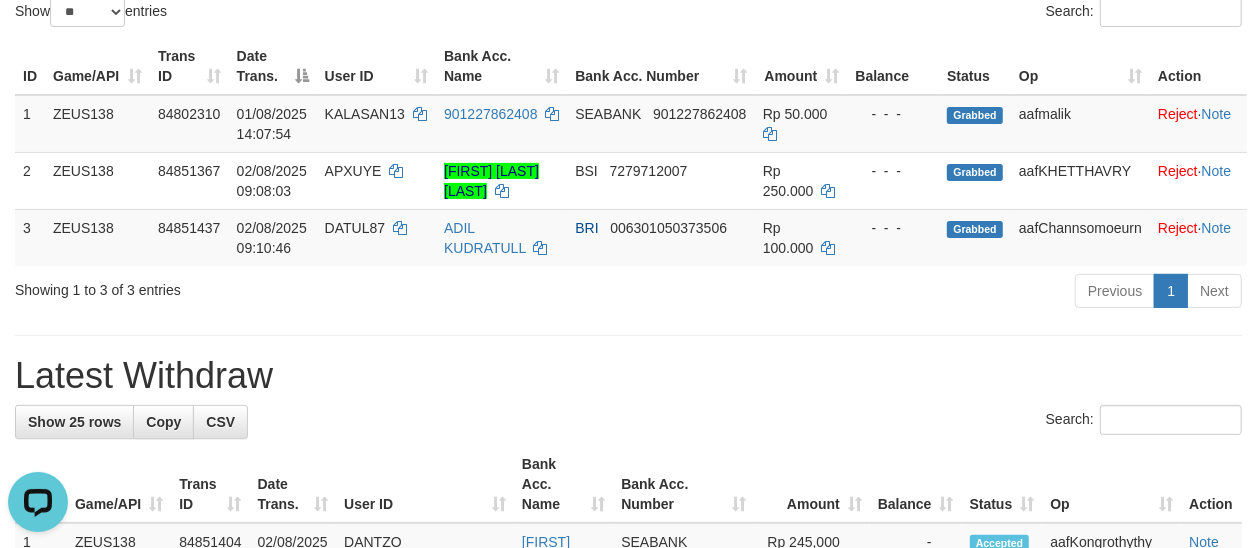 scroll, scrollTop: 0, scrollLeft: 0, axis: both 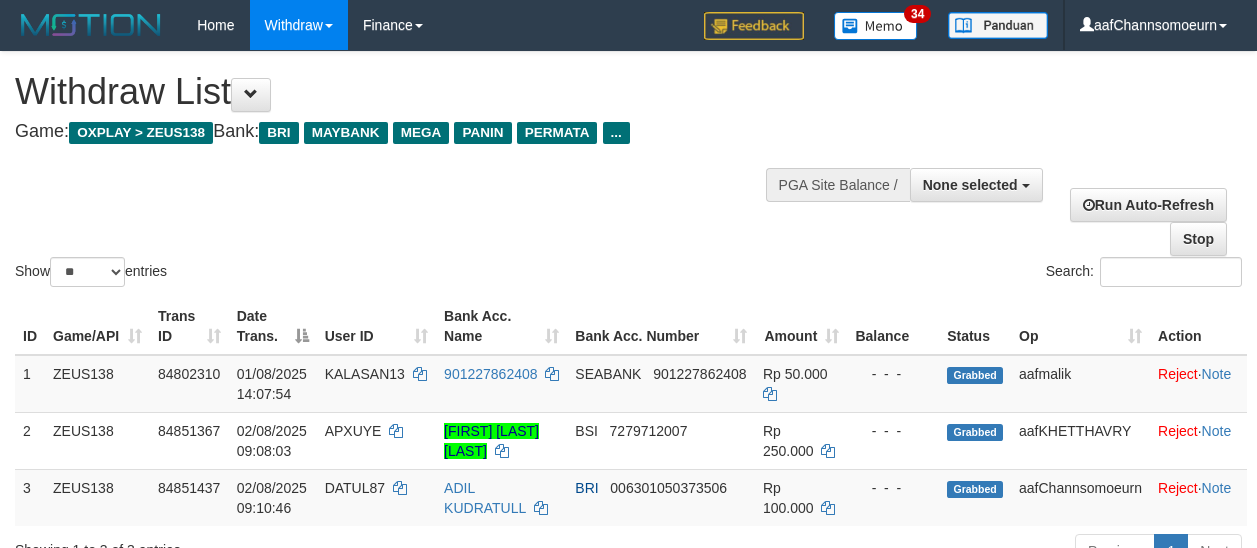 select 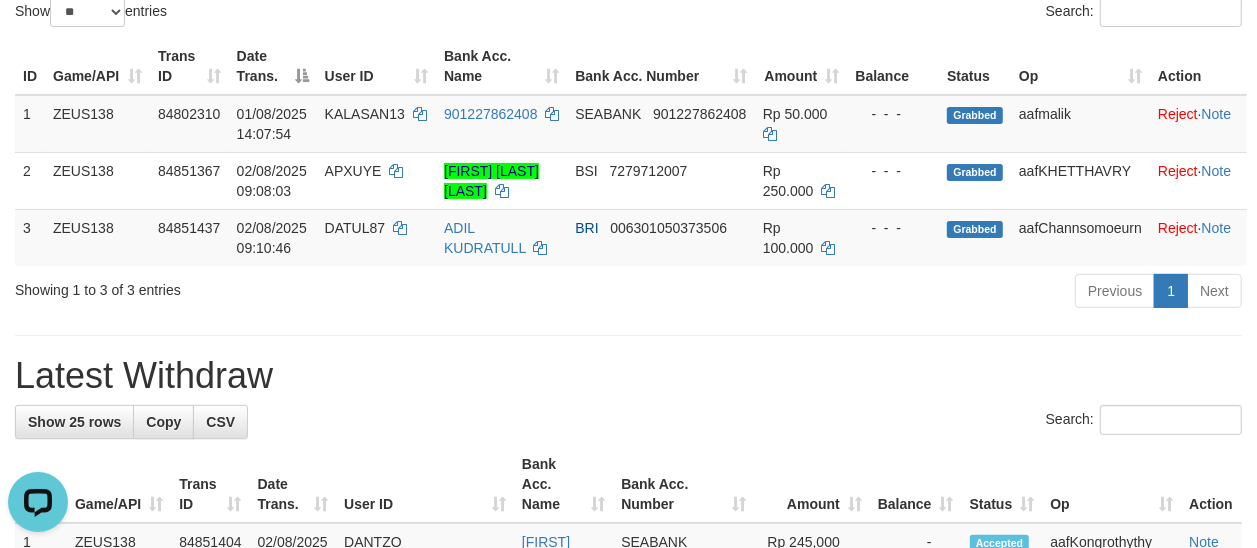 scroll, scrollTop: 0, scrollLeft: 0, axis: both 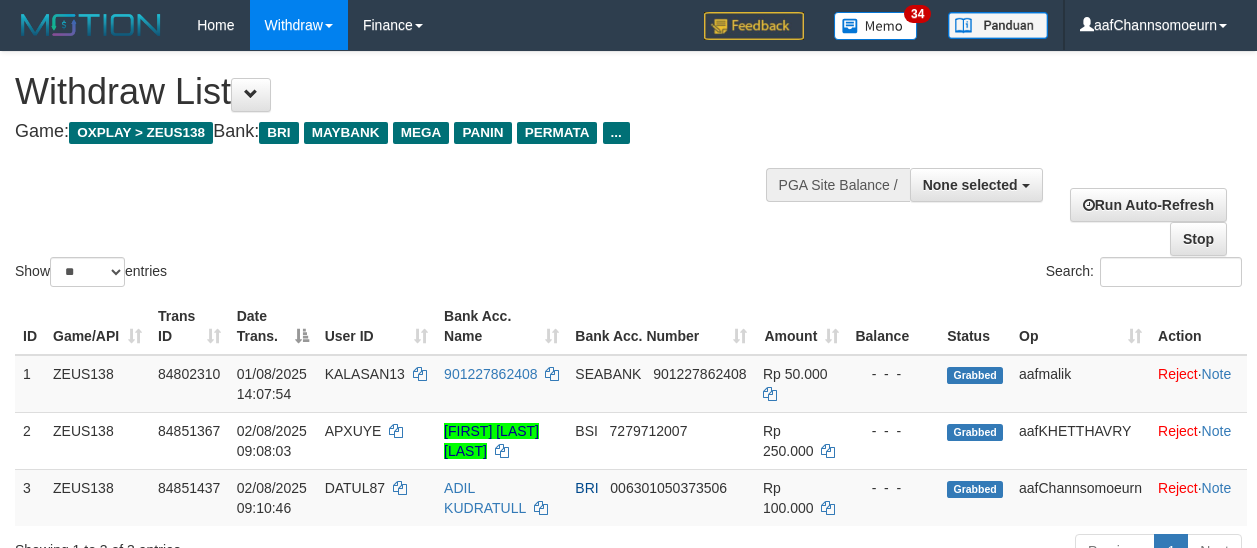 select 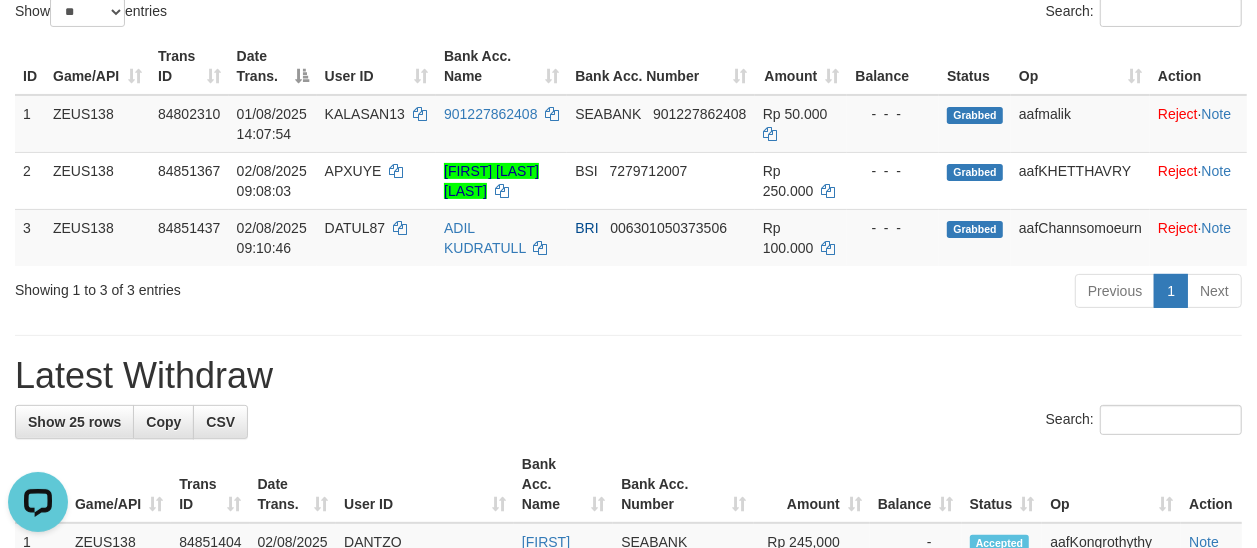 scroll, scrollTop: 0, scrollLeft: 0, axis: both 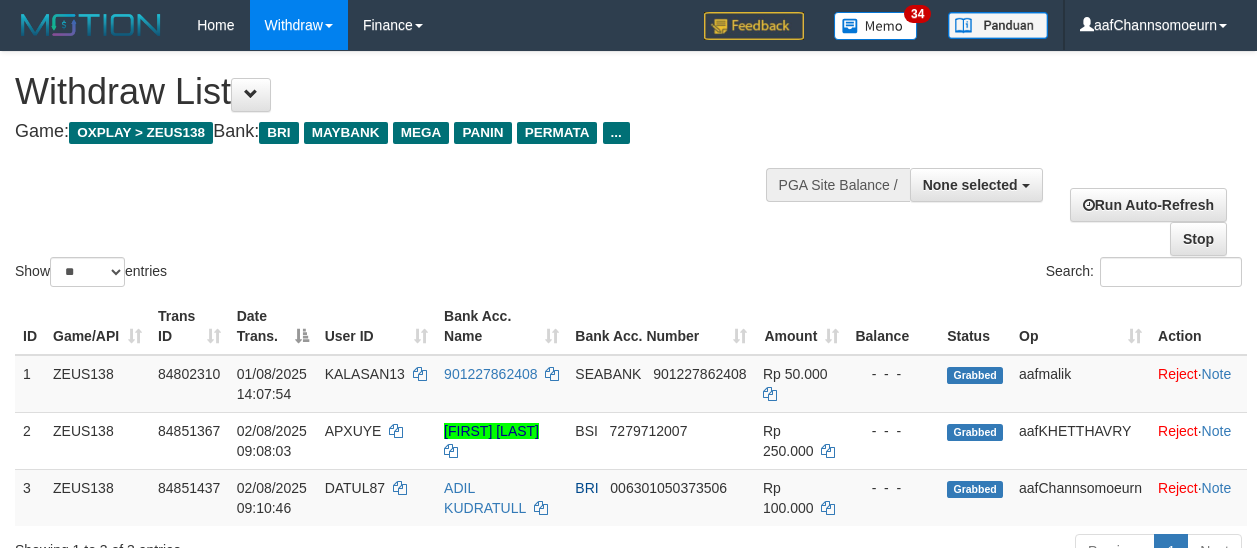 select 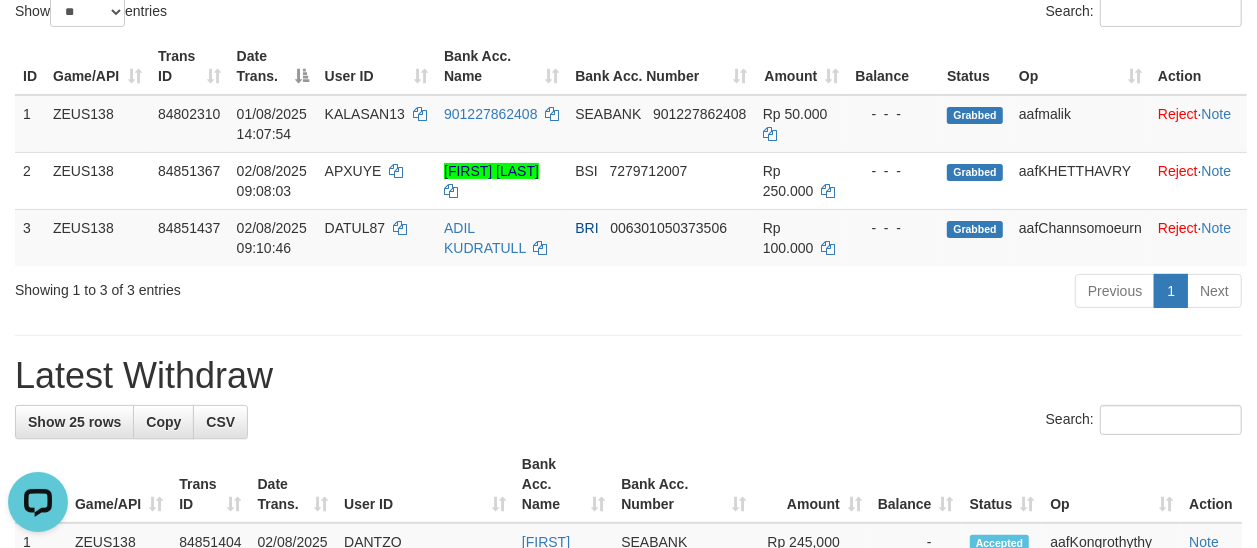 scroll, scrollTop: 0, scrollLeft: 0, axis: both 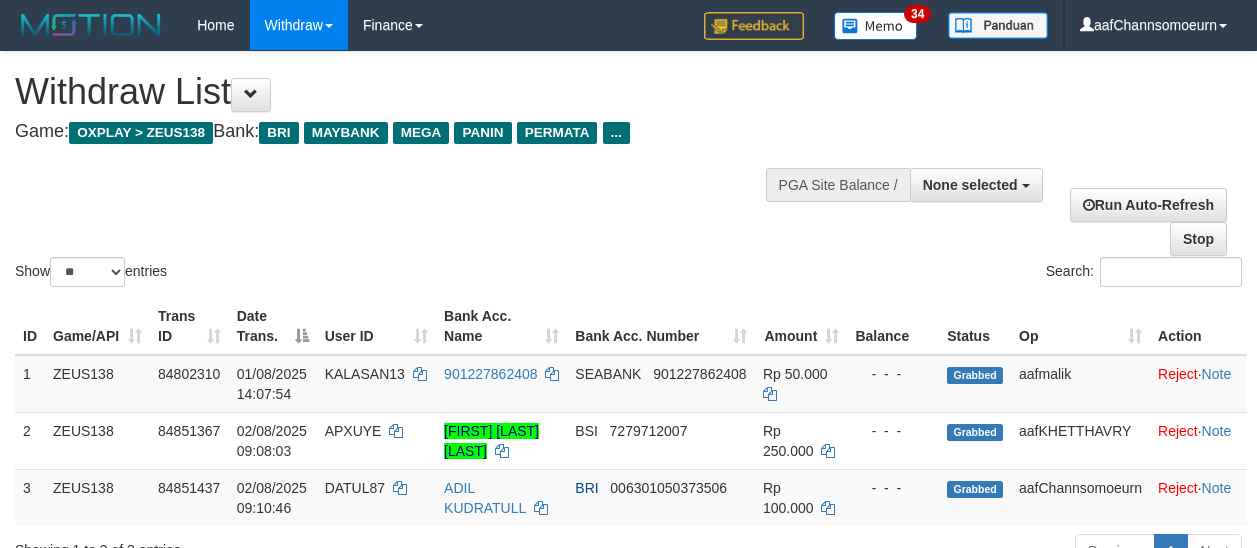 select 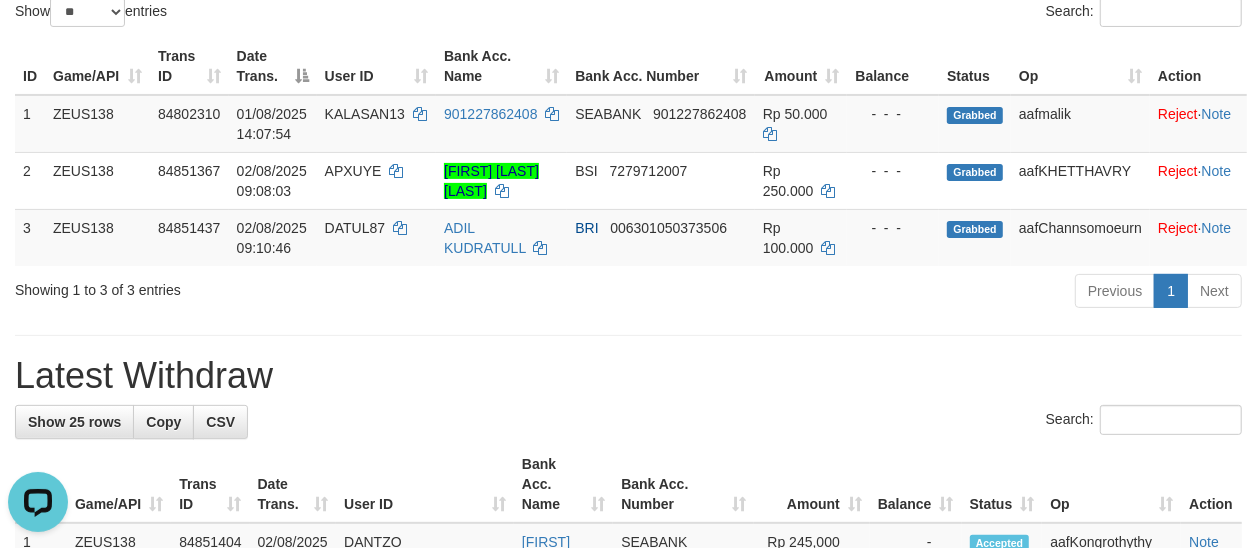scroll, scrollTop: 0, scrollLeft: 0, axis: both 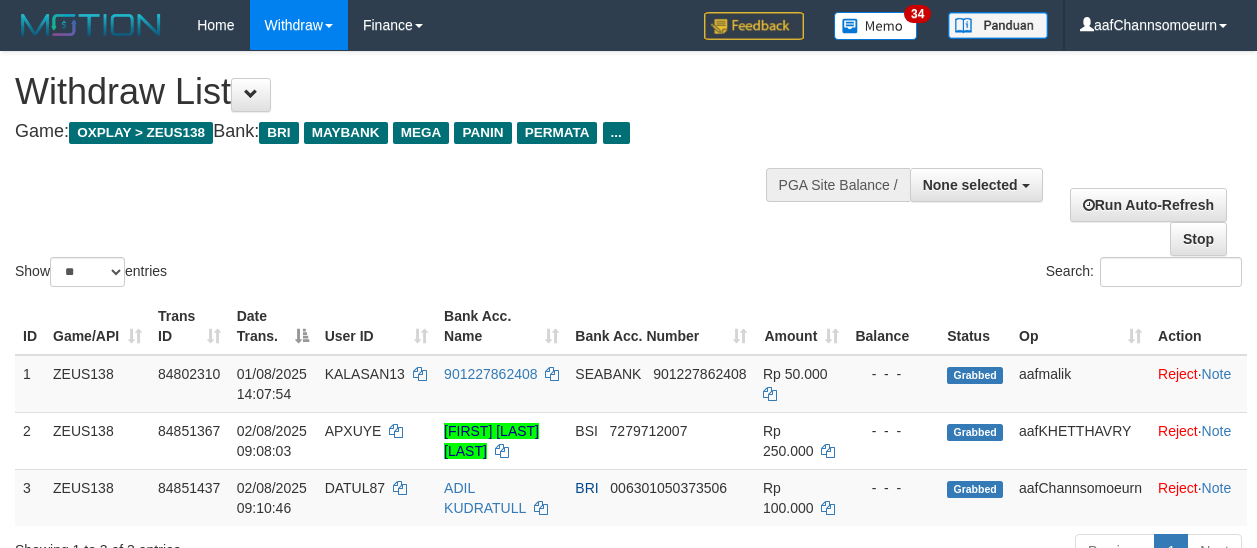 select 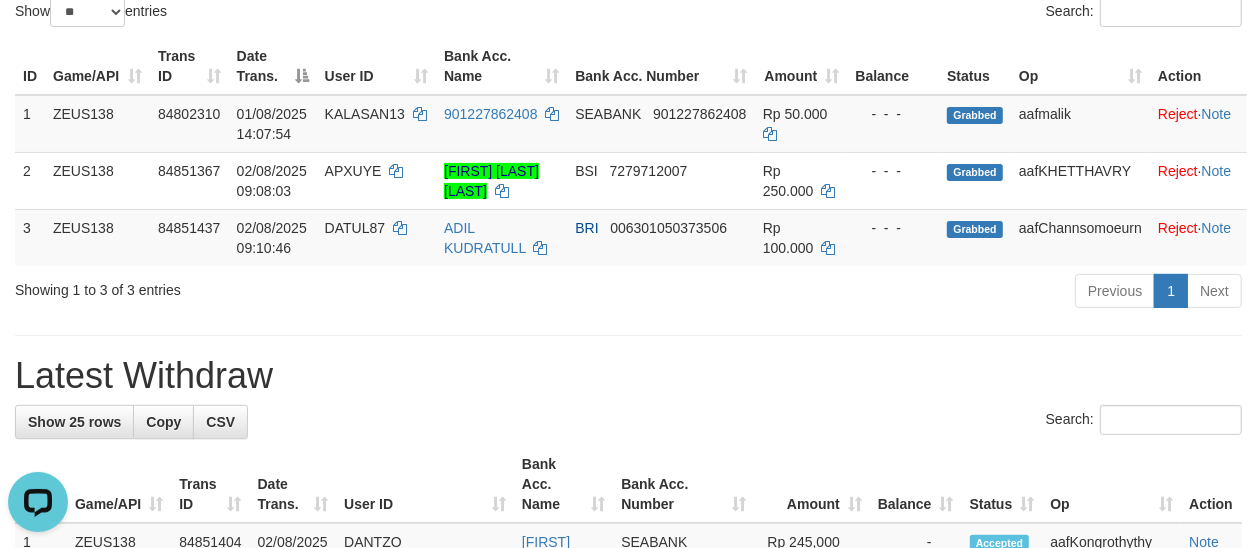 scroll, scrollTop: 0, scrollLeft: 0, axis: both 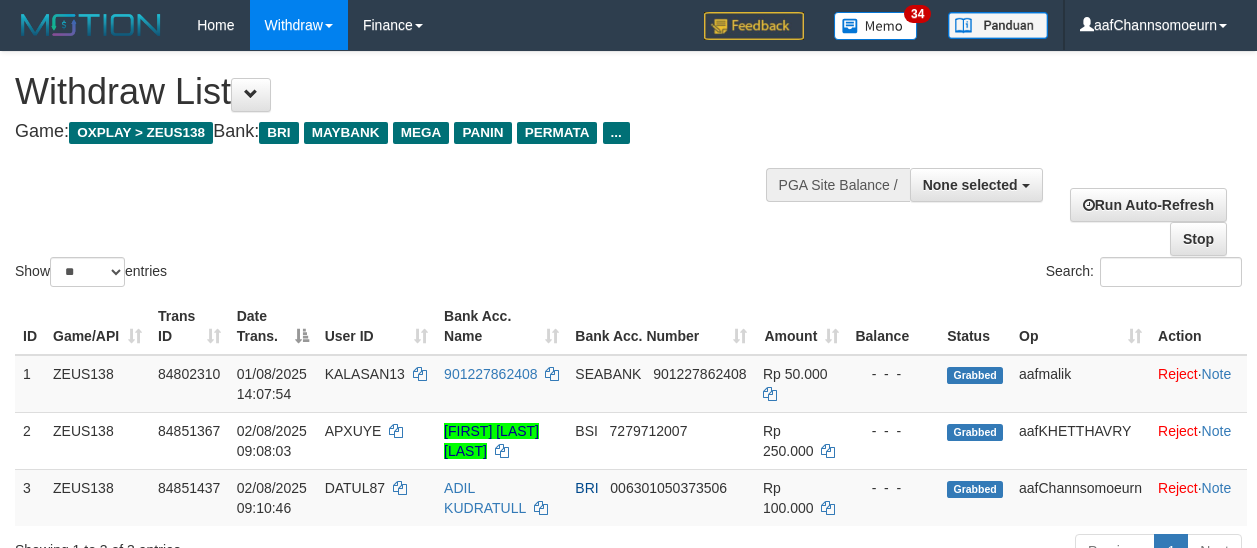 select 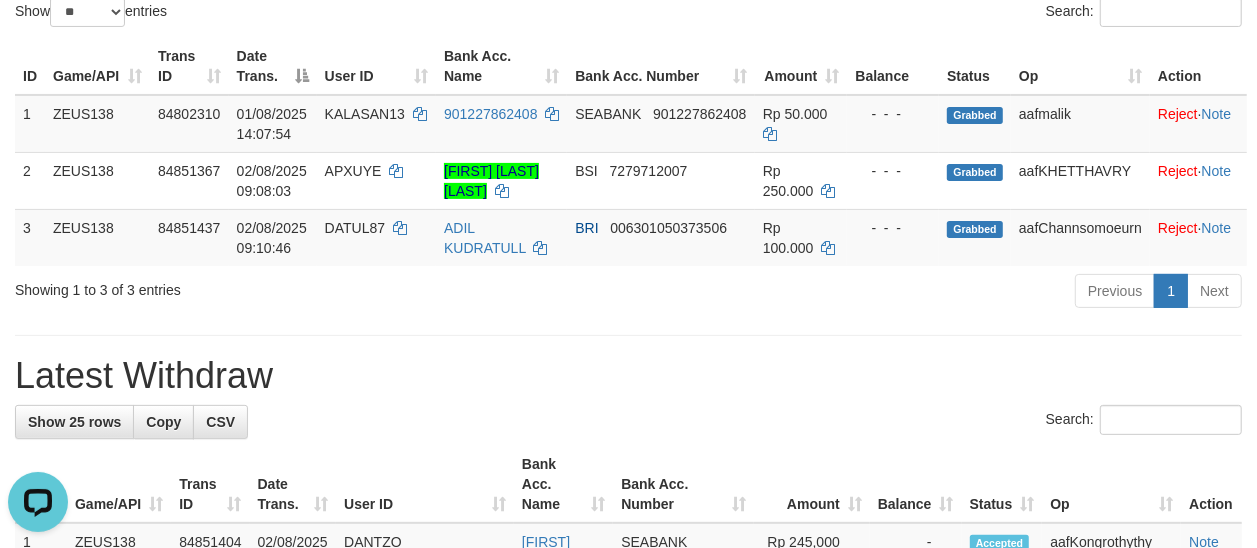scroll, scrollTop: 0, scrollLeft: 0, axis: both 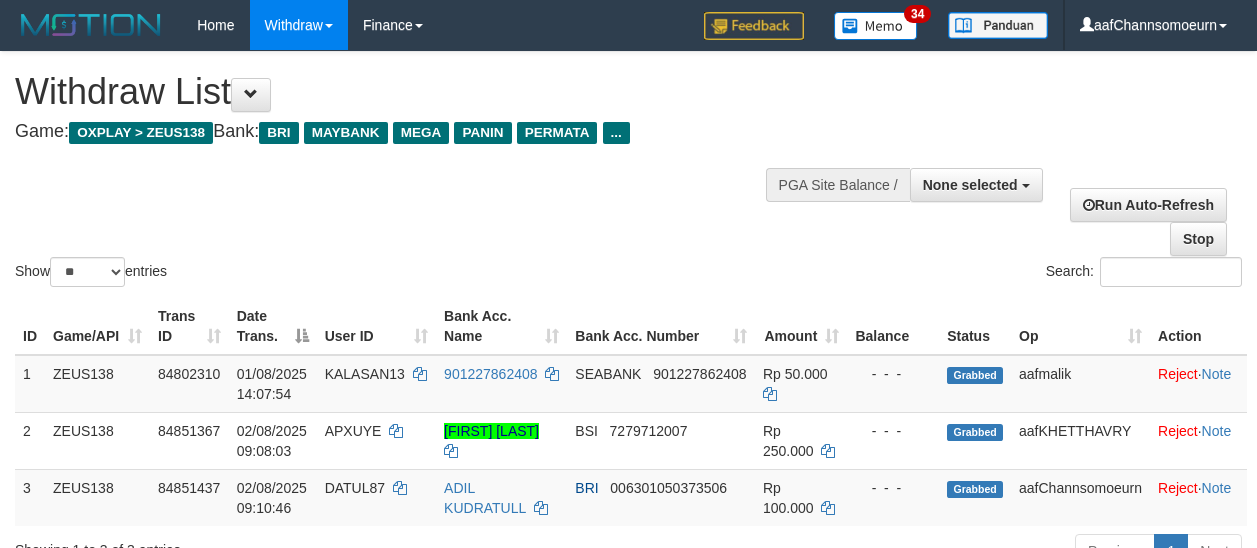 select 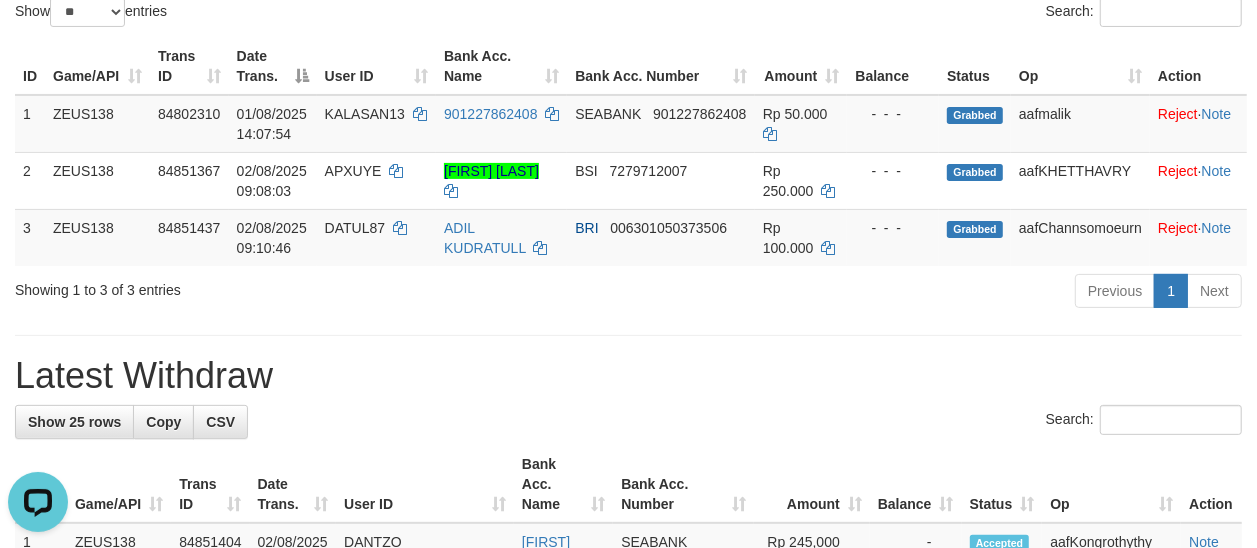 scroll, scrollTop: 0, scrollLeft: 0, axis: both 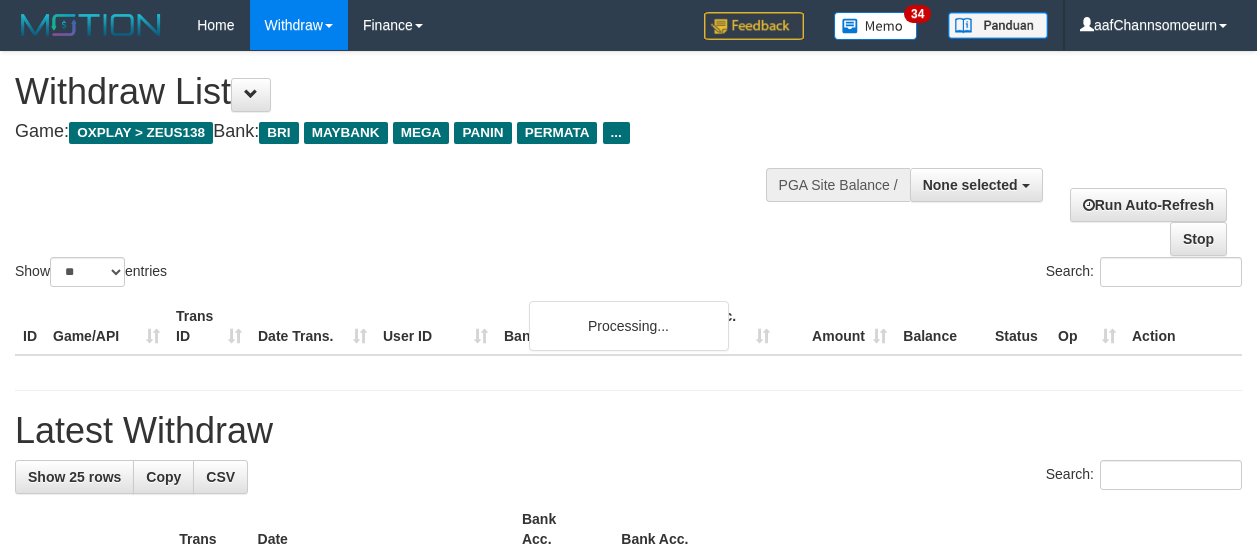 select 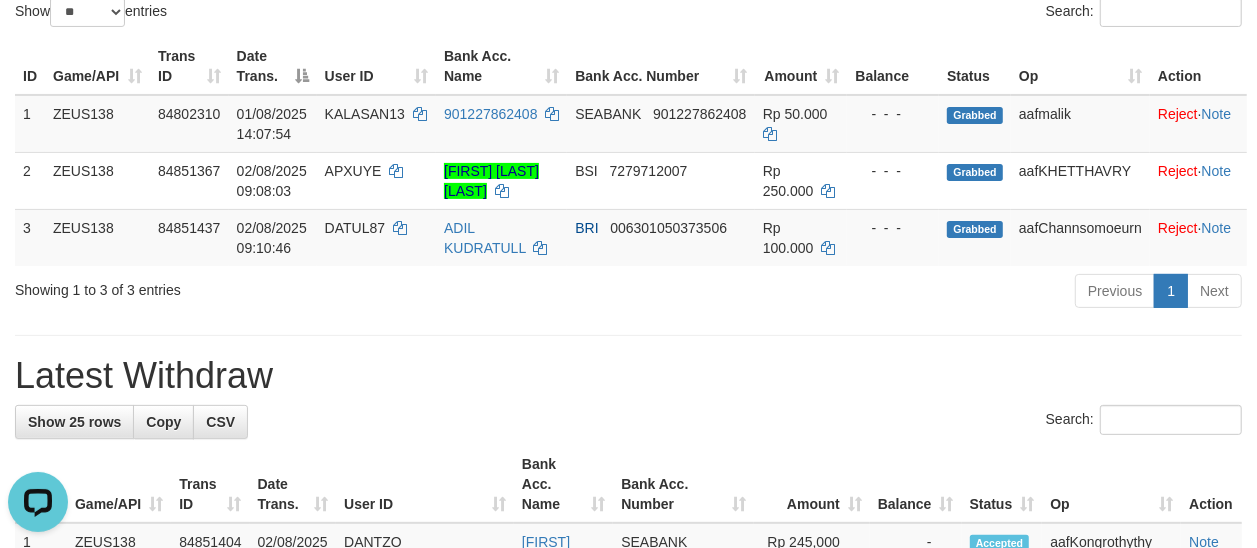 scroll, scrollTop: 0, scrollLeft: 0, axis: both 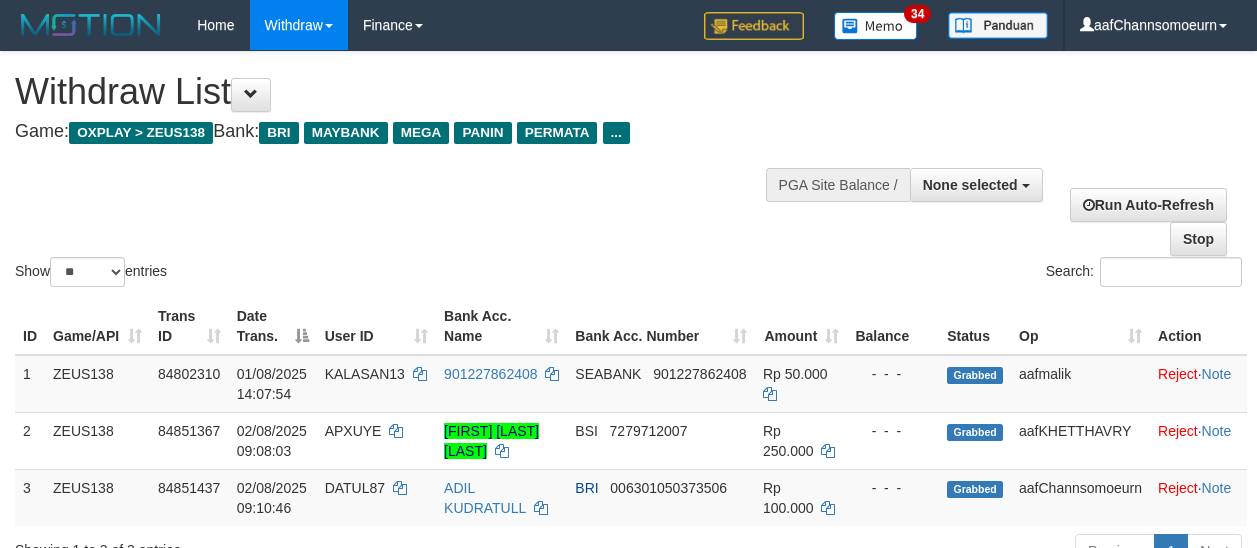 select 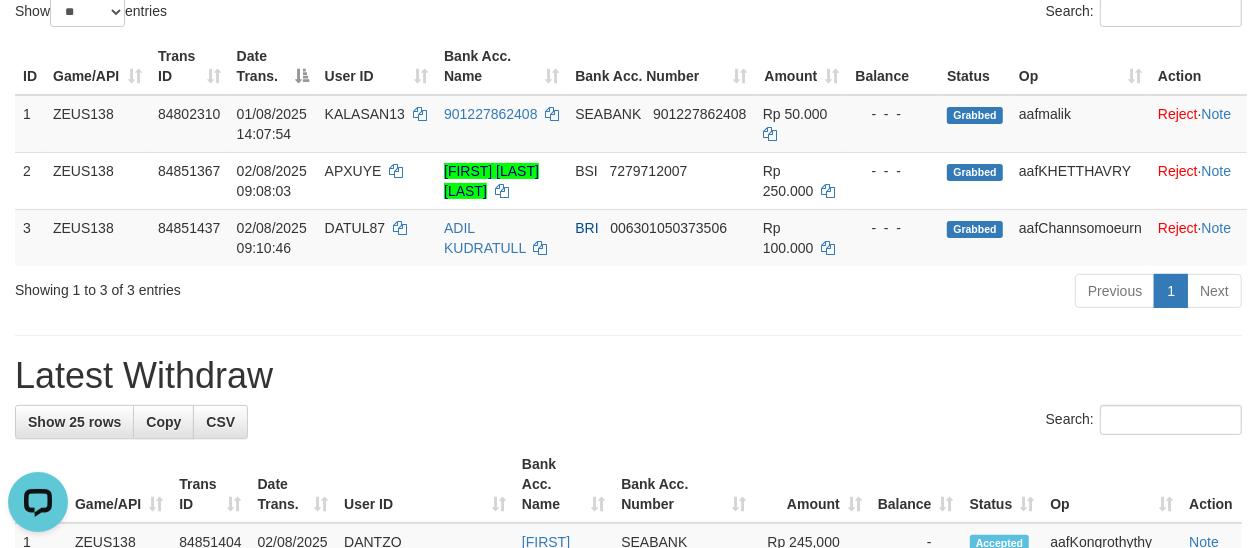 scroll, scrollTop: 0, scrollLeft: 0, axis: both 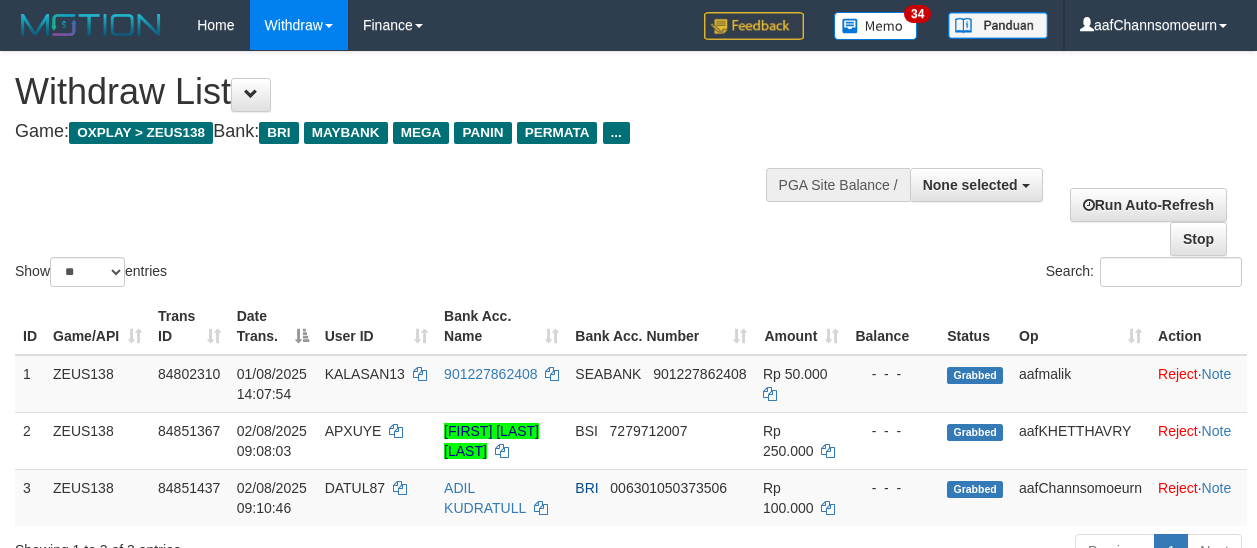 select 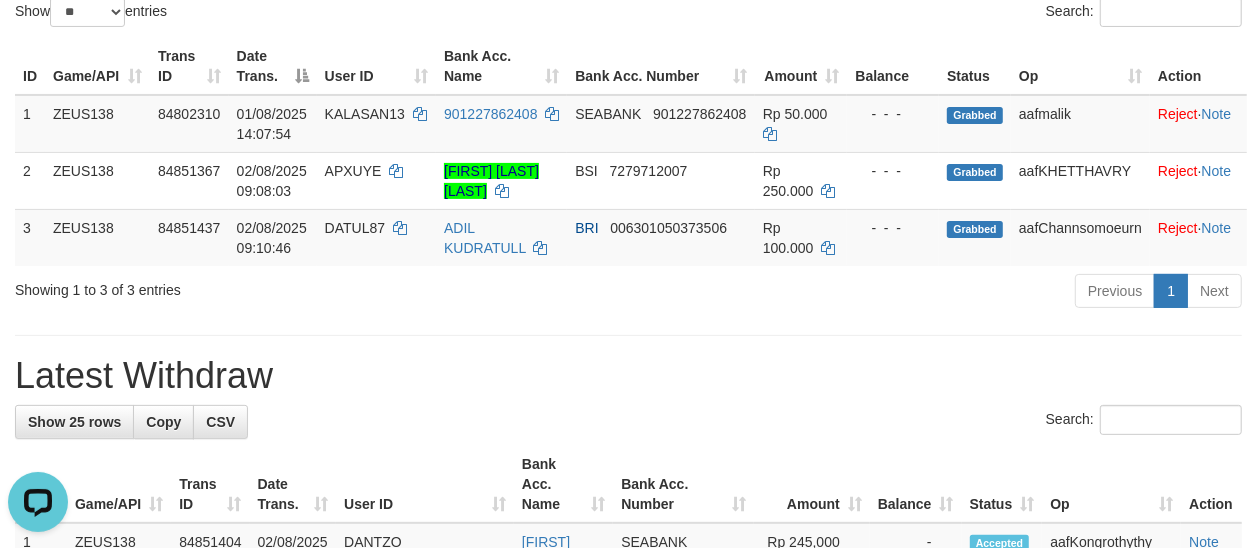 scroll, scrollTop: 0, scrollLeft: 0, axis: both 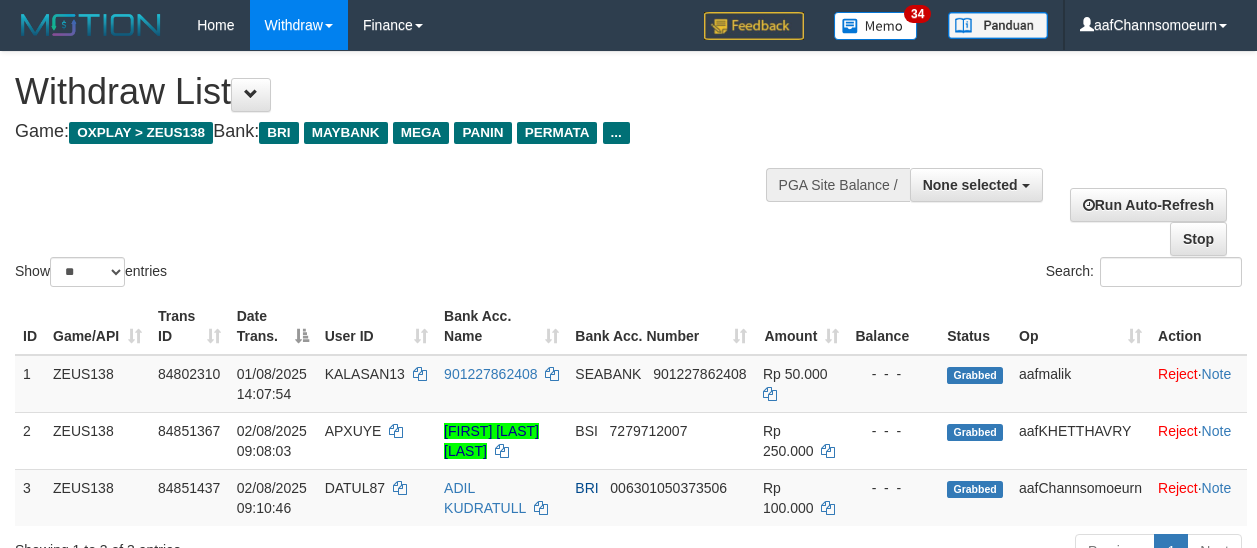 select 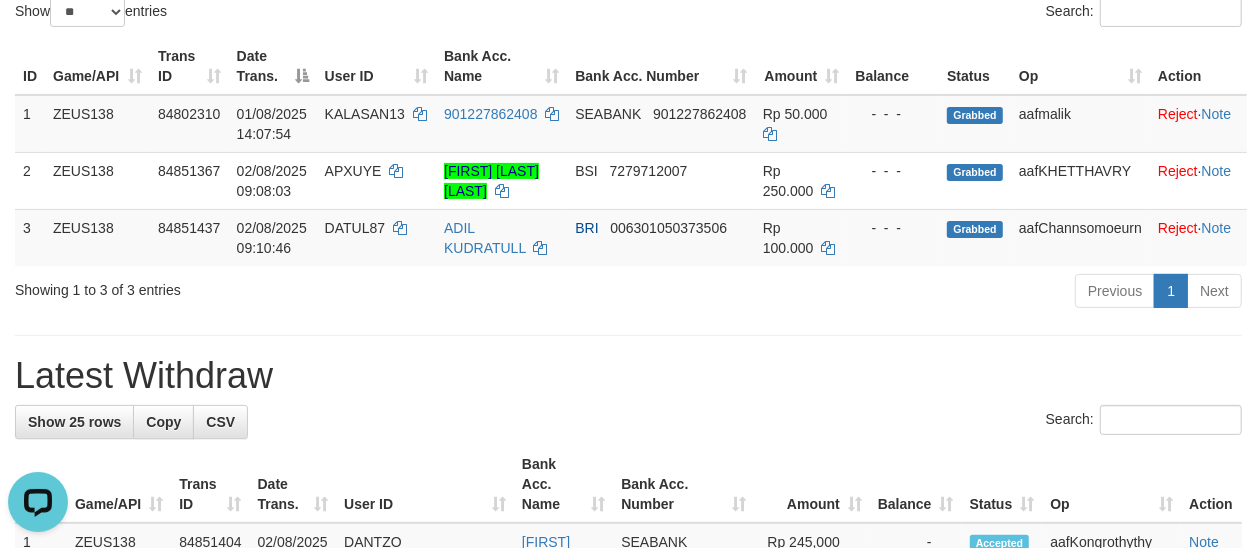 scroll, scrollTop: 0, scrollLeft: 0, axis: both 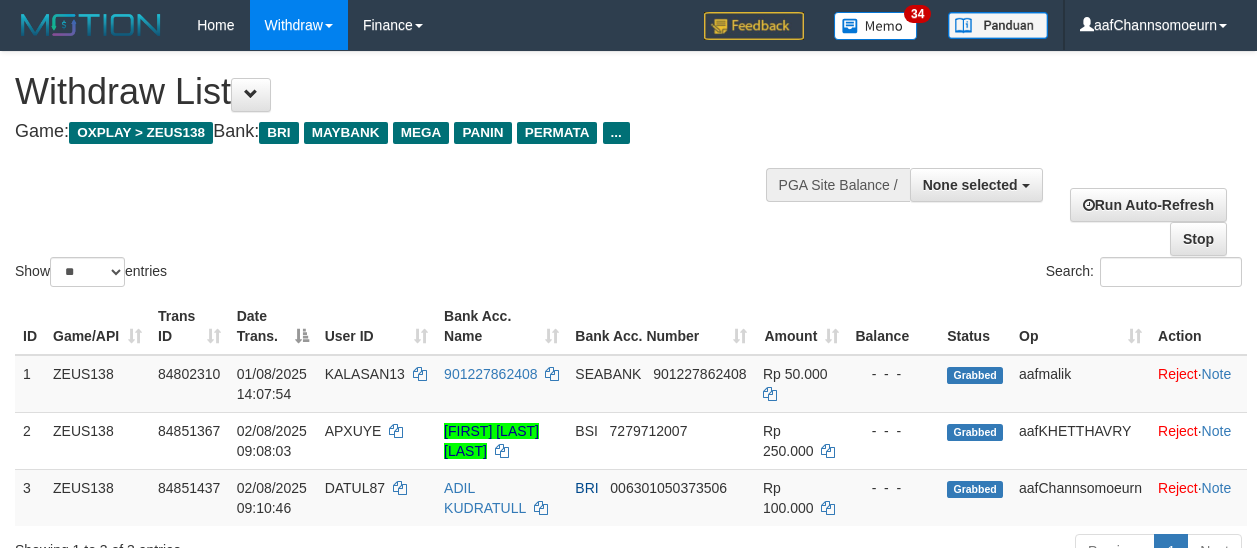 select 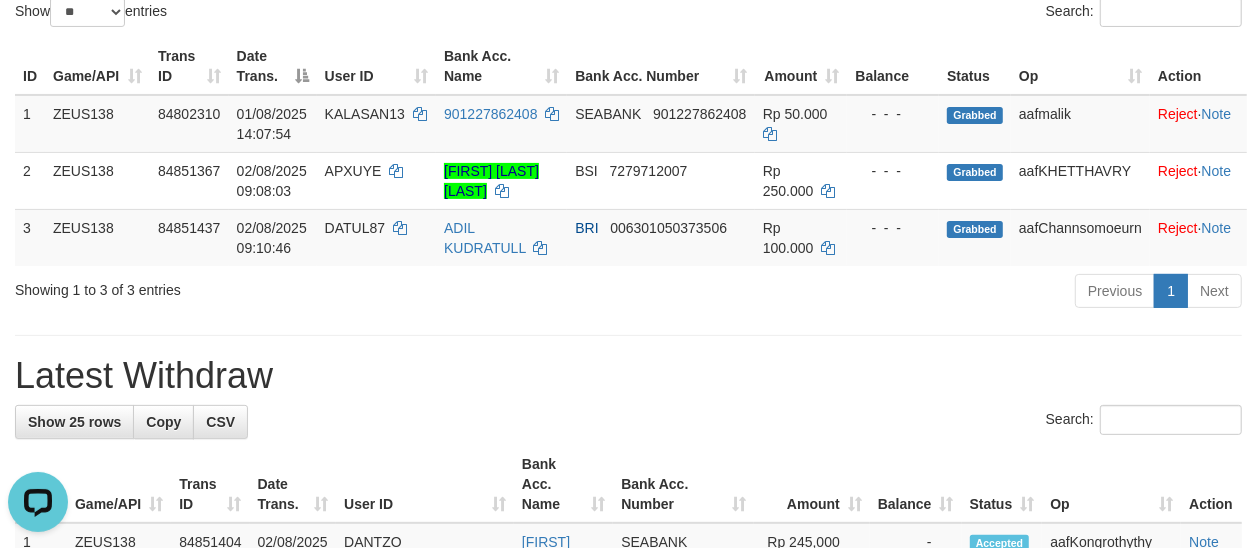 scroll, scrollTop: 0, scrollLeft: 0, axis: both 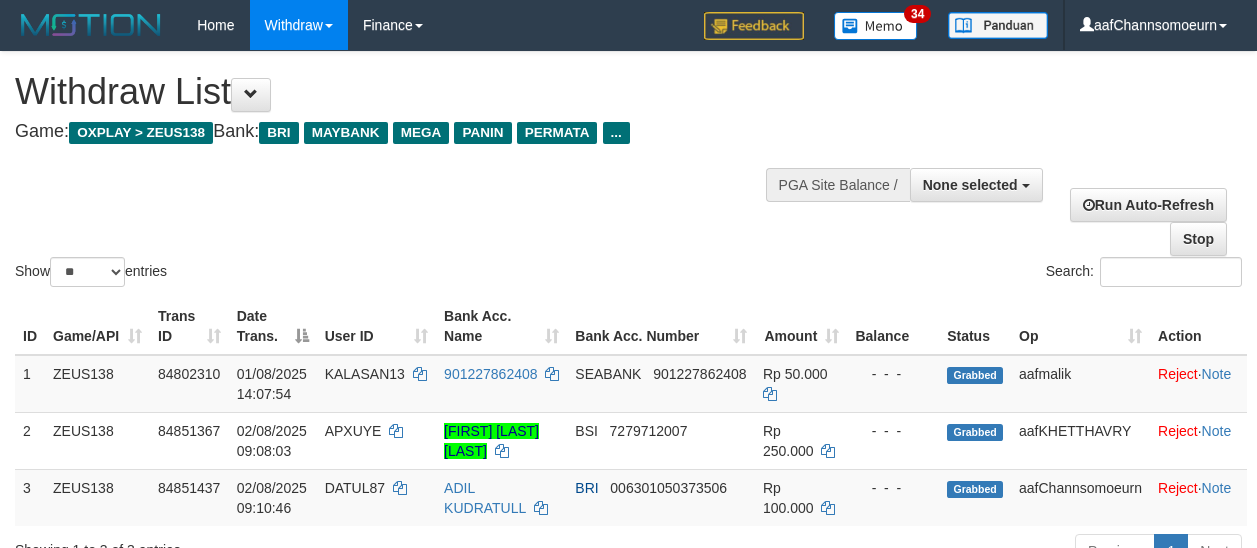 select 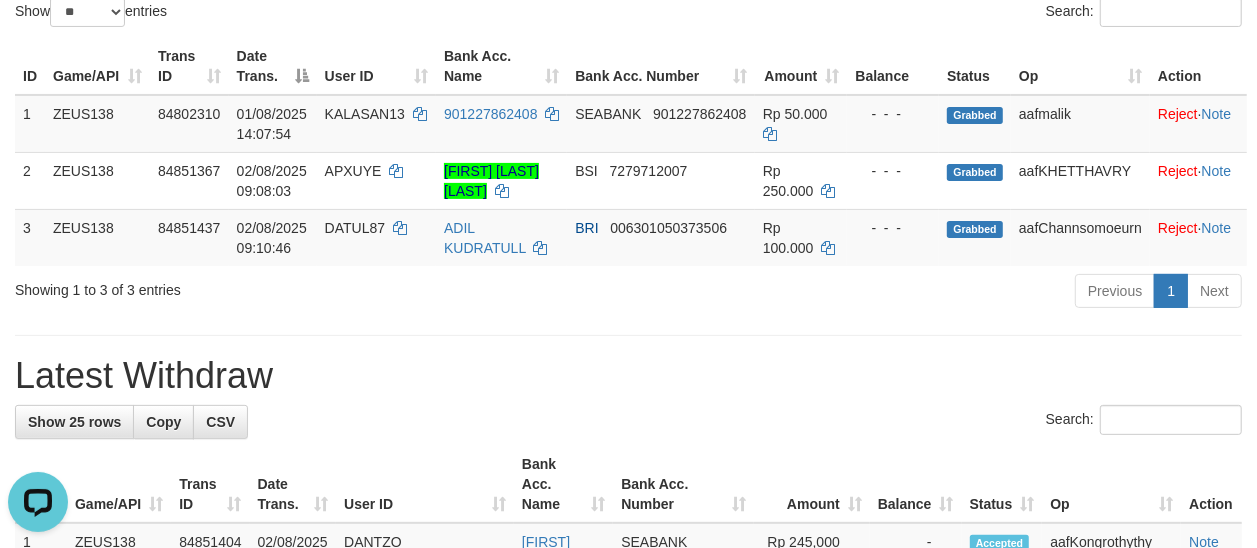 scroll, scrollTop: 0, scrollLeft: 0, axis: both 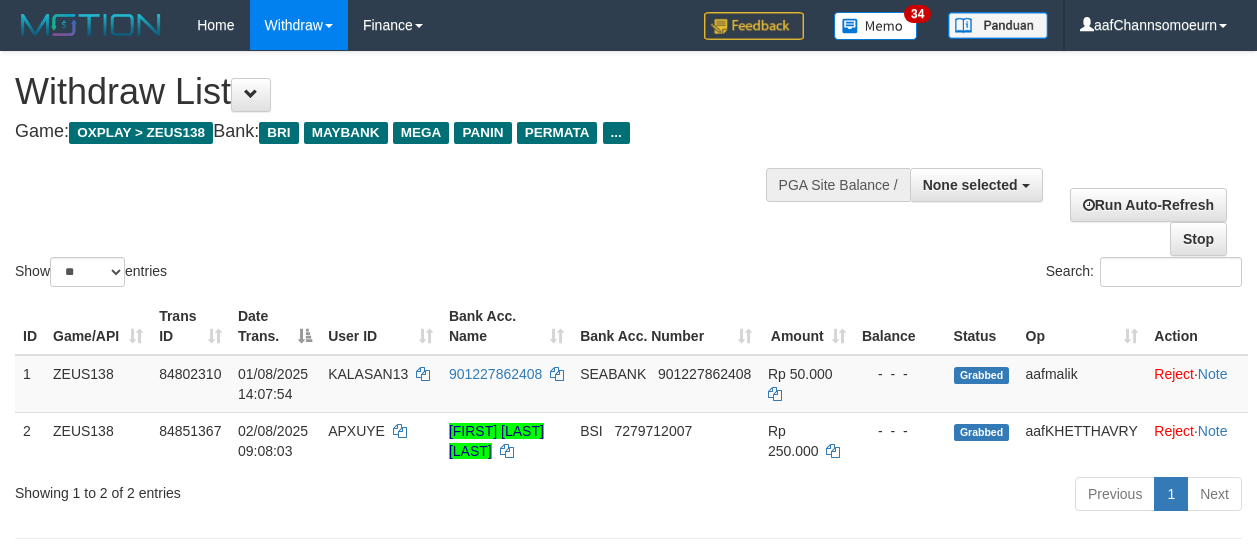 select 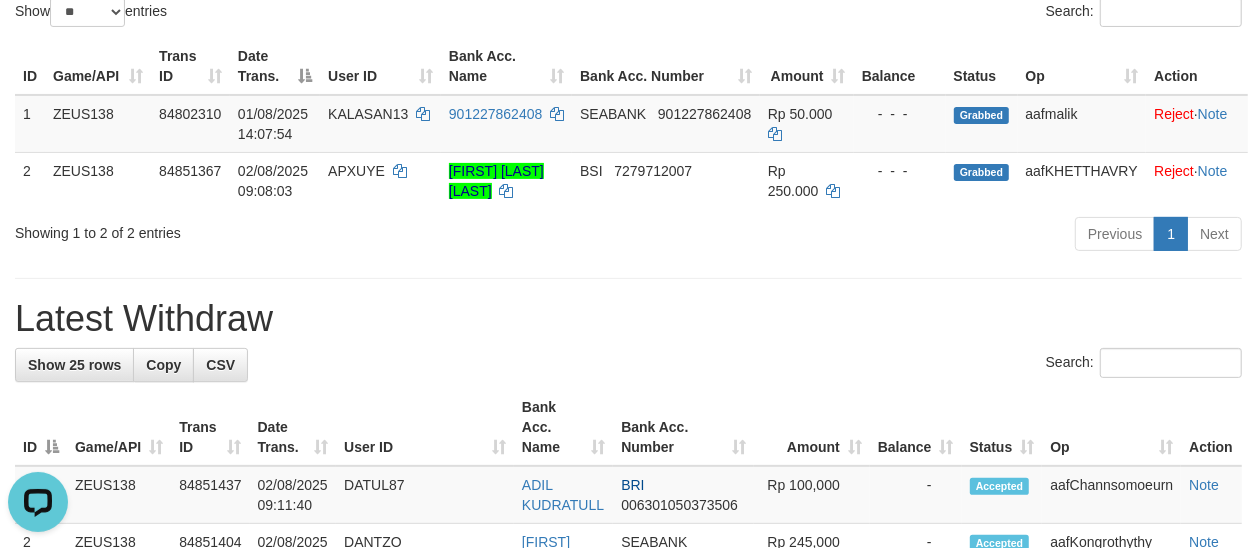 scroll, scrollTop: 0, scrollLeft: 0, axis: both 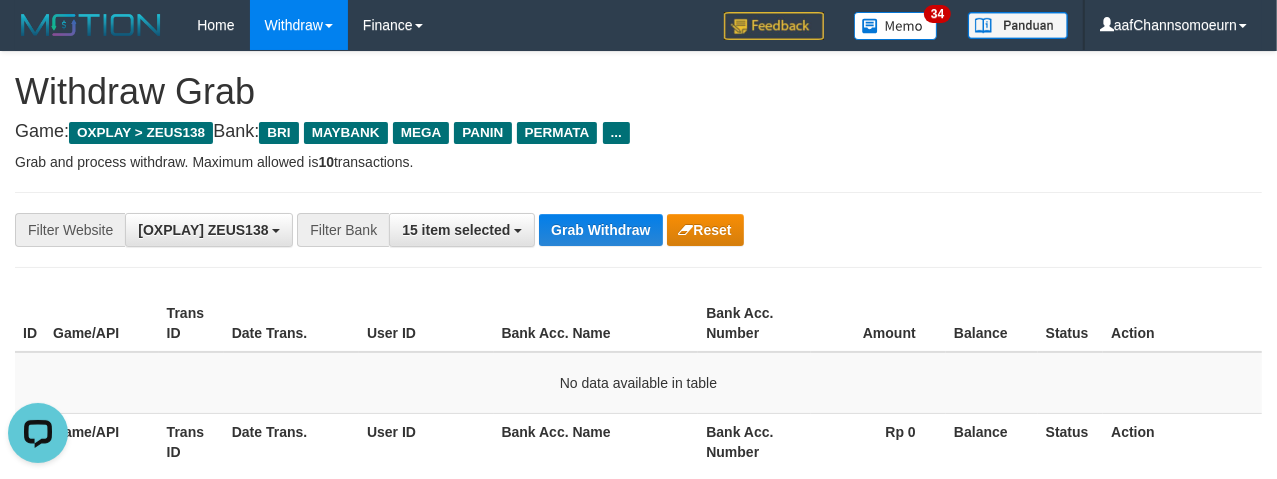click on "**********" at bounding box center (638, 486) 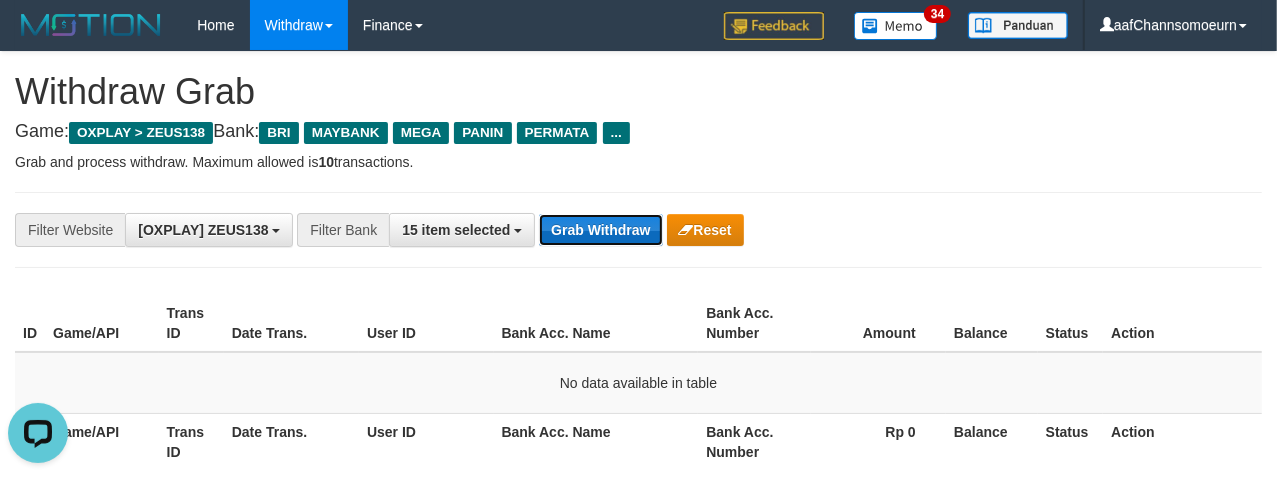 click on "Grab Withdraw" at bounding box center (600, 230) 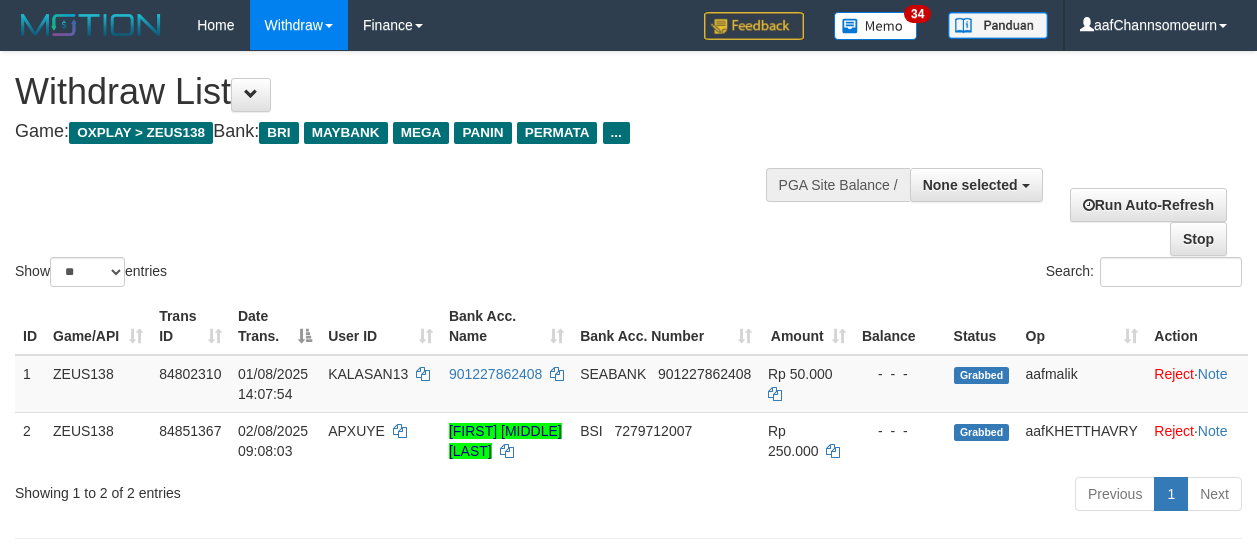 select 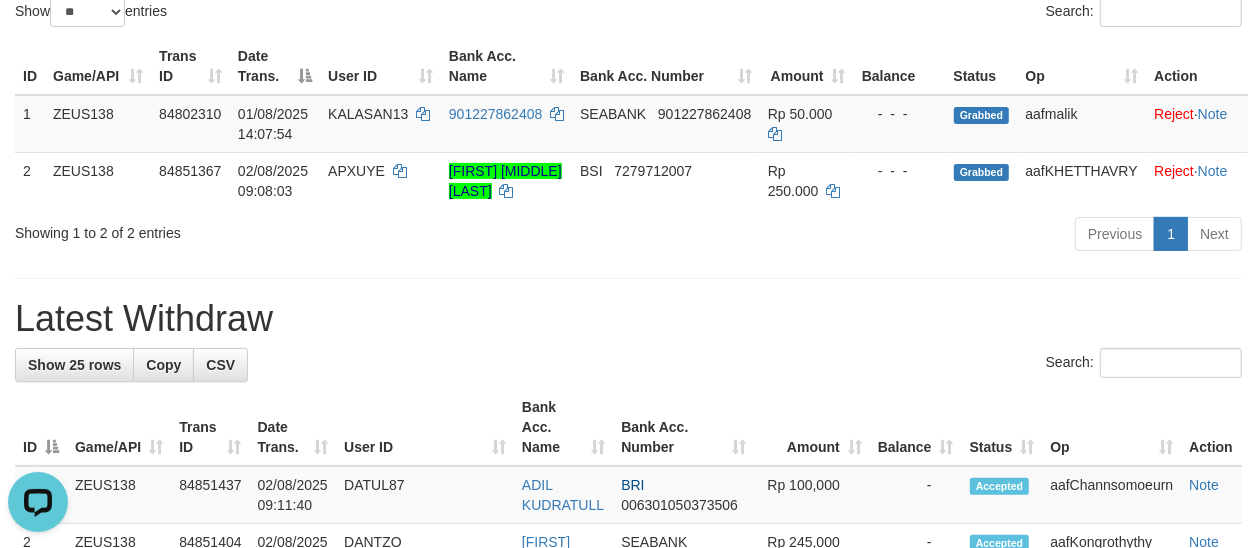 scroll, scrollTop: 0, scrollLeft: 0, axis: both 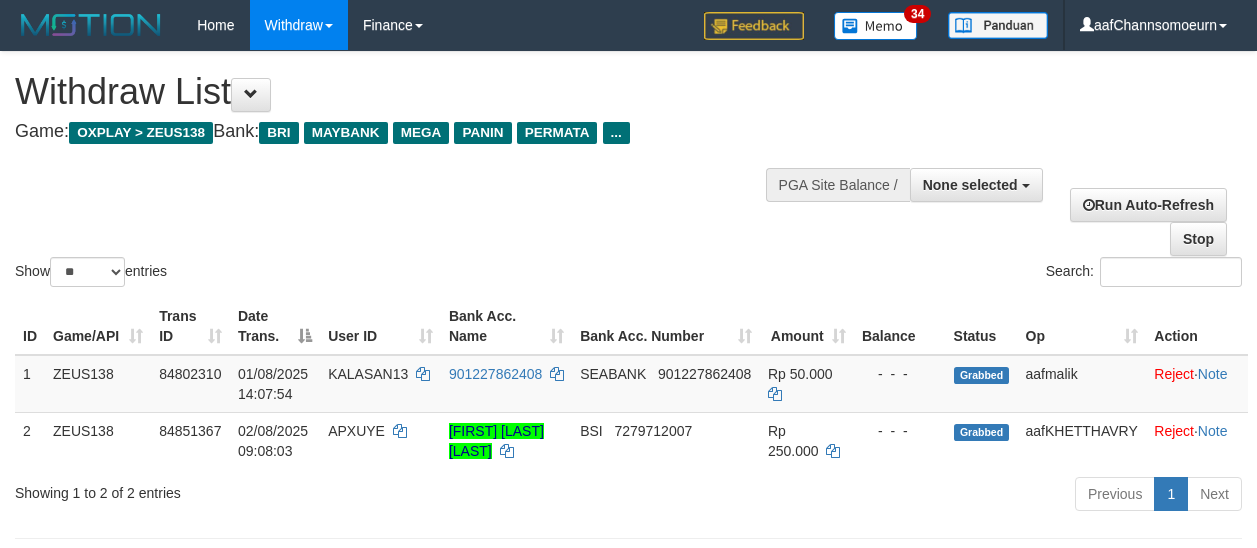 select 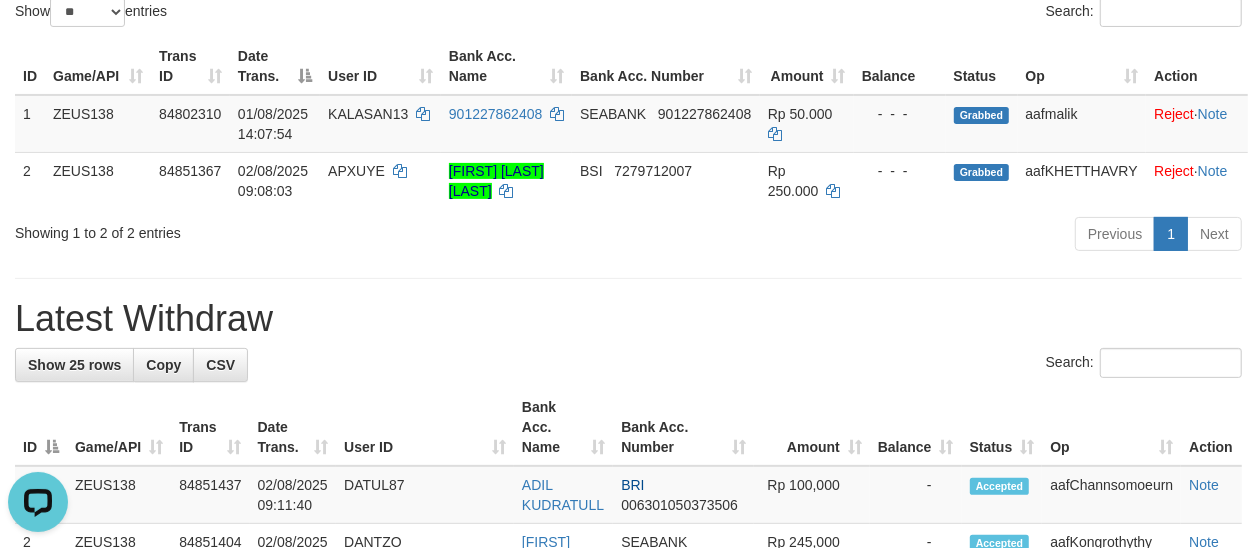 scroll, scrollTop: 0, scrollLeft: 0, axis: both 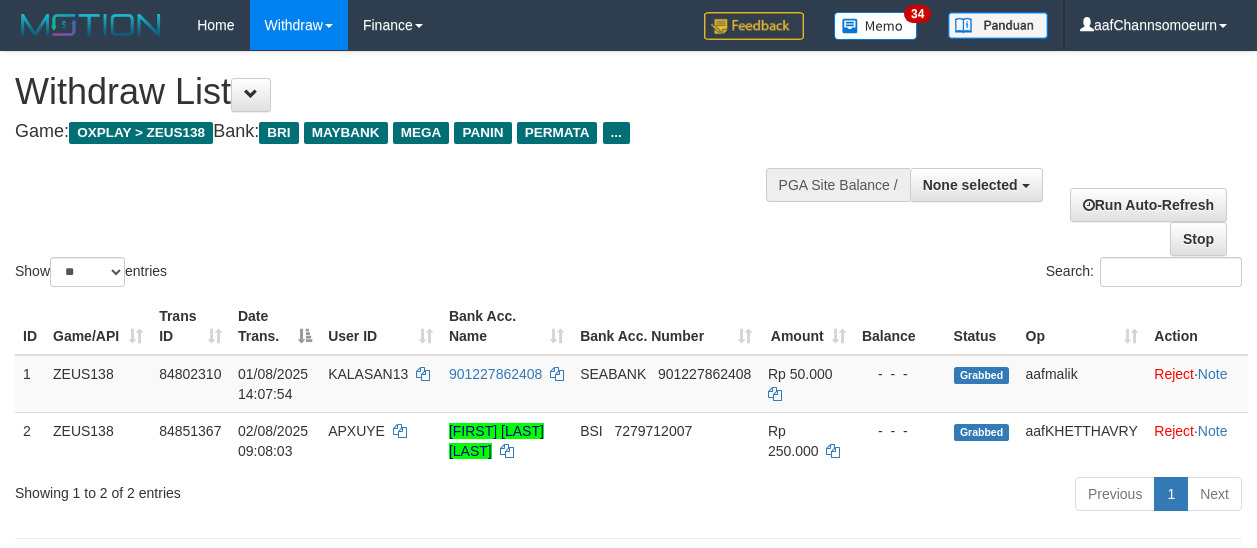 select 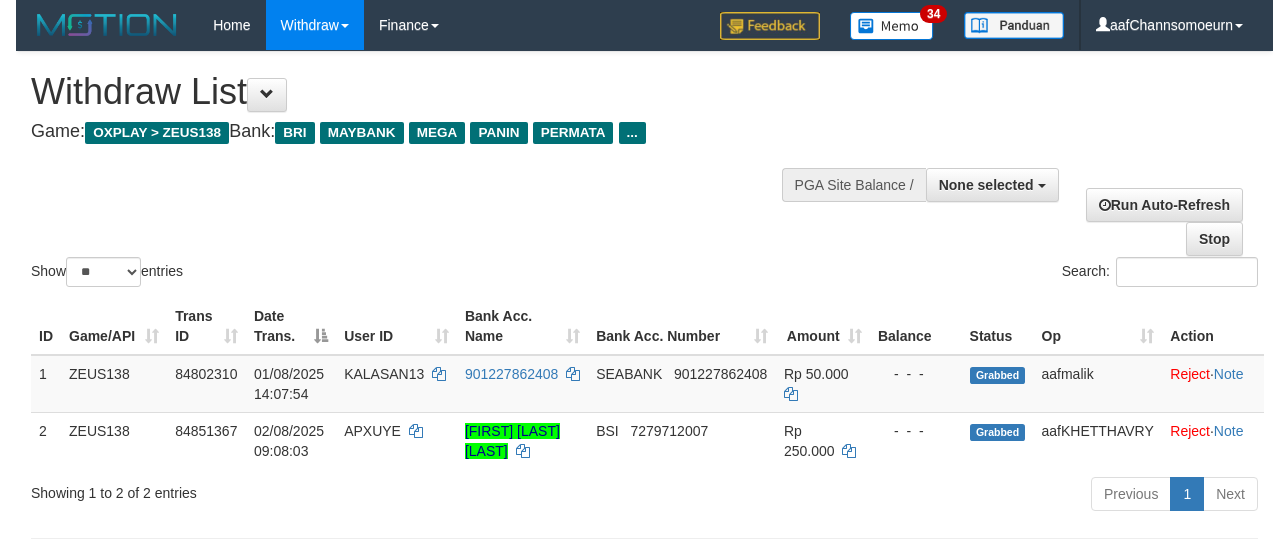 scroll, scrollTop: 260, scrollLeft: 0, axis: vertical 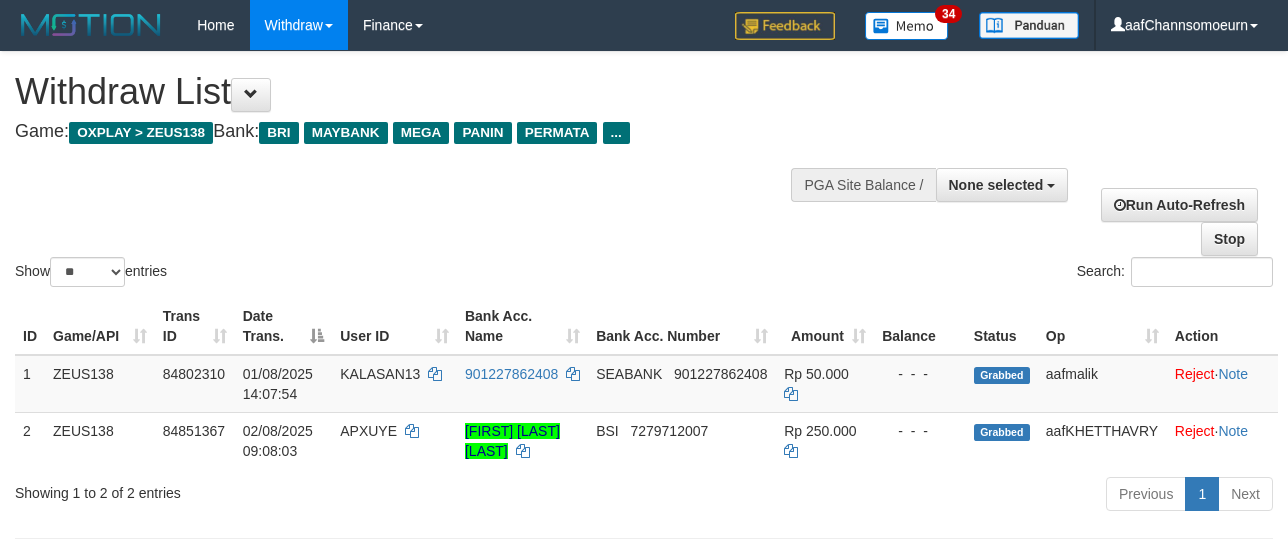 select 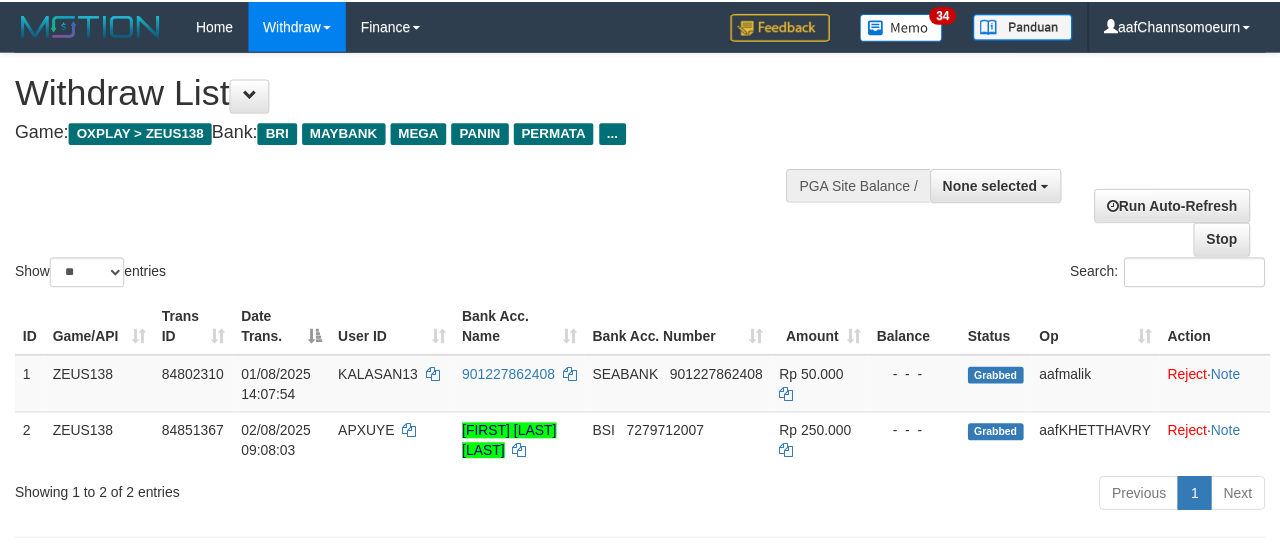 scroll, scrollTop: 260, scrollLeft: 0, axis: vertical 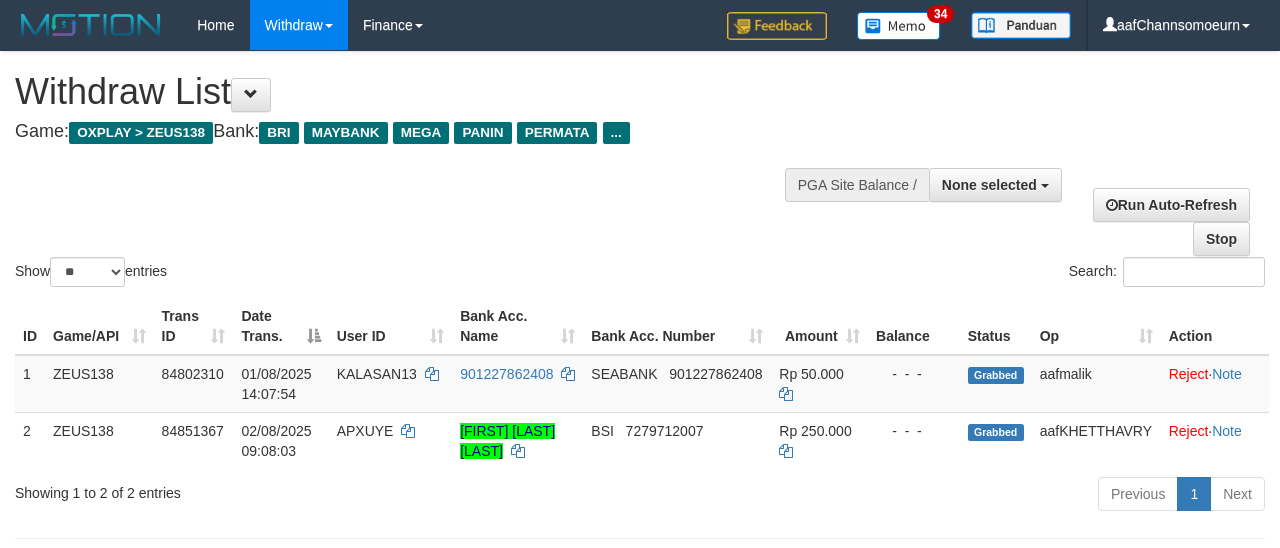 select 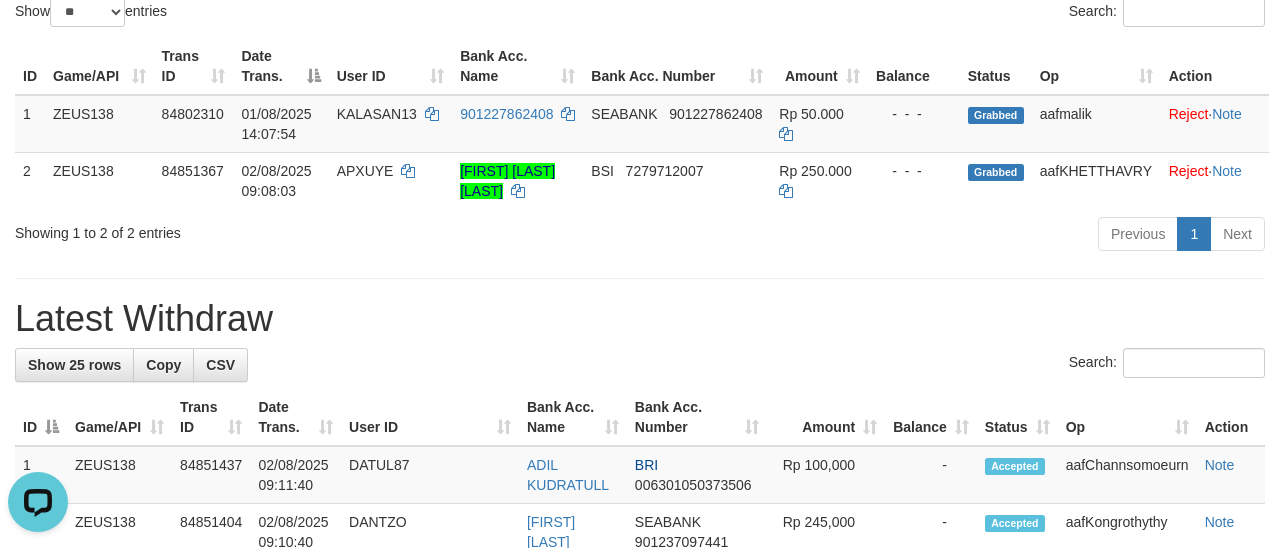 scroll, scrollTop: 0, scrollLeft: 0, axis: both 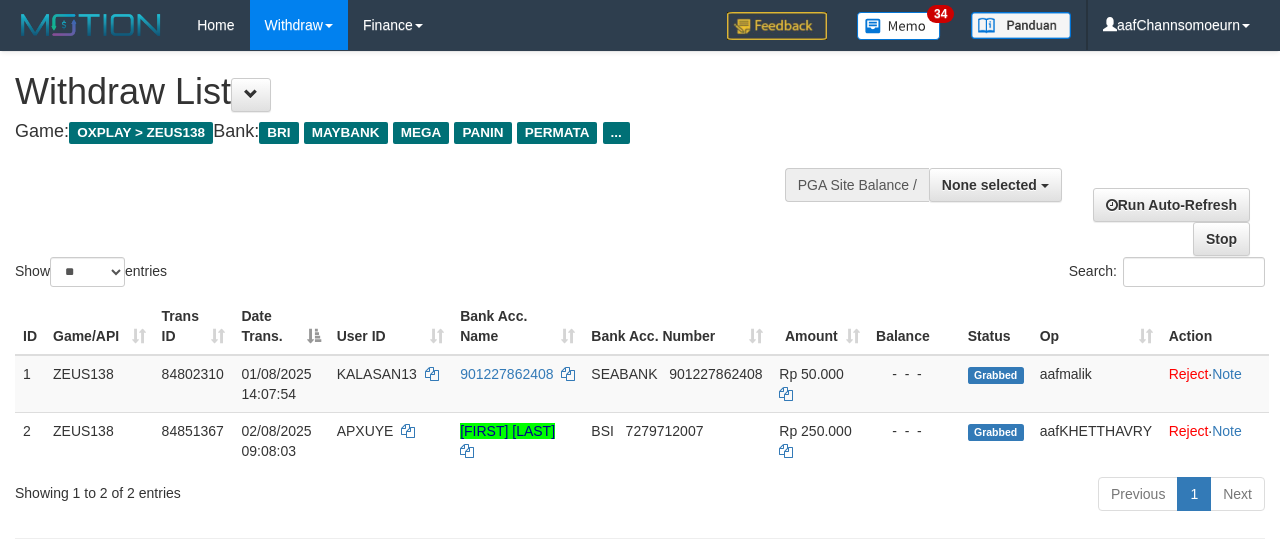 select 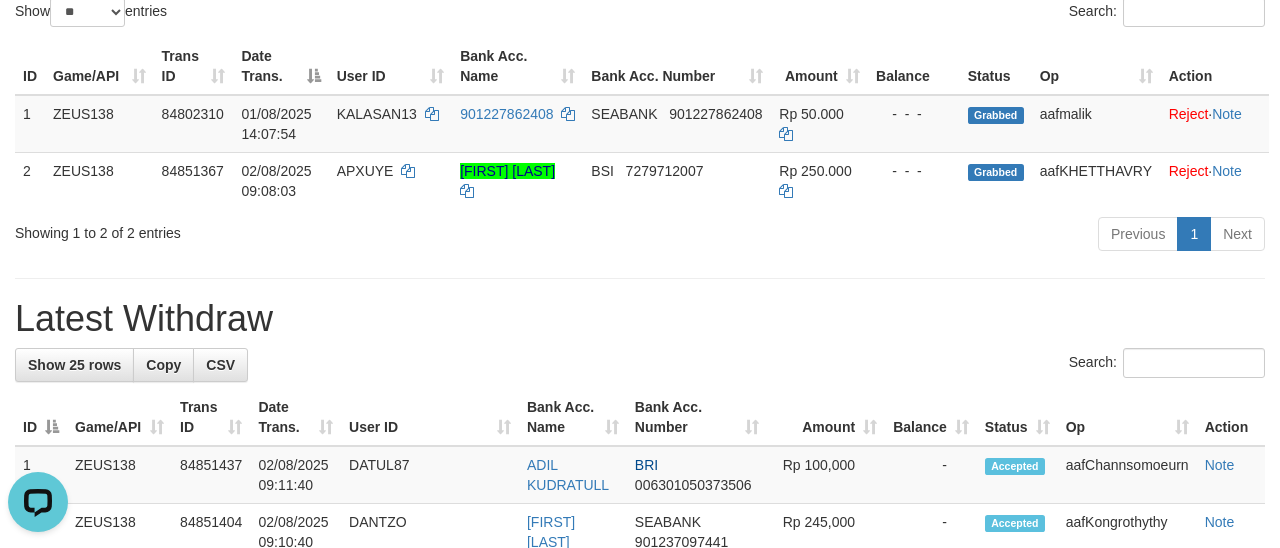scroll, scrollTop: 0, scrollLeft: 0, axis: both 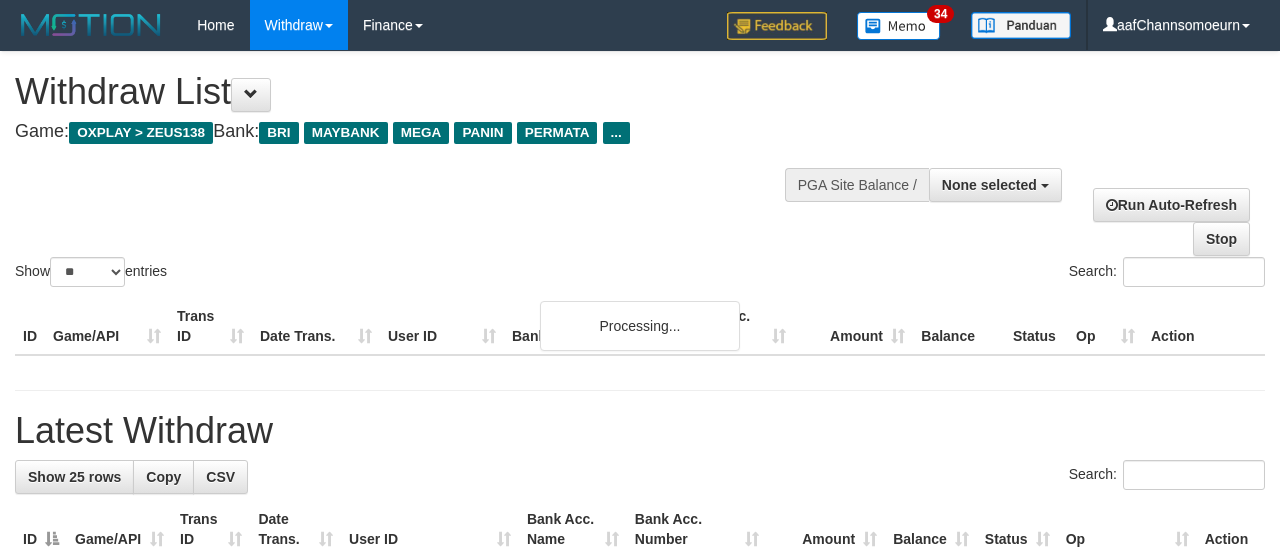 select 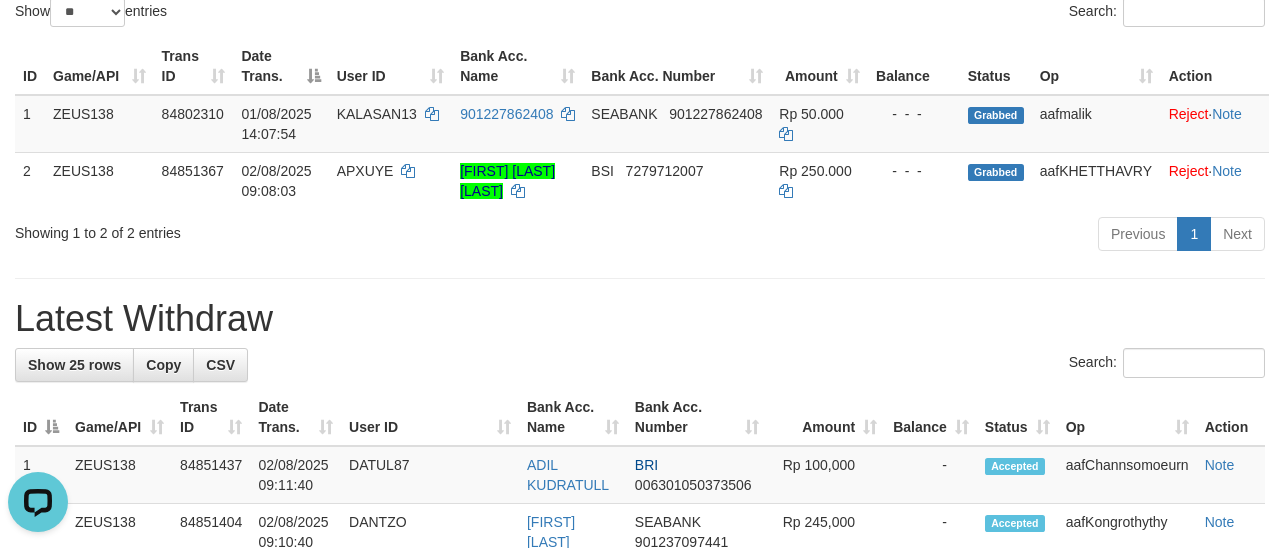 scroll, scrollTop: 0, scrollLeft: 0, axis: both 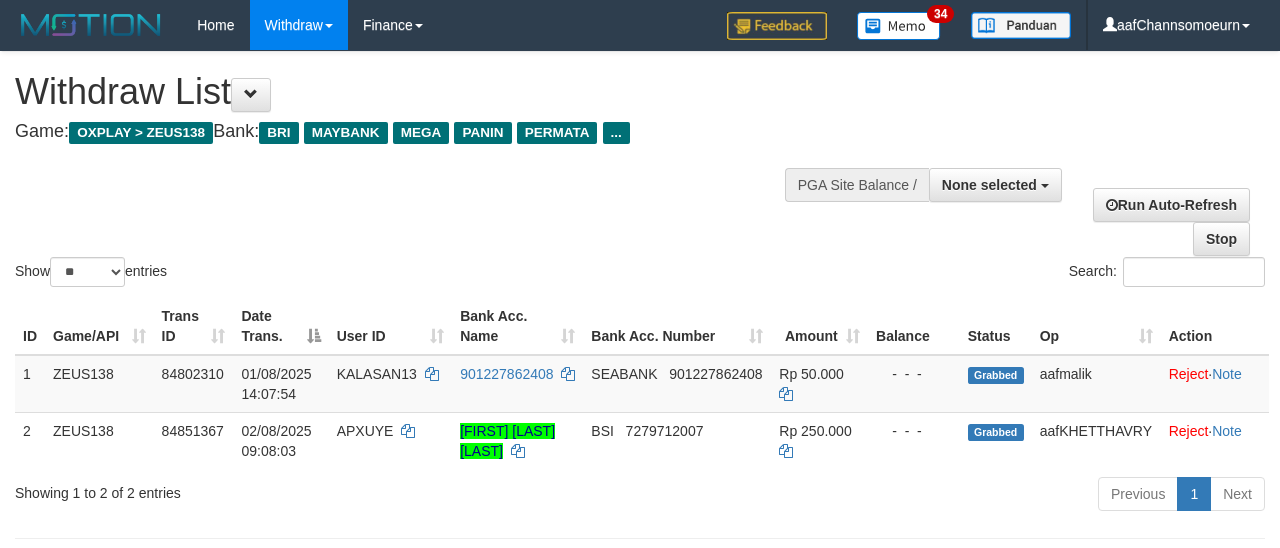 select 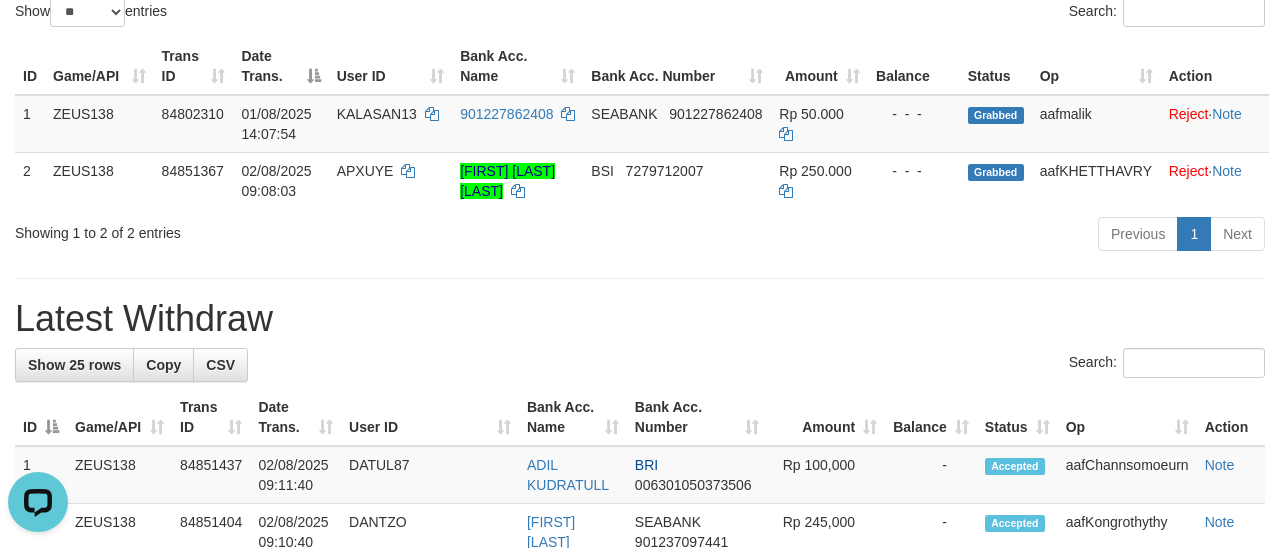scroll, scrollTop: 0, scrollLeft: 0, axis: both 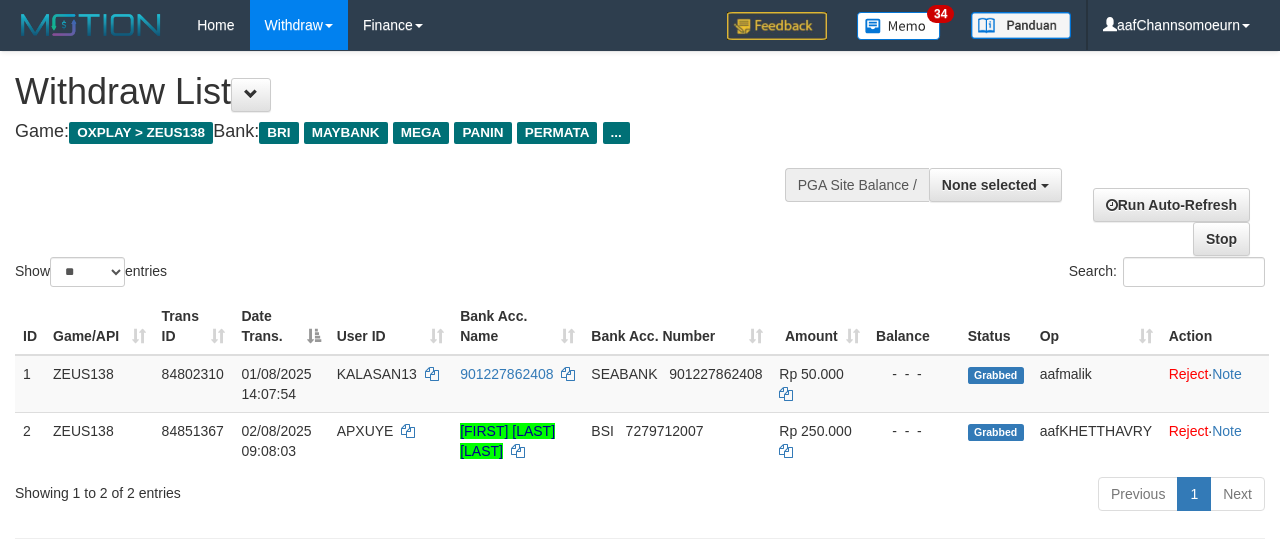 select 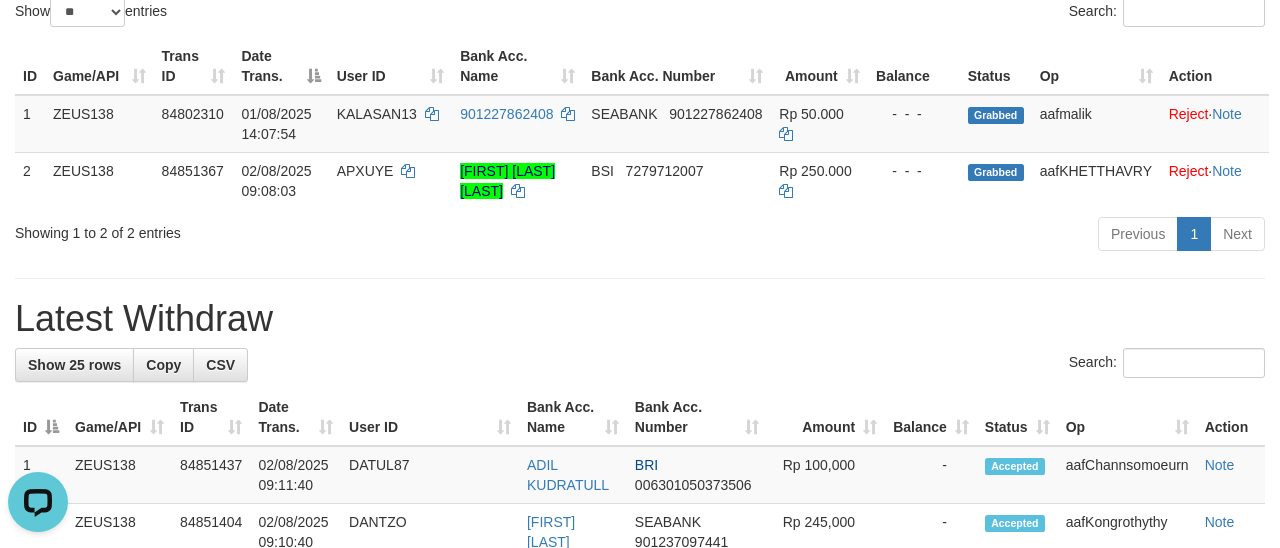 scroll, scrollTop: 0, scrollLeft: 0, axis: both 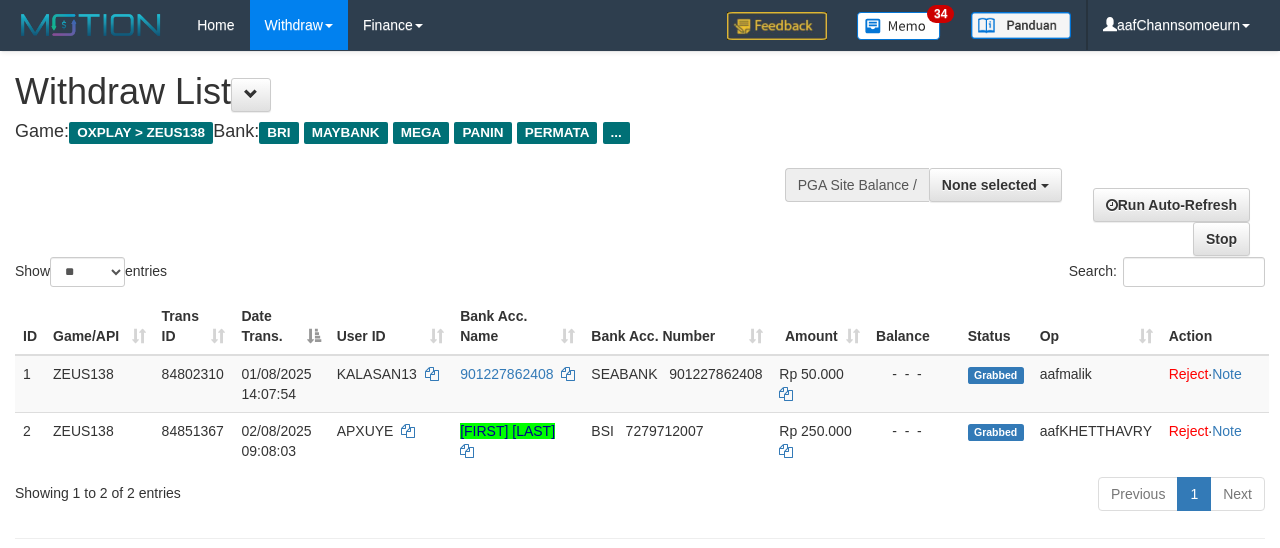 select 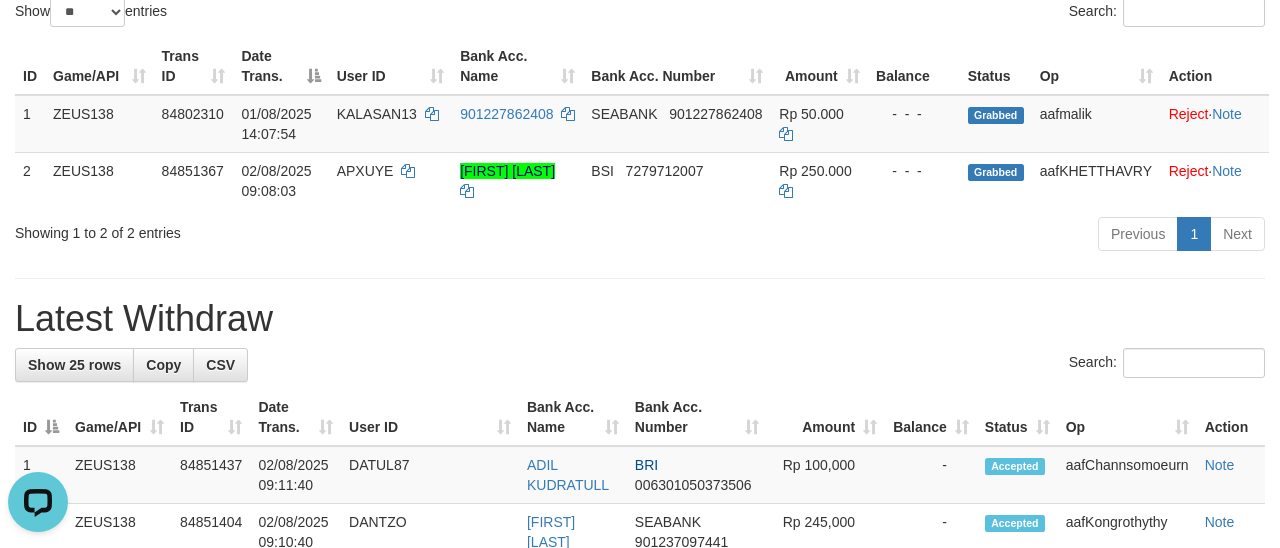 scroll, scrollTop: 0, scrollLeft: 0, axis: both 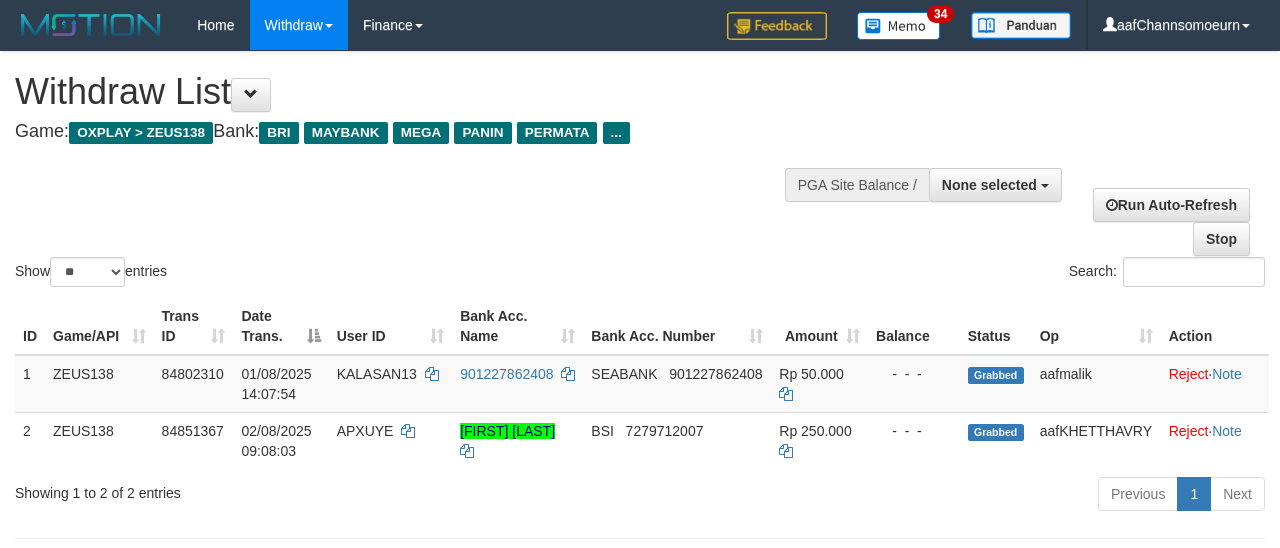 select 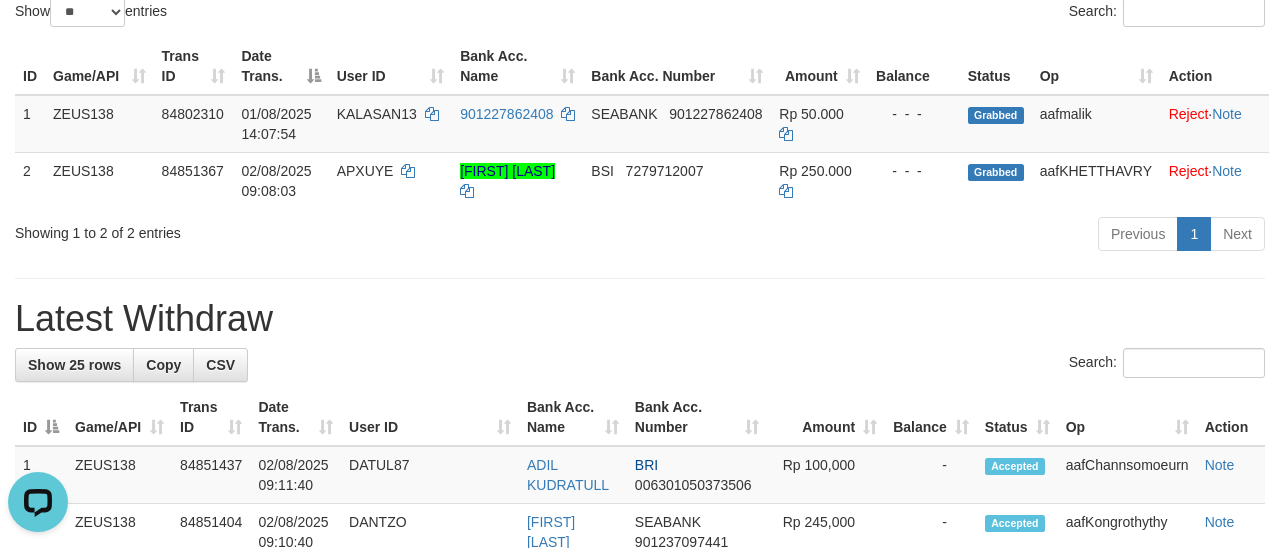 scroll, scrollTop: 0, scrollLeft: 0, axis: both 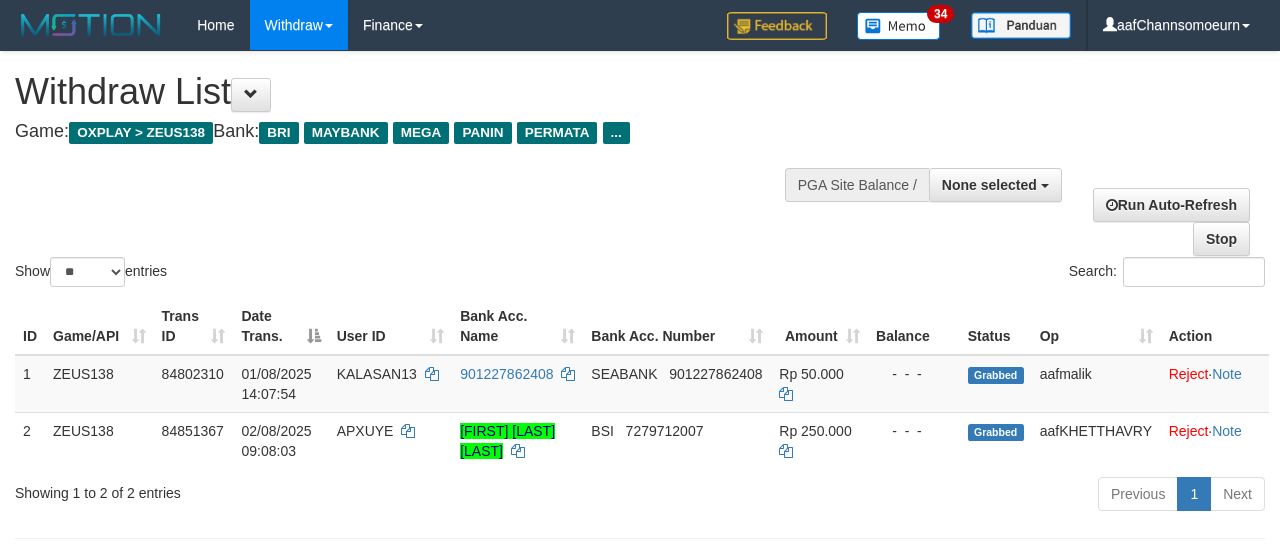 select 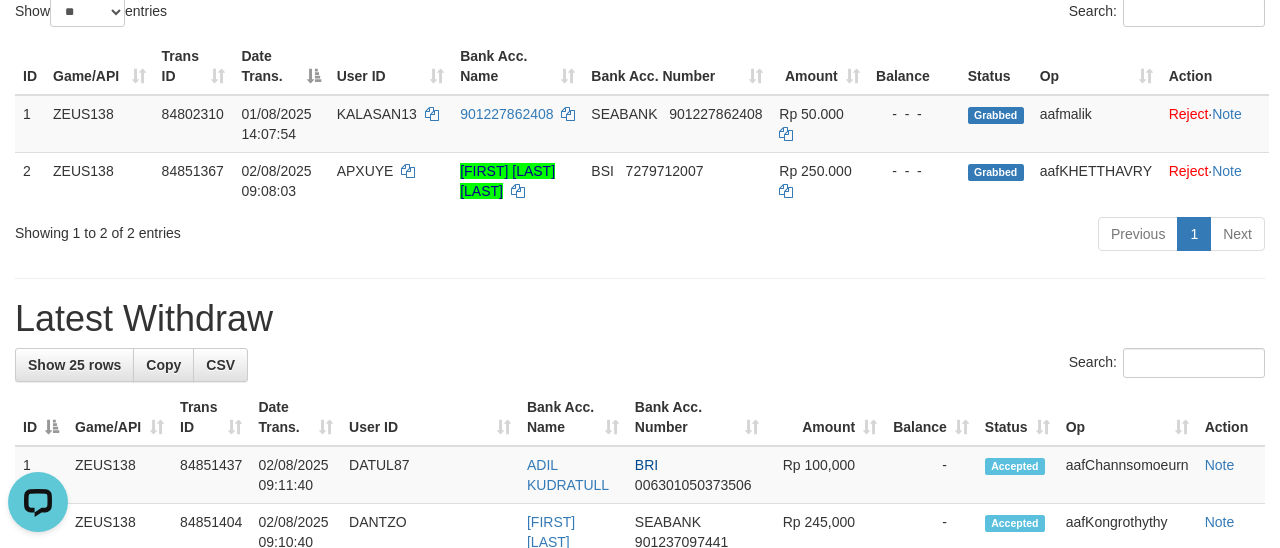 scroll, scrollTop: 0, scrollLeft: 0, axis: both 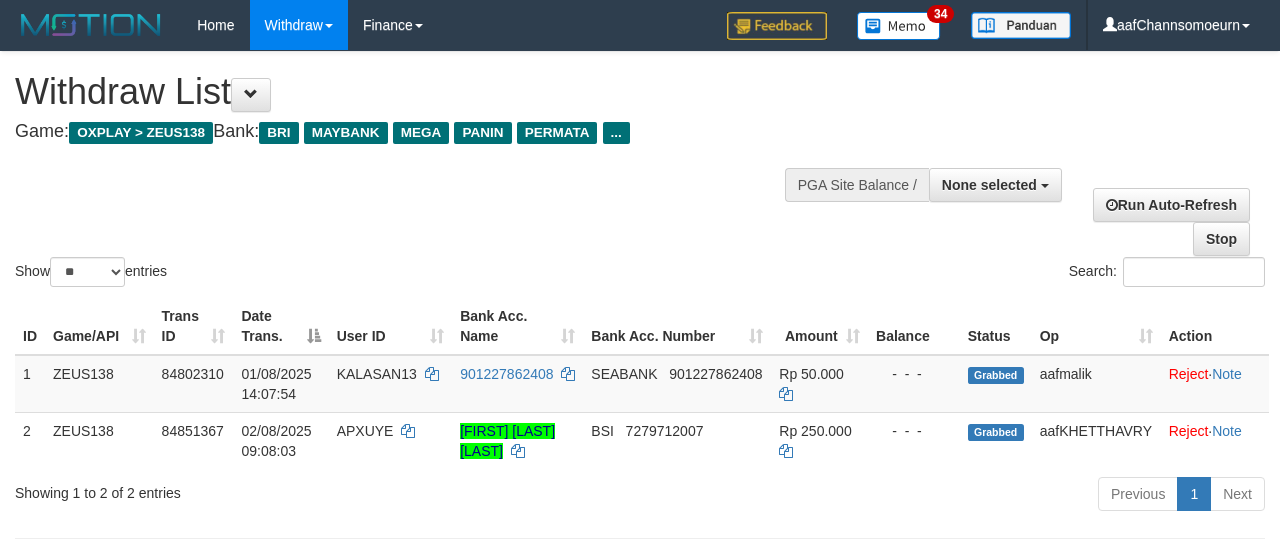 select 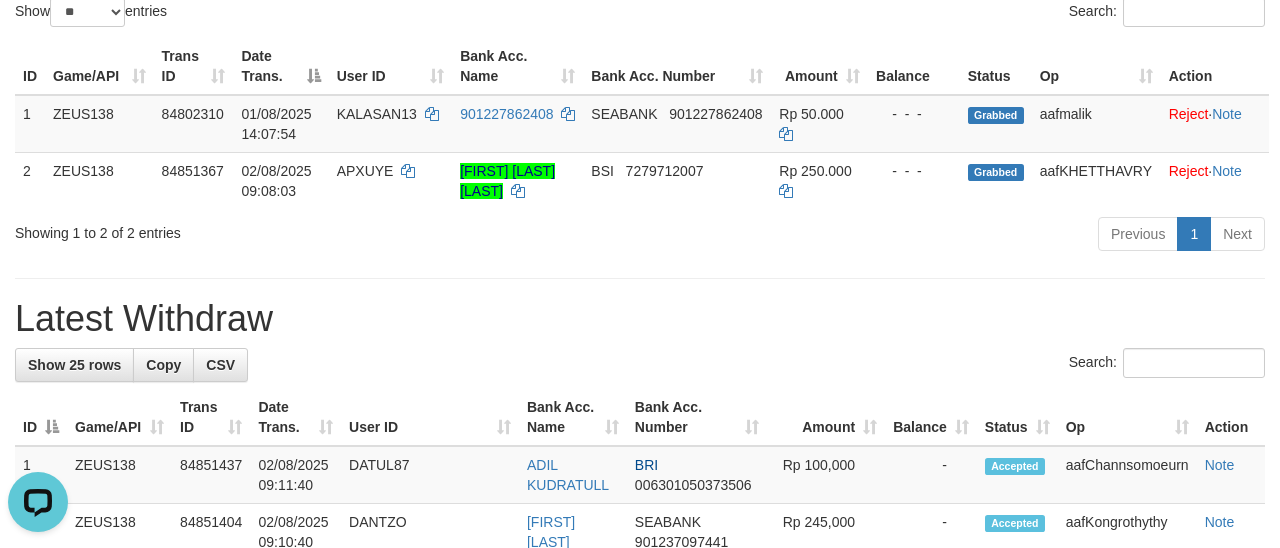 scroll, scrollTop: 0, scrollLeft: 0, axis: both 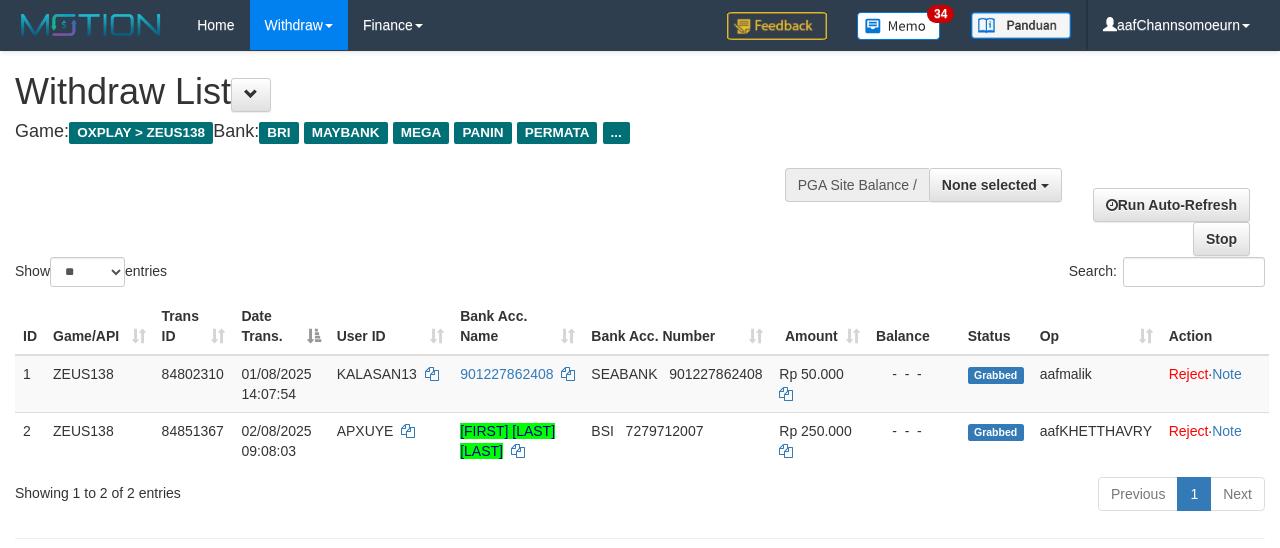 select 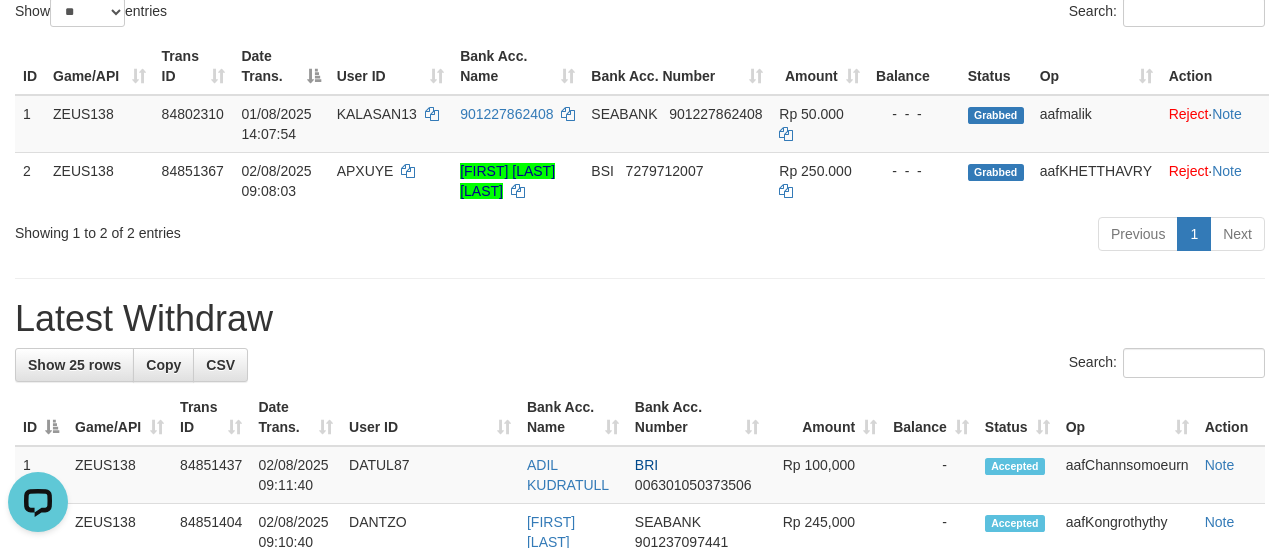 scroll, scrollTop: 0, scrollLeft: 0, axis: both 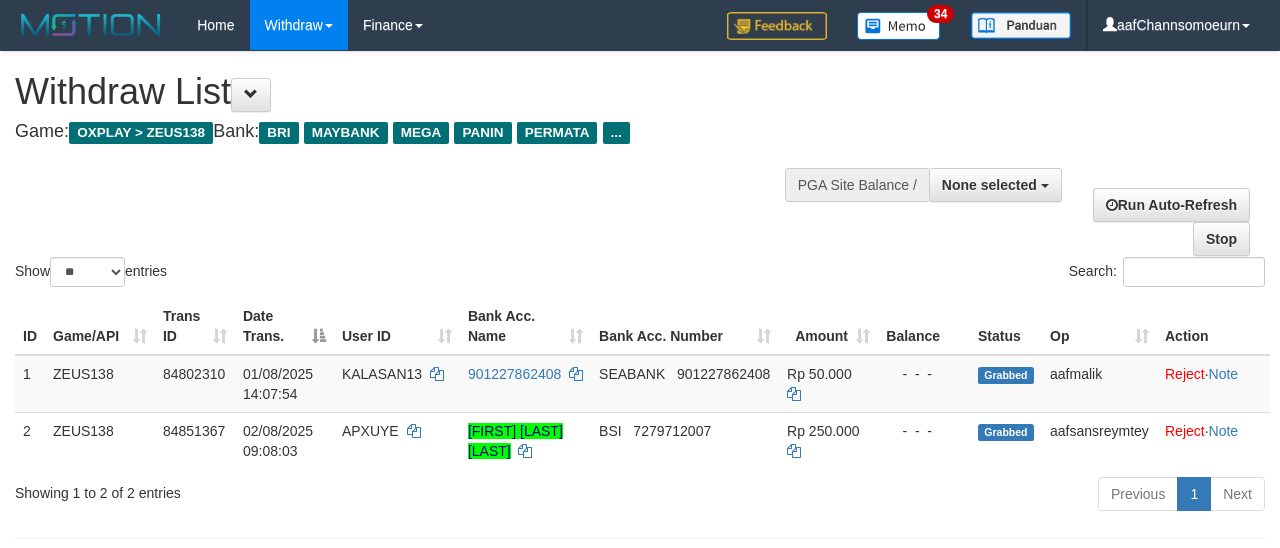 select 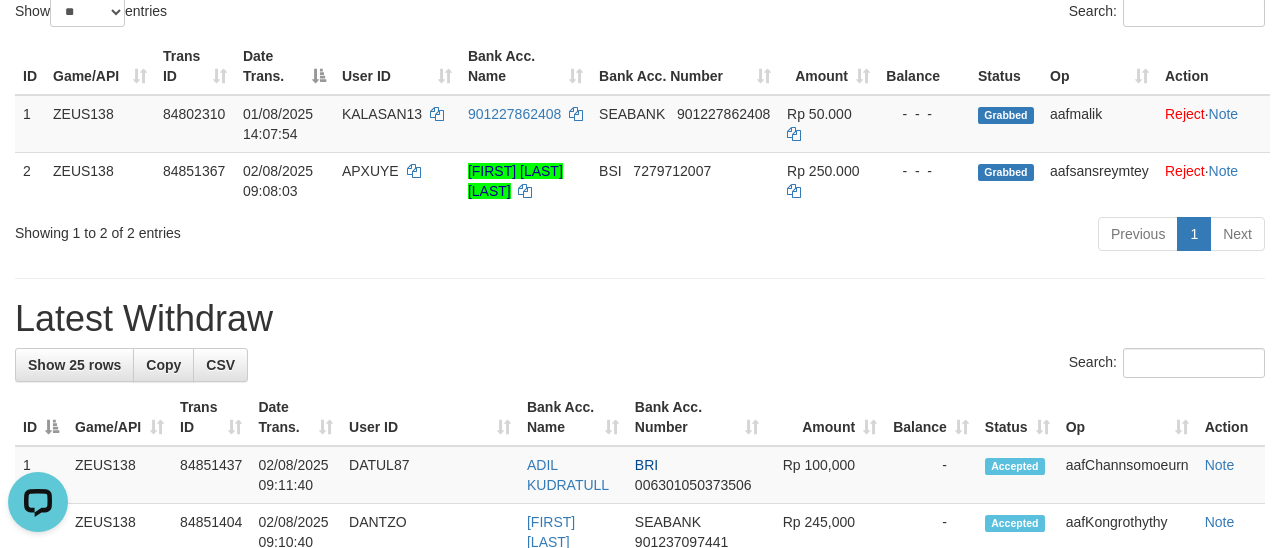 scroll, scrollTop: 0, scrollLeft: 0, axis: both 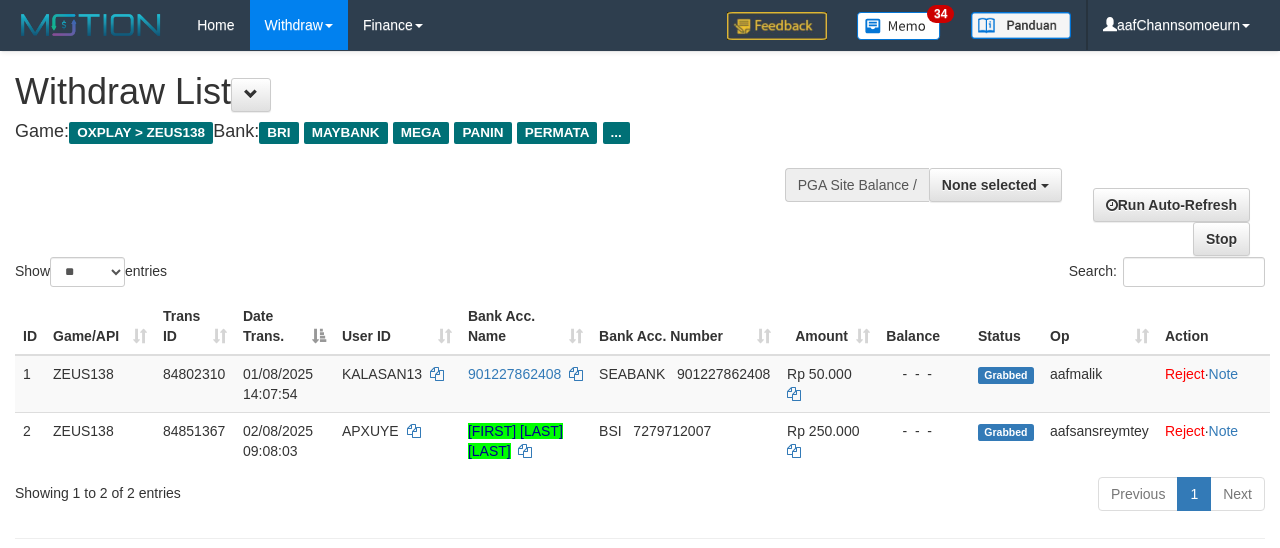 select 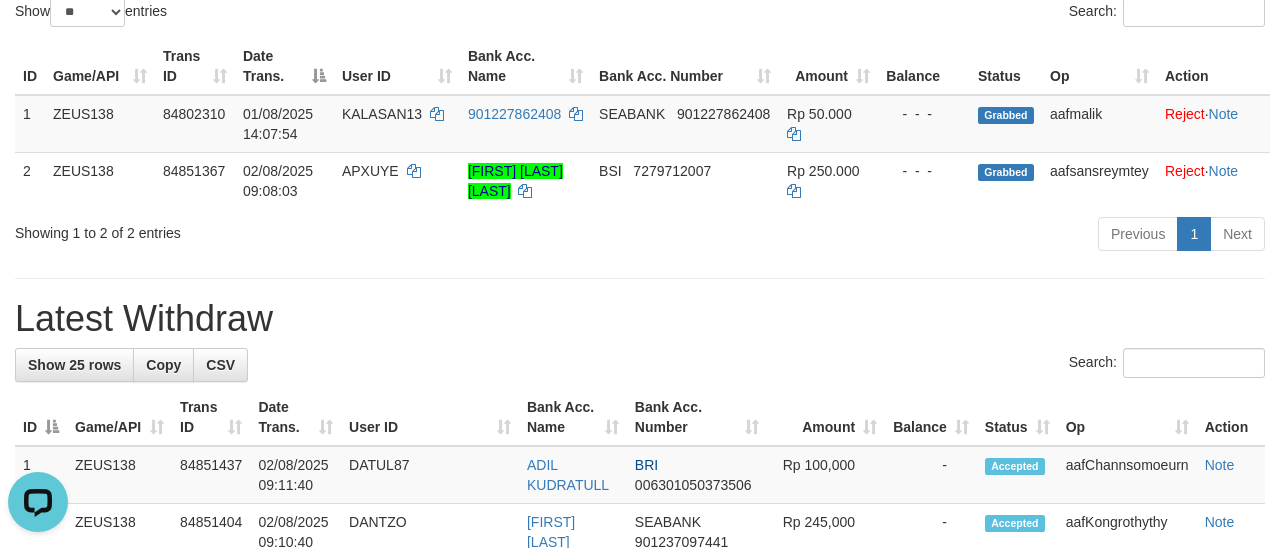 scroll, scrollTop: 0, scrollLeft: 0, axis: both 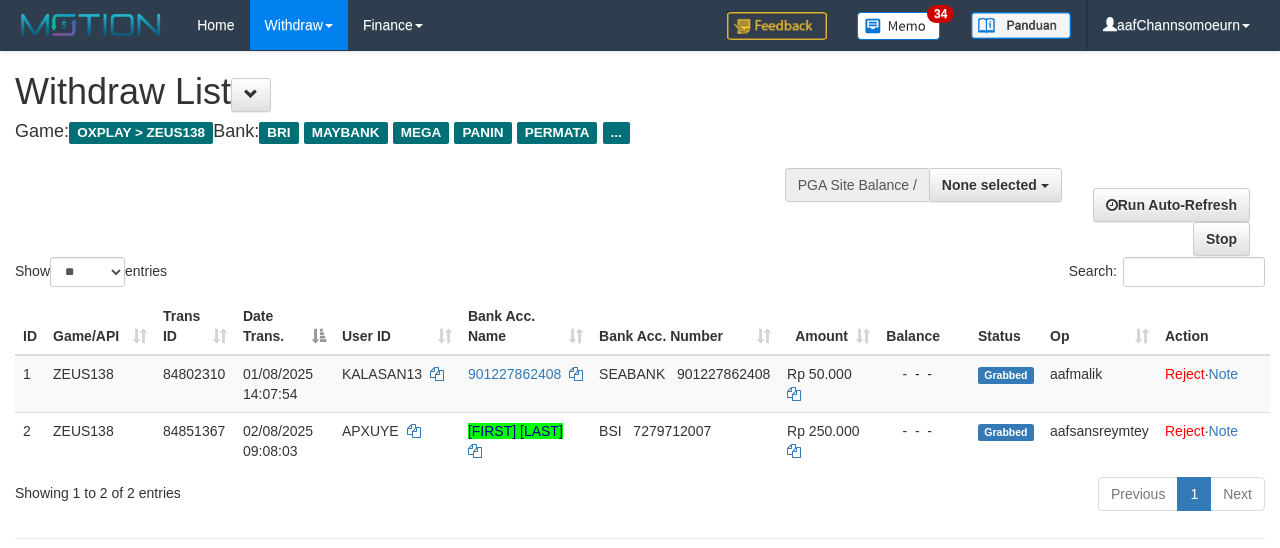 select 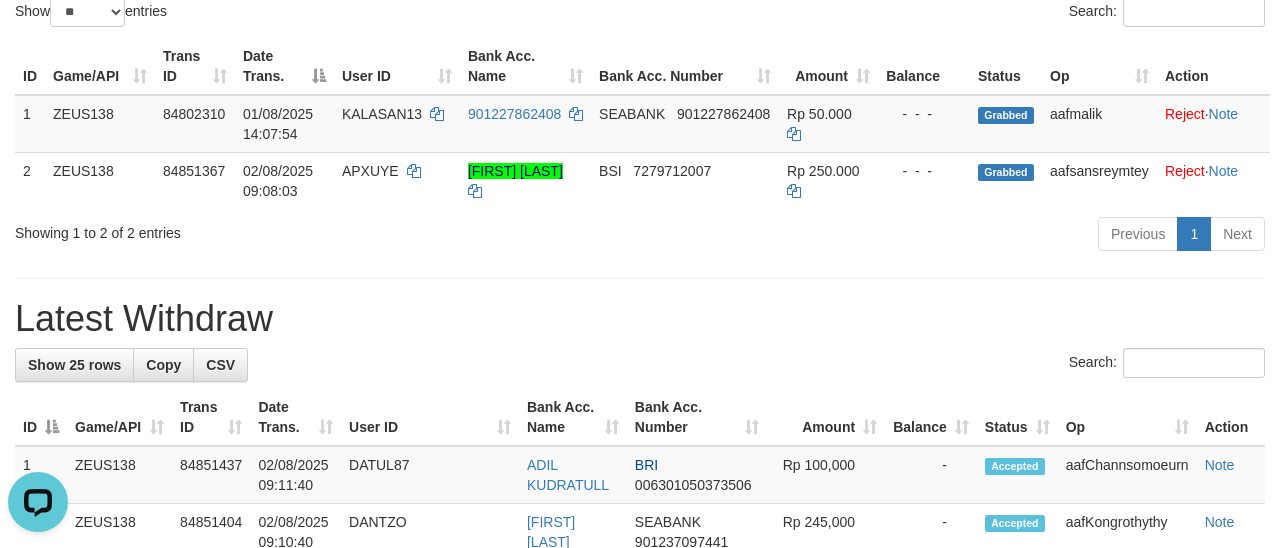 scroll, scrollTop: 0, scrollLeft: 0, axis: both 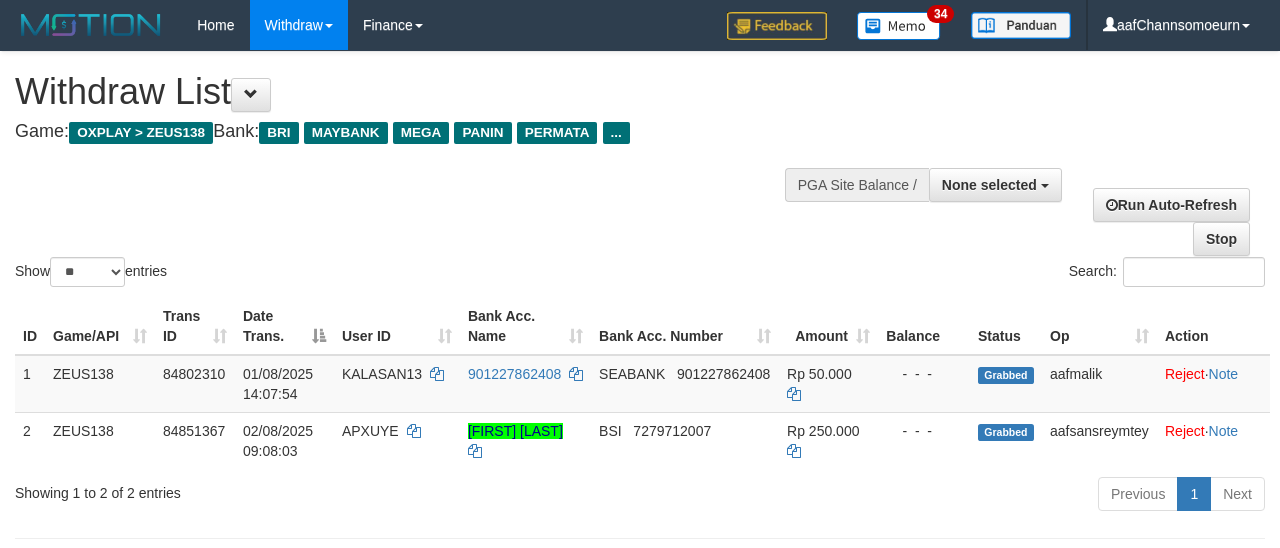 select 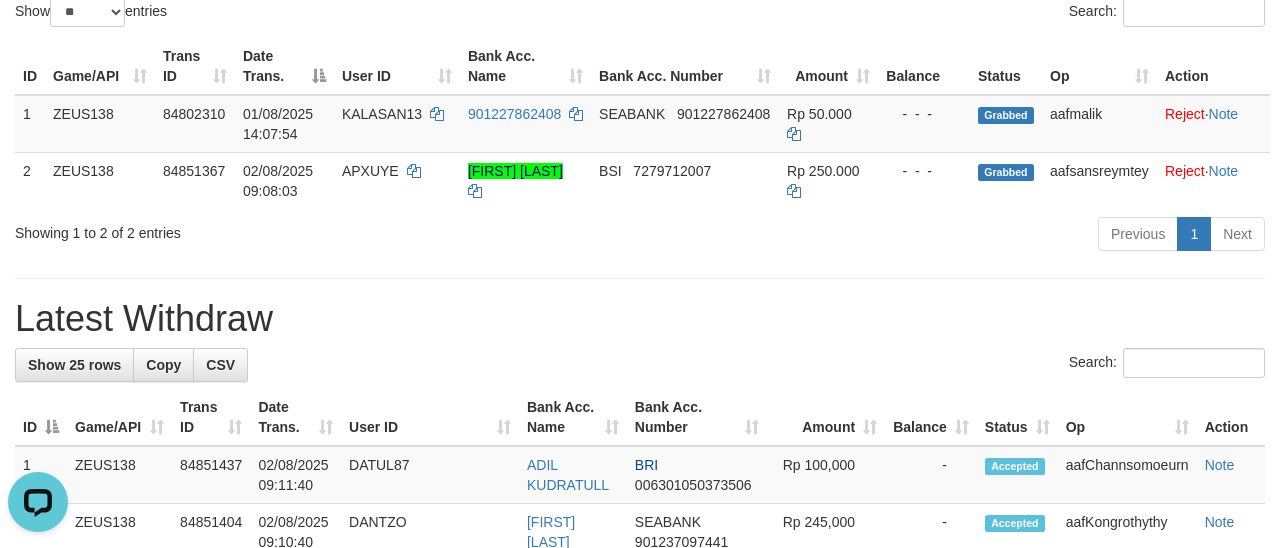 scroll, scrollTop: 0, scrollLeft: 0, axis: both 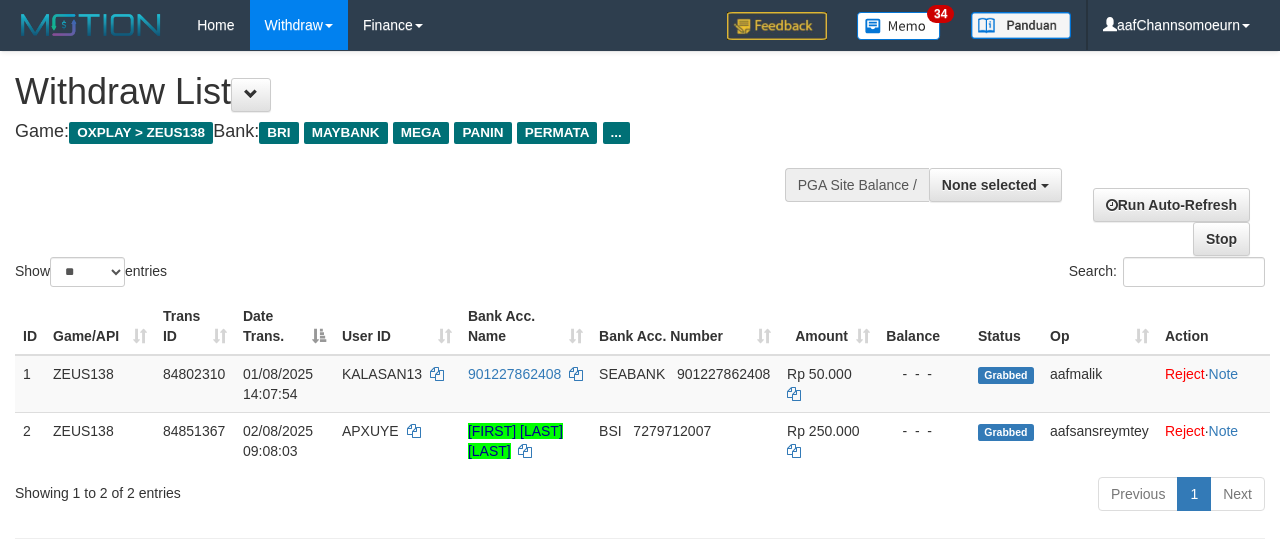 select 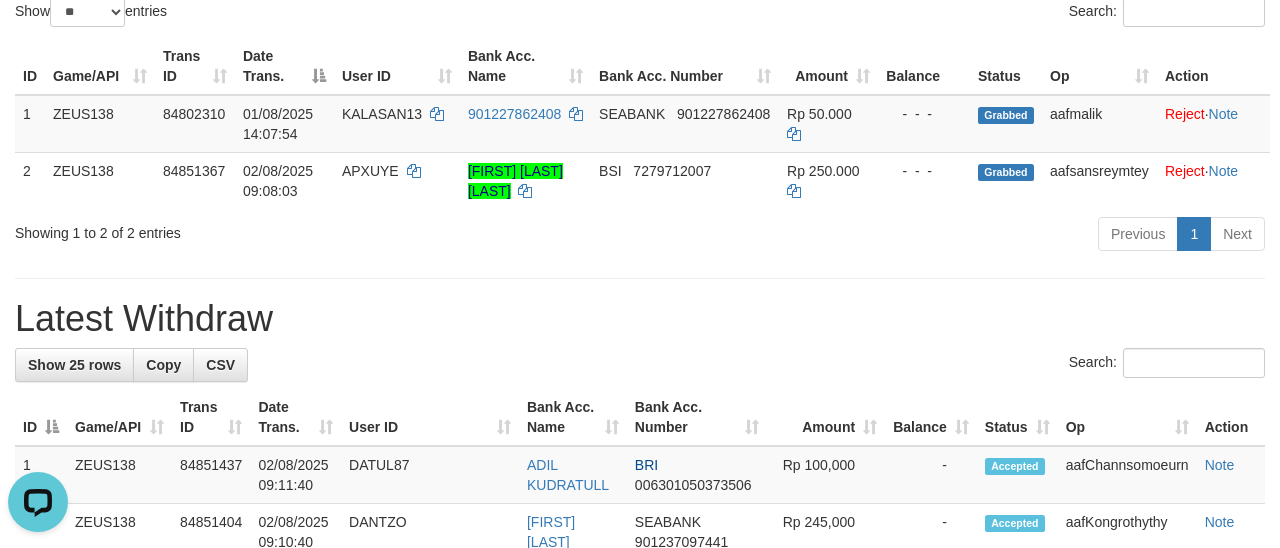 scroll, scrollTop: 0, scrollLeft: 0, axis: both 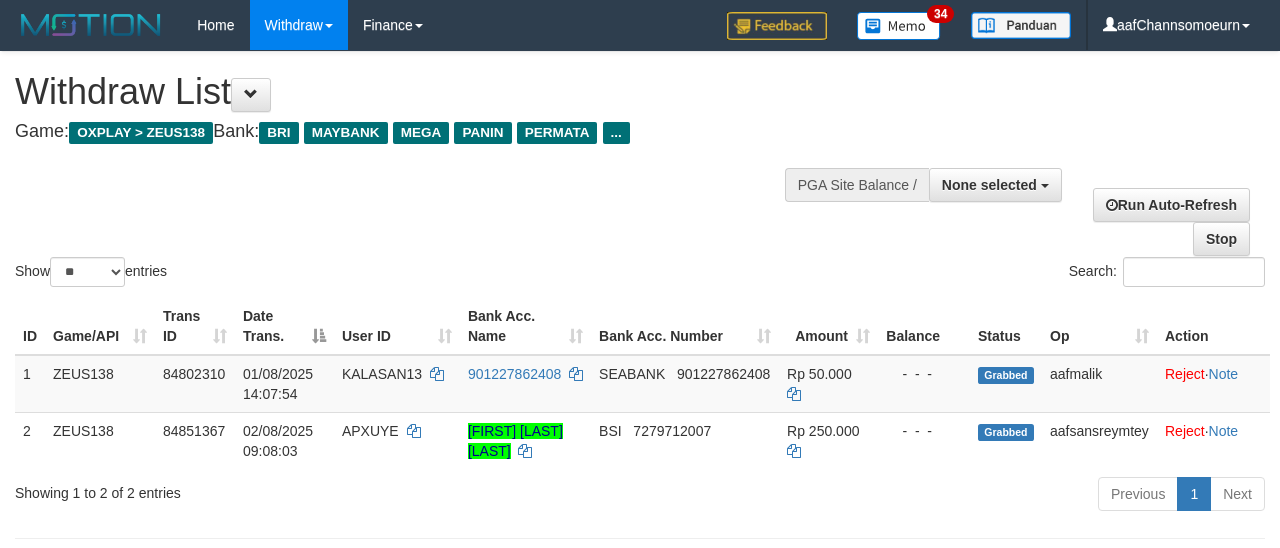 select 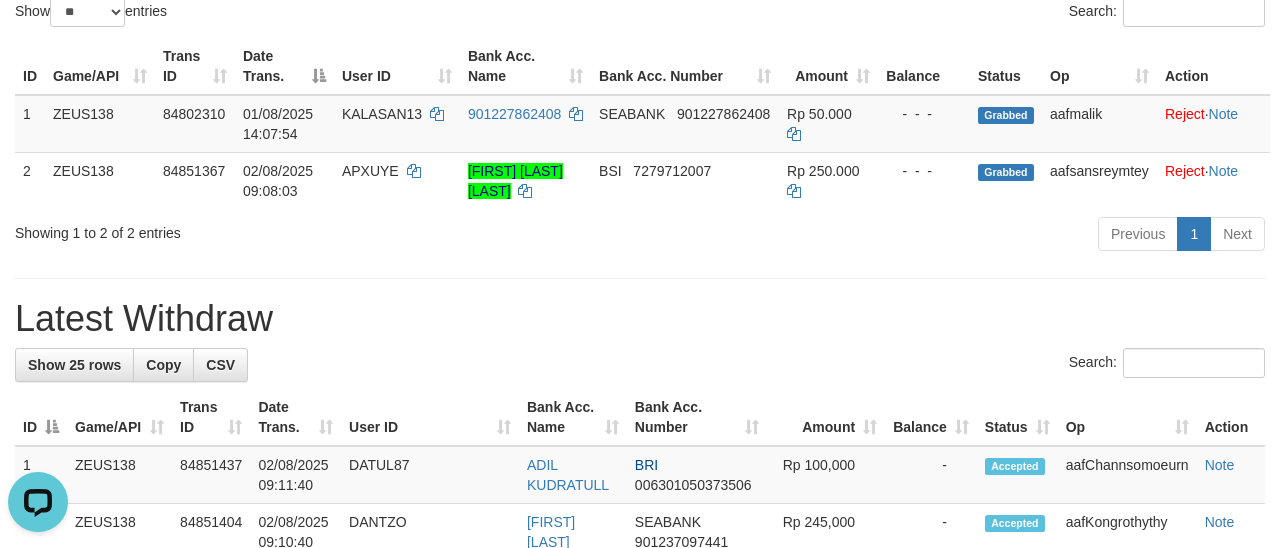 scroll, scrollTop: 0, scrollLeft: 0, axis: both 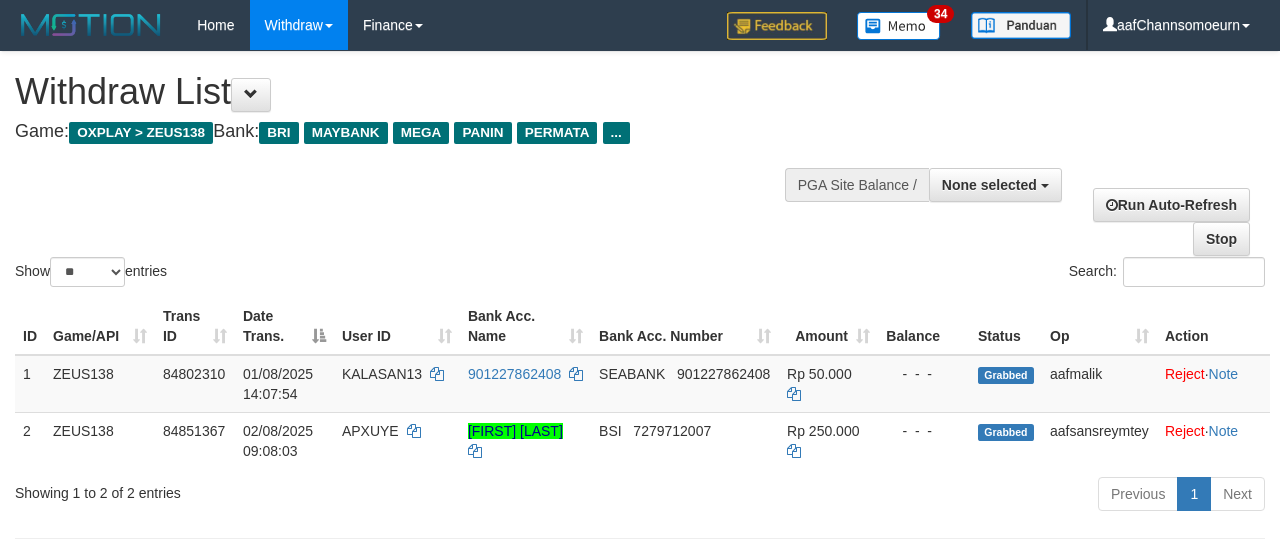 select 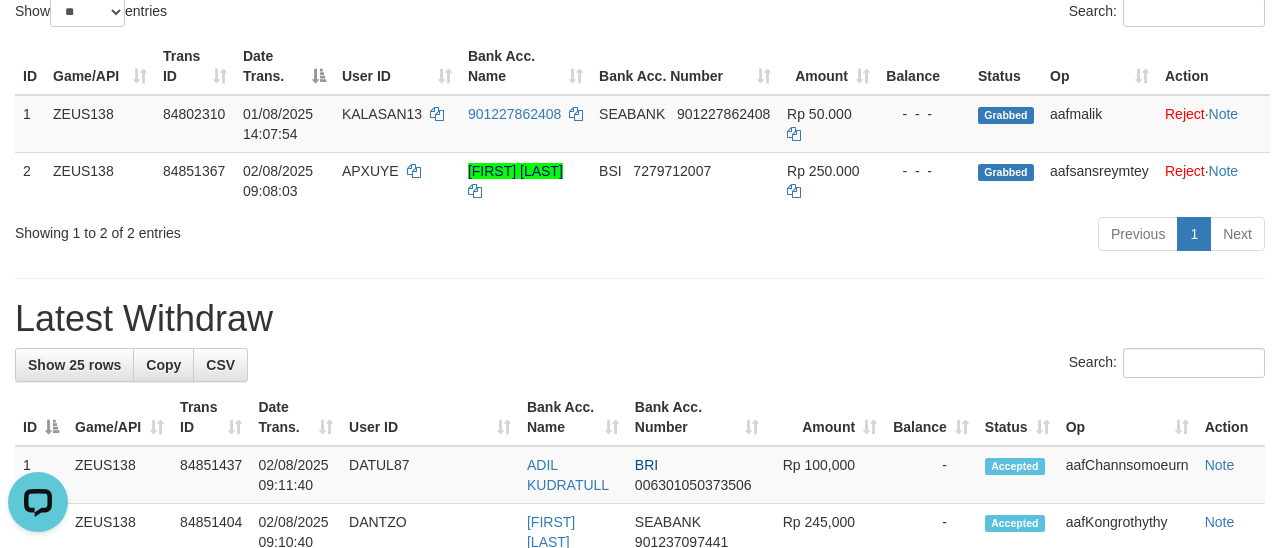 scroll, scrollTop: 0, scrollLeft: 0, axis: both 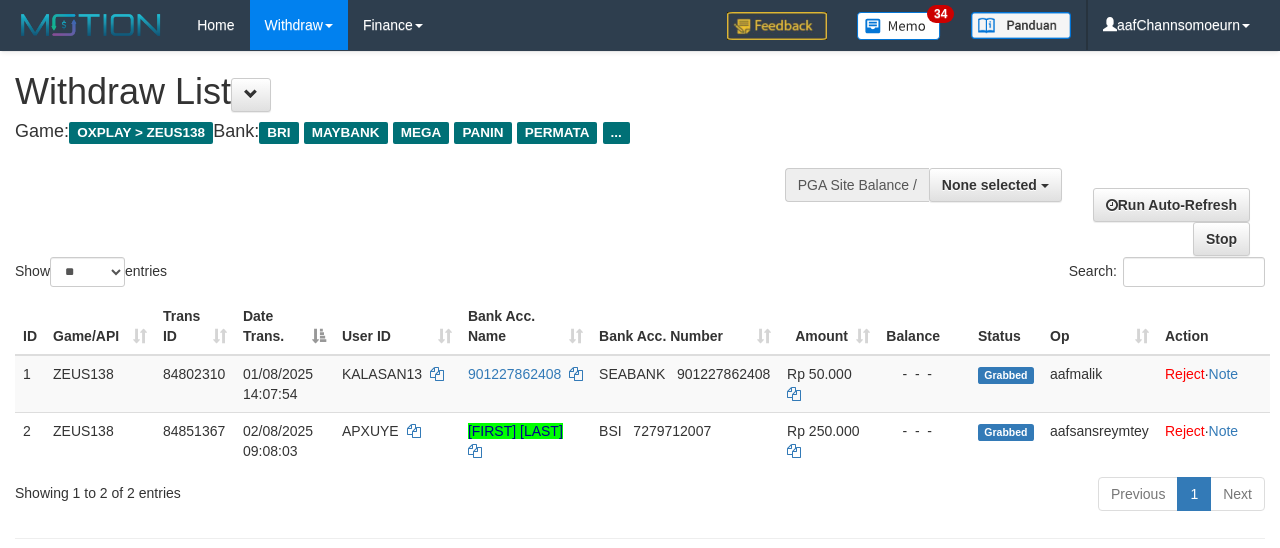select 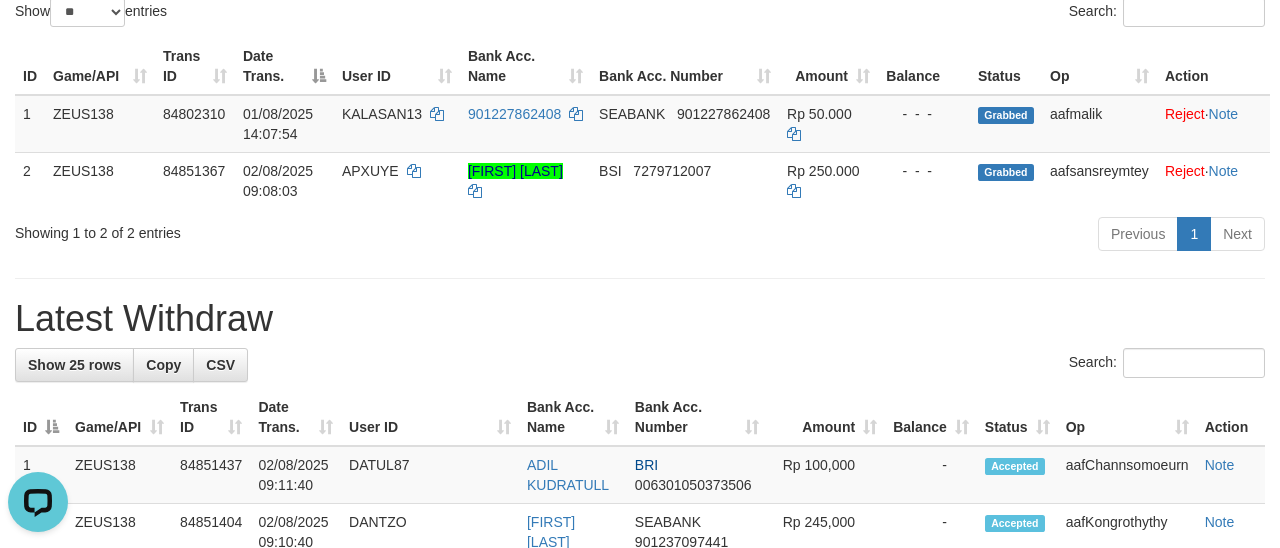 scroll, scrollTop: 0, scrollLeft: 0, axis: both 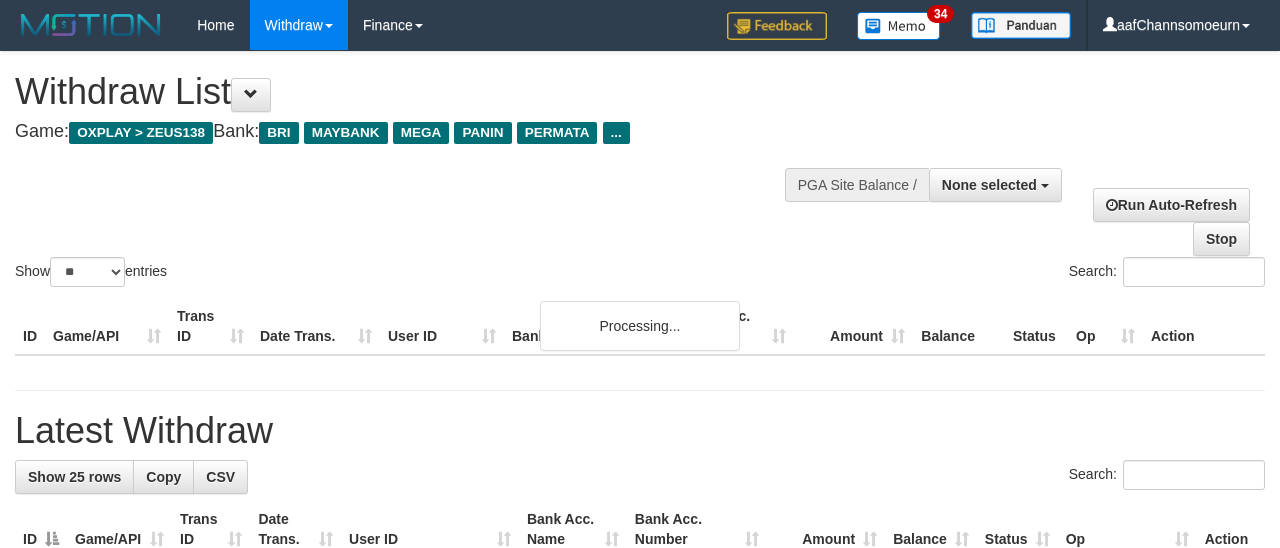 select 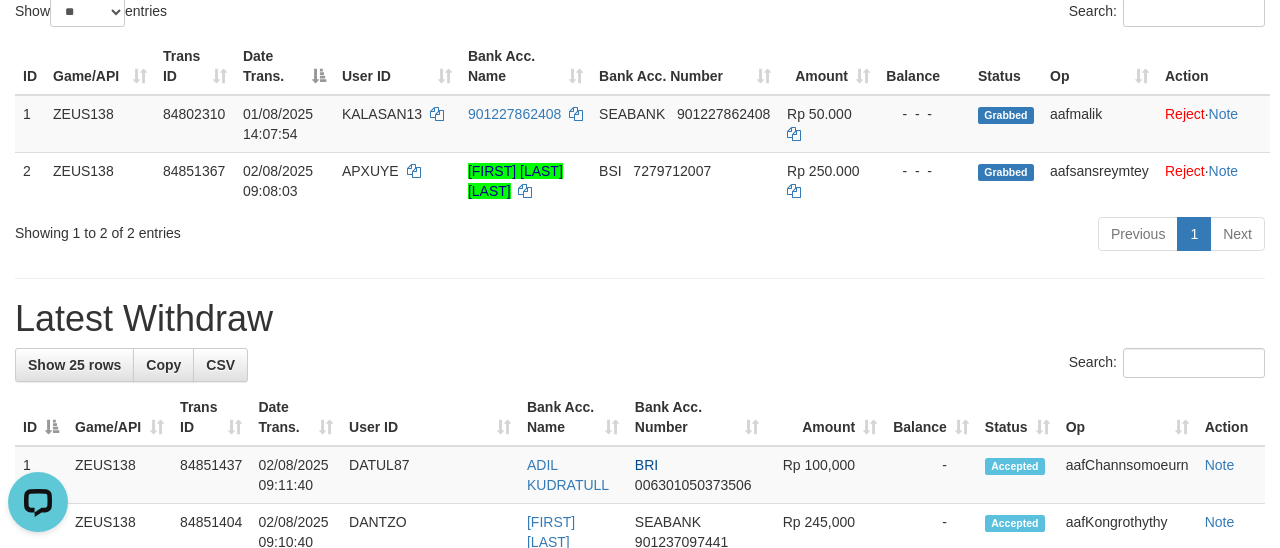scroll, scrollTop: 0, scrollLeft: 0, axis: both 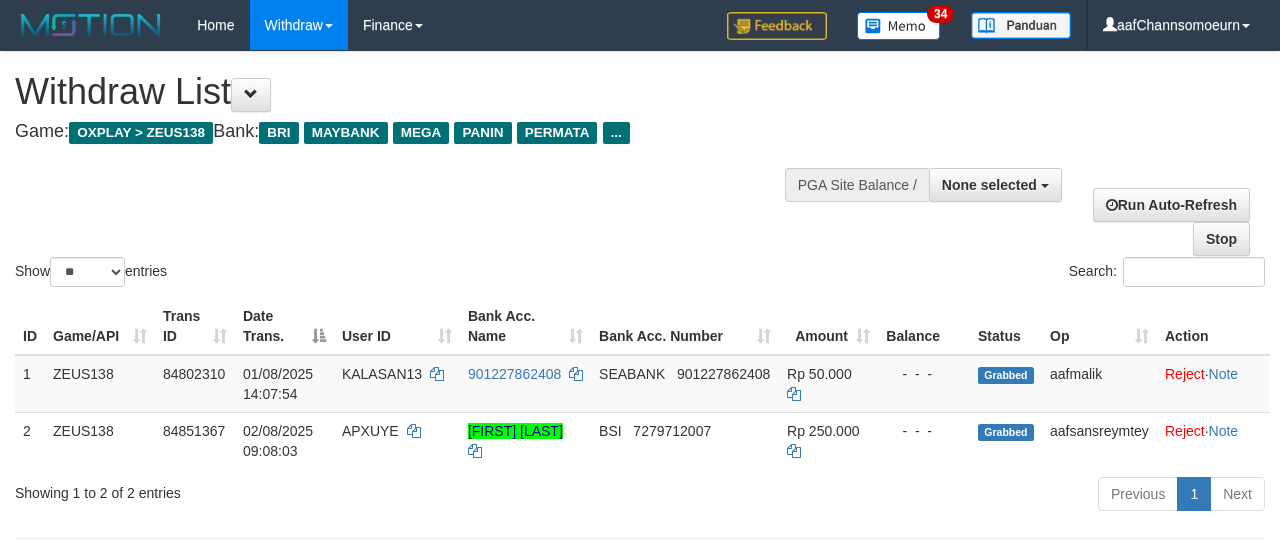 select 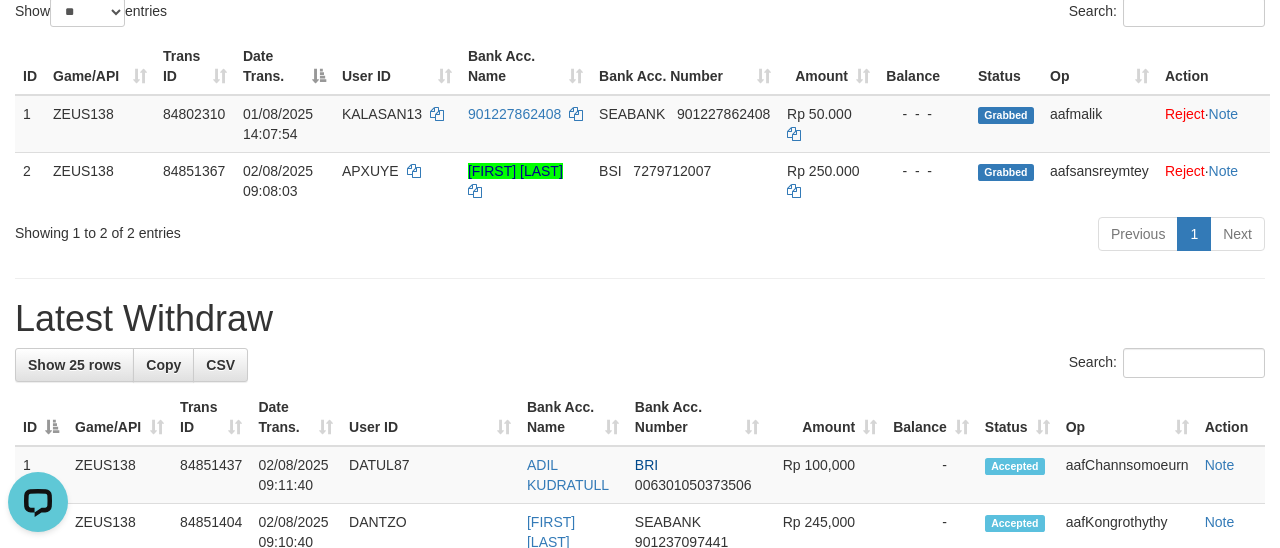 scroll, scrollTop: 0, scrollLeft: 0, axis: both 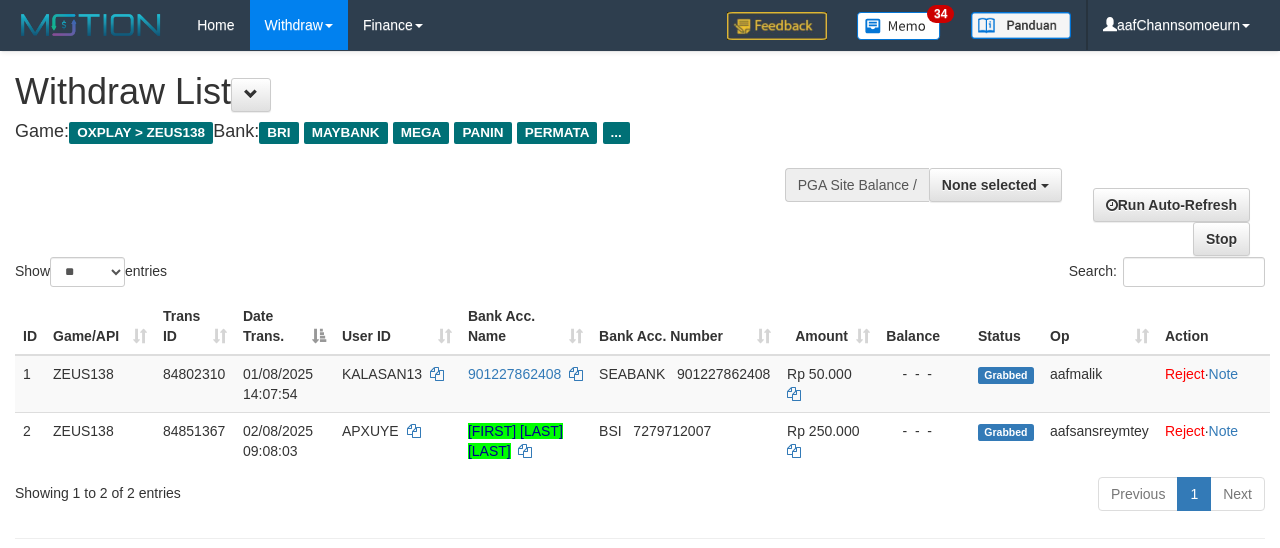 select 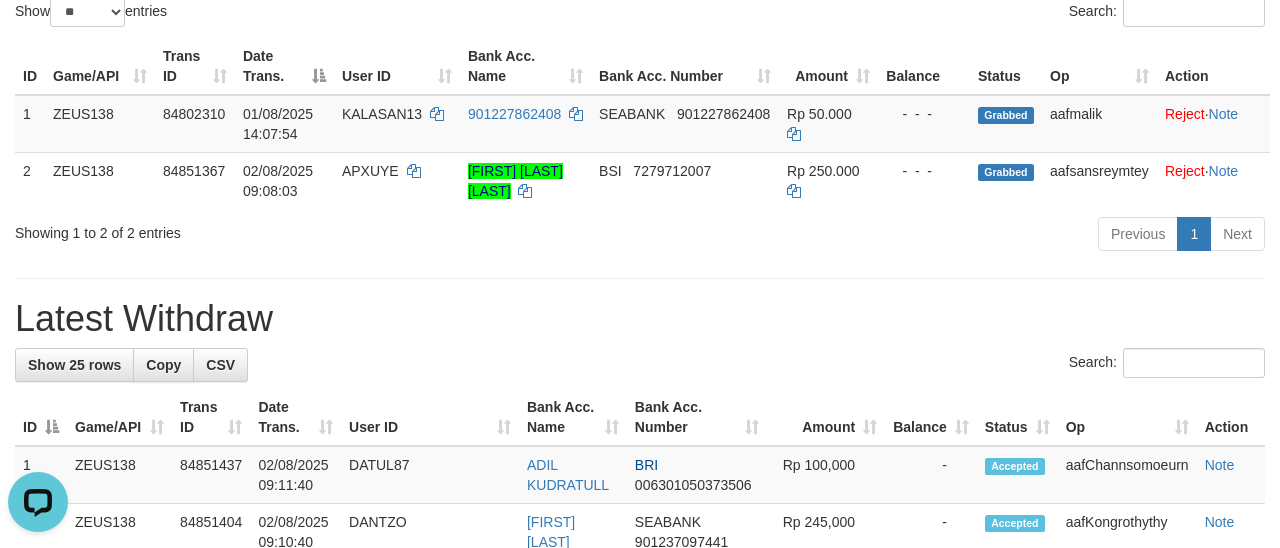 scroll, scrollTop: 0, scrollLeft: 0, axis: both 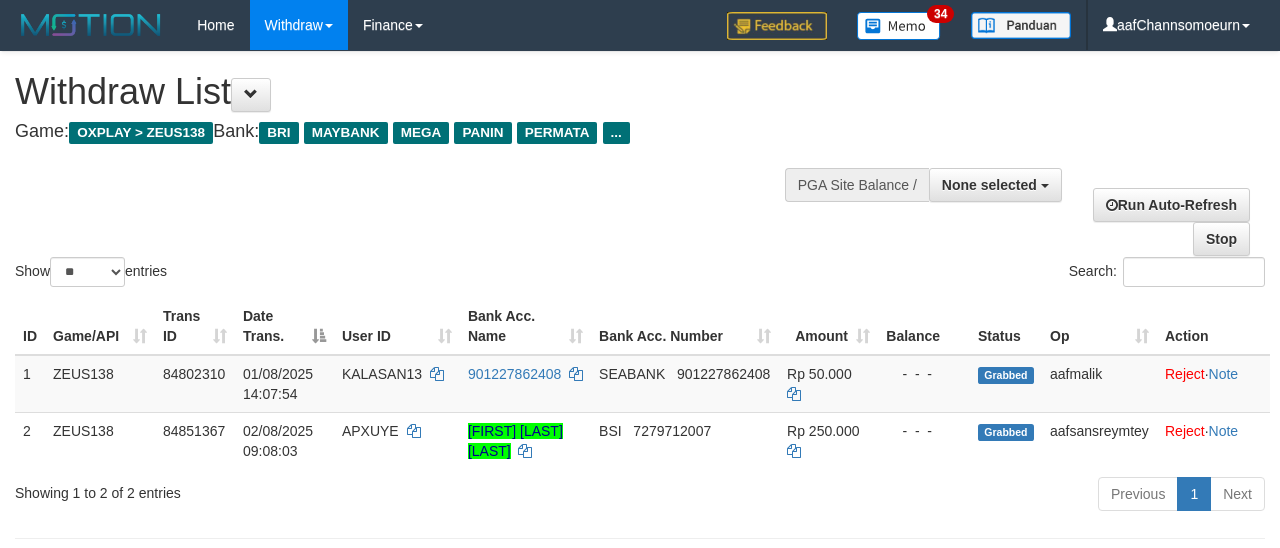 select 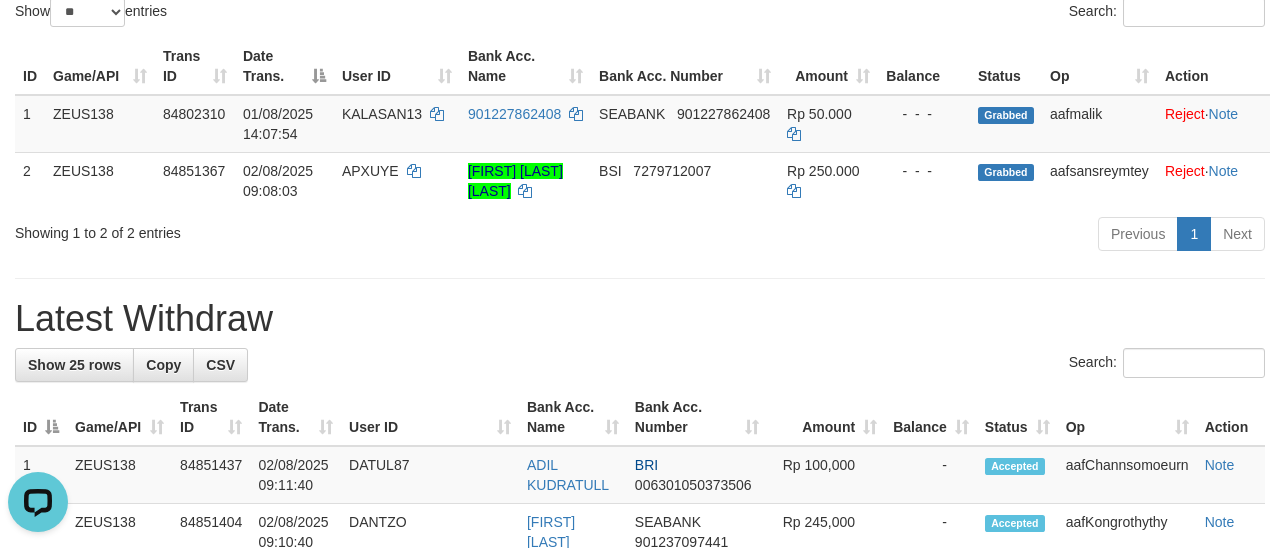 scroll, scrollTop: 0, scrollLeft: 0, axis: both 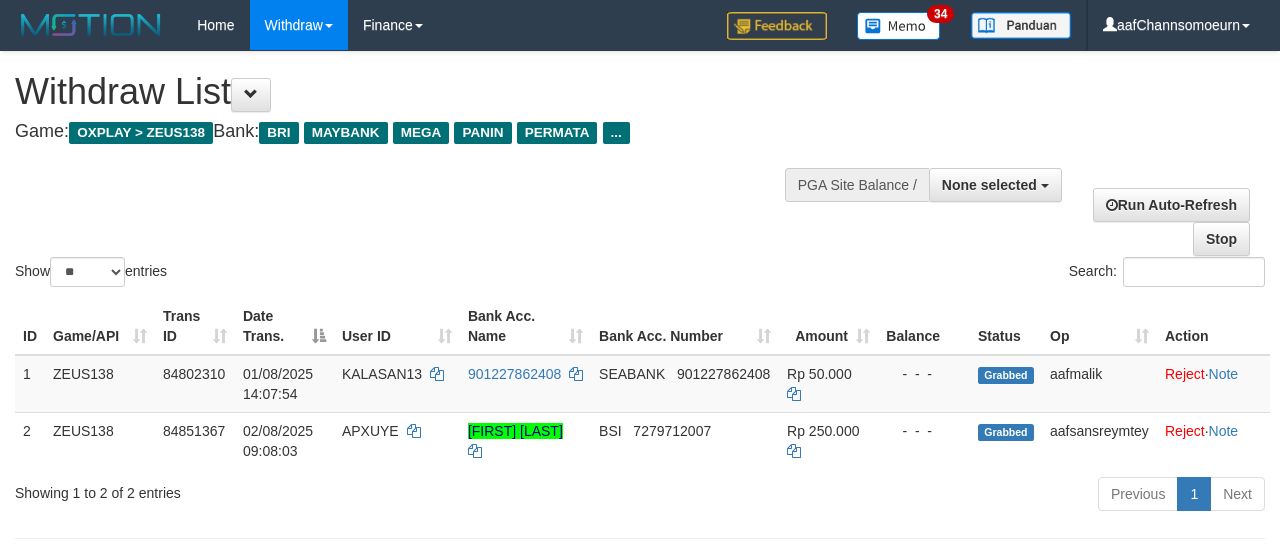 select 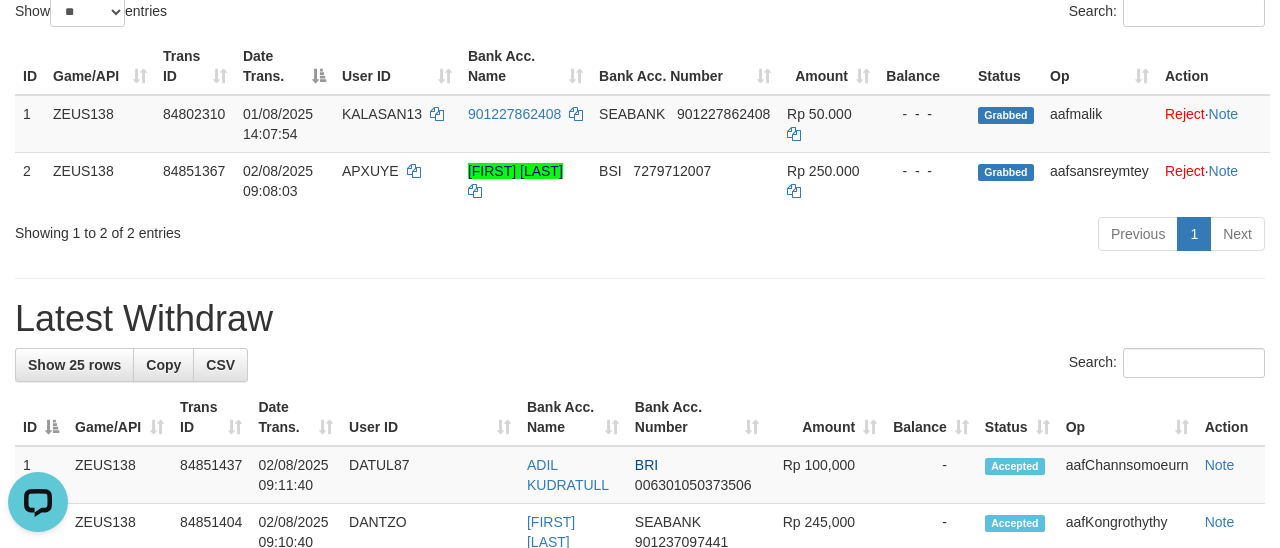 scroll, scrollTop: 0, scrollLeft: 0, axis: both 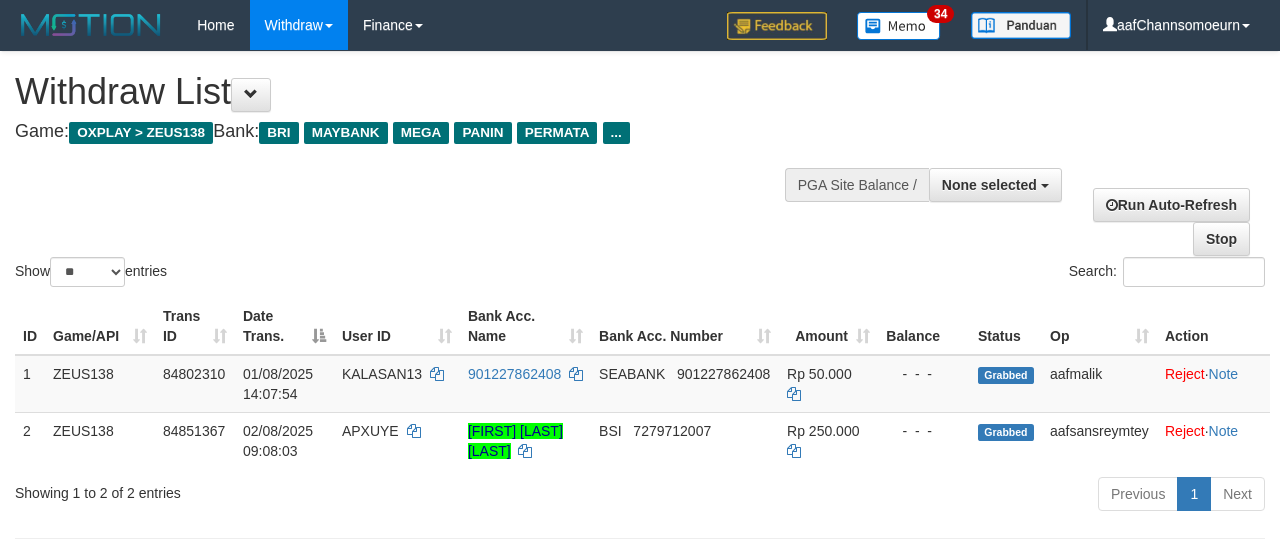 select 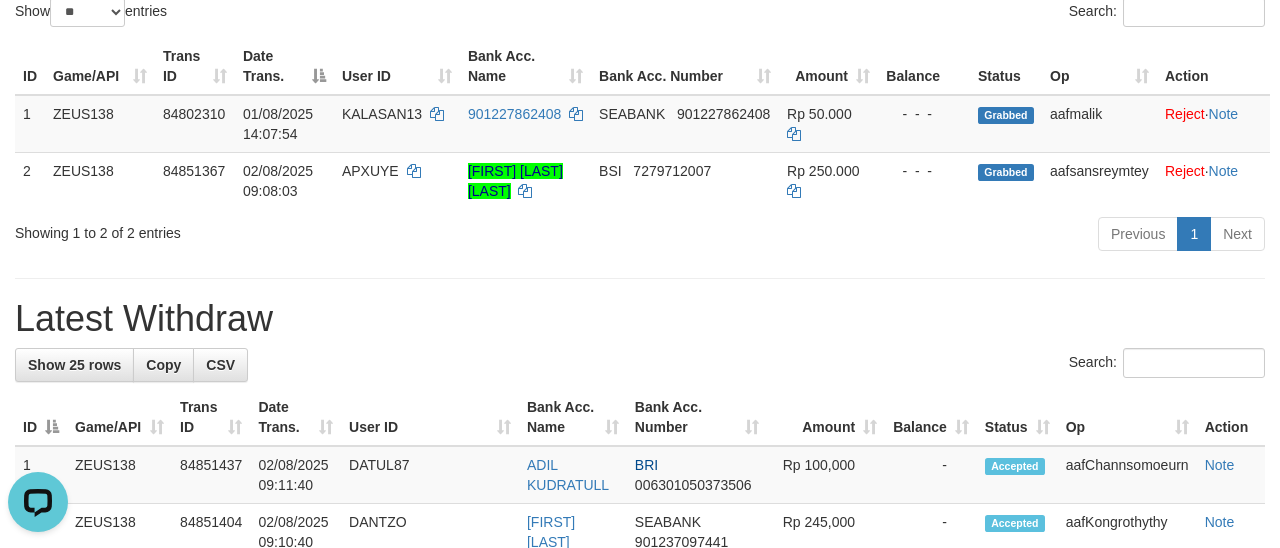 scroll, scrollTop: 0, scrollLeft: 0, axis: both 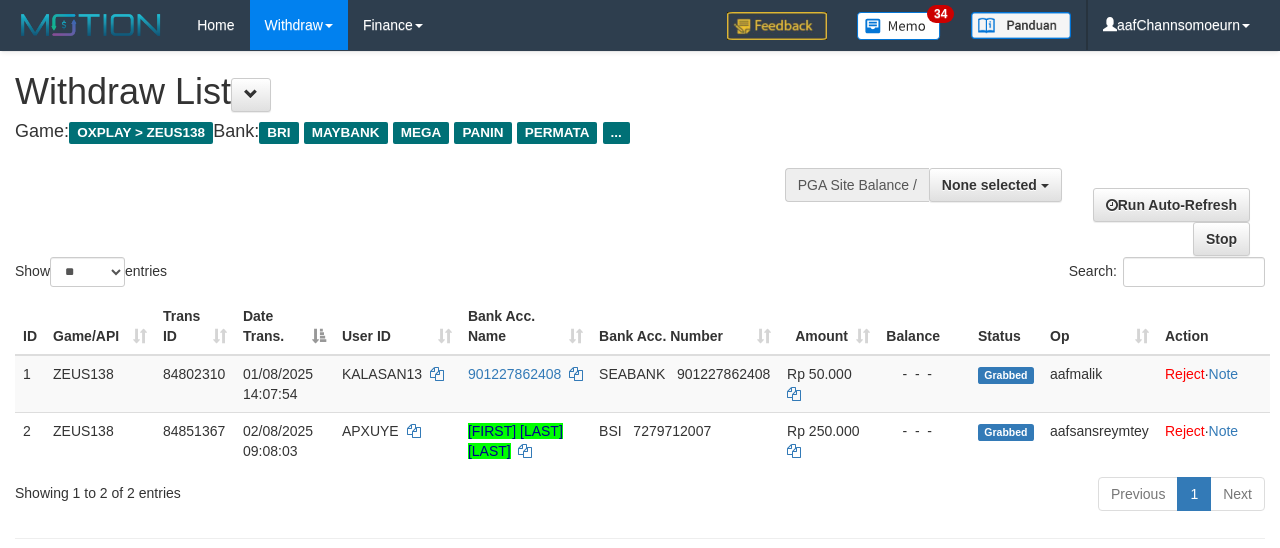 select 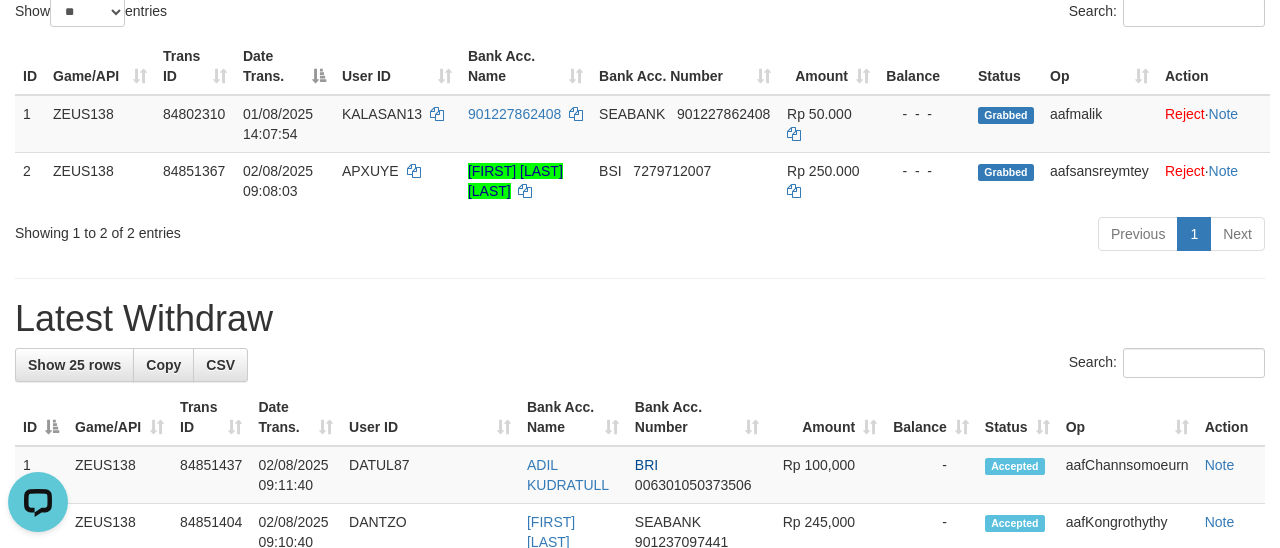 scroll, scrollTop: 0, scrollLeft: 0, axis: both 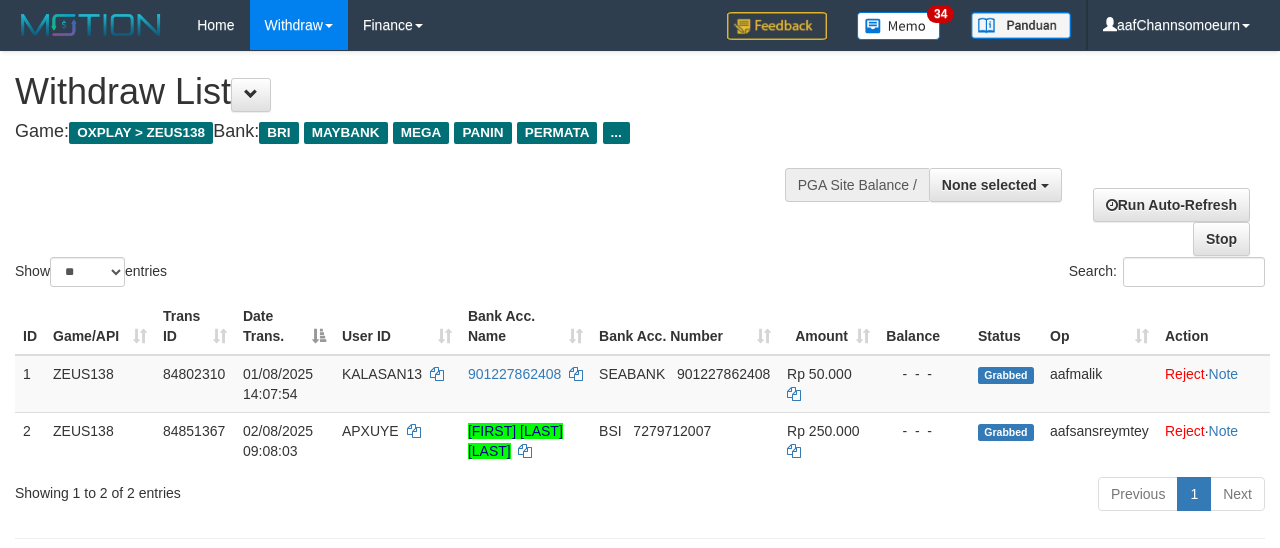 select 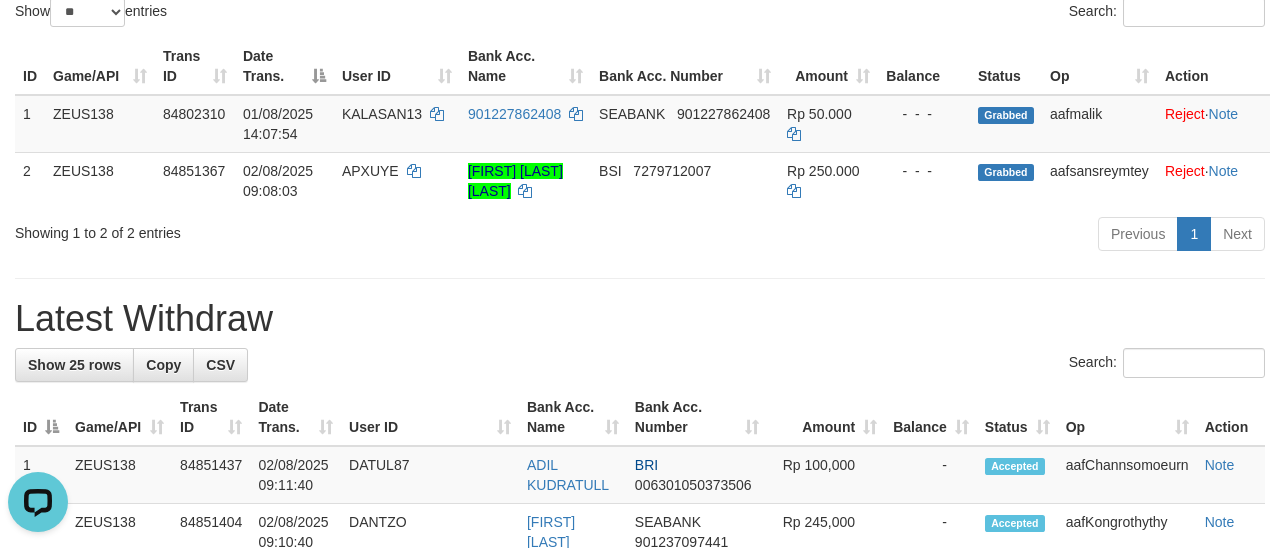 scroll, scrollTop: 0, scrollLeft: 0, axis: both 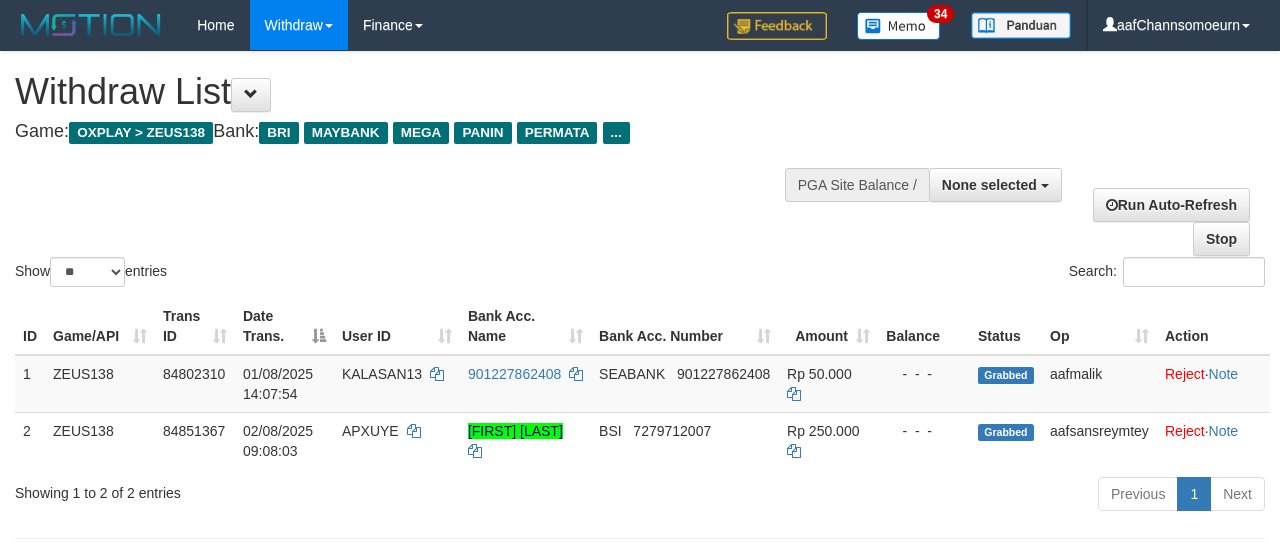 select 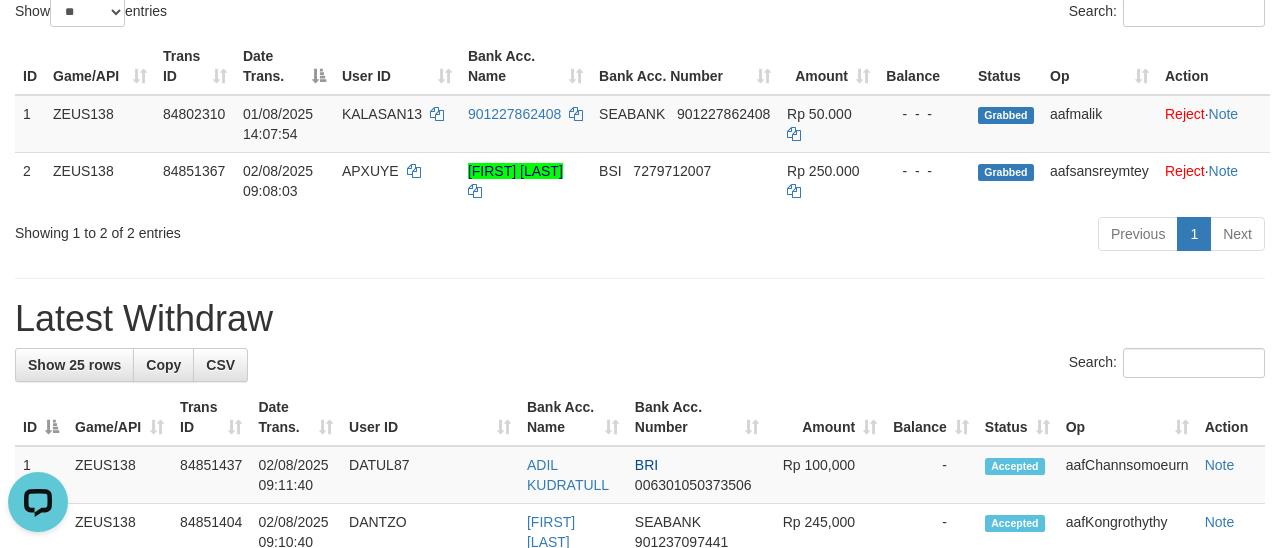 scroll, scrollTop: 0, scrollLeft: 0, axis: both 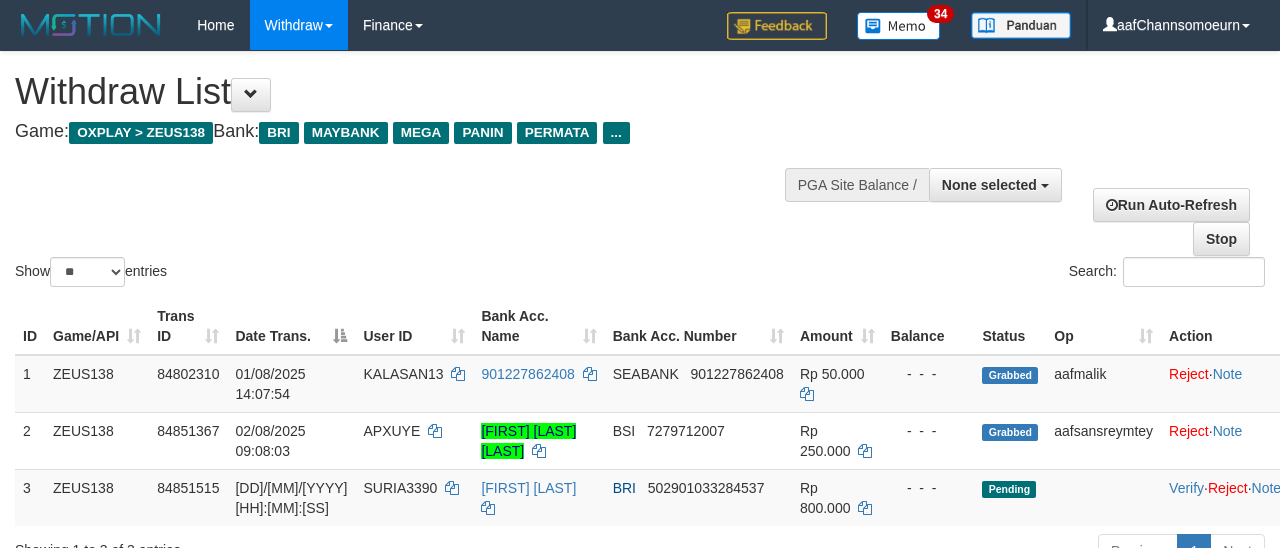 select 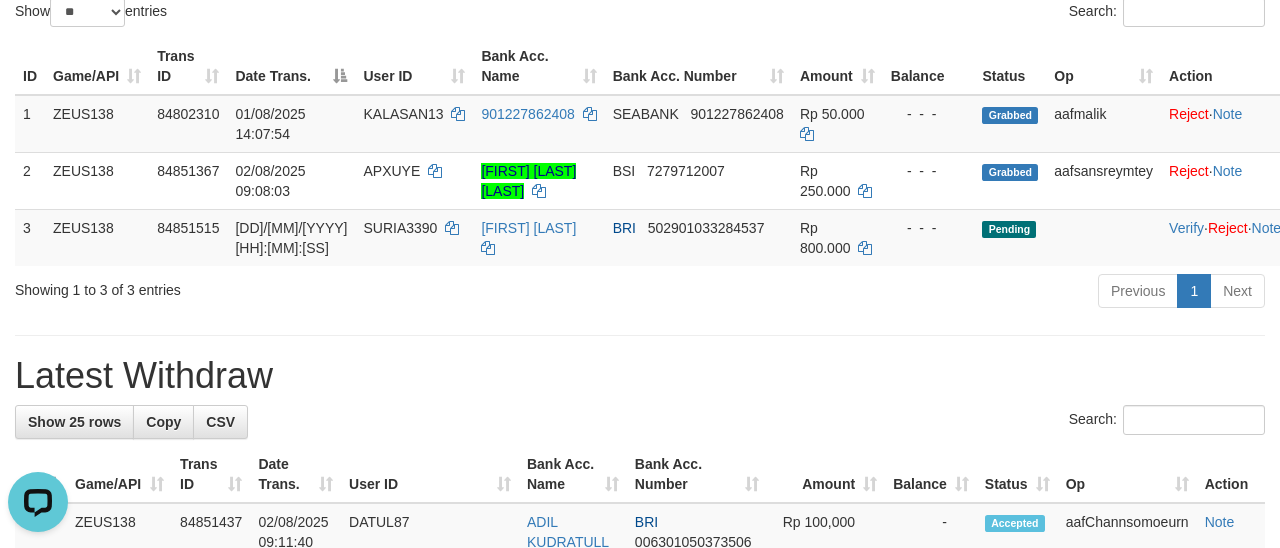 scroll, scrollTop: 0, scrollLeft: 0, axis: both 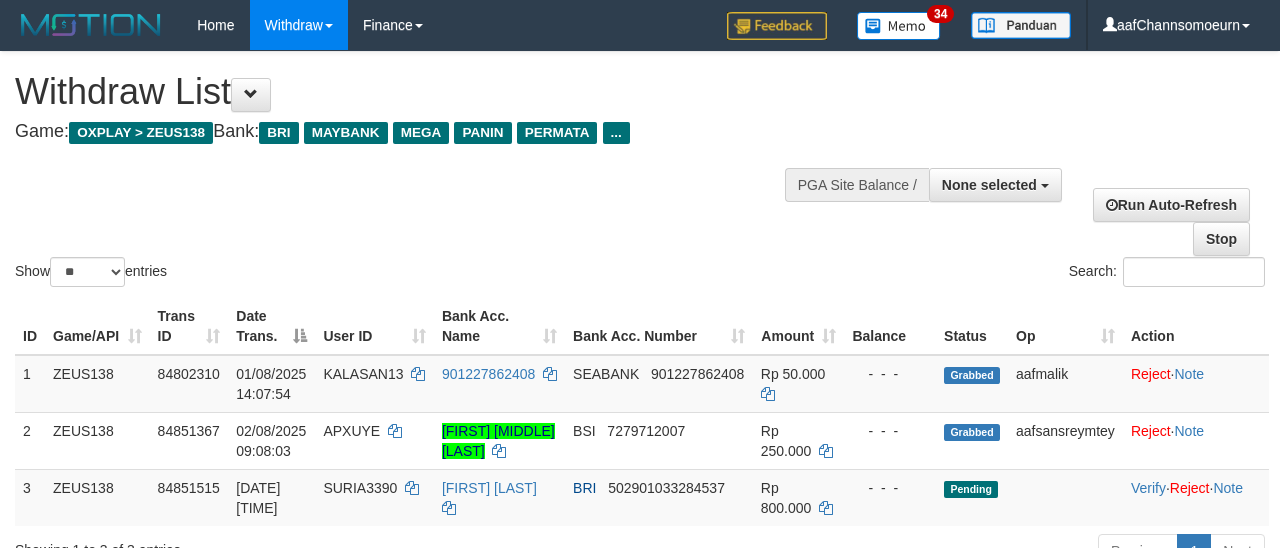 select 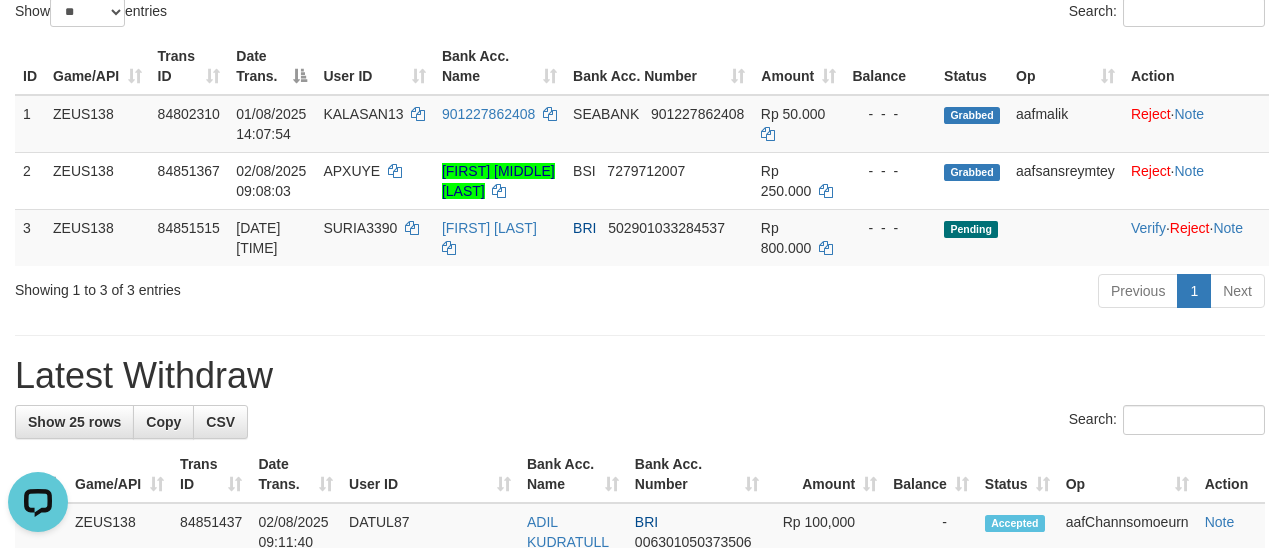 scroll, scrollTop: 0, scrollLeft: 0, axis: both 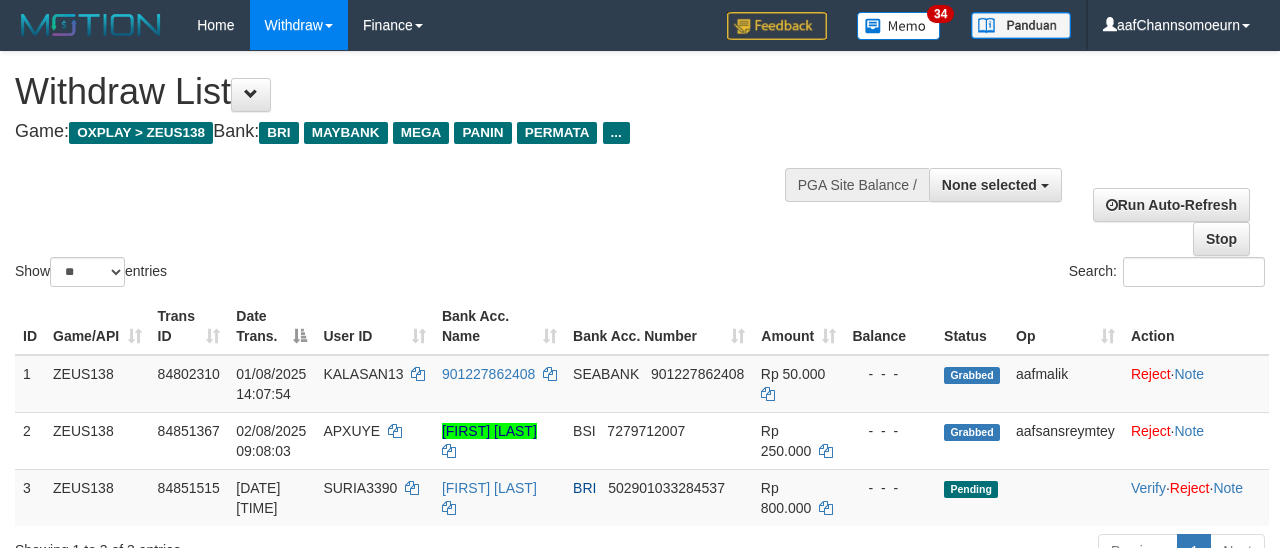 select 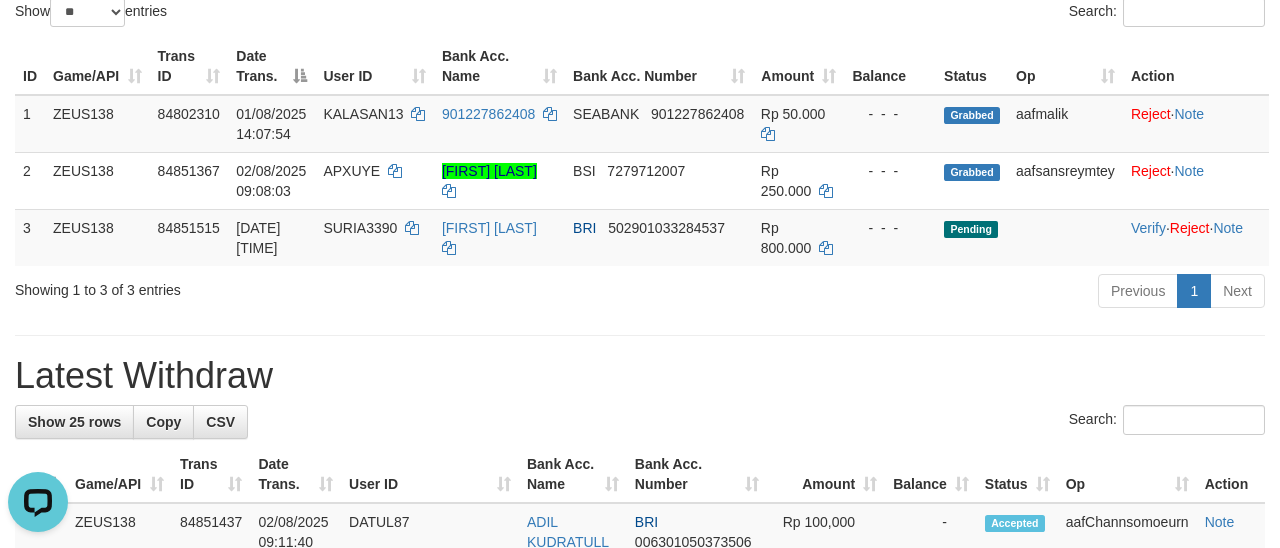 scroll, scrollTop: 0, scrollLeft: 0, axis: both 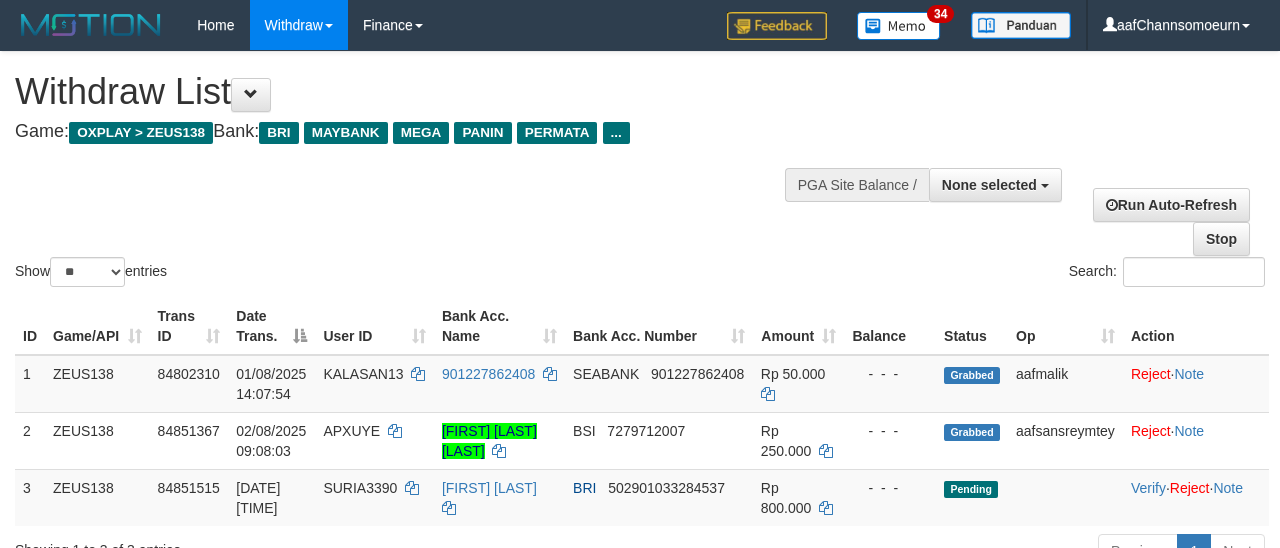 select 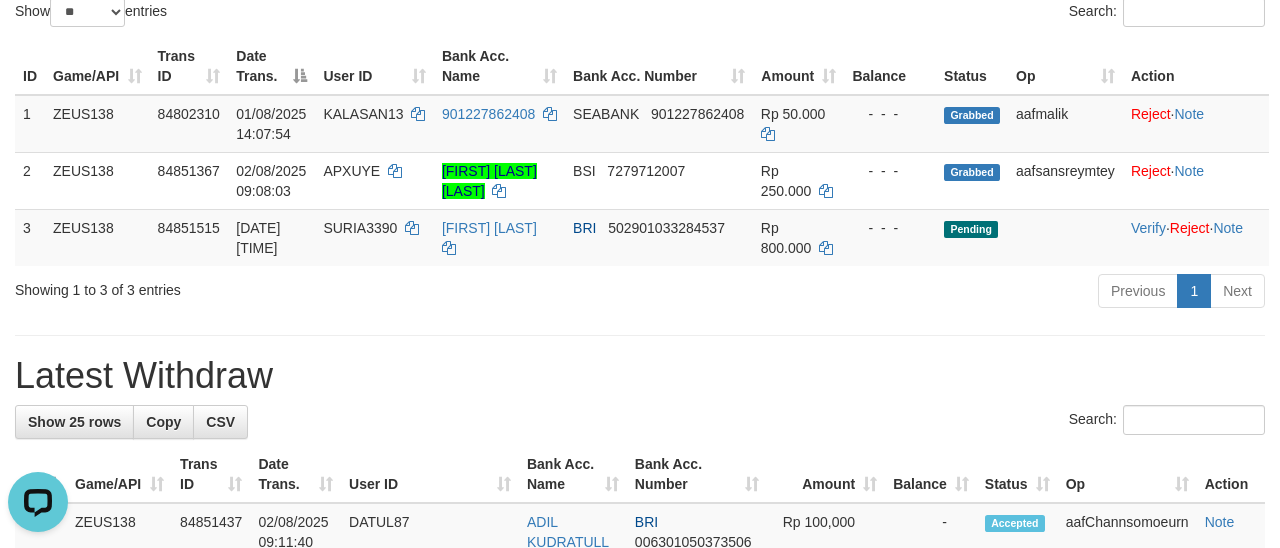 scroll, scrollTop: 0, scrollLeft: 0, axis: both 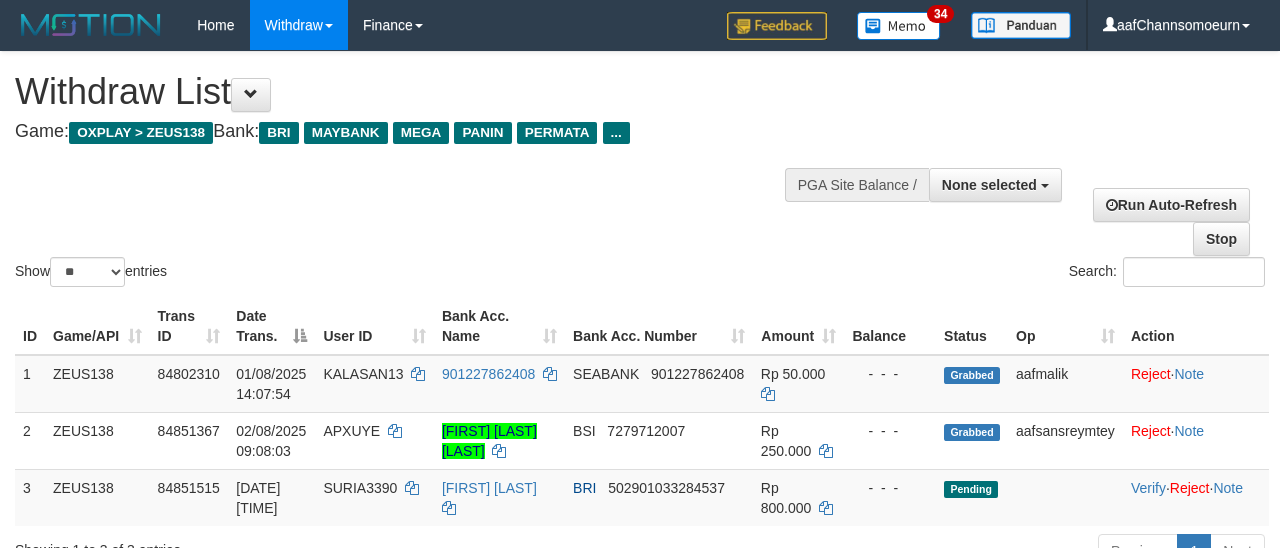 select 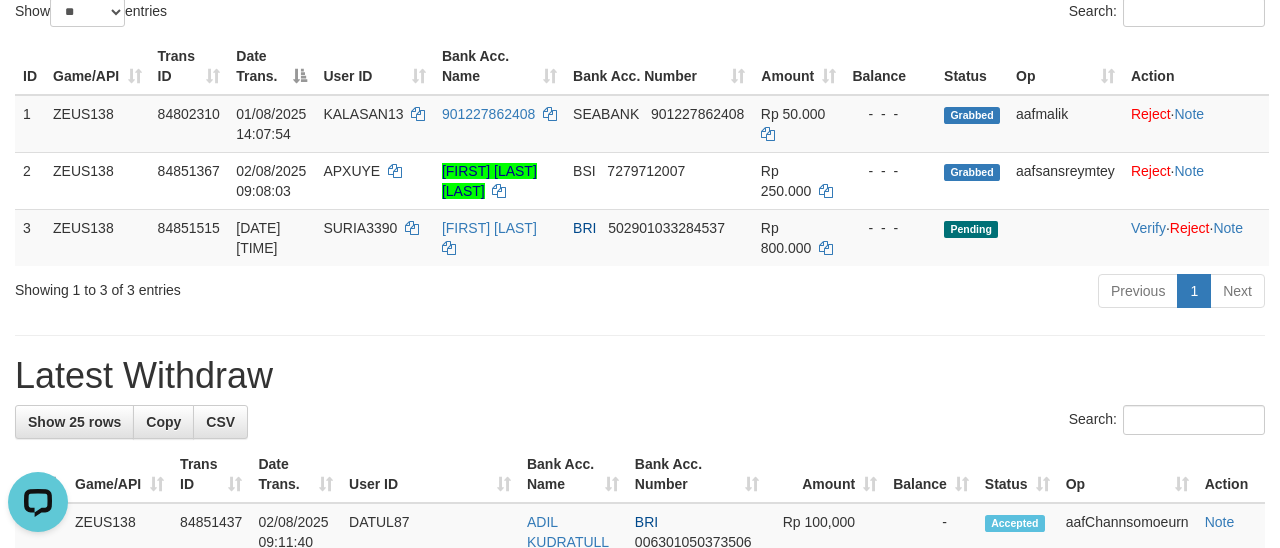 scroll, scrollTop: 0, scrollLeft: 0, axis: both 